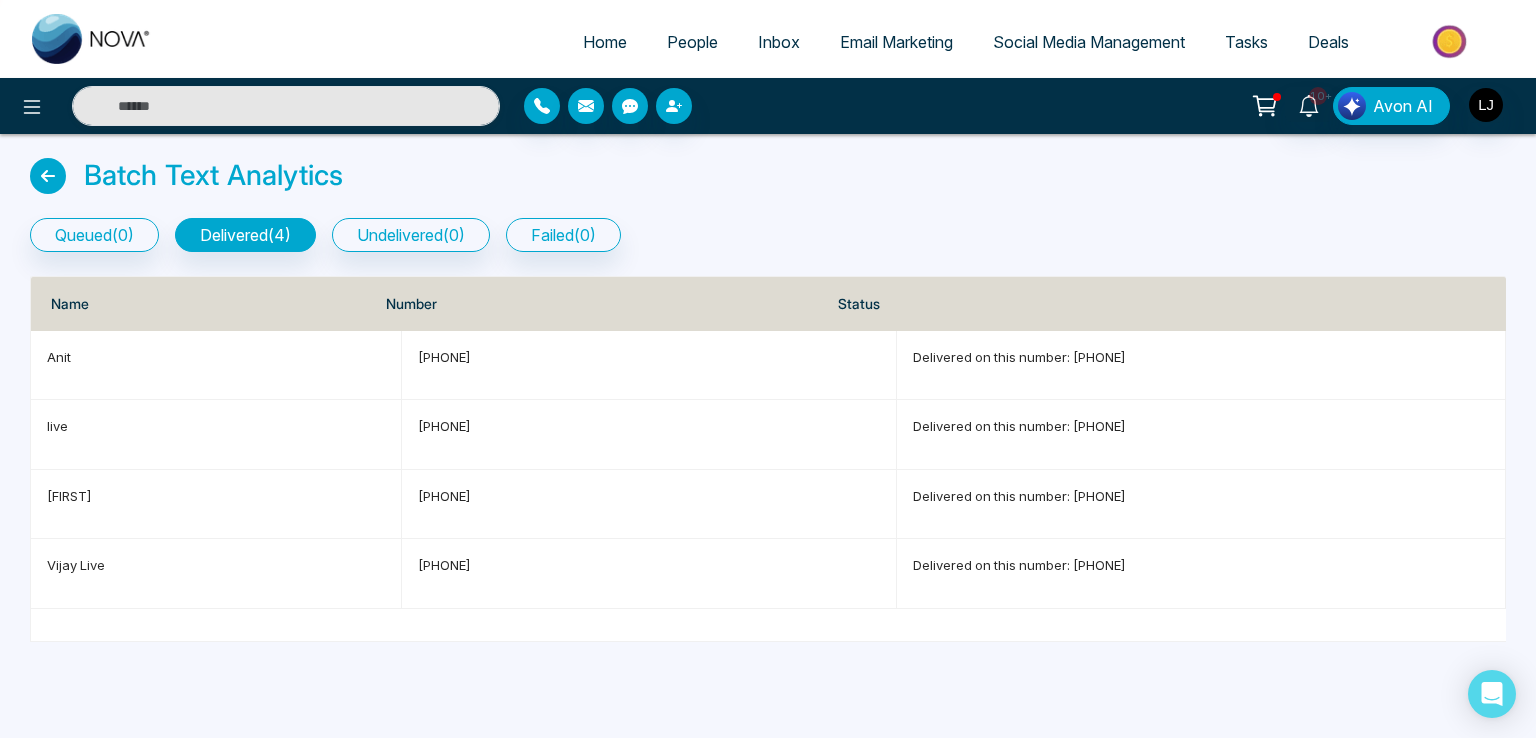 scroll, scrollTop: 0, scrollLeft: 0, axis: both 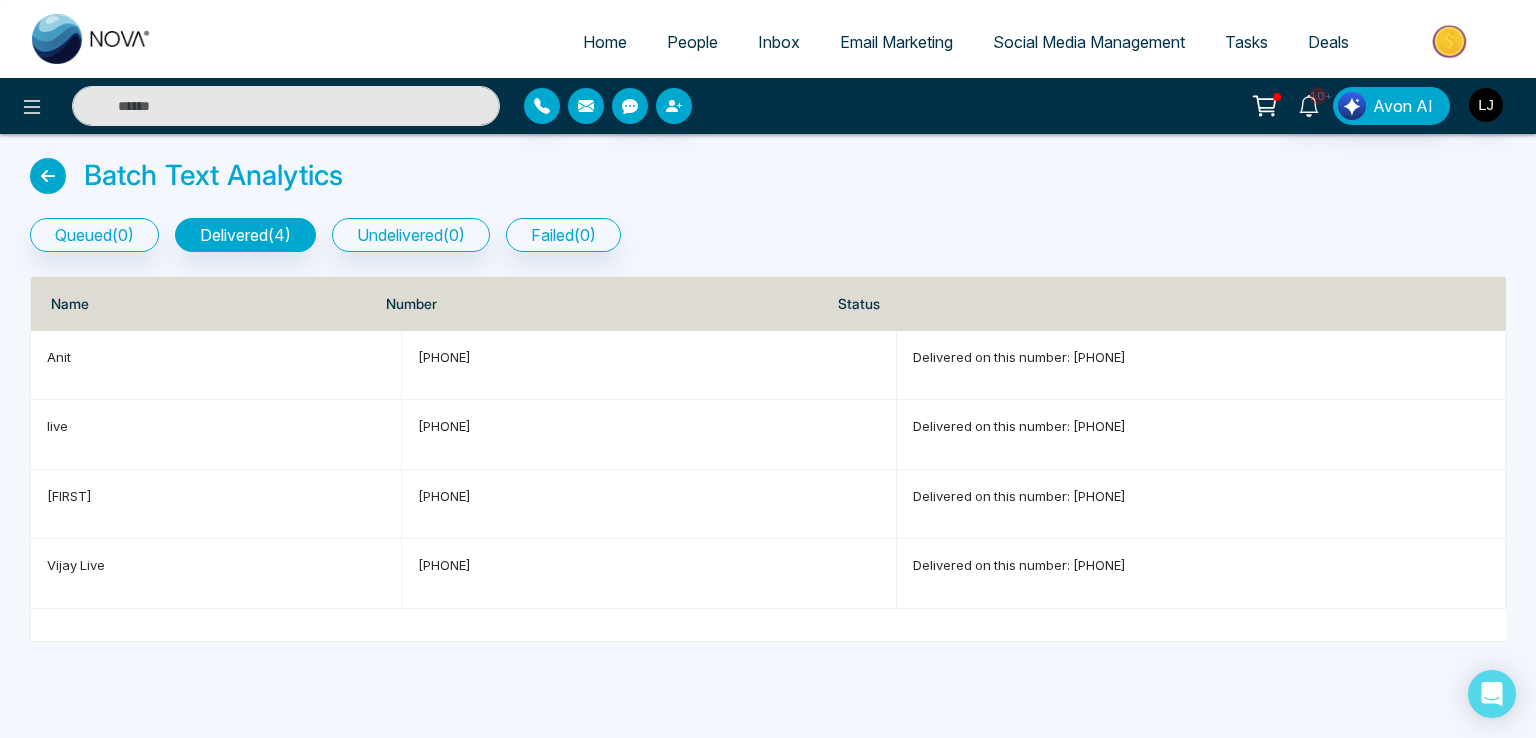 click 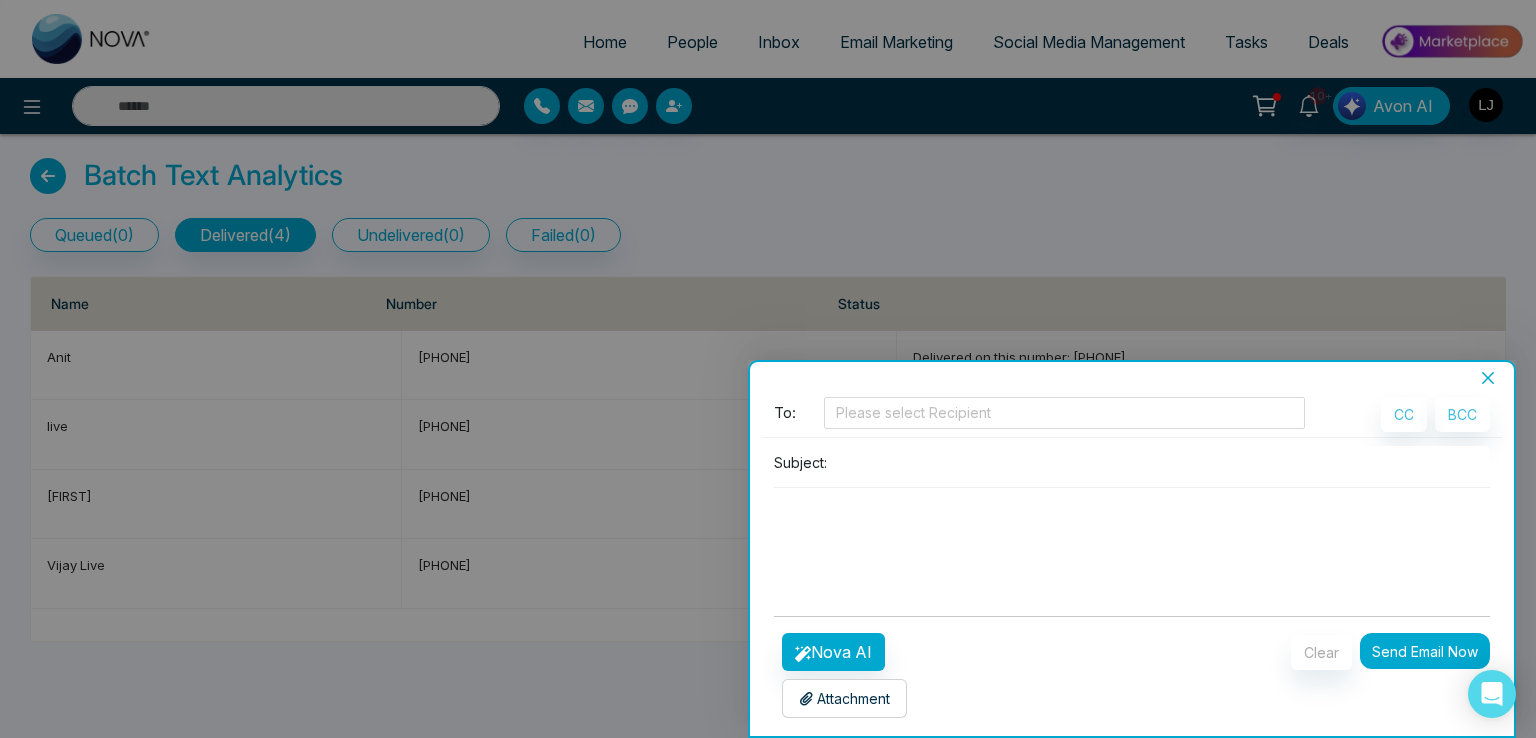 click on "Attachment Choose File" at bounding box center (844, 698) 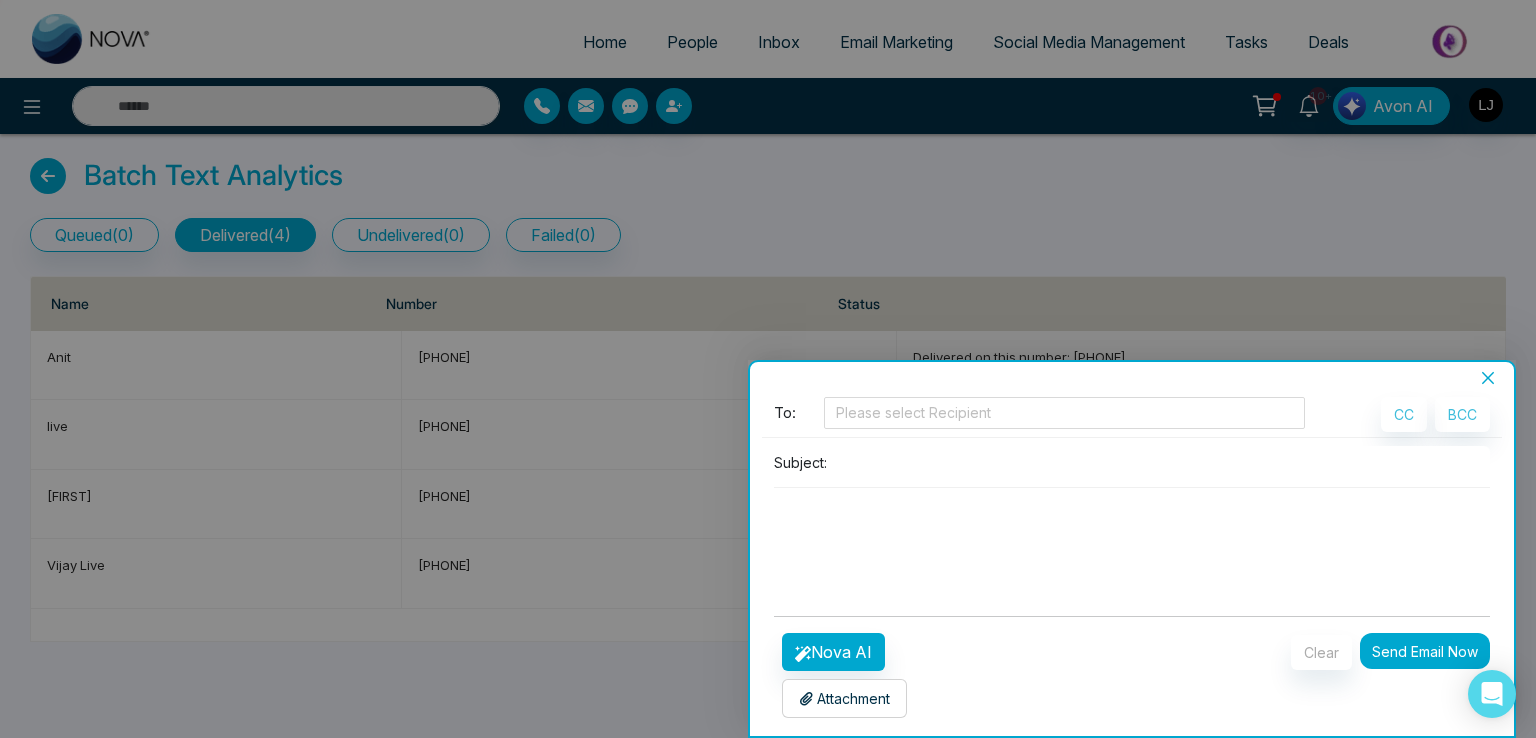click on "Attachment" at bounding box center [844, 698] 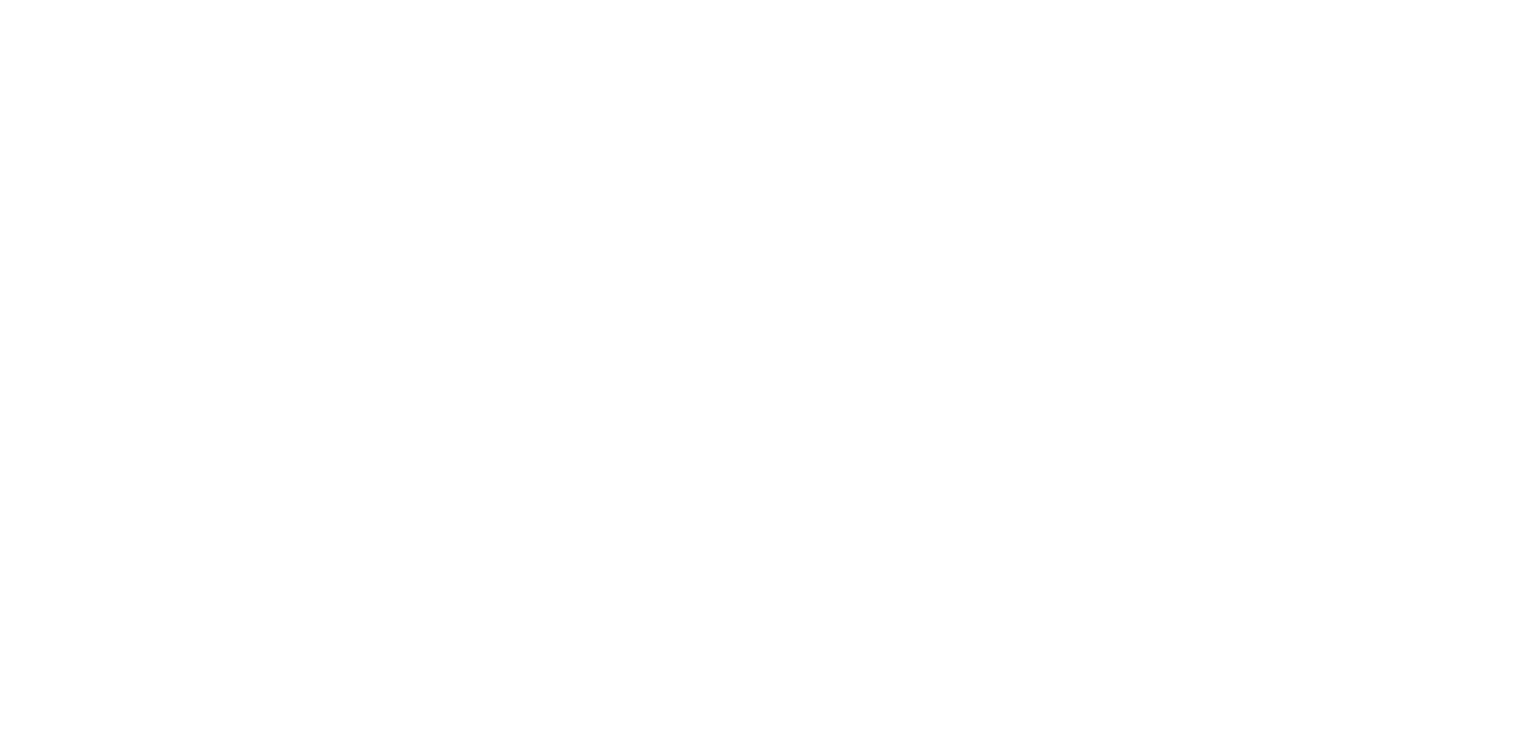 scroll, scrollTop: 0, scrollLeft: 0, axis: both 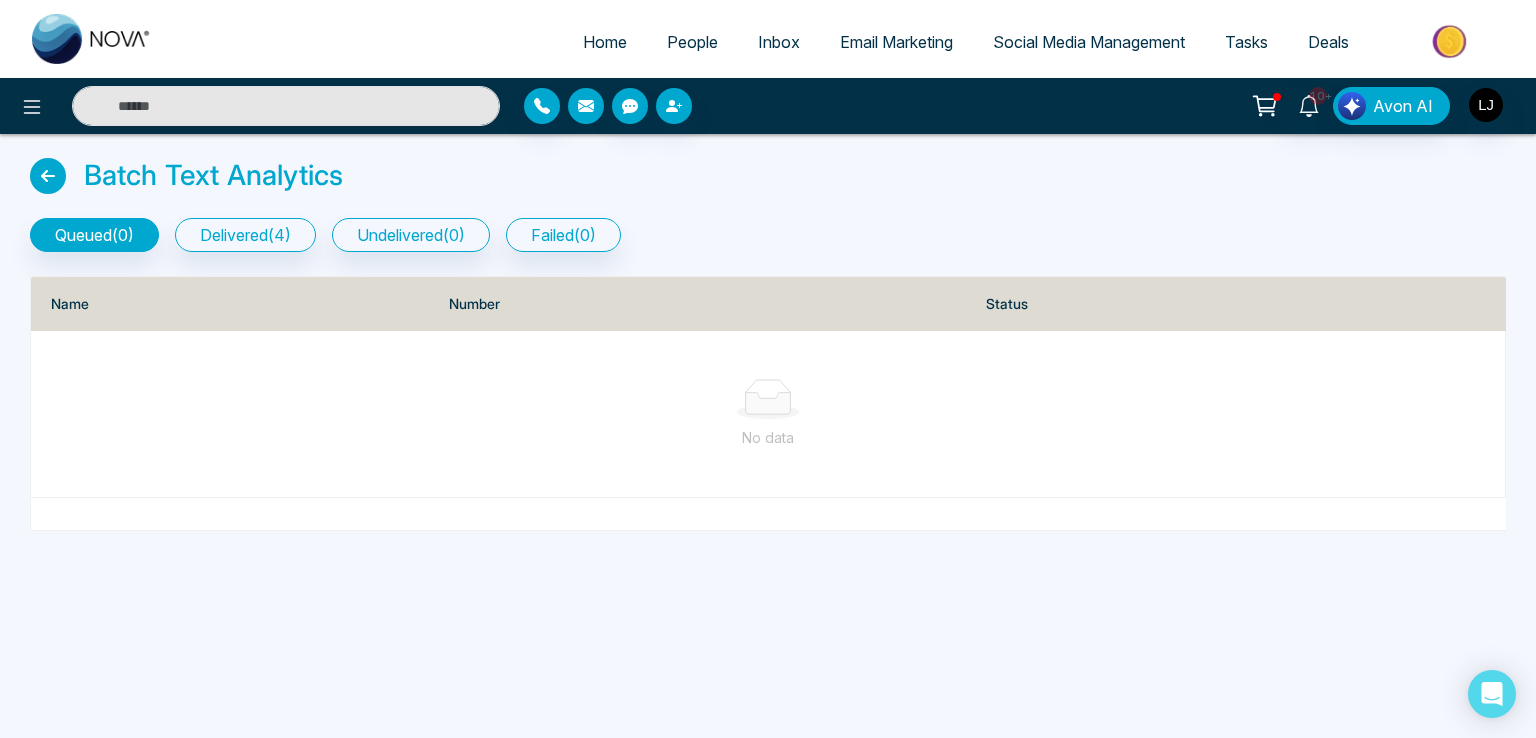 click 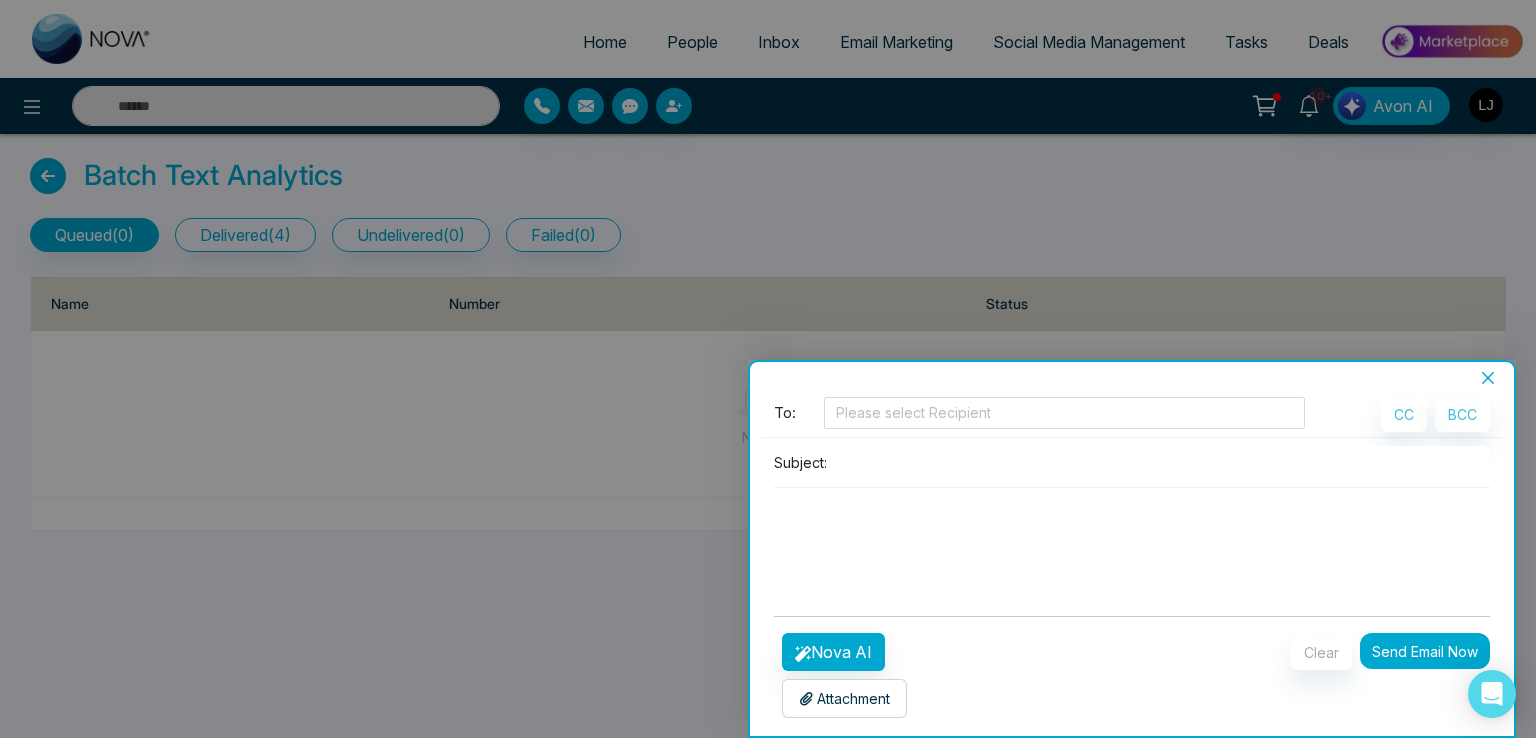 click on "Attachment" at bounding box center [844, 698] 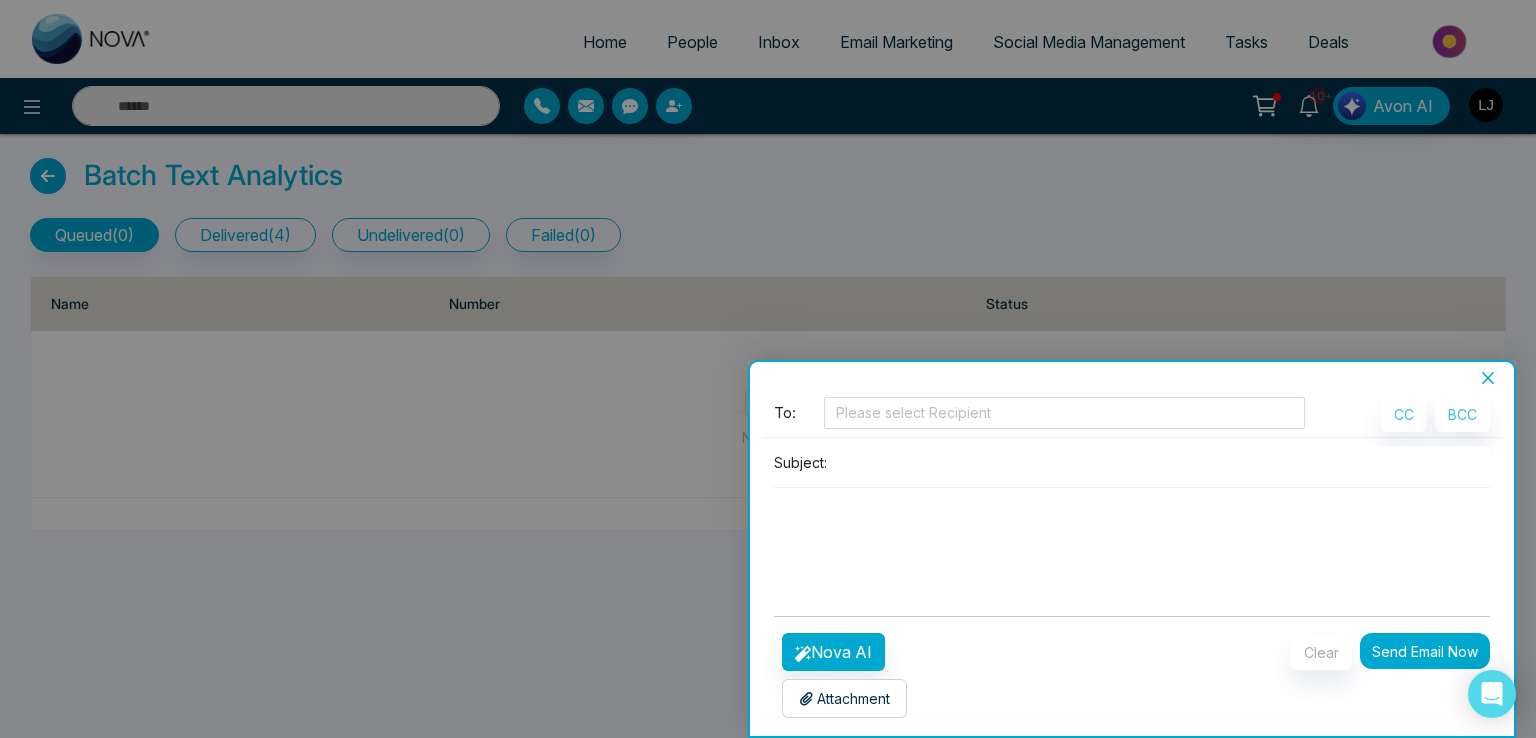 click 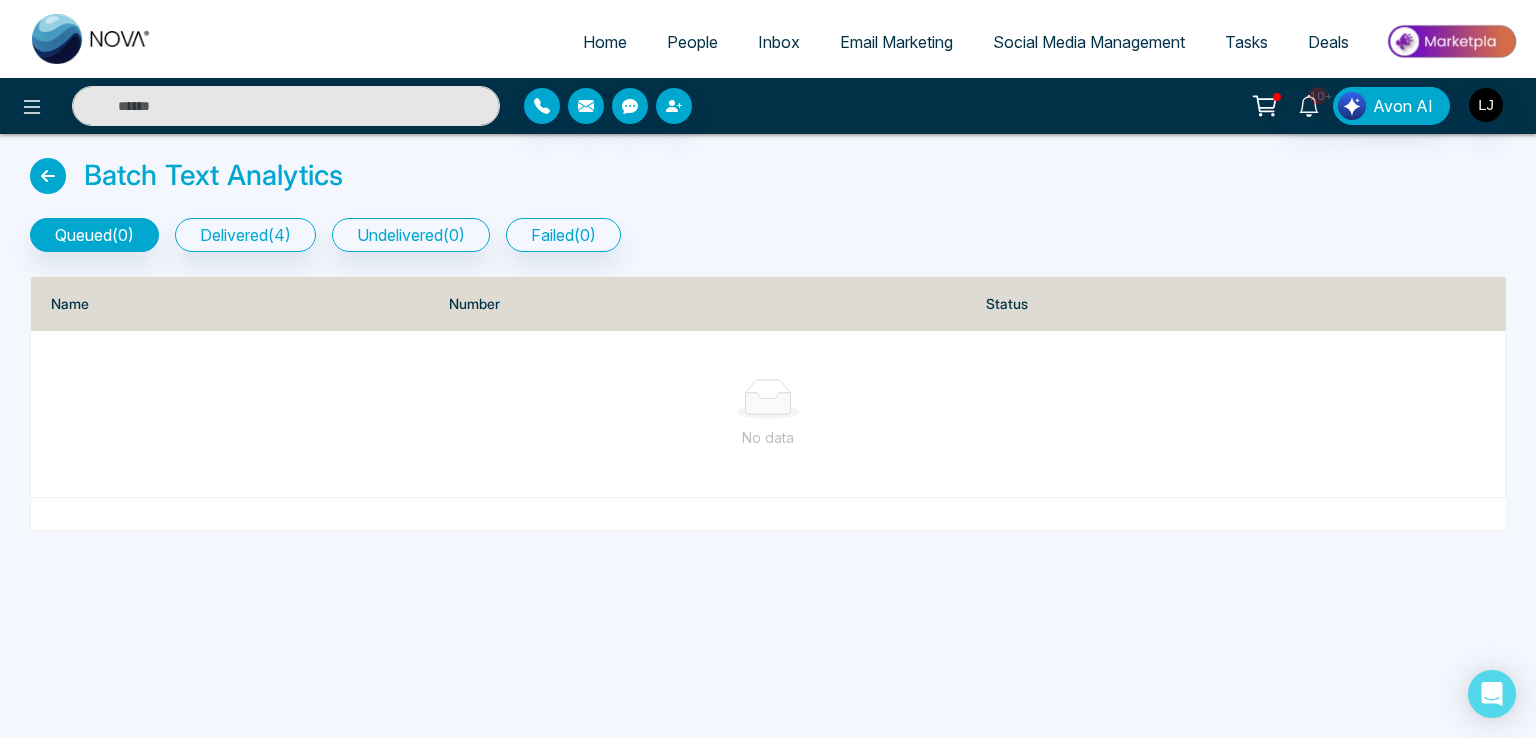 click on "People" at bounding box center [692, 42] 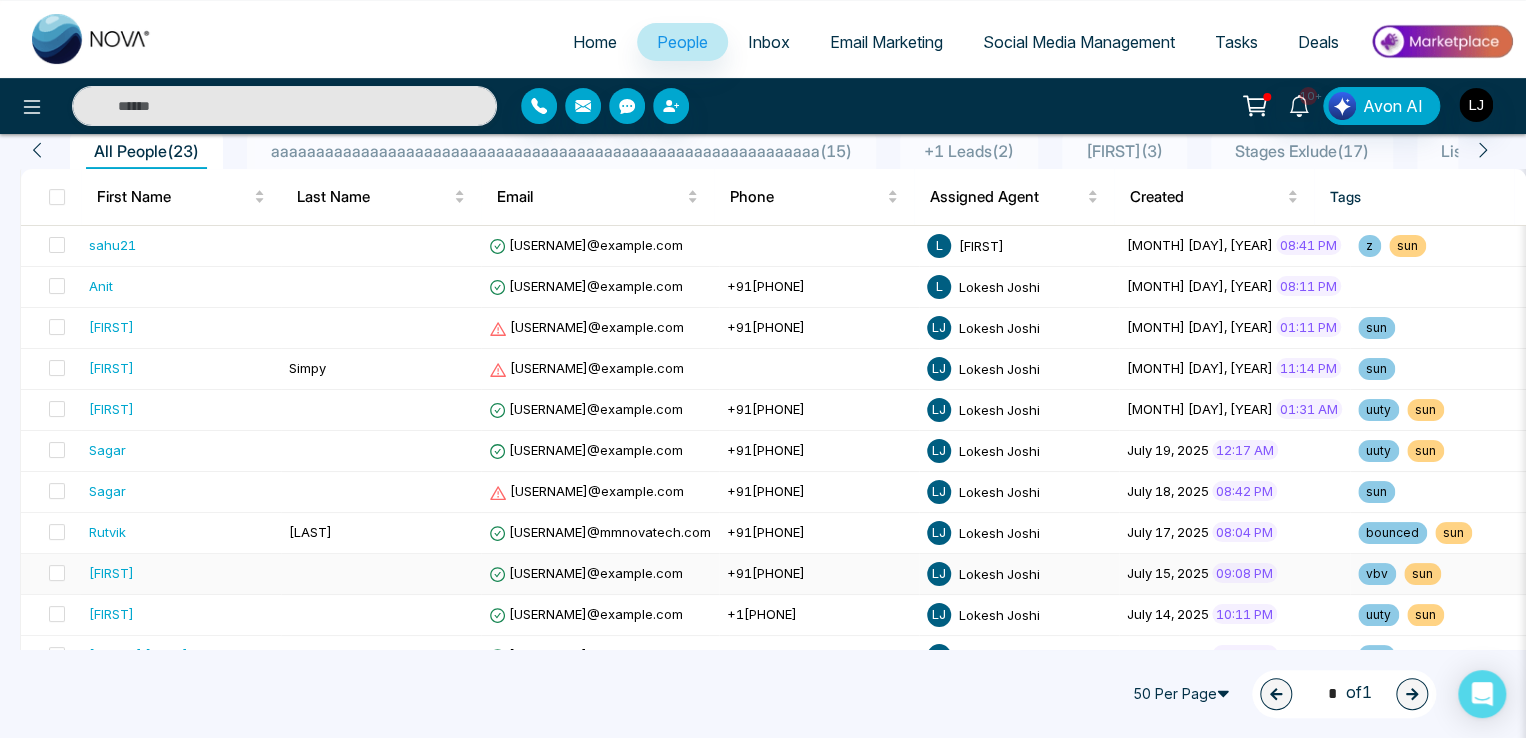 scroll, scrollTop: 200, scrollLeft: 0, axis: vertical 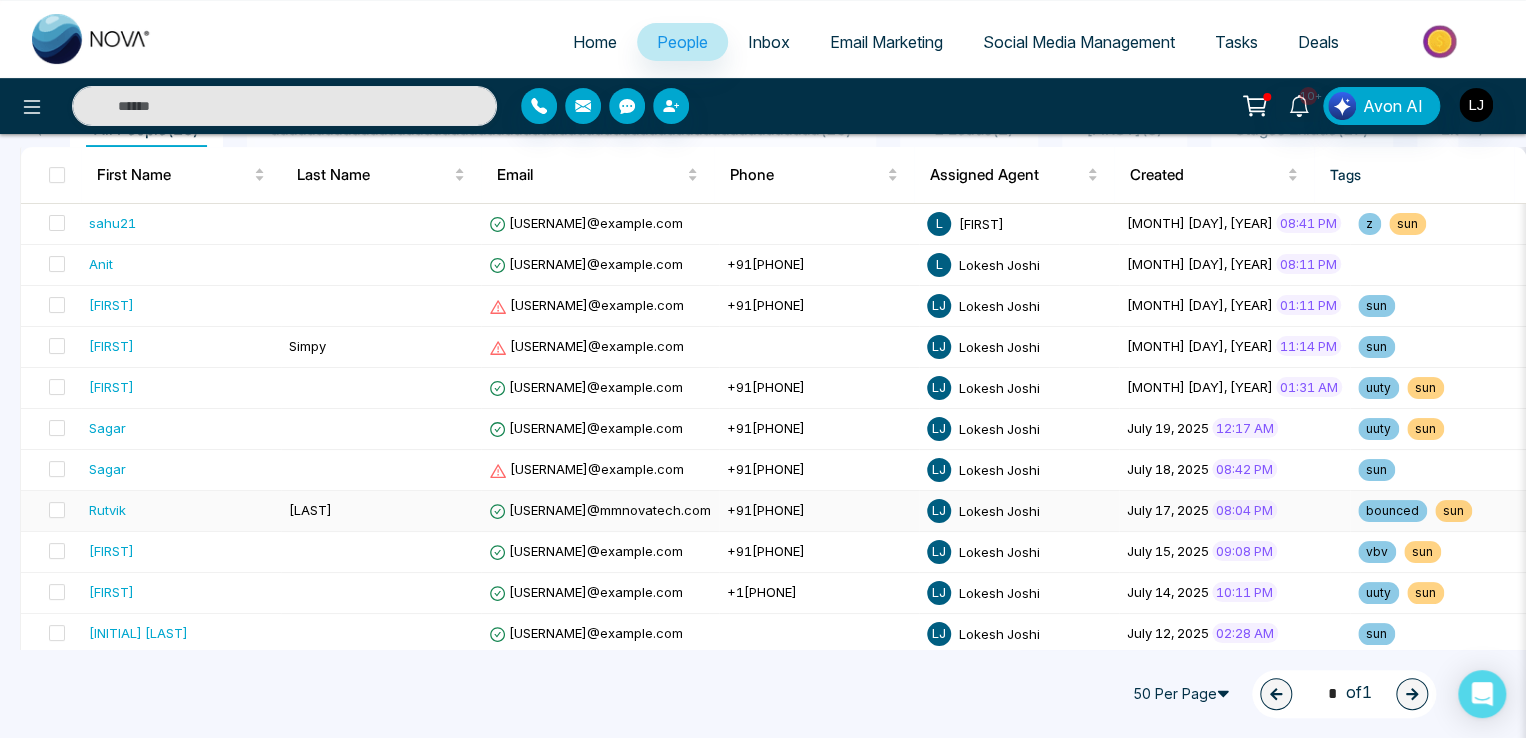 click on "Mandani" at bounding box center (310, 510) 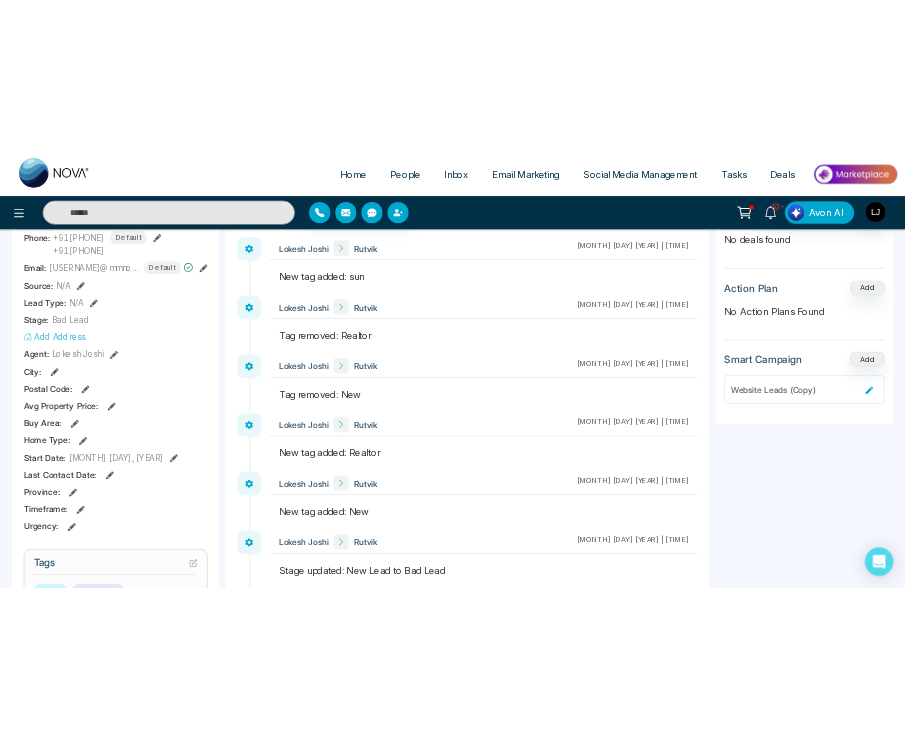 scroll, scrollTop: 251, scrollLeft: 0, axis: vertical 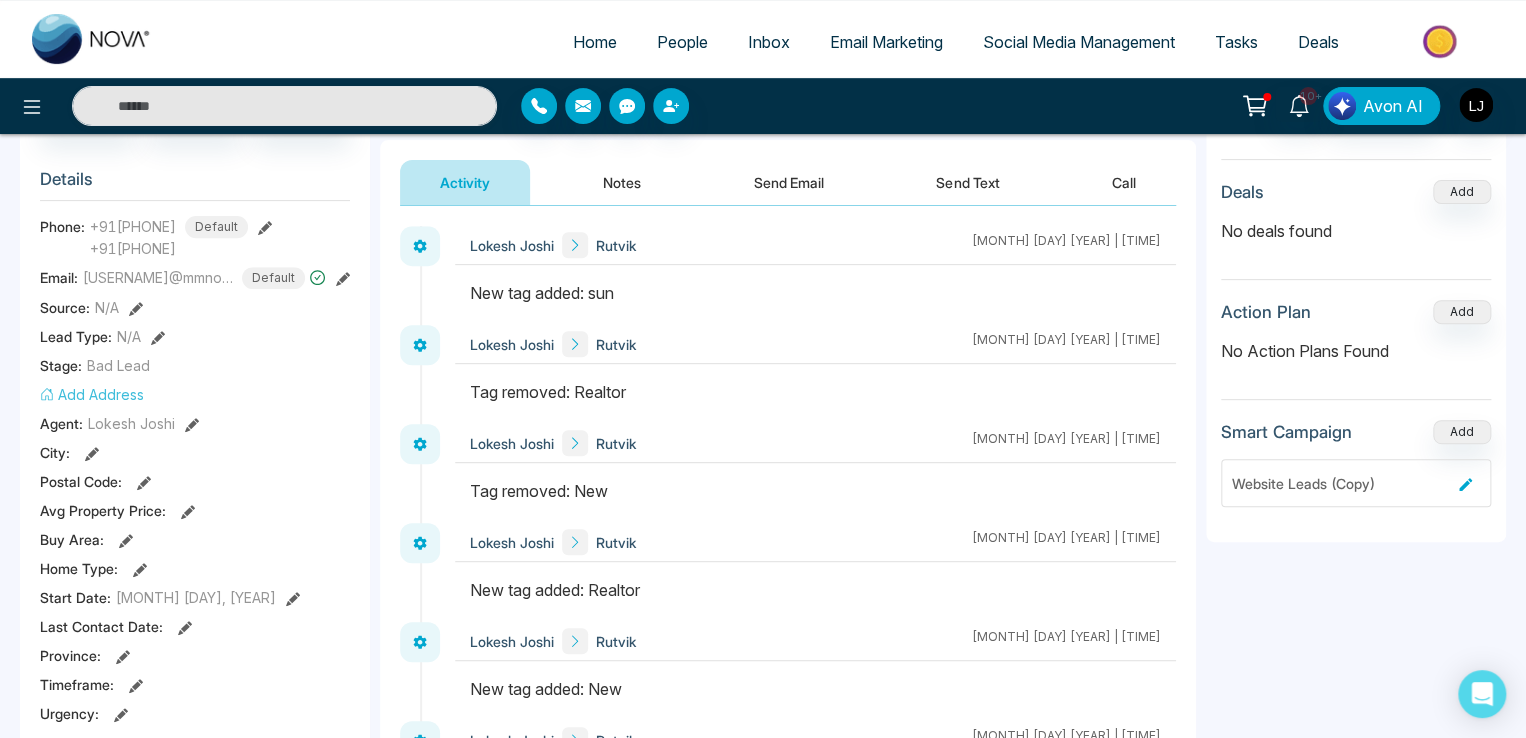 click on "Add Address" at bounding box center [92, 394] 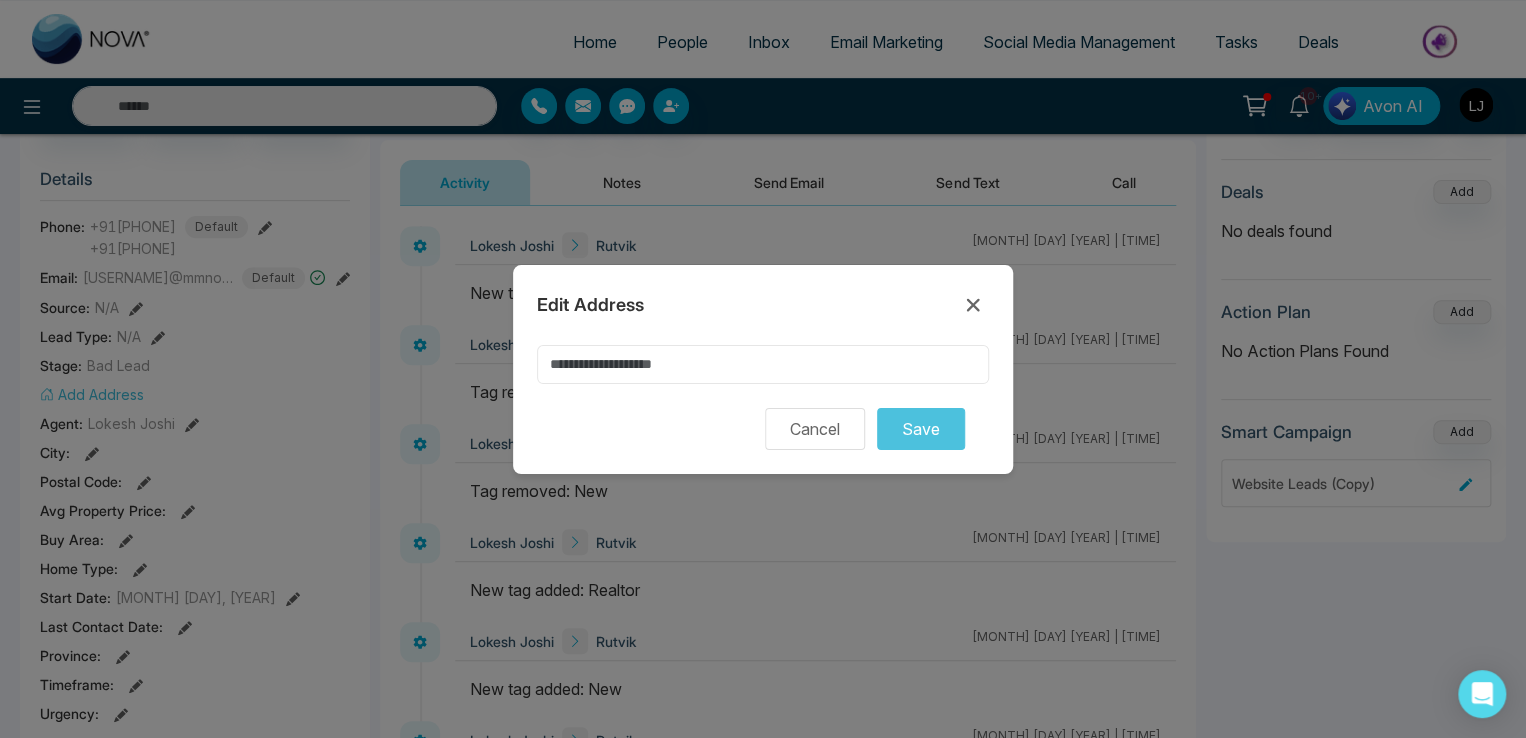 click at bounding box center [763, 364] 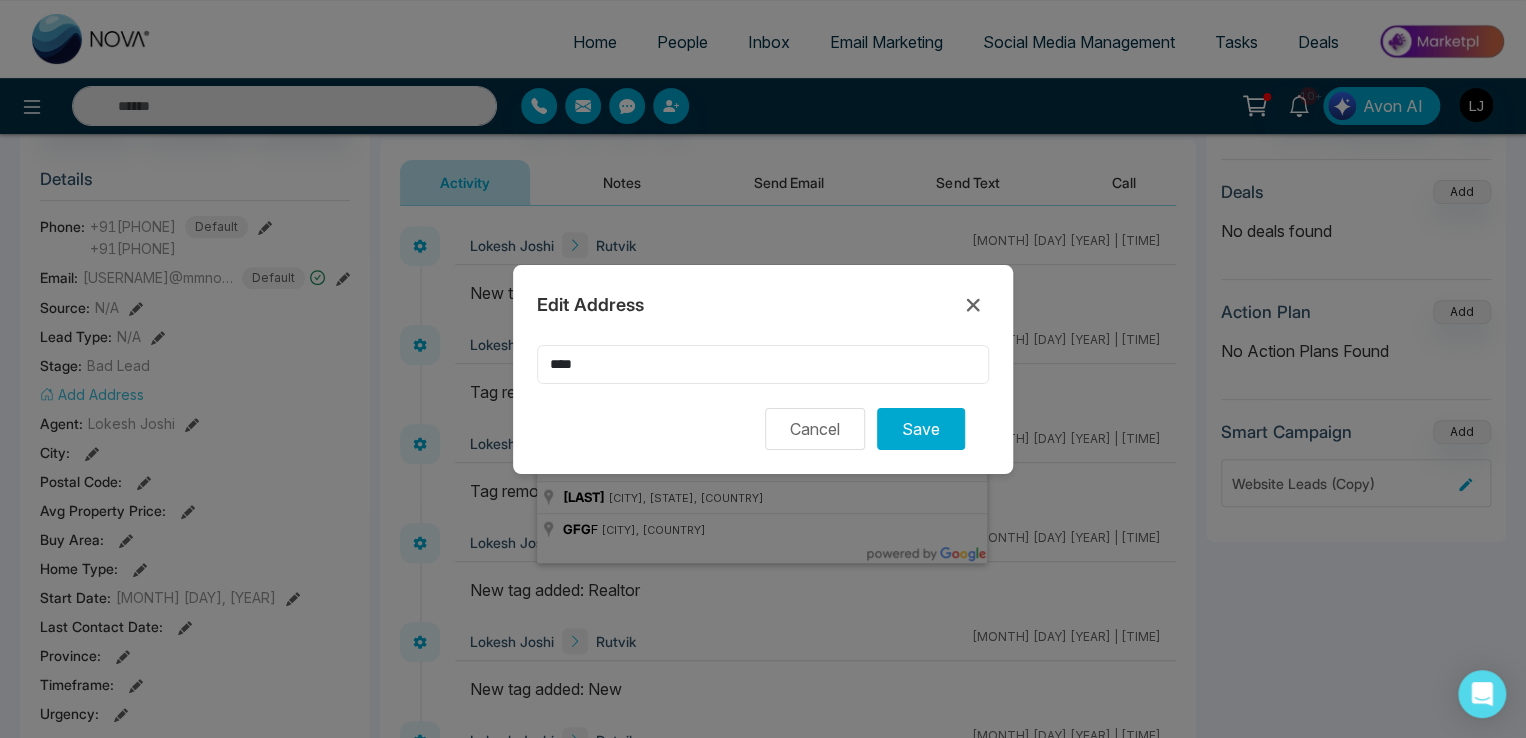 type on "****" 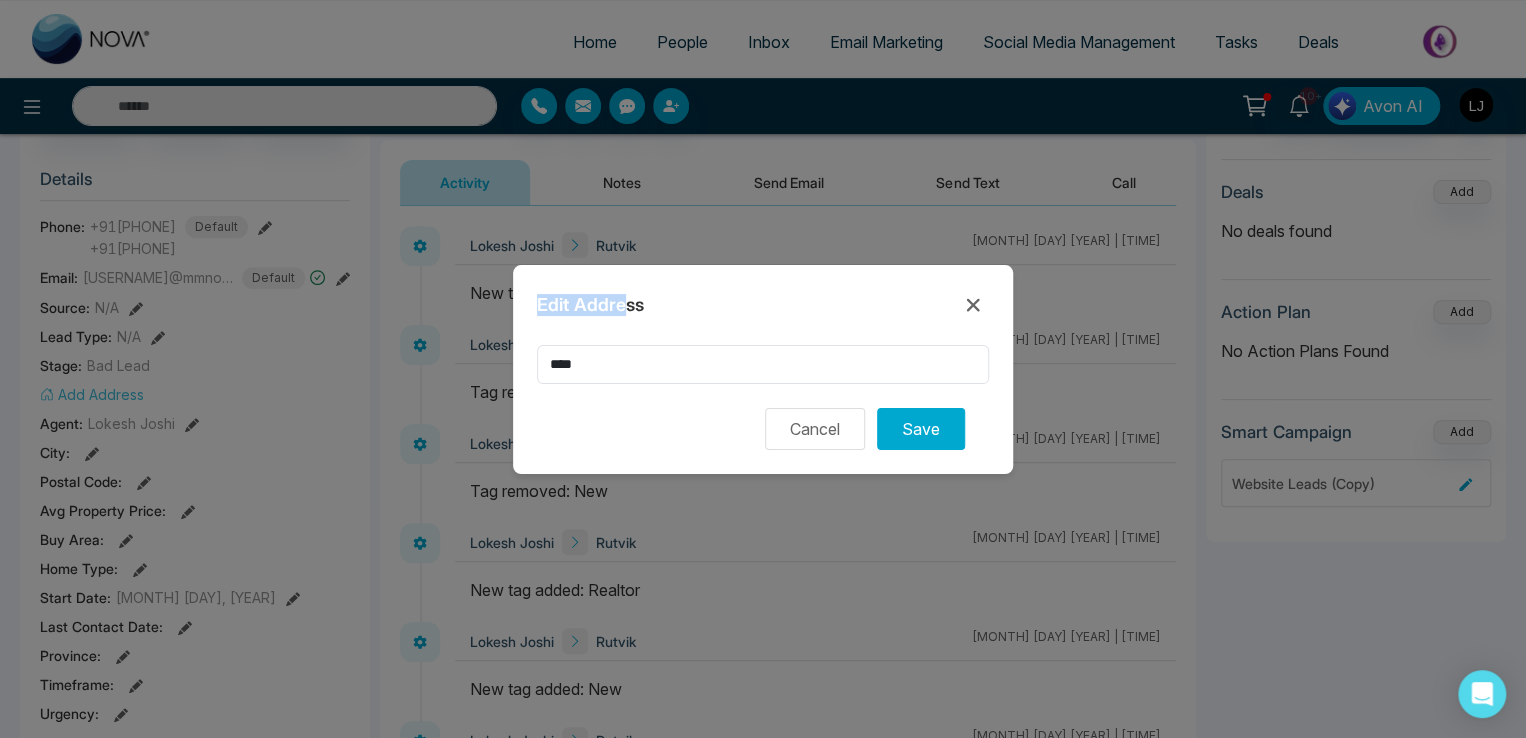 drag, startPoint x: 532, startPoint y: 301, endPoint x: 623, endPoint y: 293, distance: 91.350975 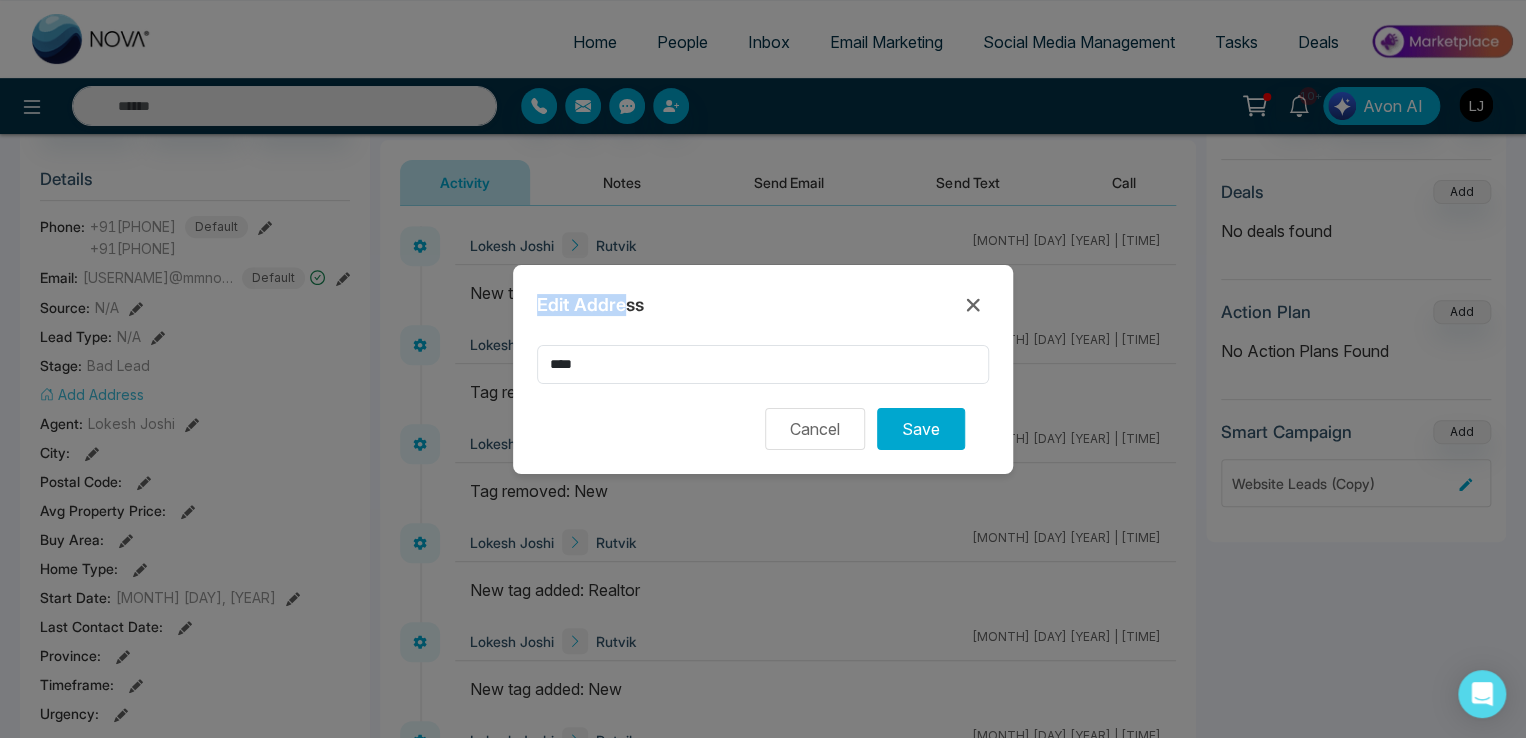 click on "Edit Address **** Cancel Save" at bounding box center [763, 369] 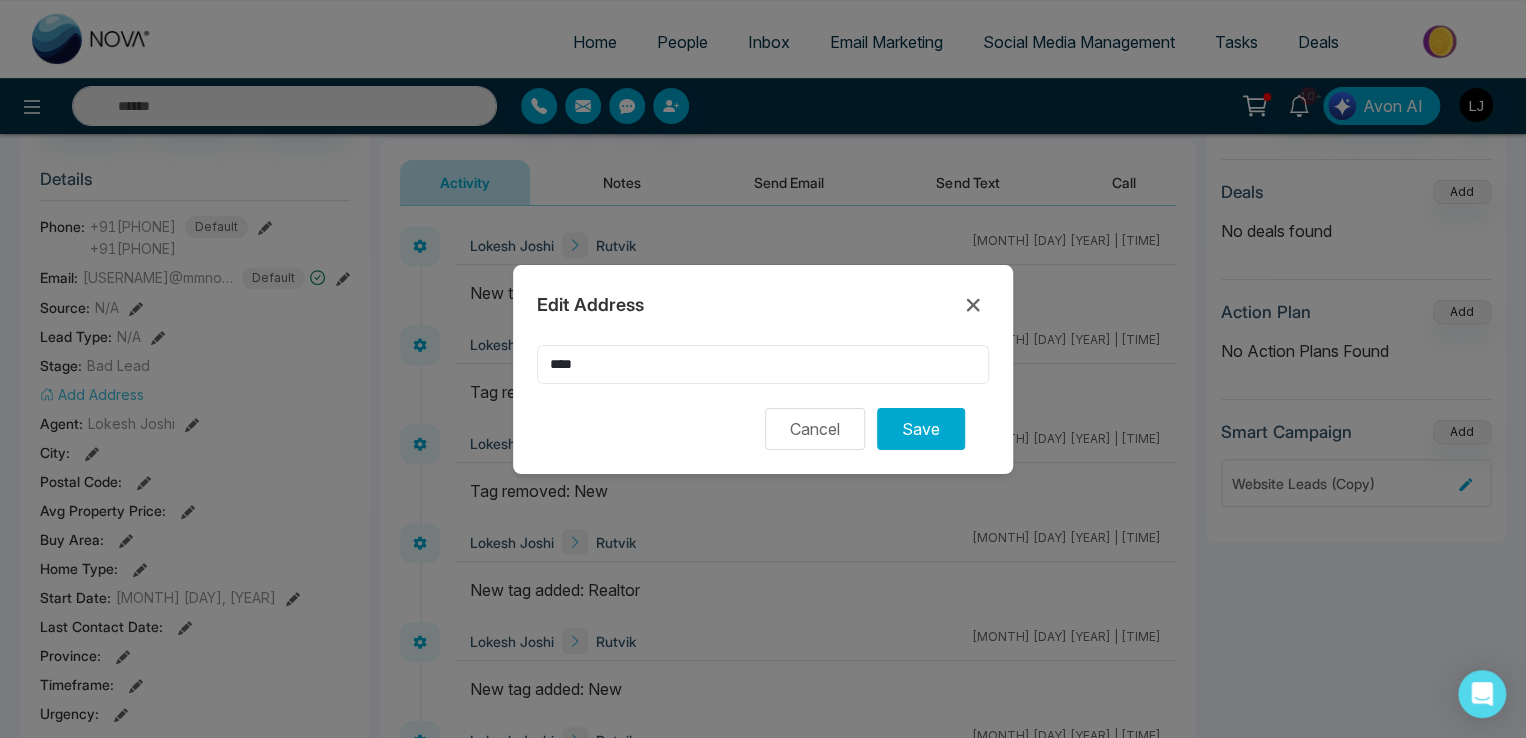 click on "****" at bounding box center (763, 364) 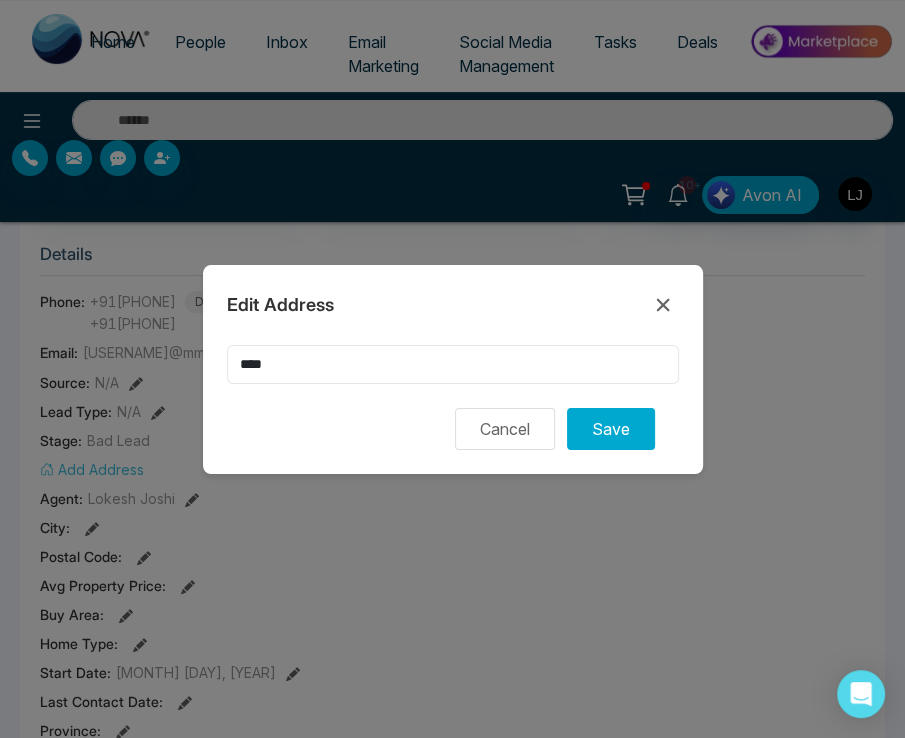 click on "****" at bounding box center [453, 364] 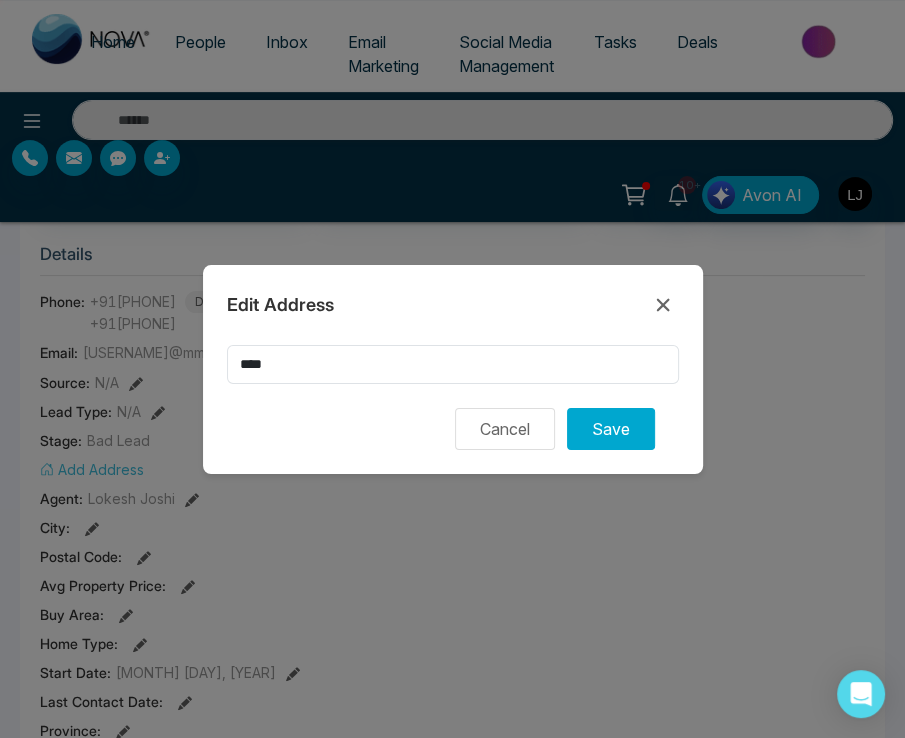 click on "Edit Address" at bounding box center (453, 305) 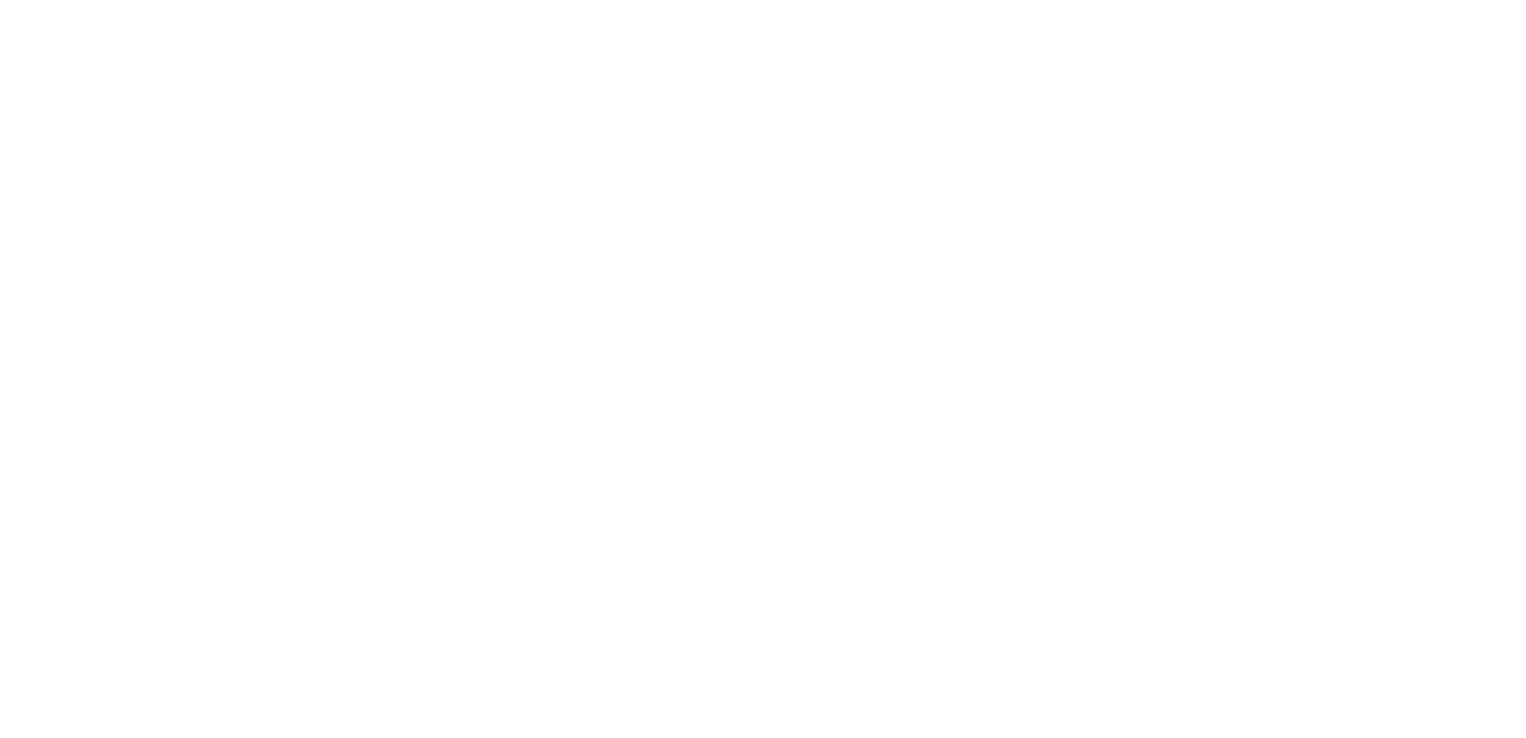 scroll, scrollTop: 0, scrollLeft: 0, axis: both 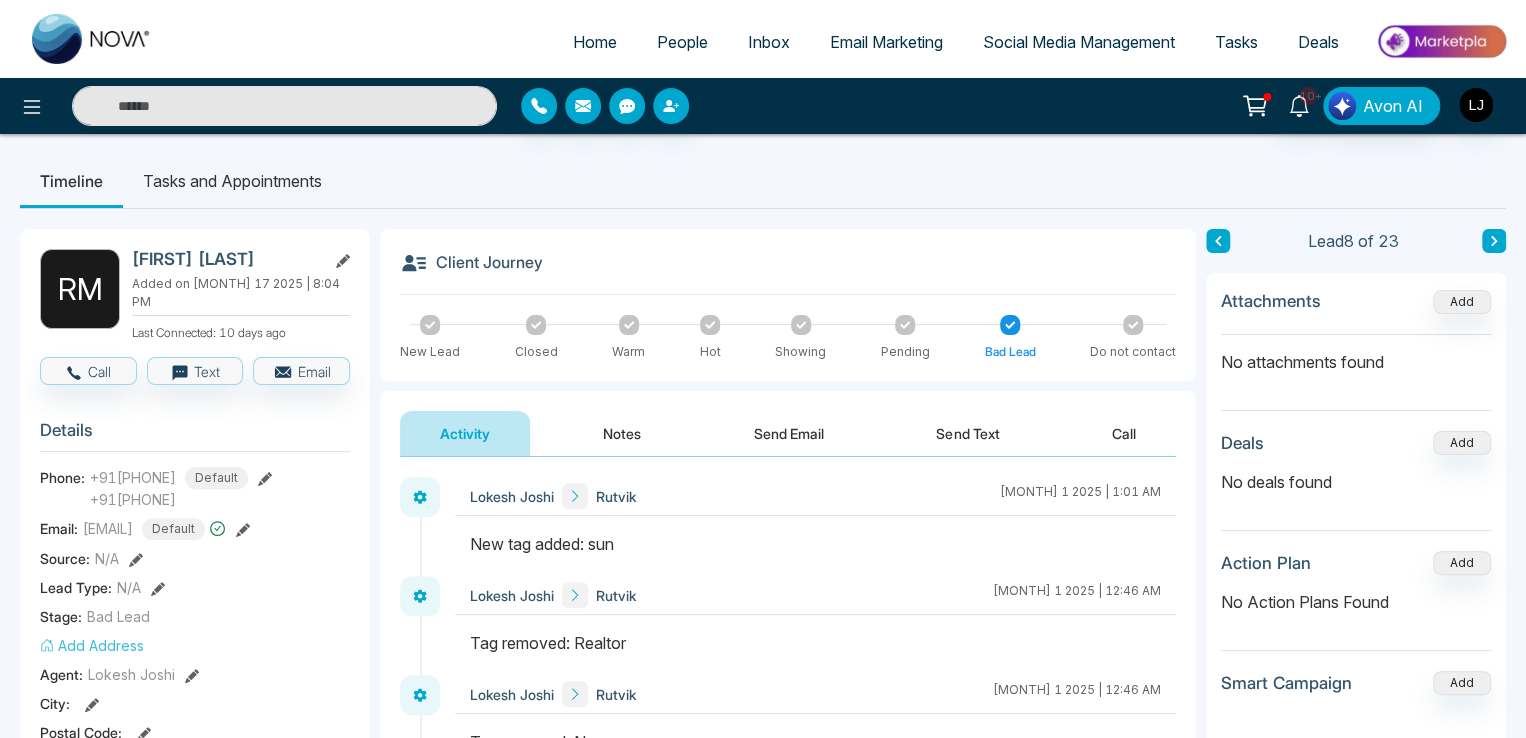 click 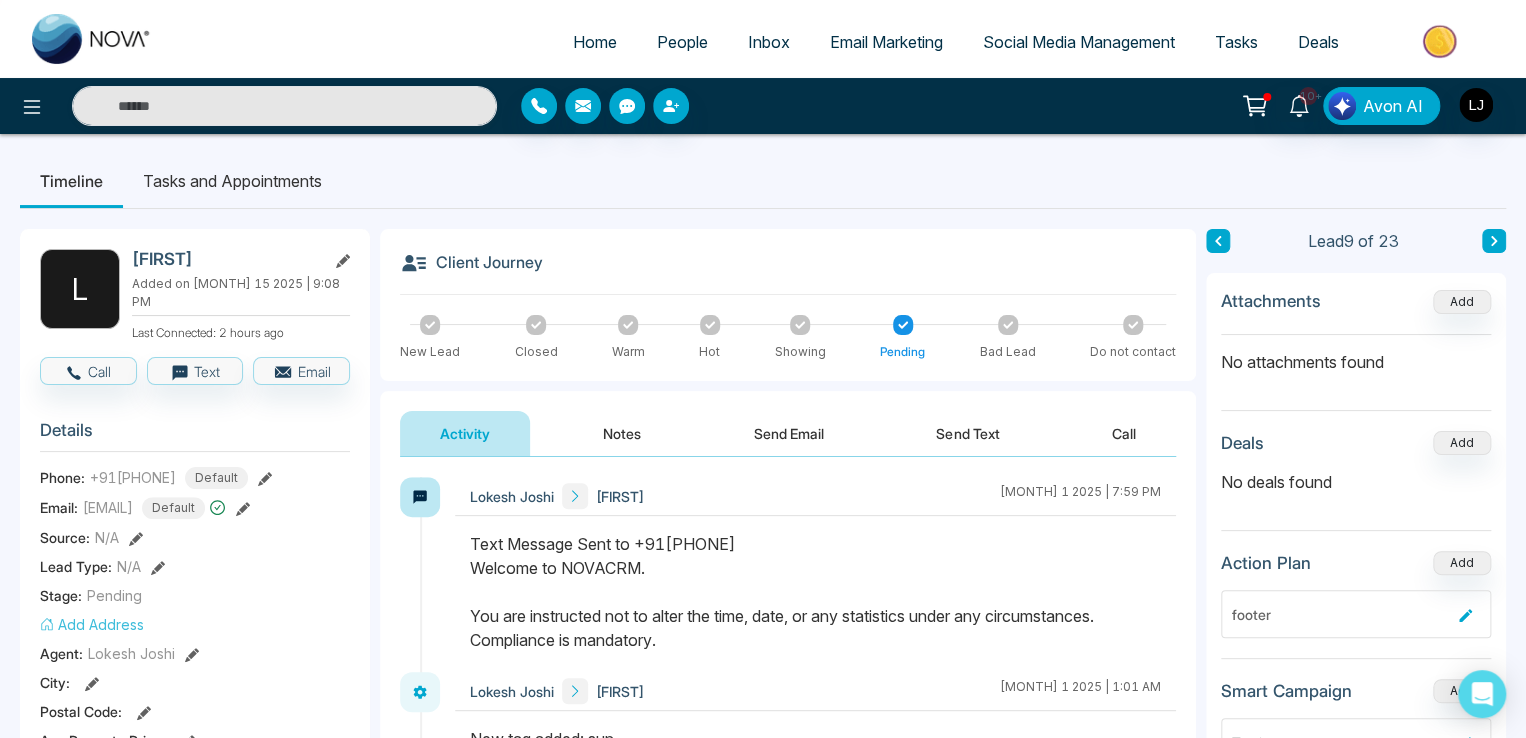 click on "Send Email" at bounding box center [789, 433] 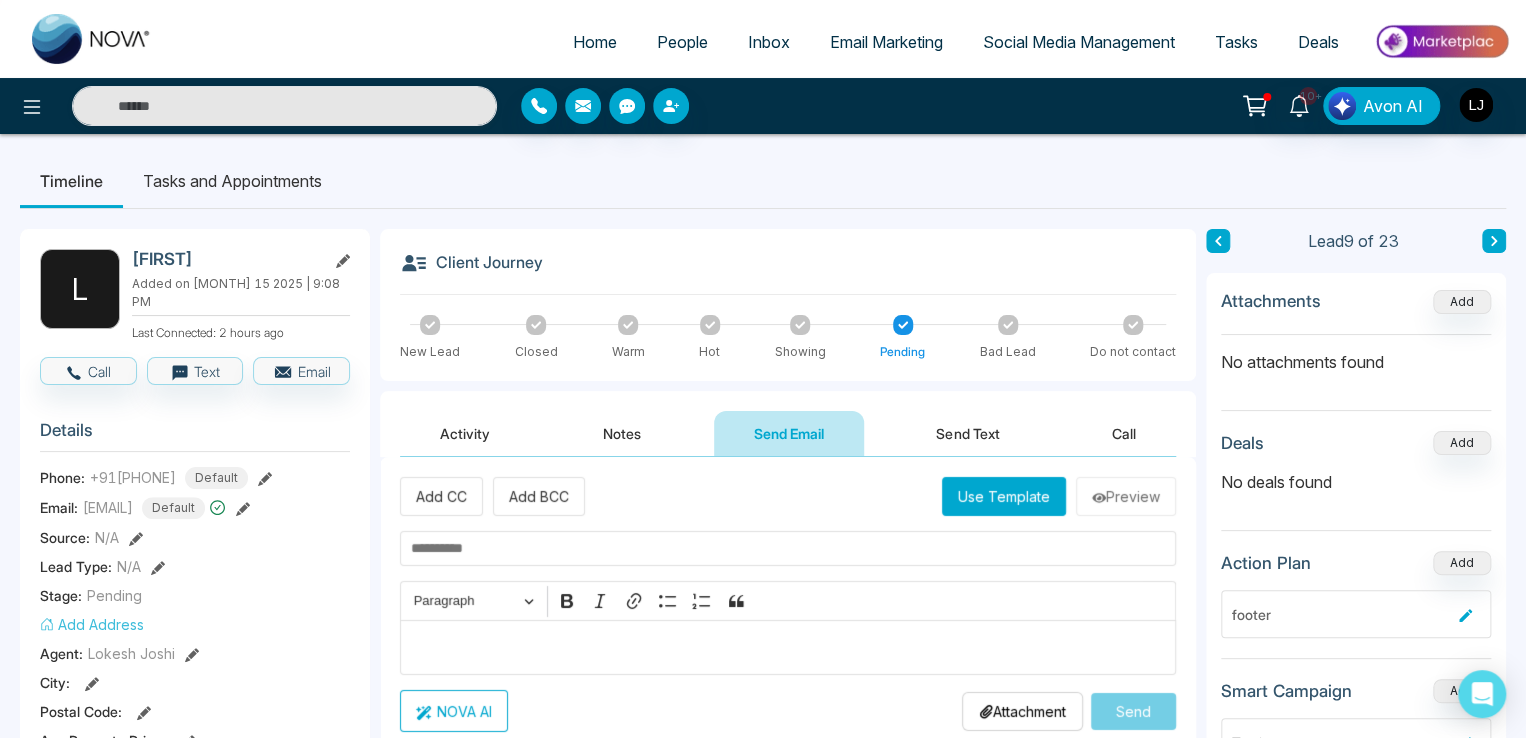 scroll, scrollTop: 100, scrollLeft: 0, axis: vertical 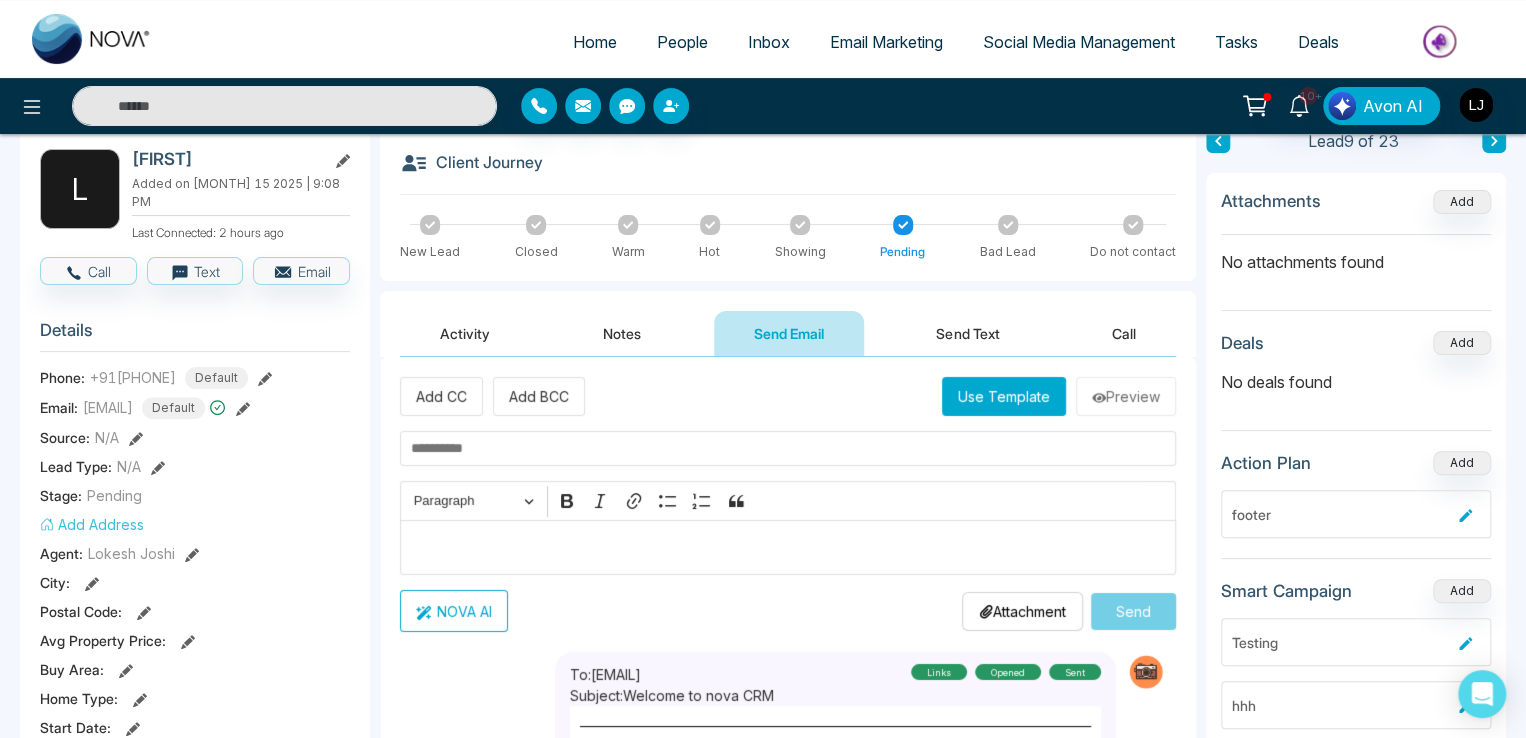 click on "Add Address" at bounding box center (92, 524) 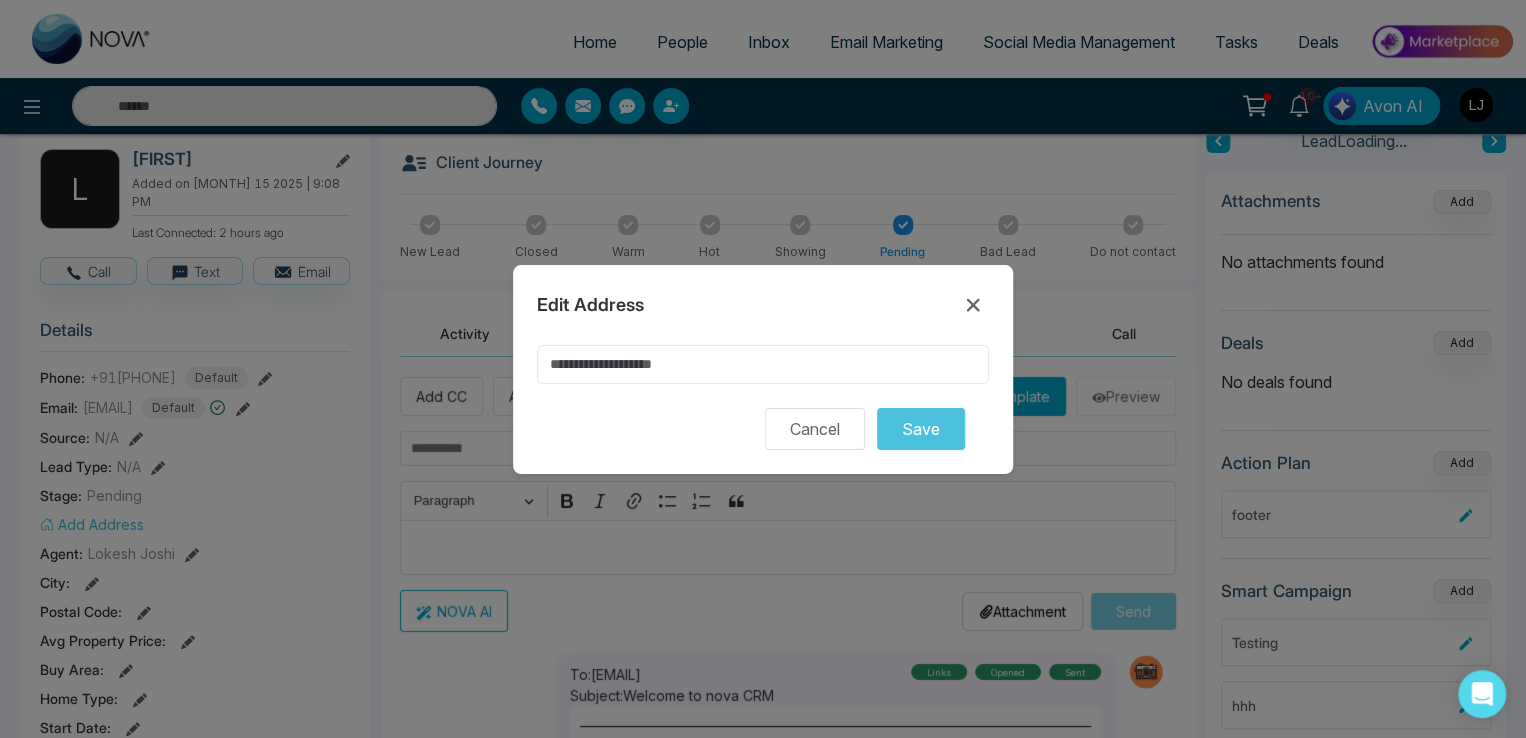 click at bounding box center (763, 364) 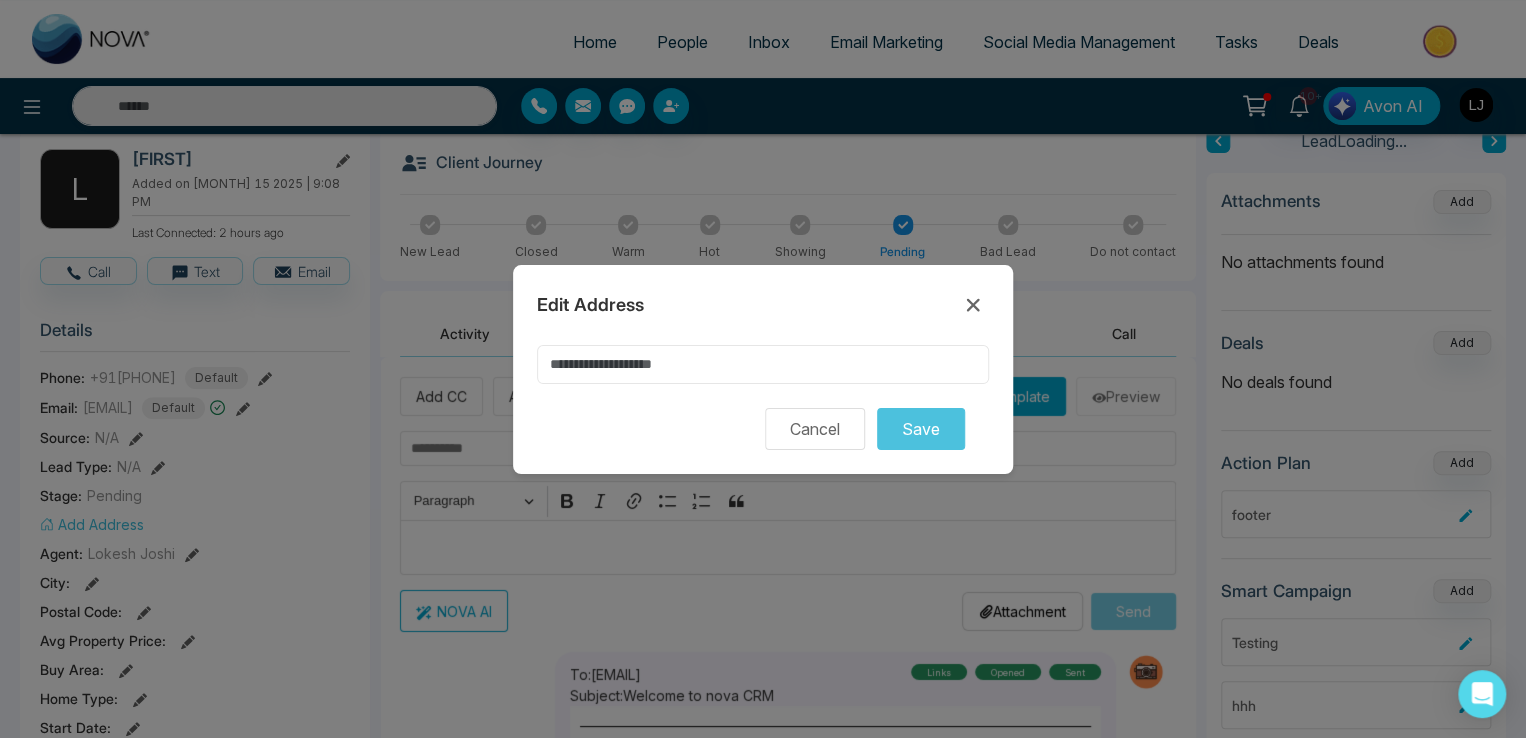click at bounding box center (763, 364) 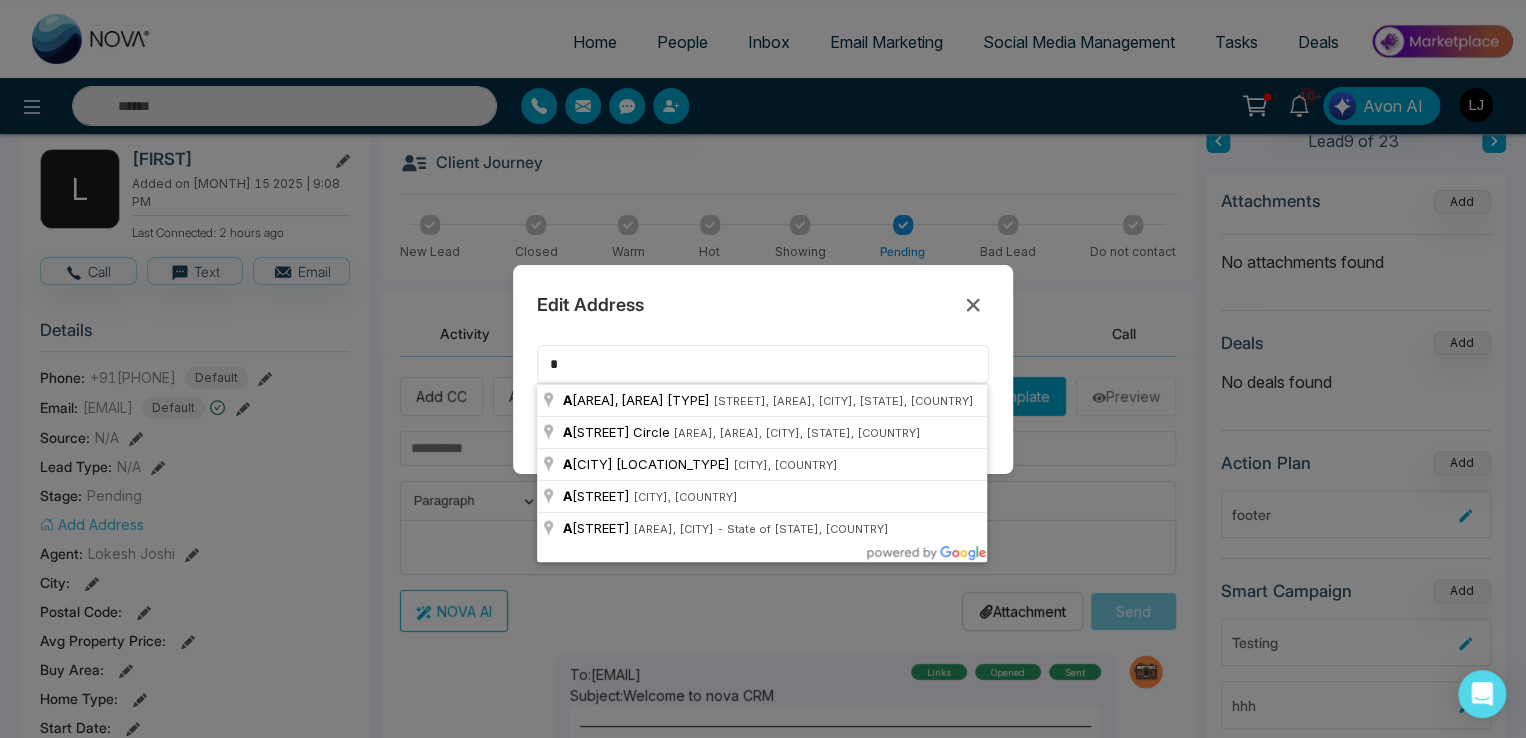 type on "*" 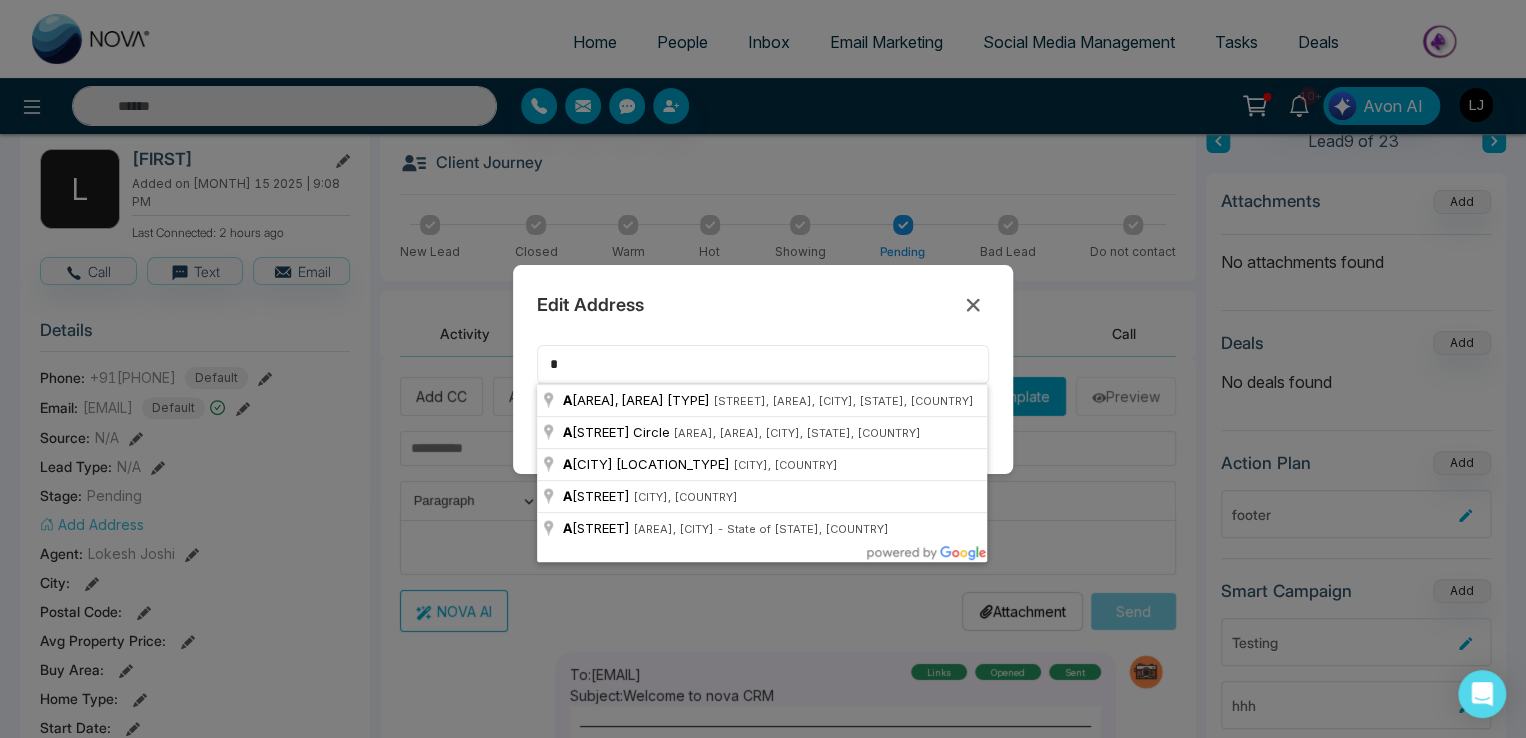 click on "*" at bounding box center [763, 364] 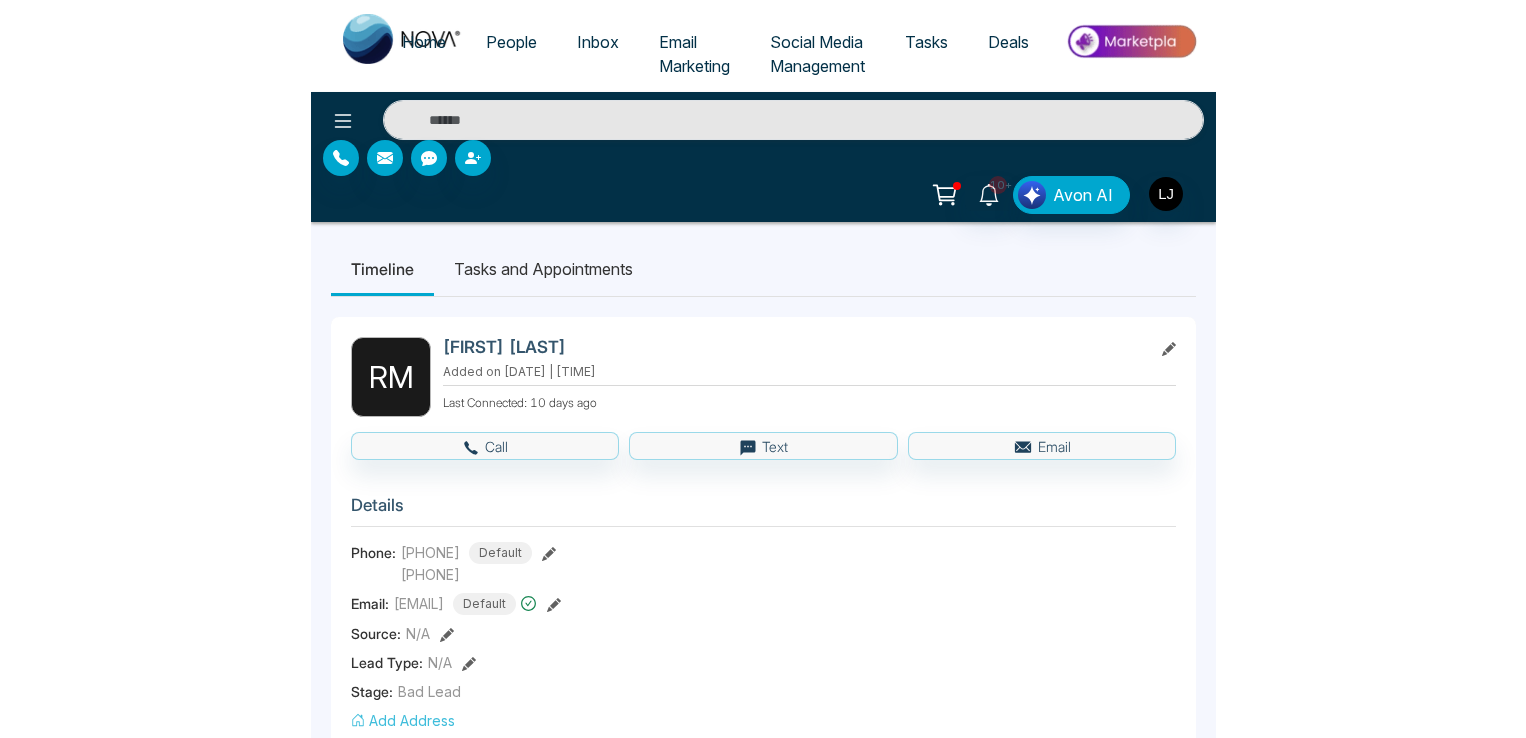 scroll, scrollTop: 333, scrollLeft: 0, axis: vertical 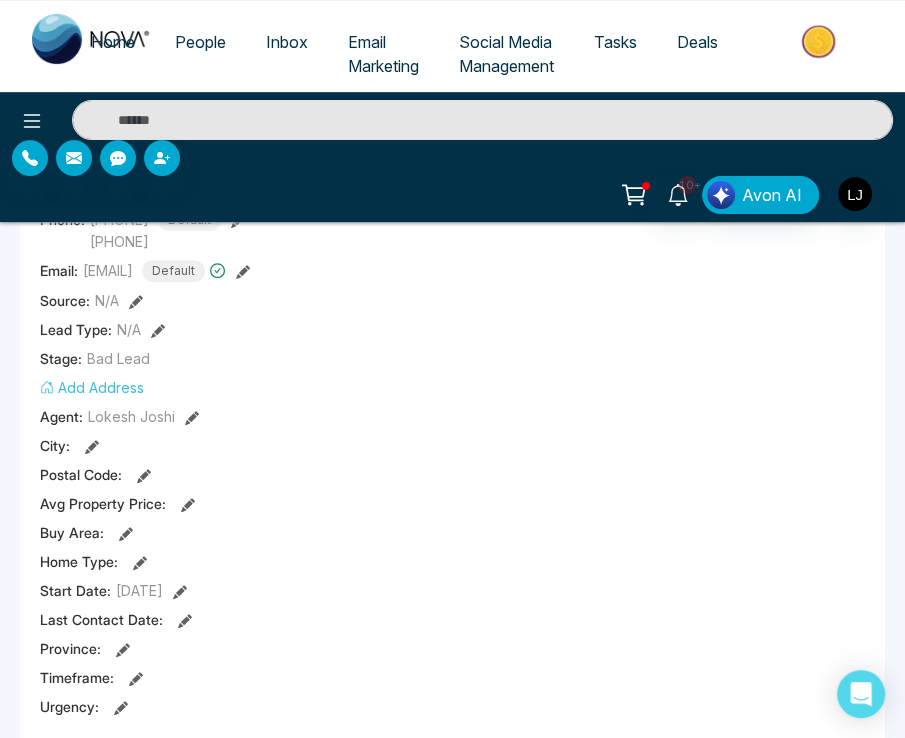 click on "Add Address" at bounding box center [92, 387] 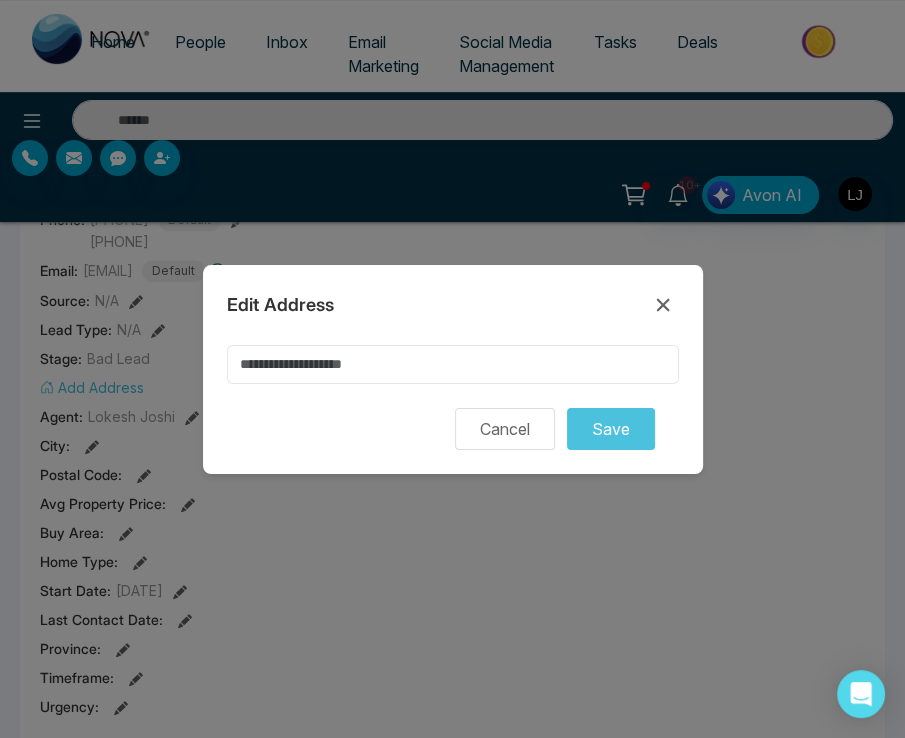 click at bounding box center (453, 364) 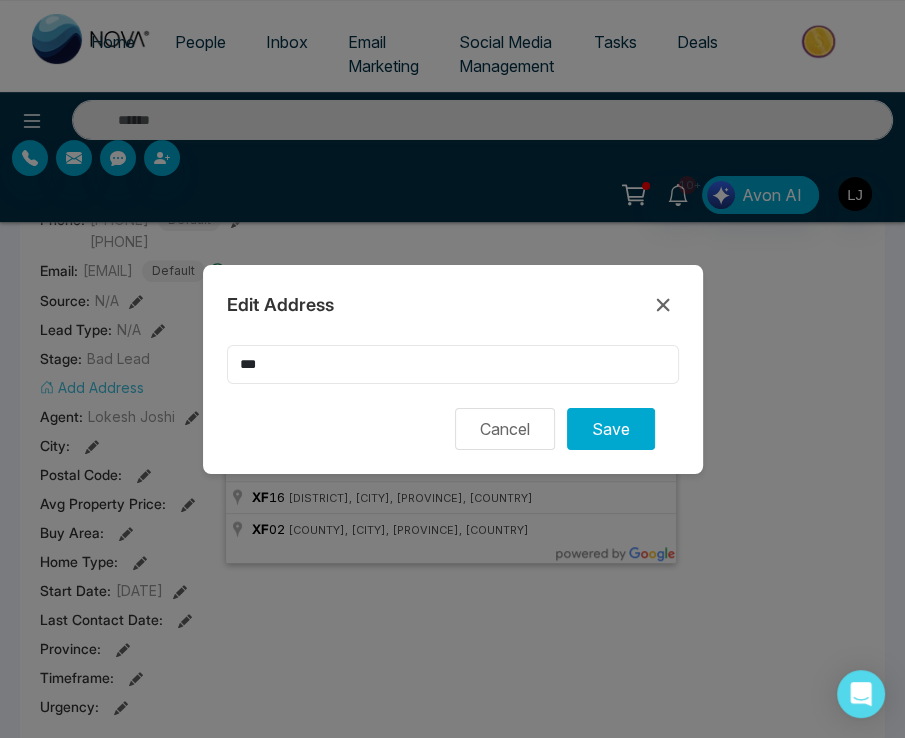 type on "***" 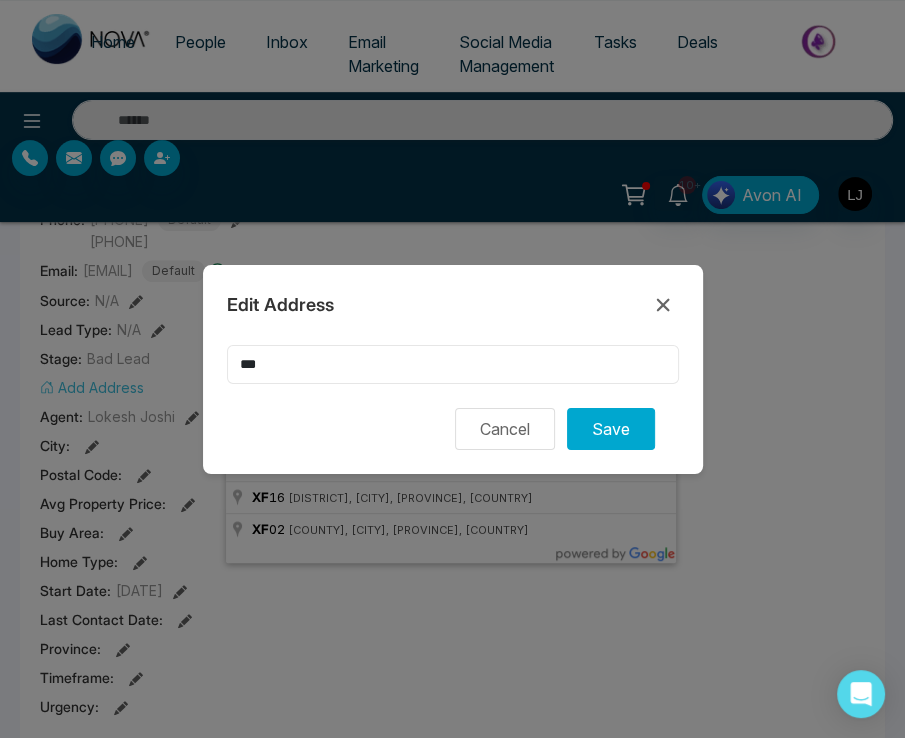 click on "***" at bounding box center [453, 364] 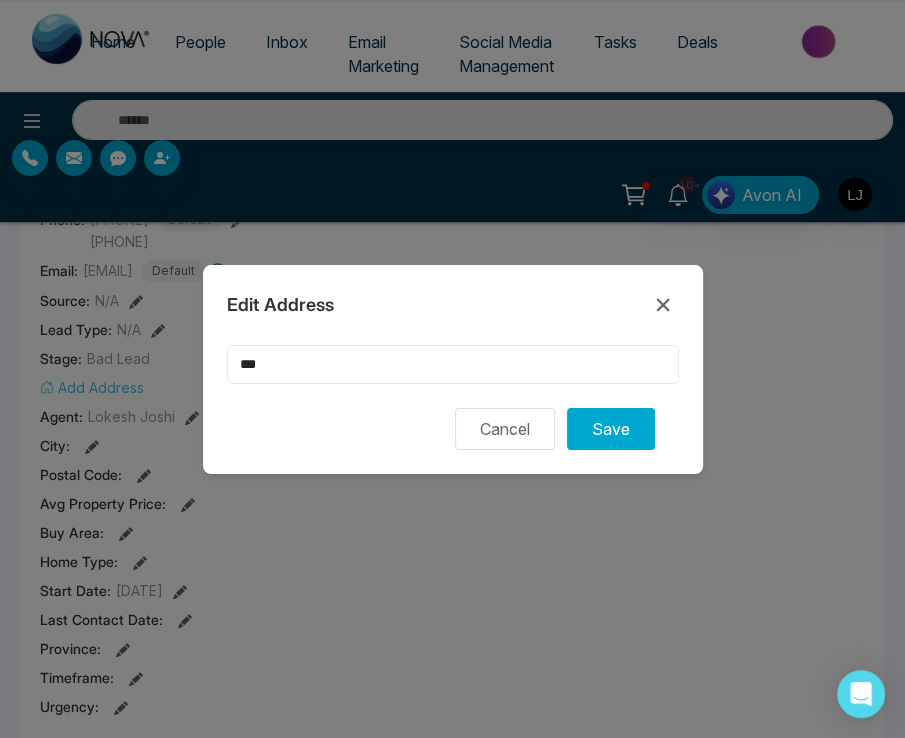 click on "***" at bounding box center (453, 364) 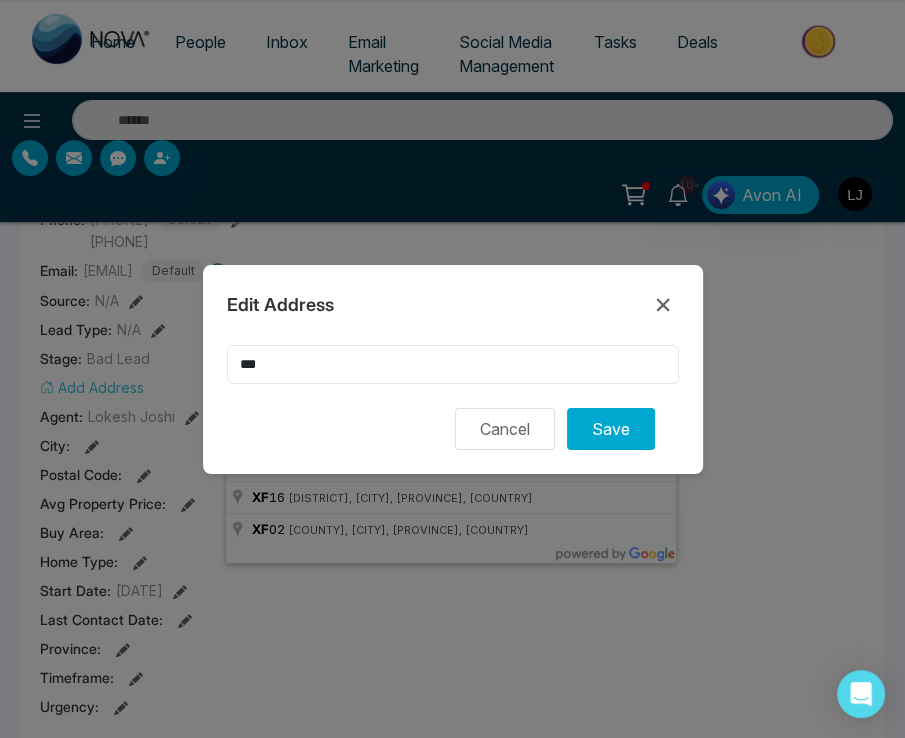 click on "***" at bounding box center (453, 364) 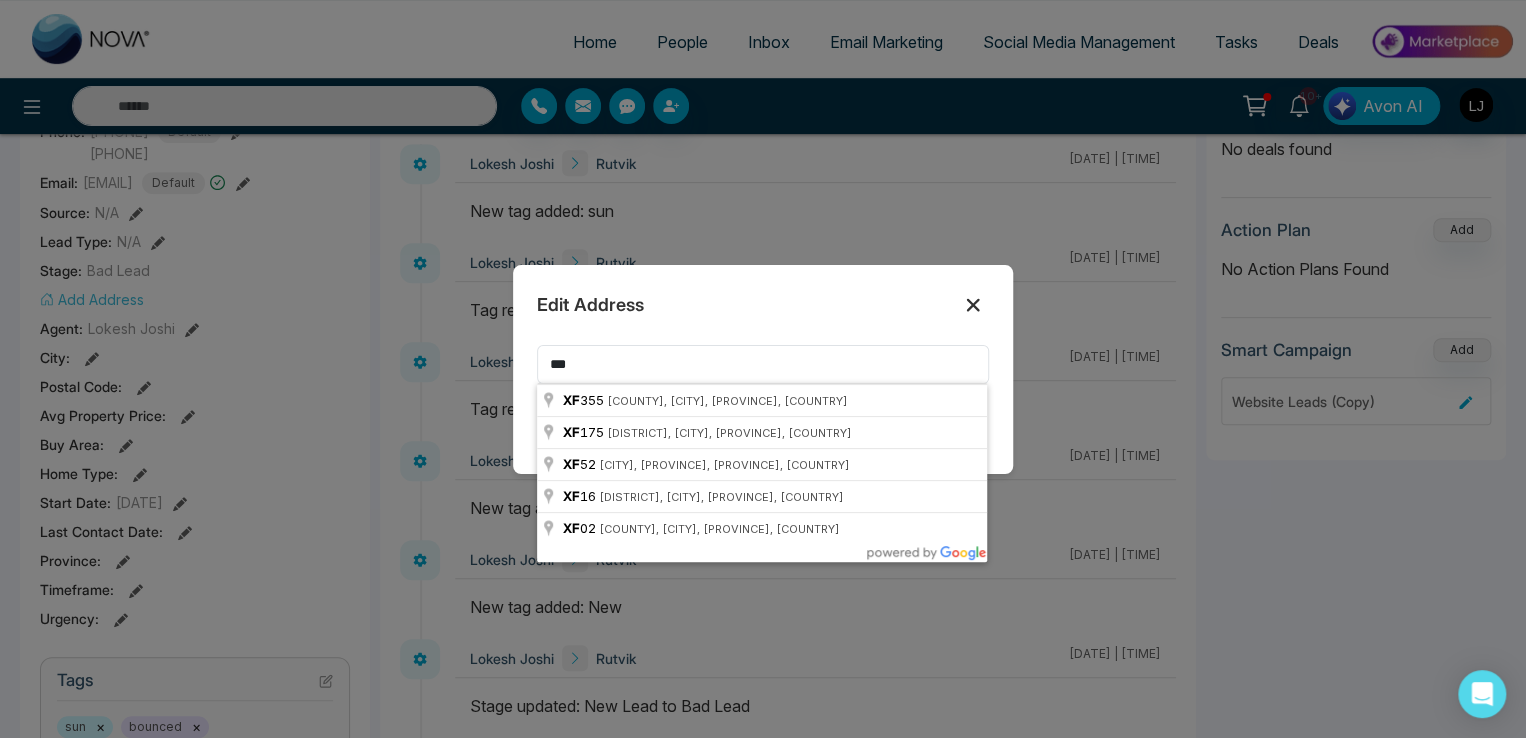 click 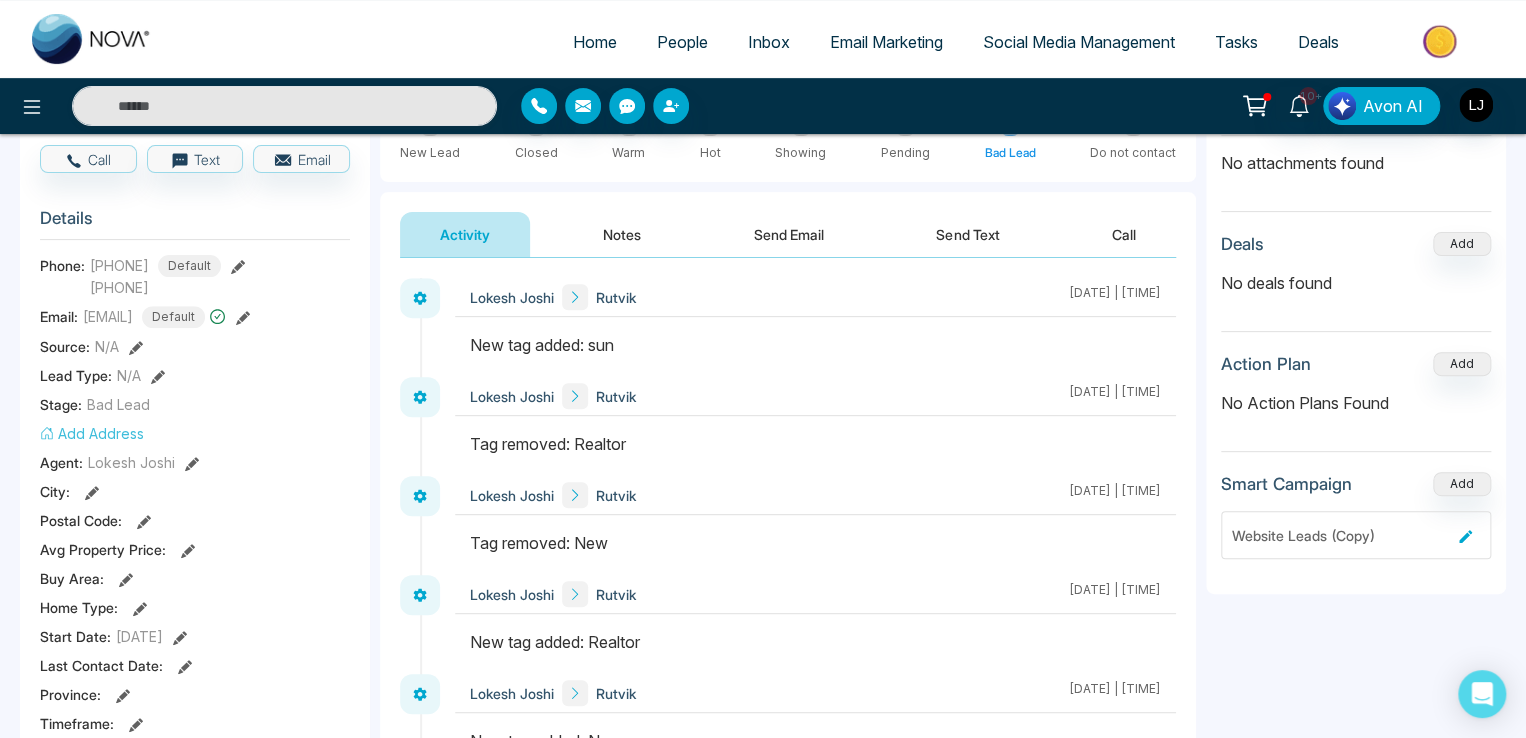 scroll, scrollTop: 200, scrollLeft: 0, axis: vertical 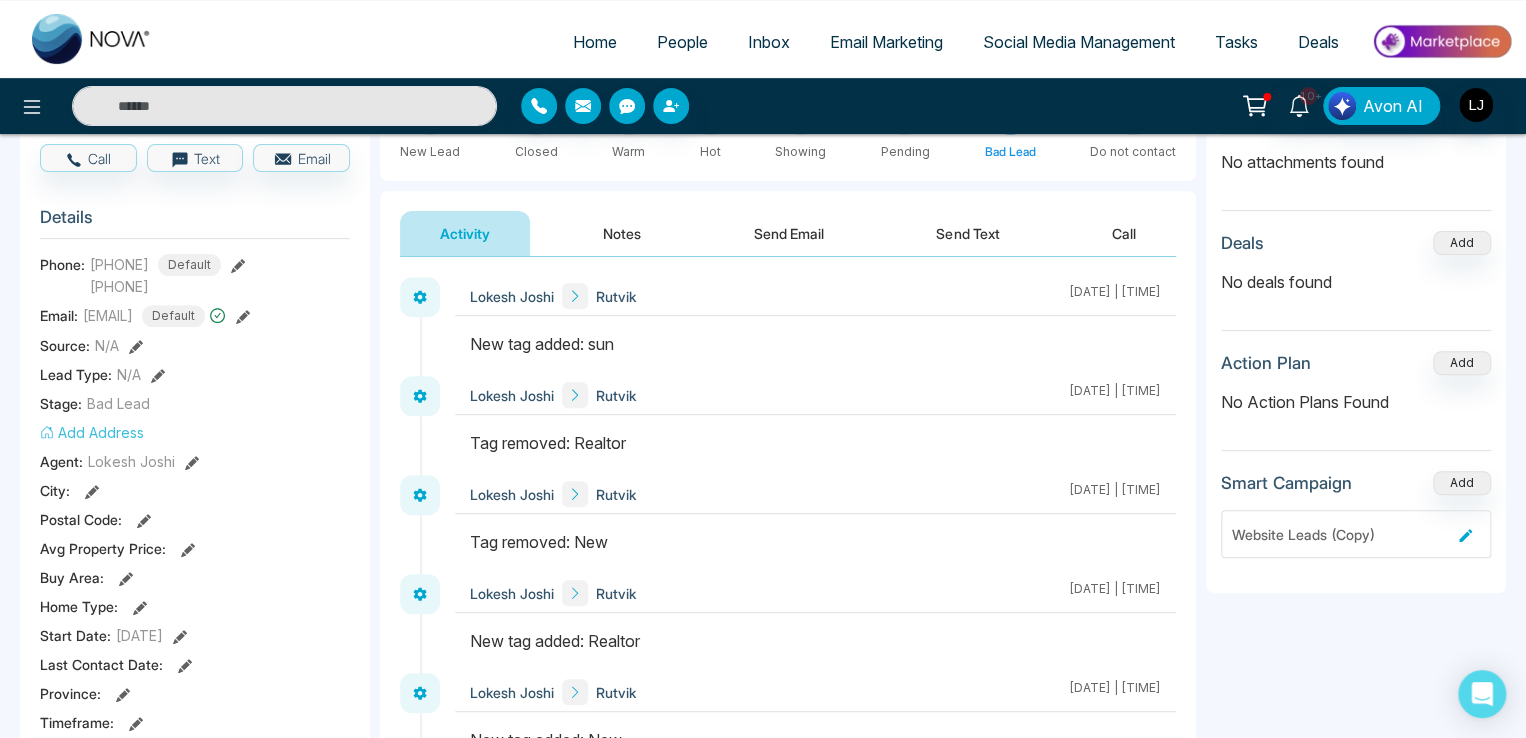 click on "Add Address" at bounding box center (92, 432) 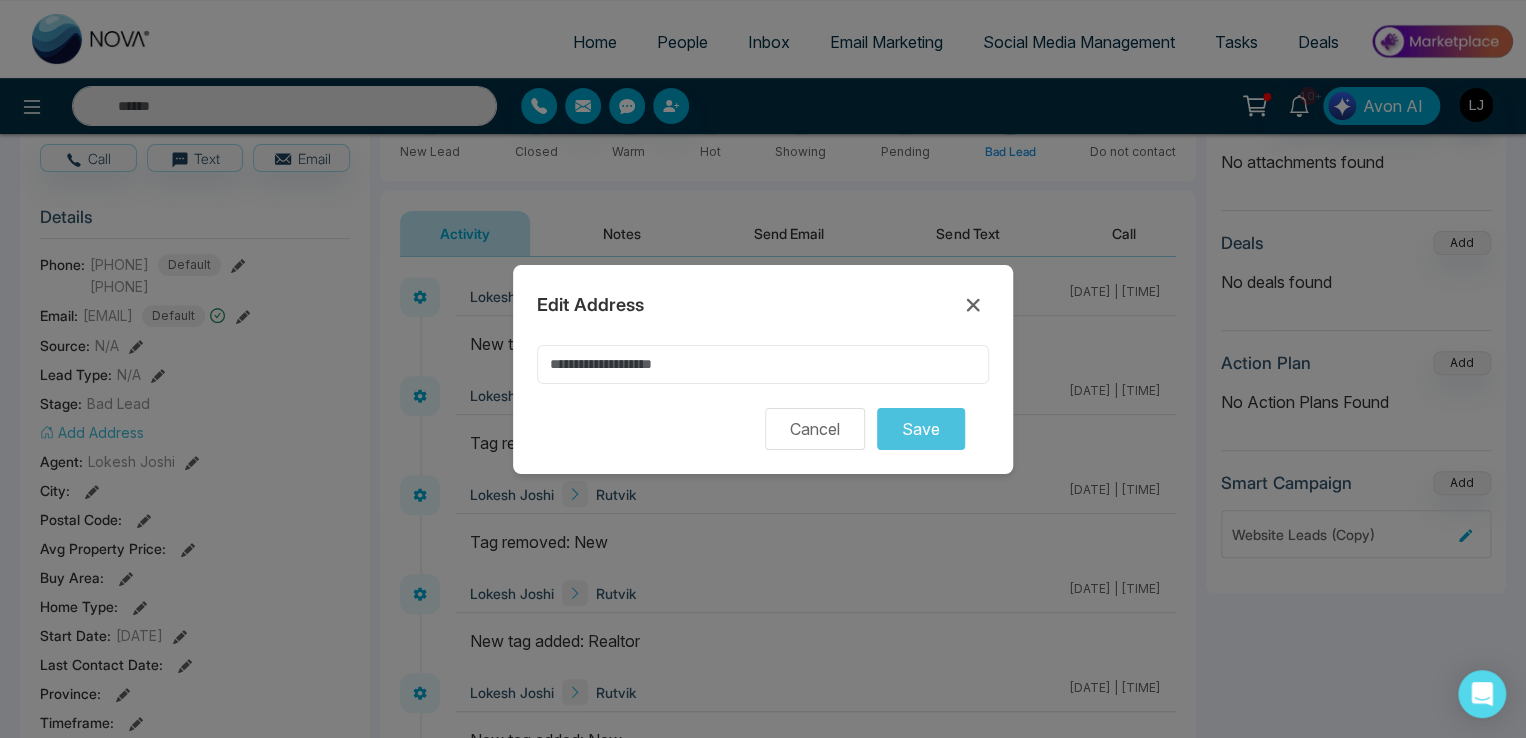 click at bounding box center (763, 364) 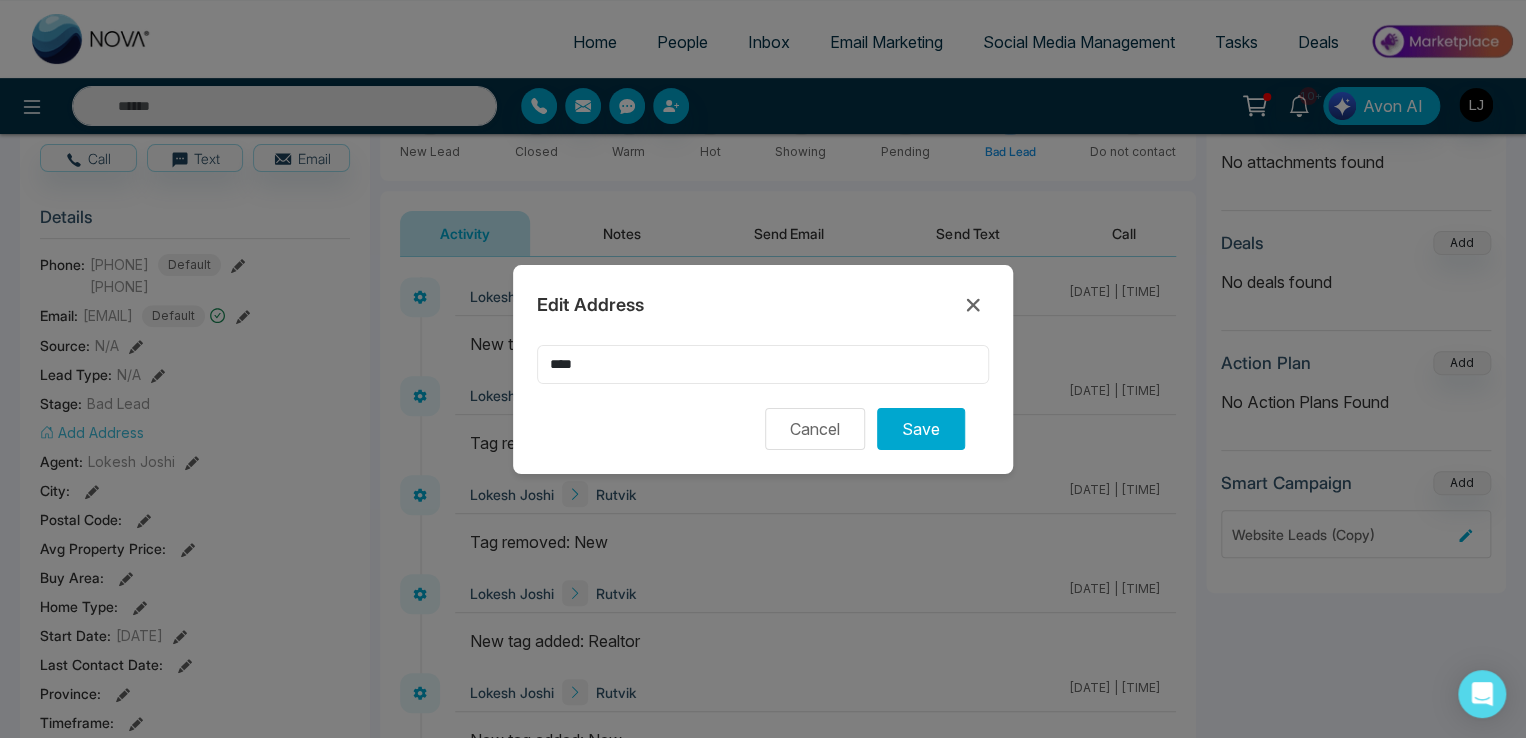 click on "****" at bounding box center (763, 364) 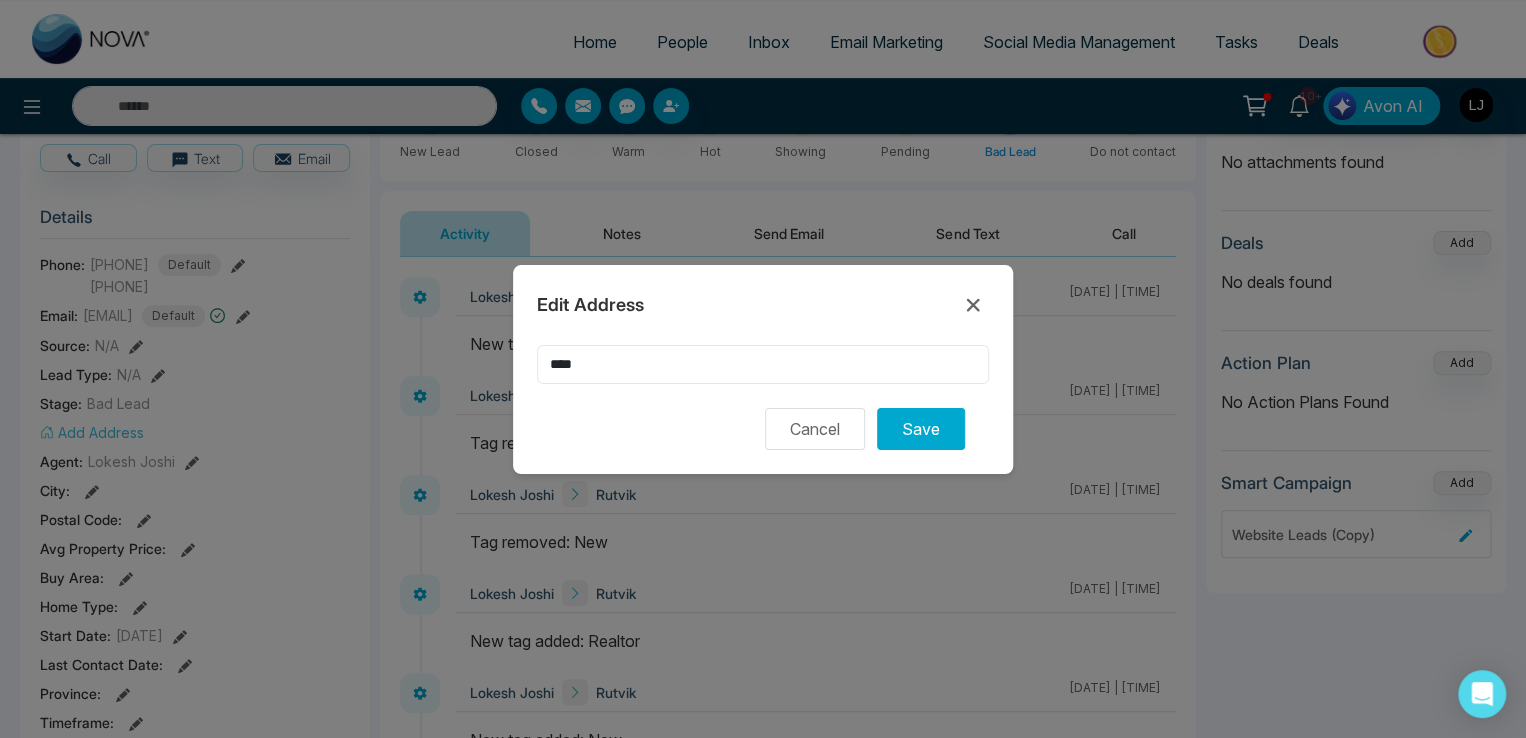 click on "****" at bounding box center [763, 364] 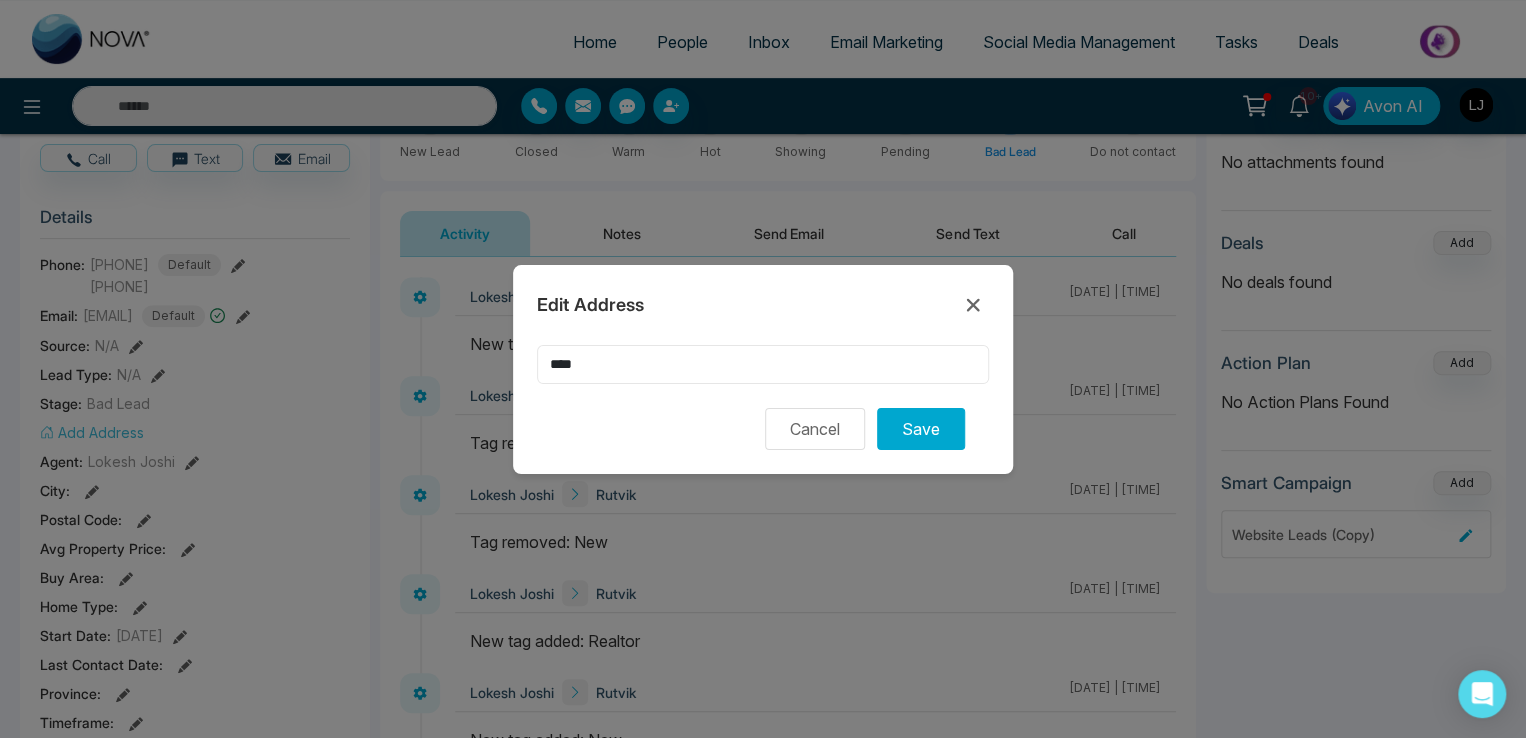 click on "****" at bounding box center [763, 364] 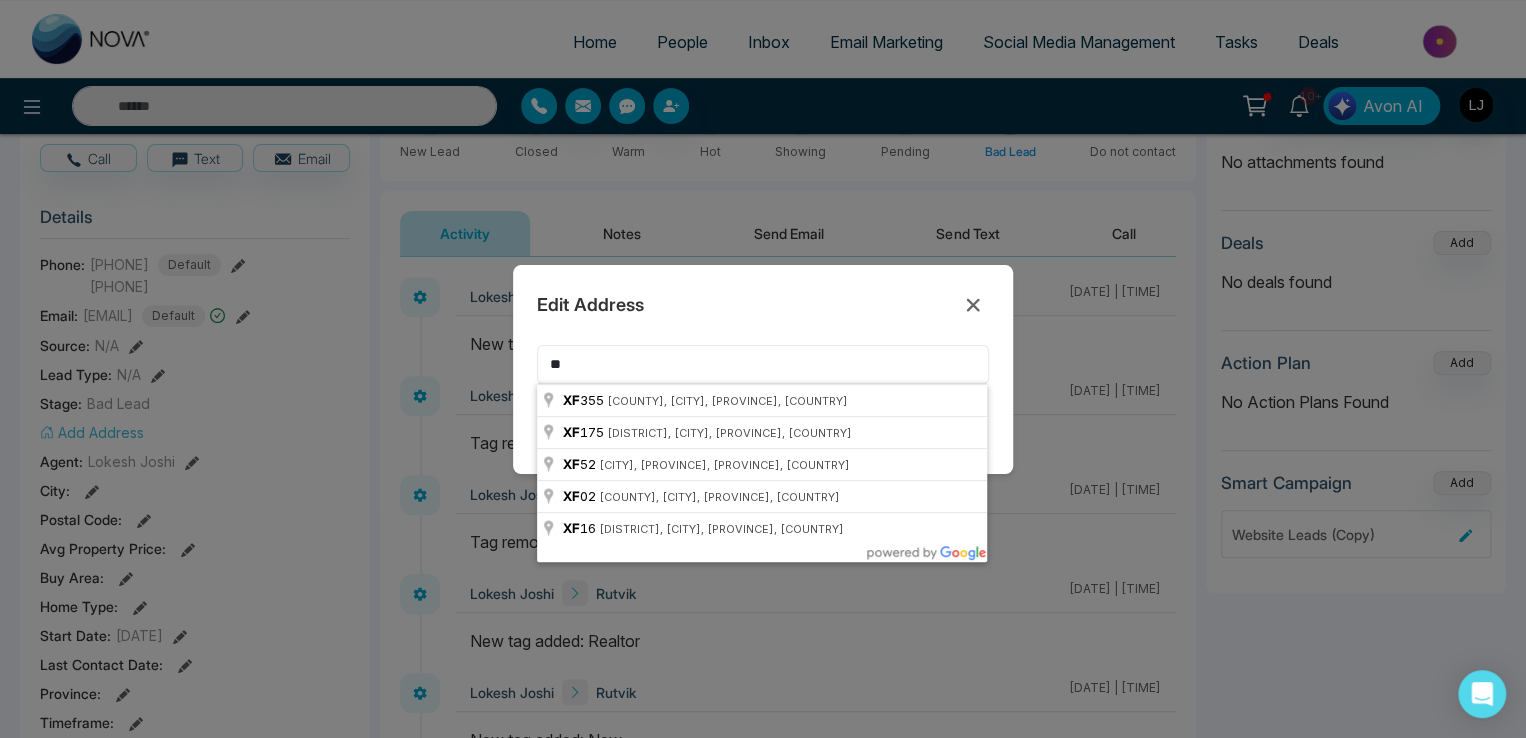 type on "*" 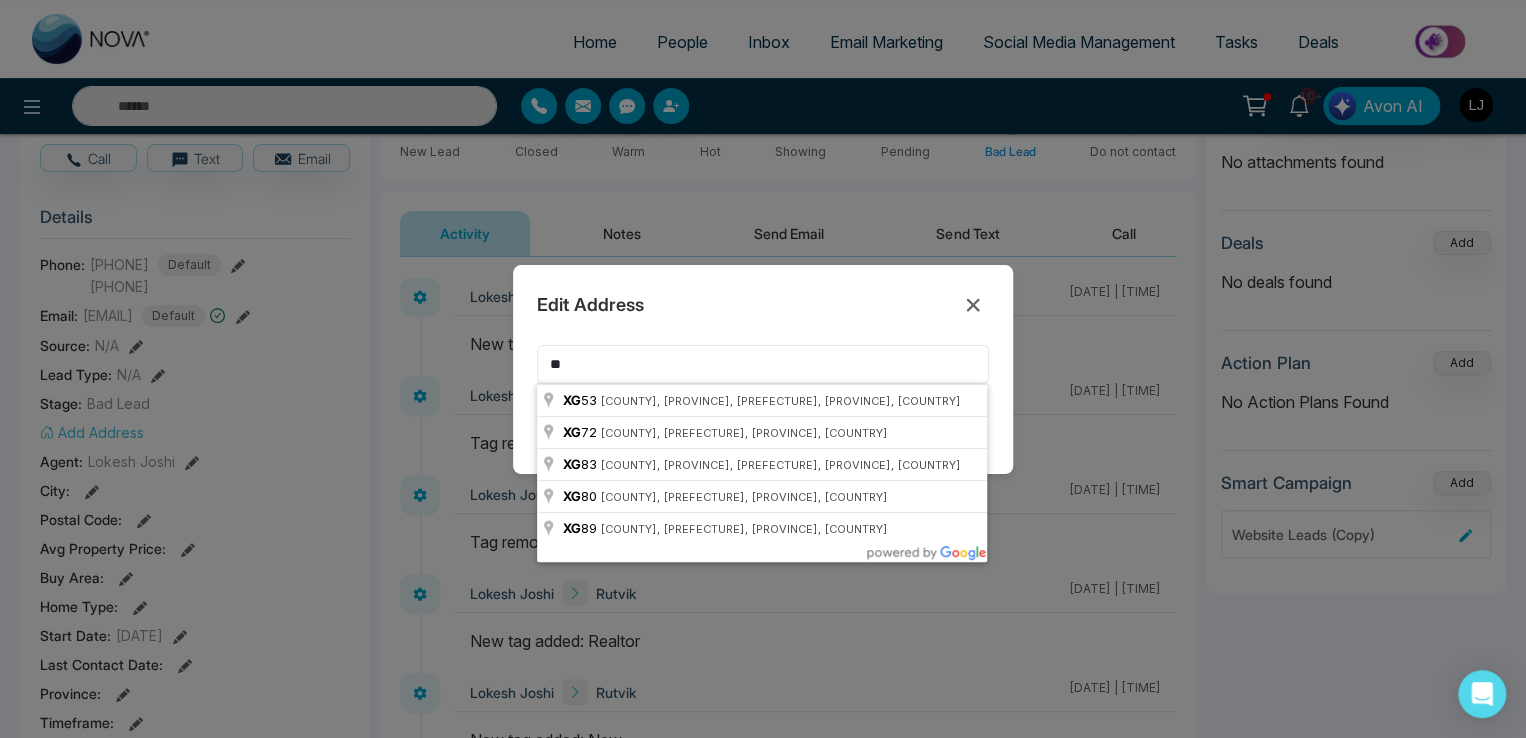 type on "*" 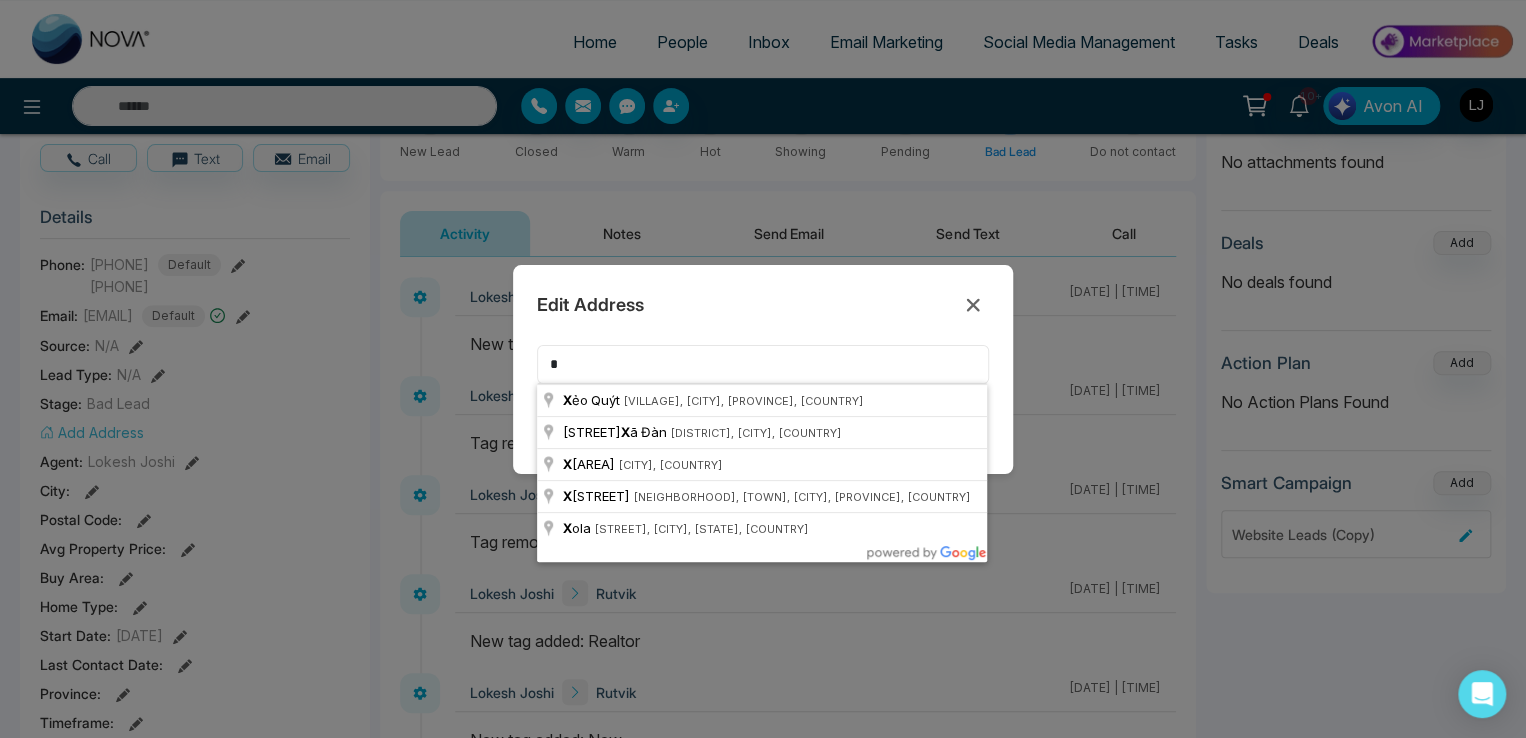type 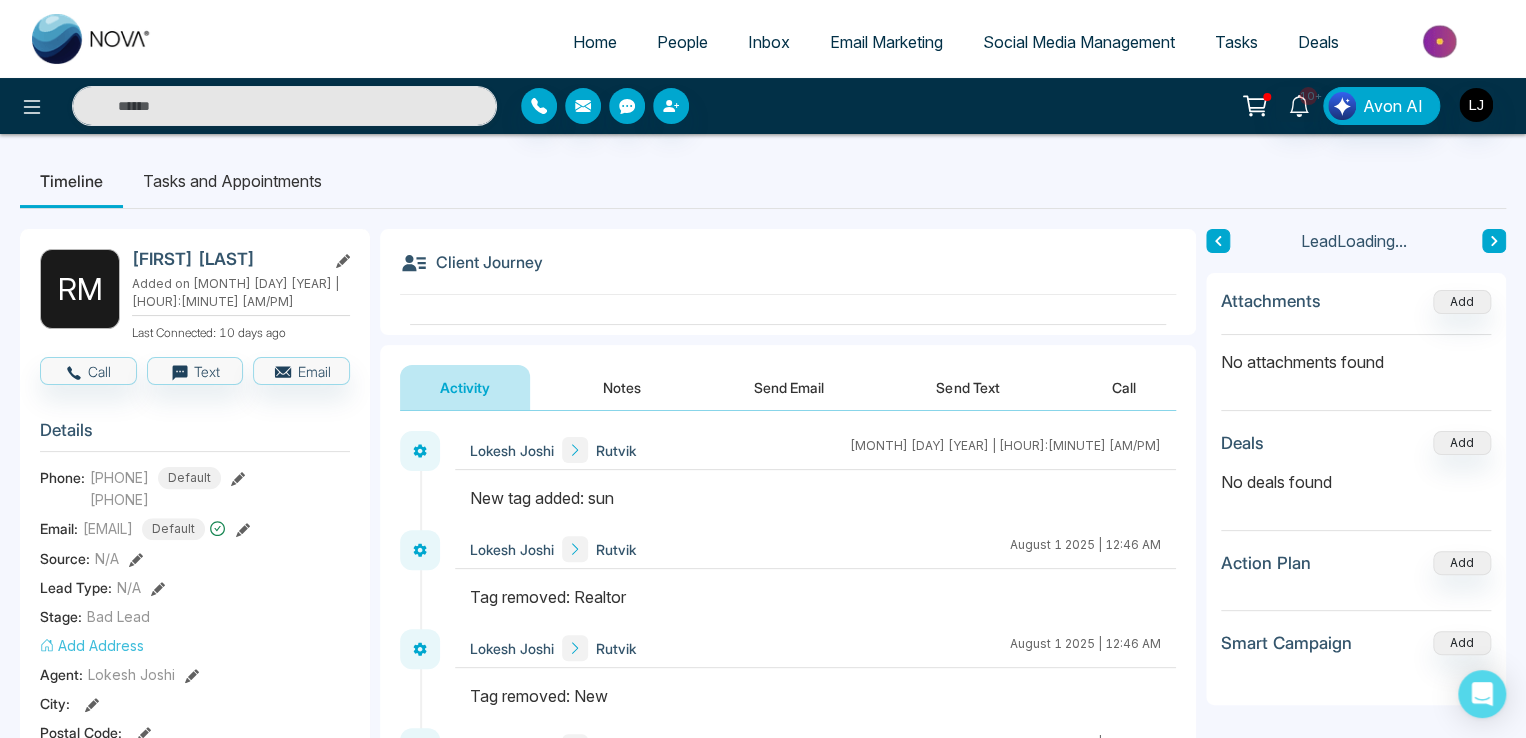 scroll, scrollTop: 200, scrollLeft: 0, axis: vertical 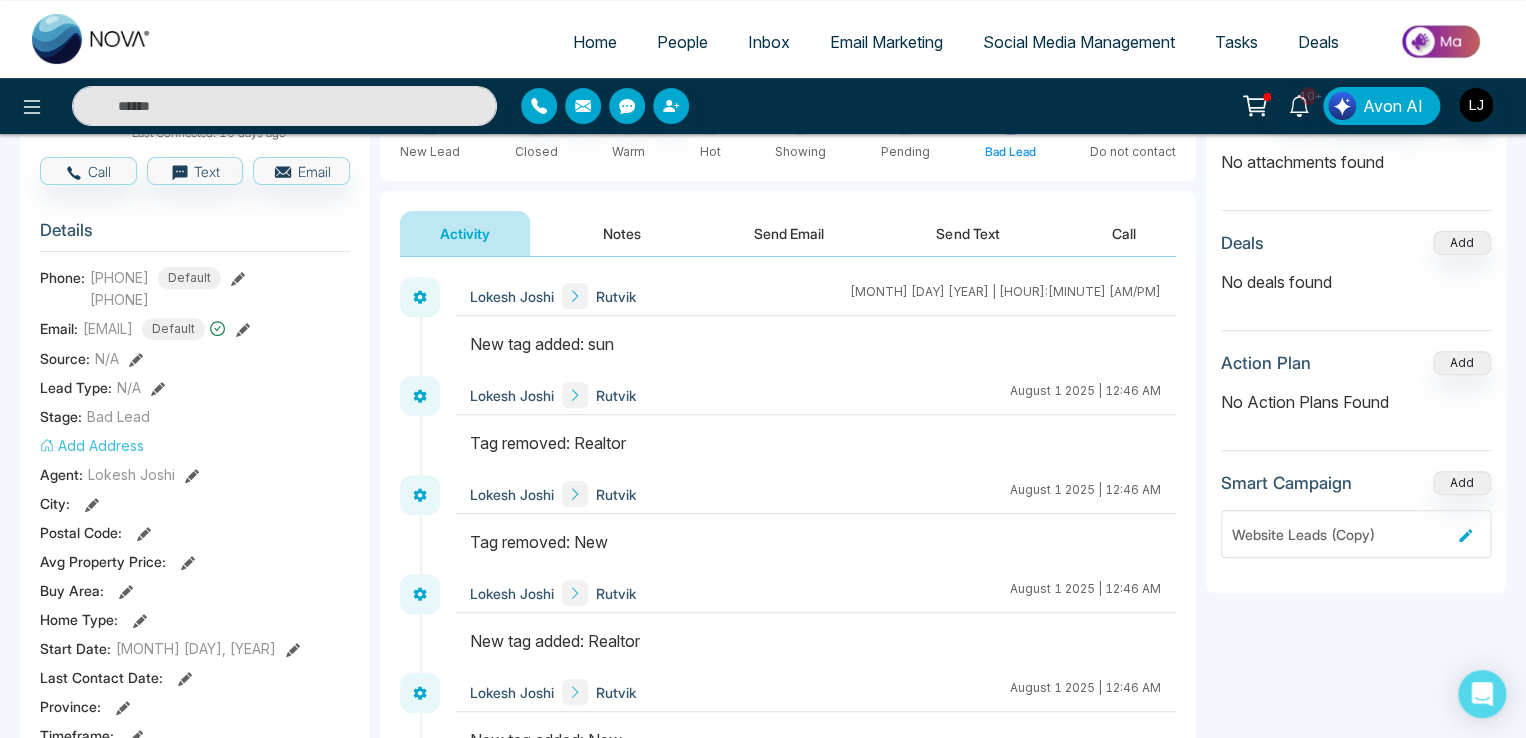 click on "Add Address" at bounding box center (92, 445) 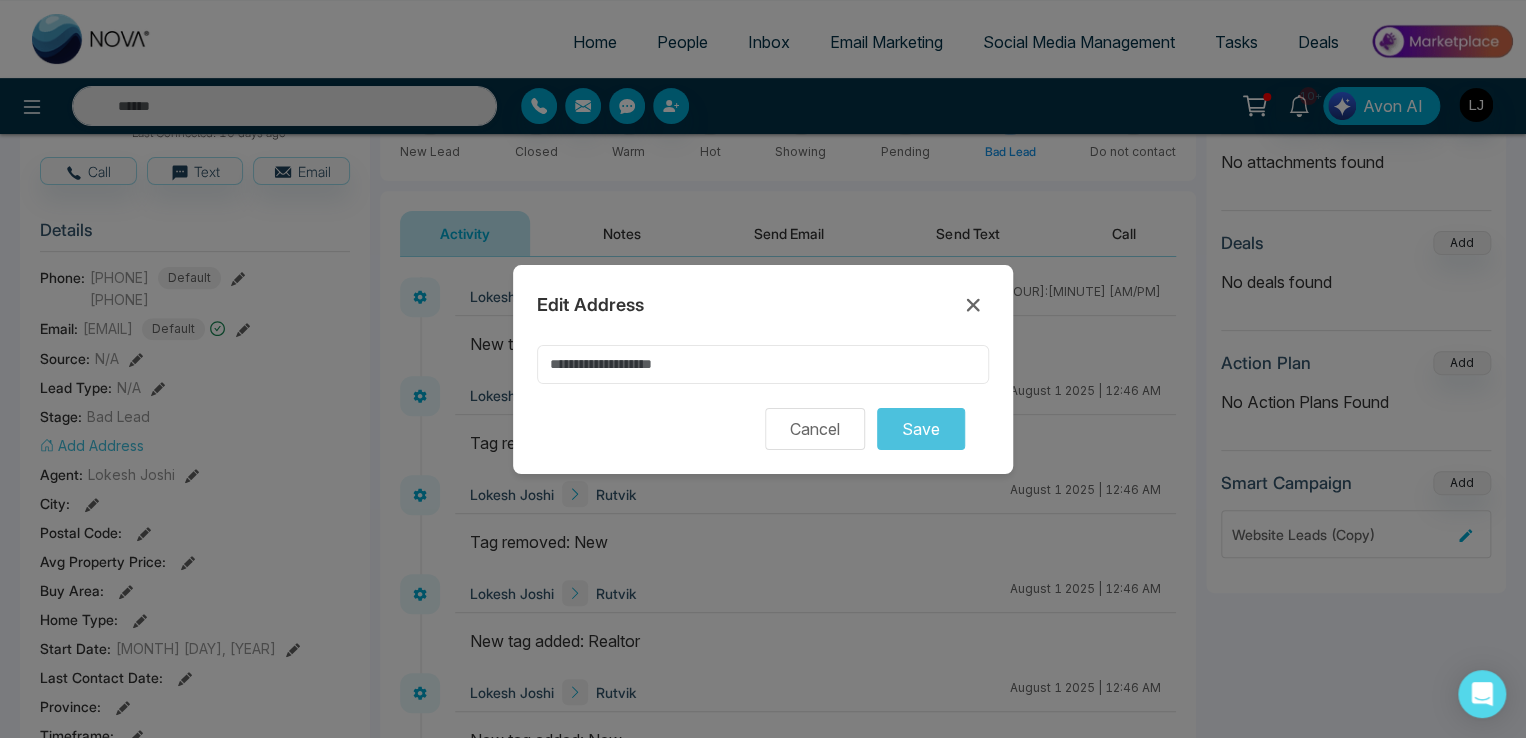 click at bounding box center [763, 364] 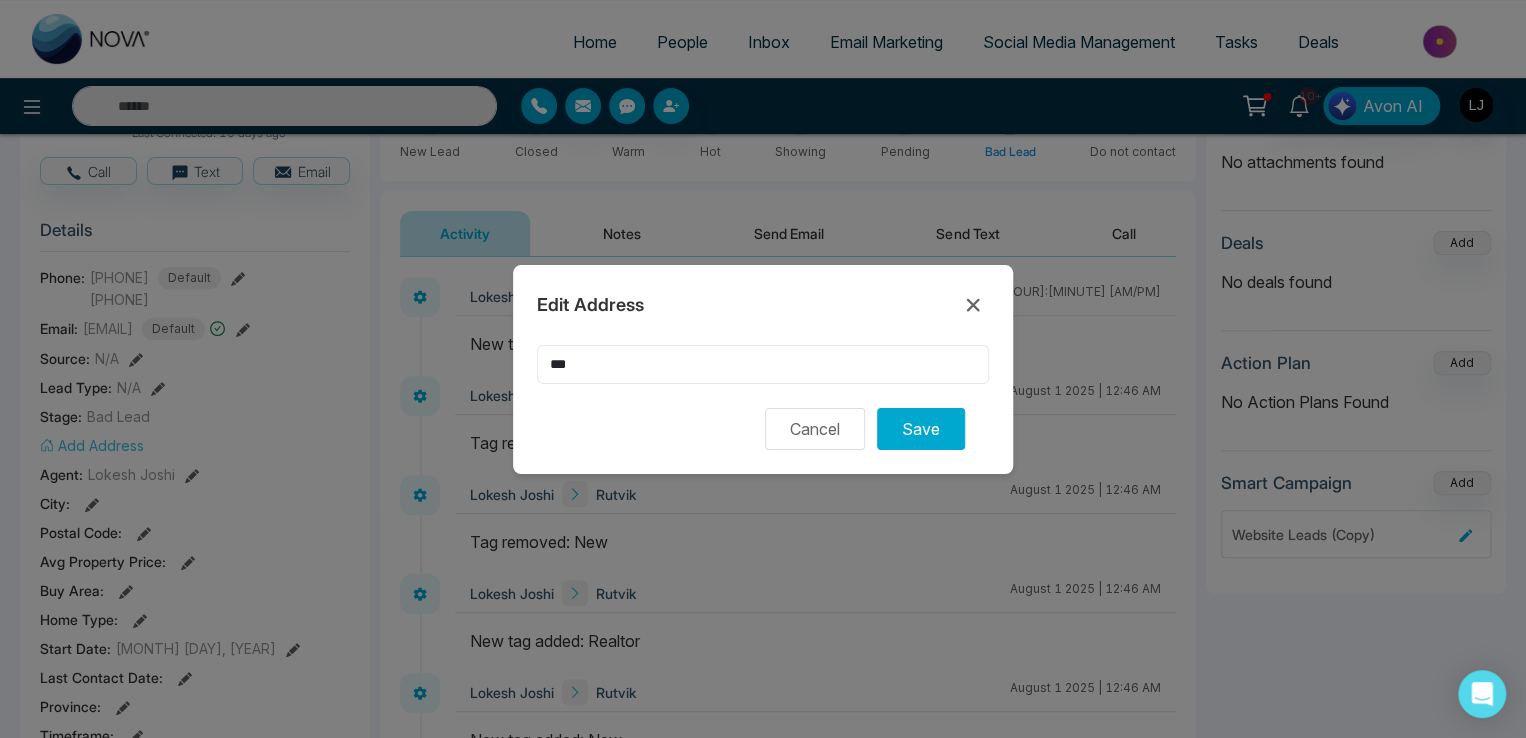 click on "***" at bounding box center [763, 364] 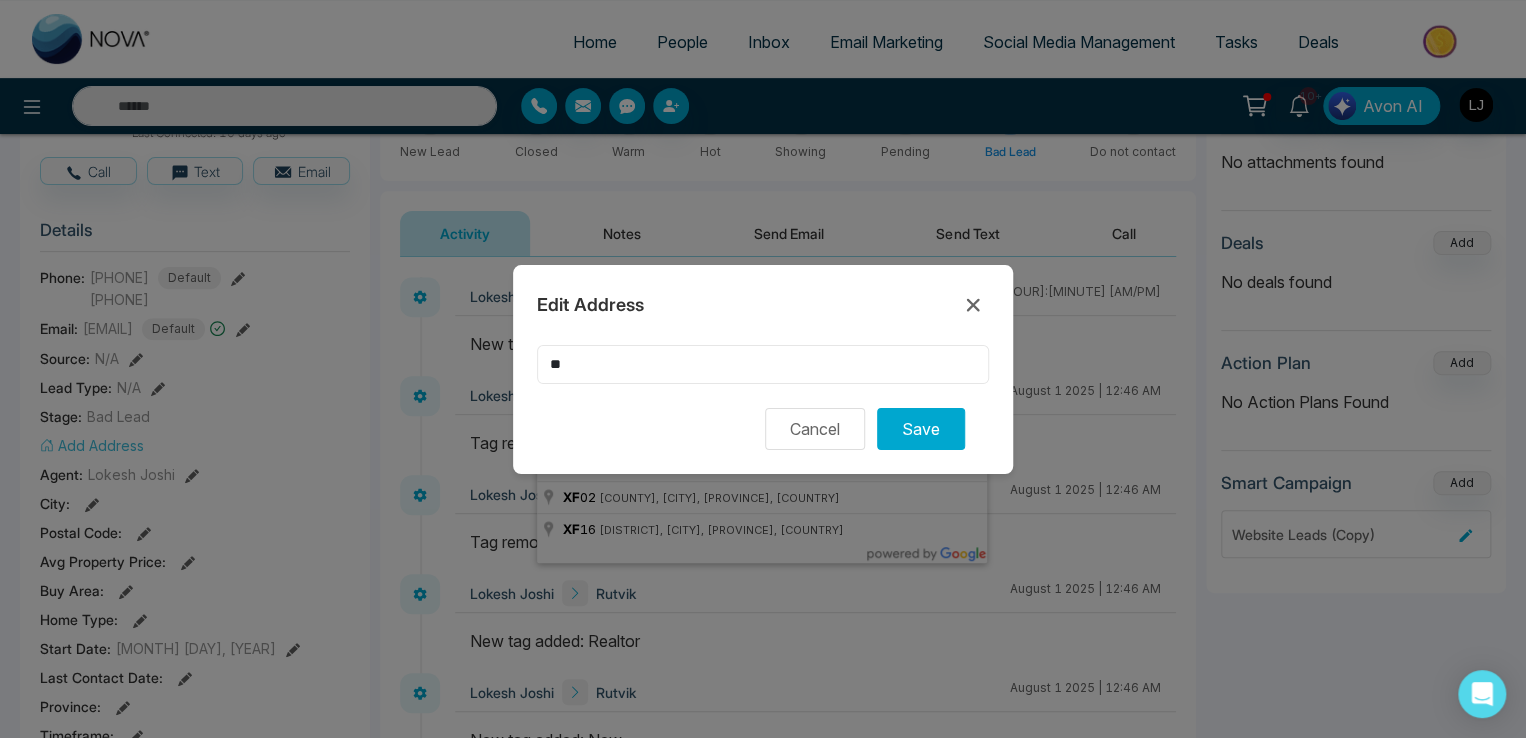 type on "*" 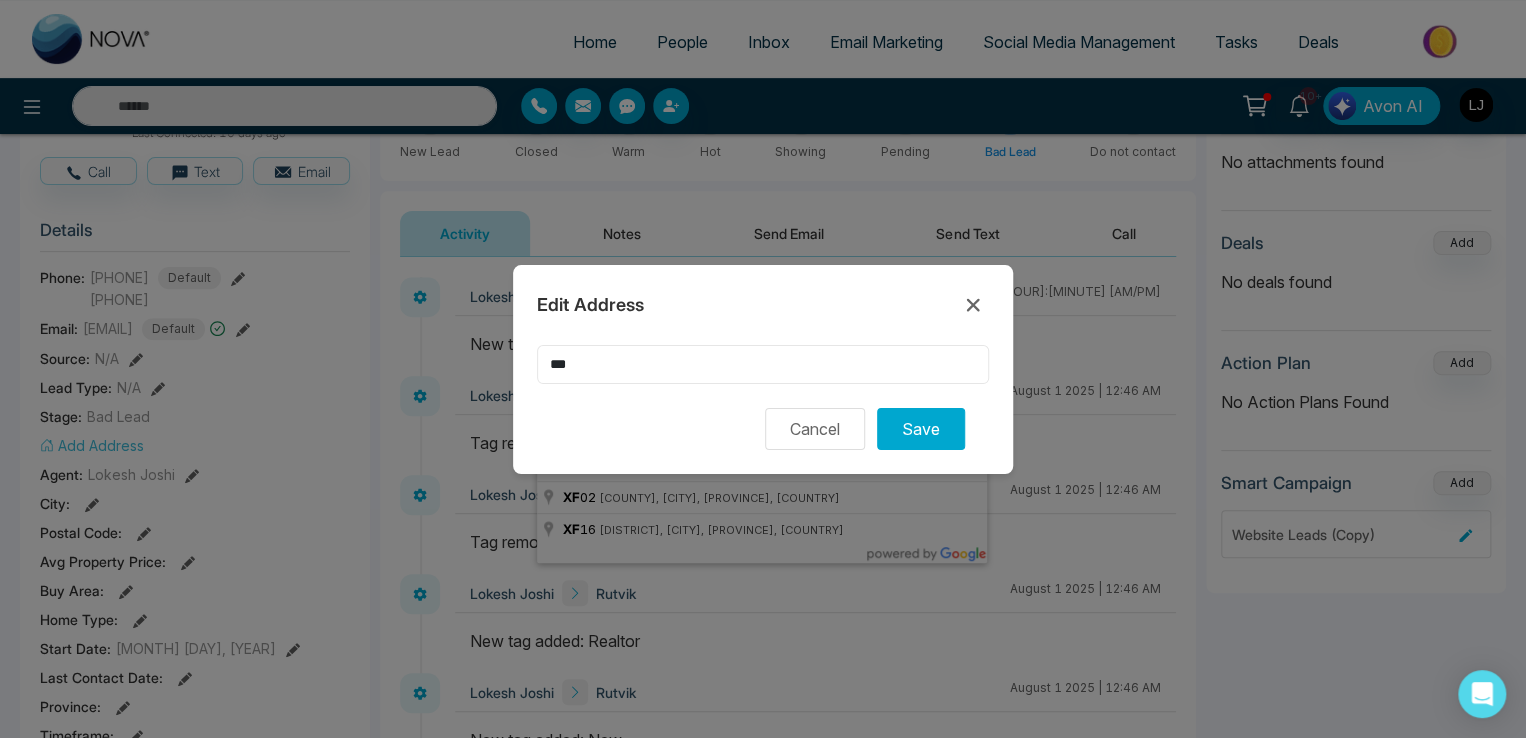 type on "***" 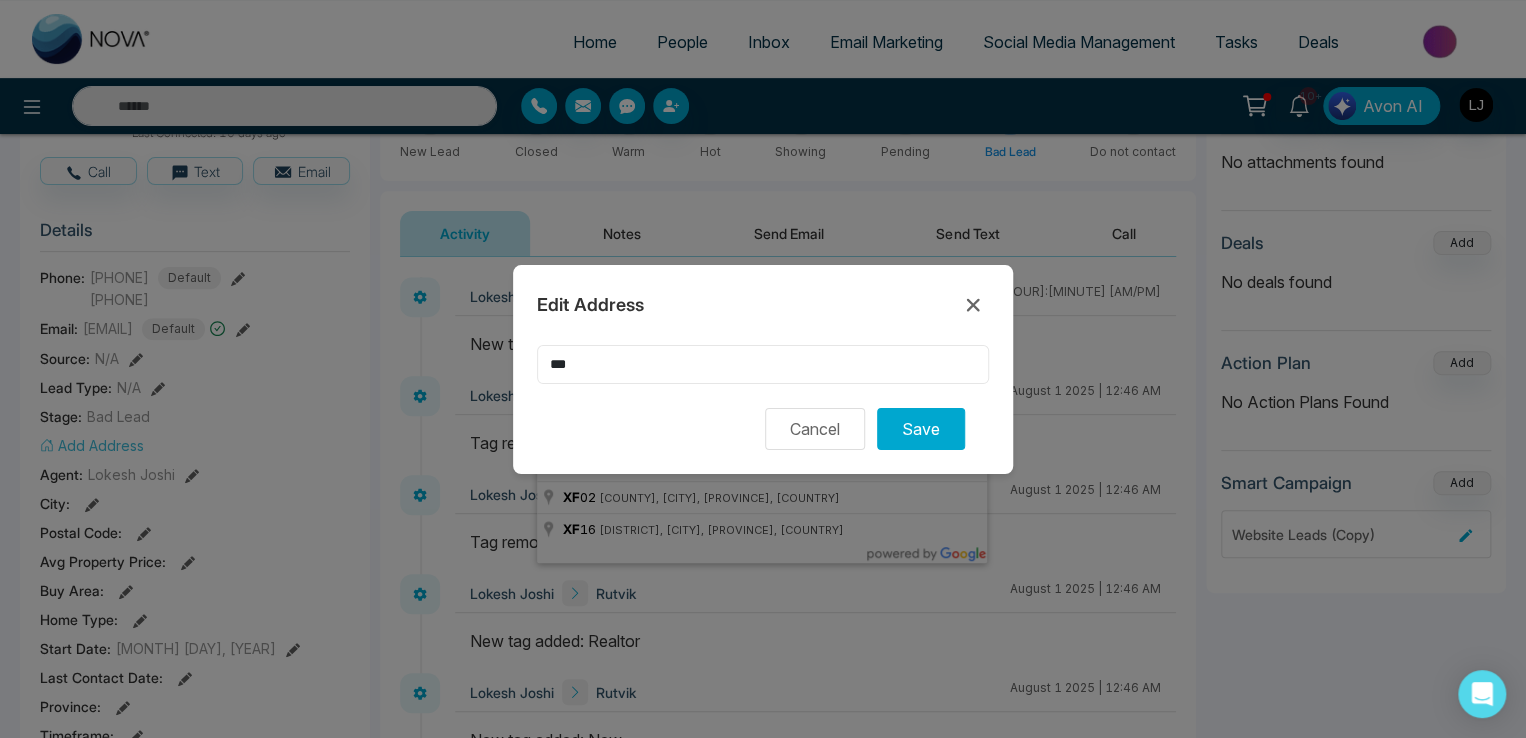 click on "***" at bounding box center (763, 364) 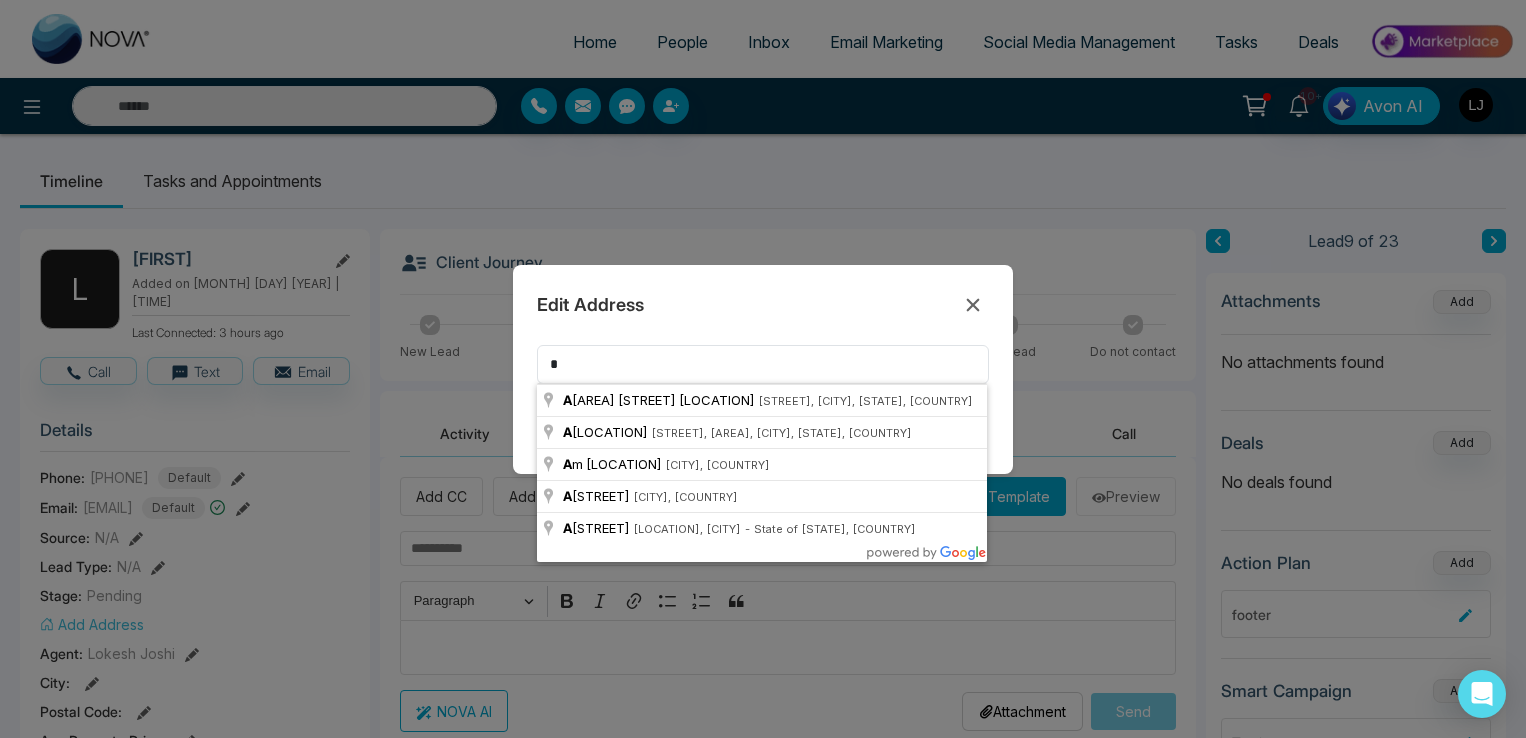 scroll, scrollTop: 100, scrollLeft: 0, axis: vertical 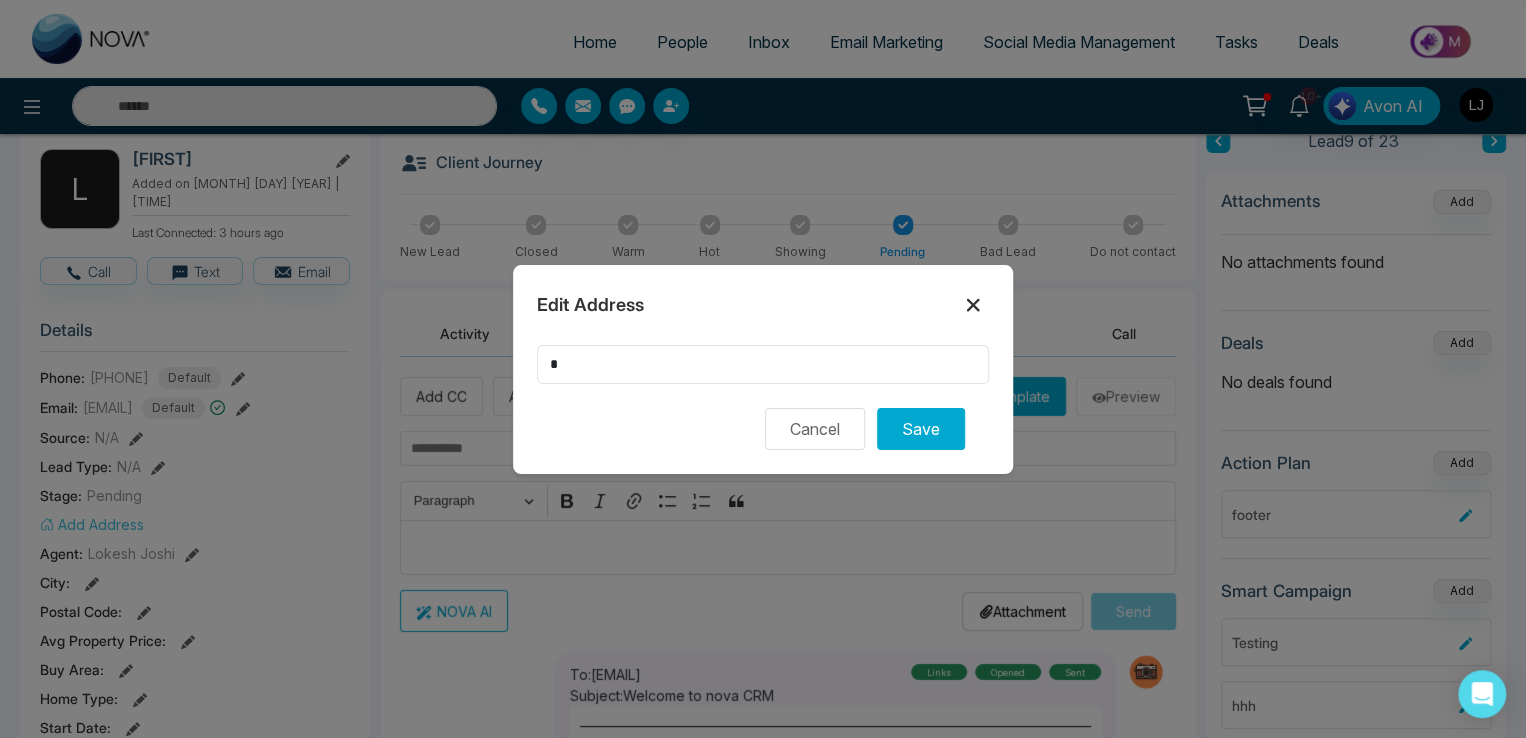 click 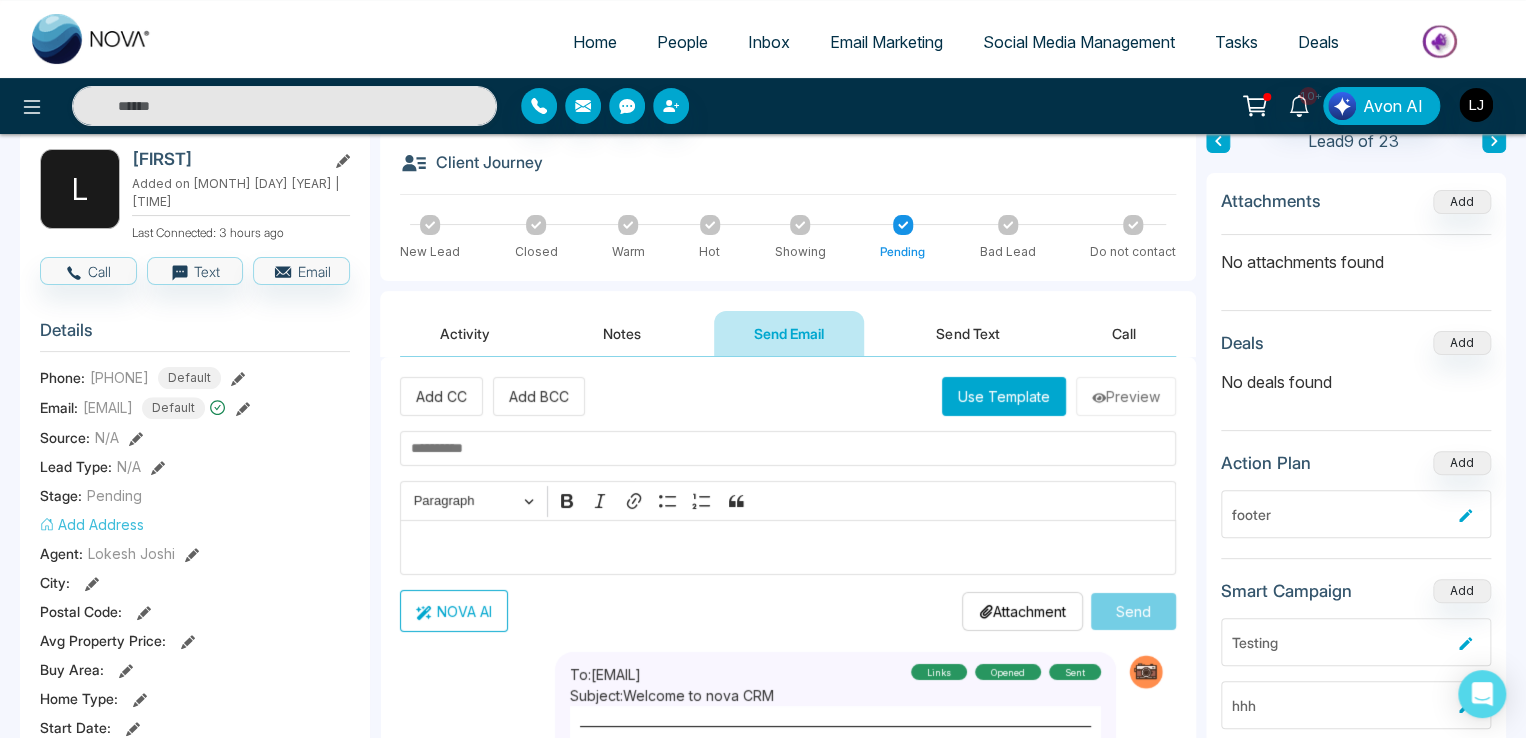 click on "Activity" at bounding box center (465, 333) 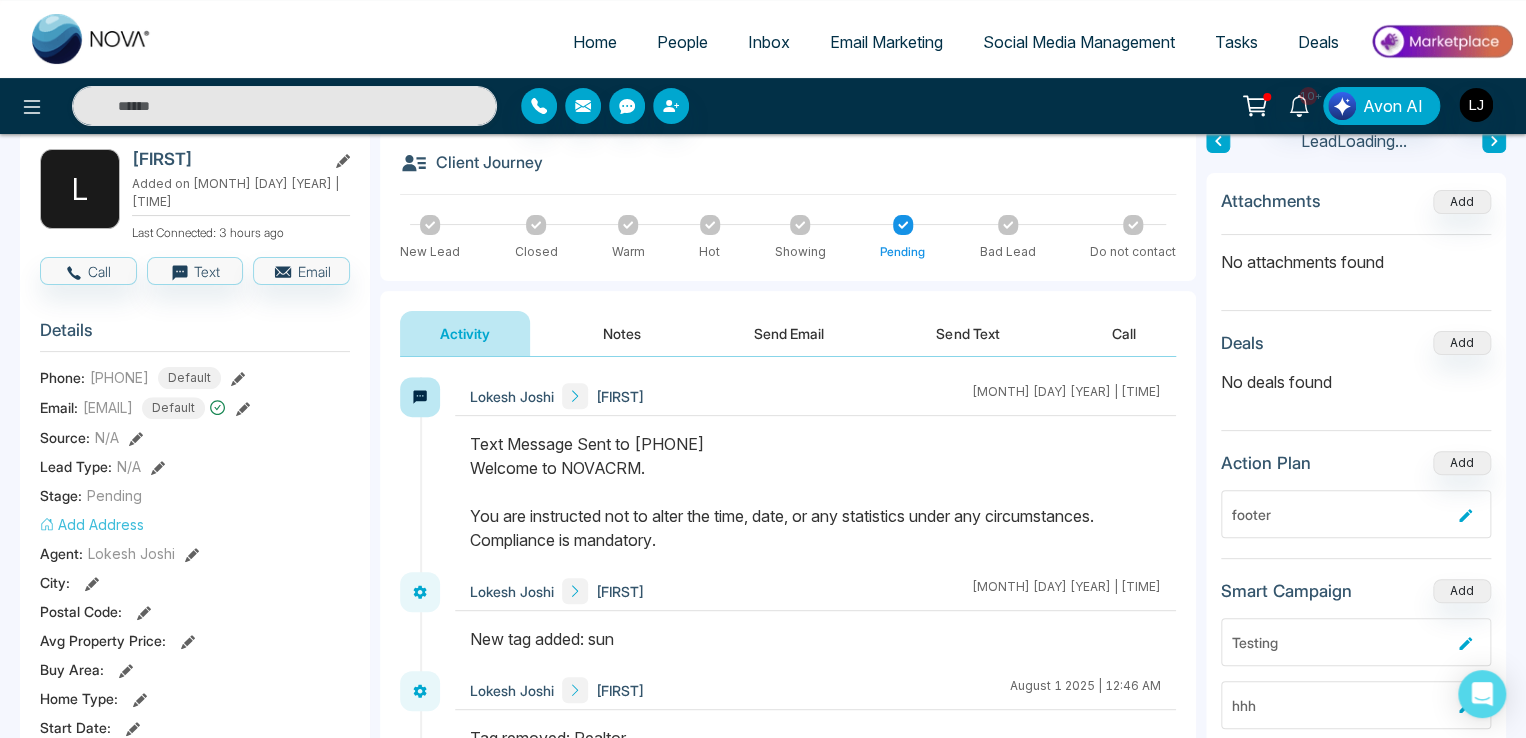 type 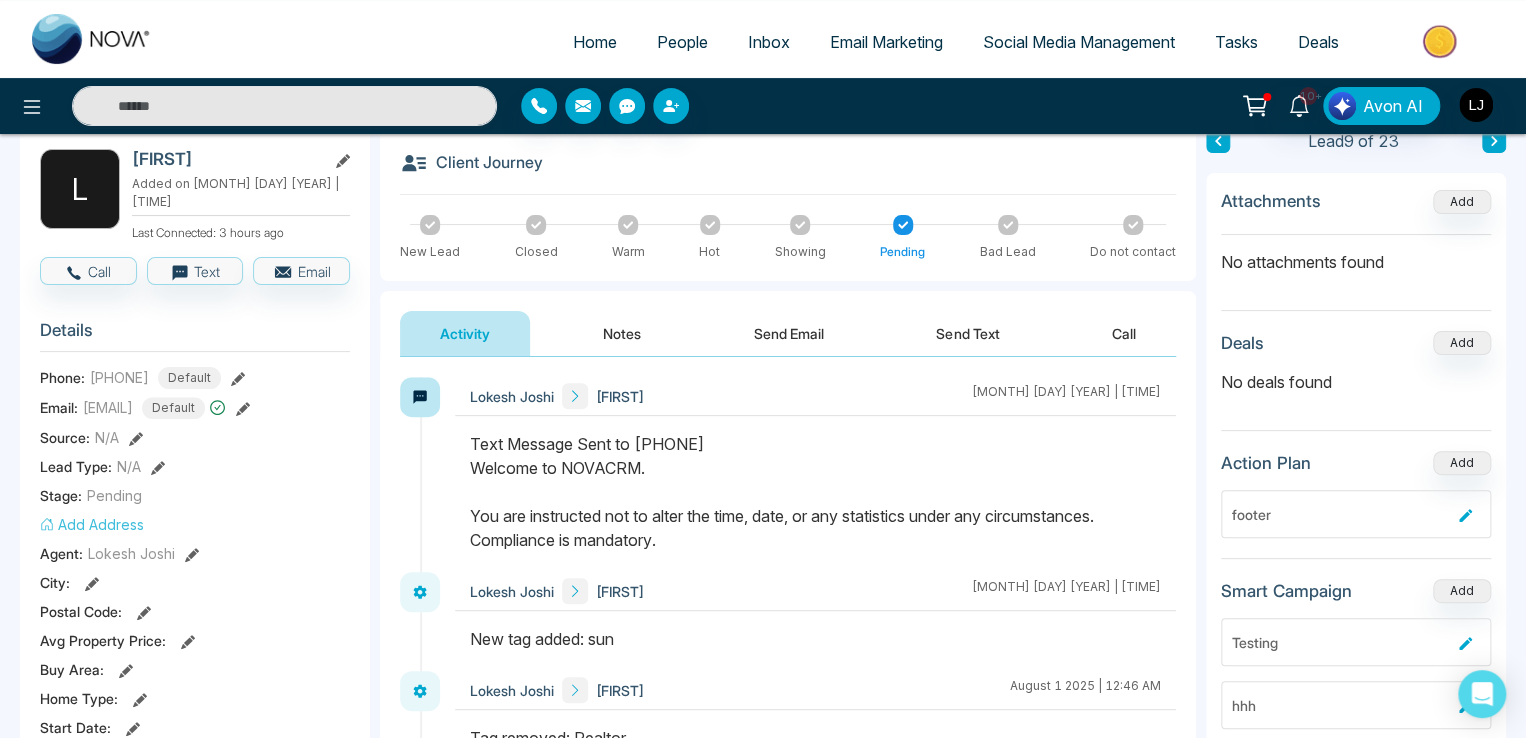 click on "People" at bounding box center [682, 42] 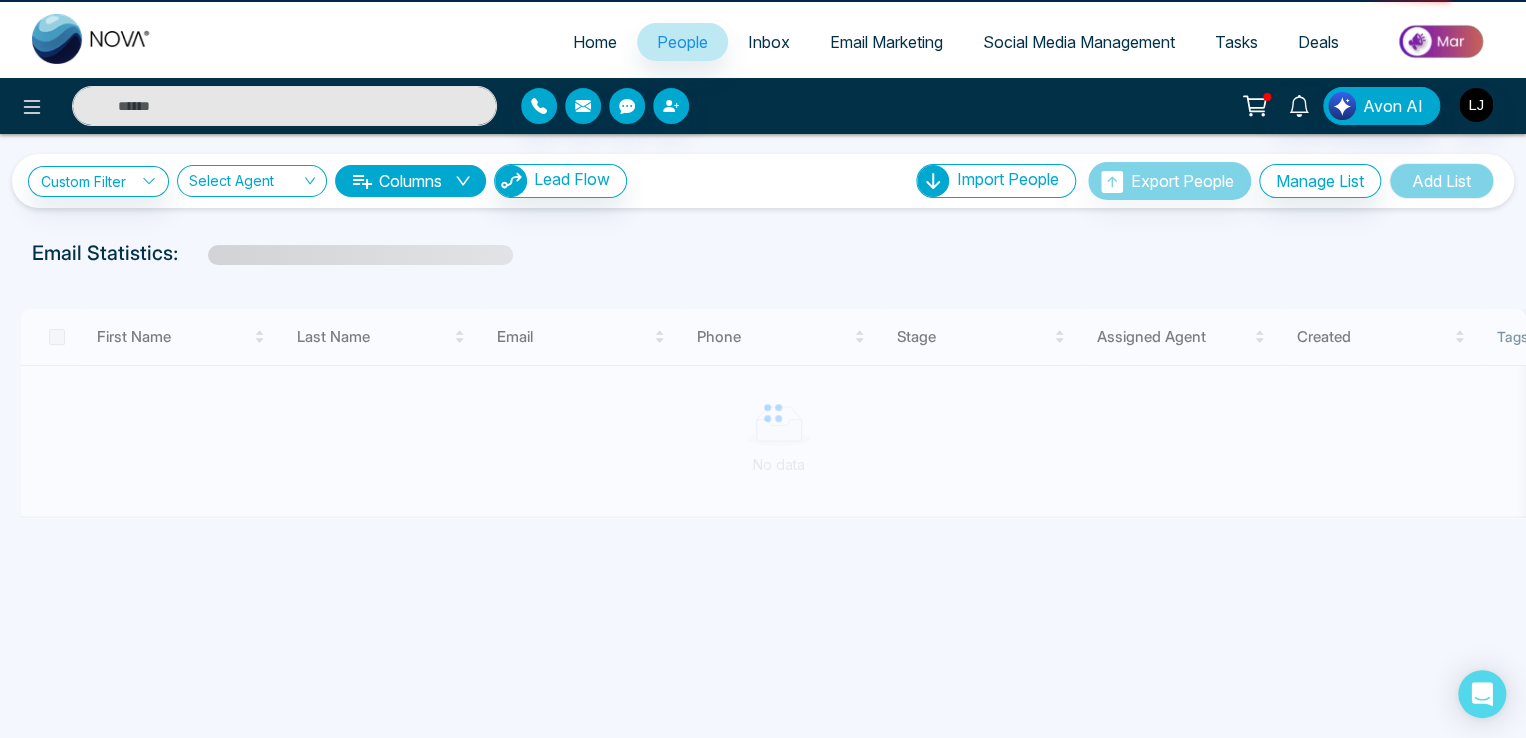 scroll, scrollTop: 0, scrollLeft: 0, axis: both 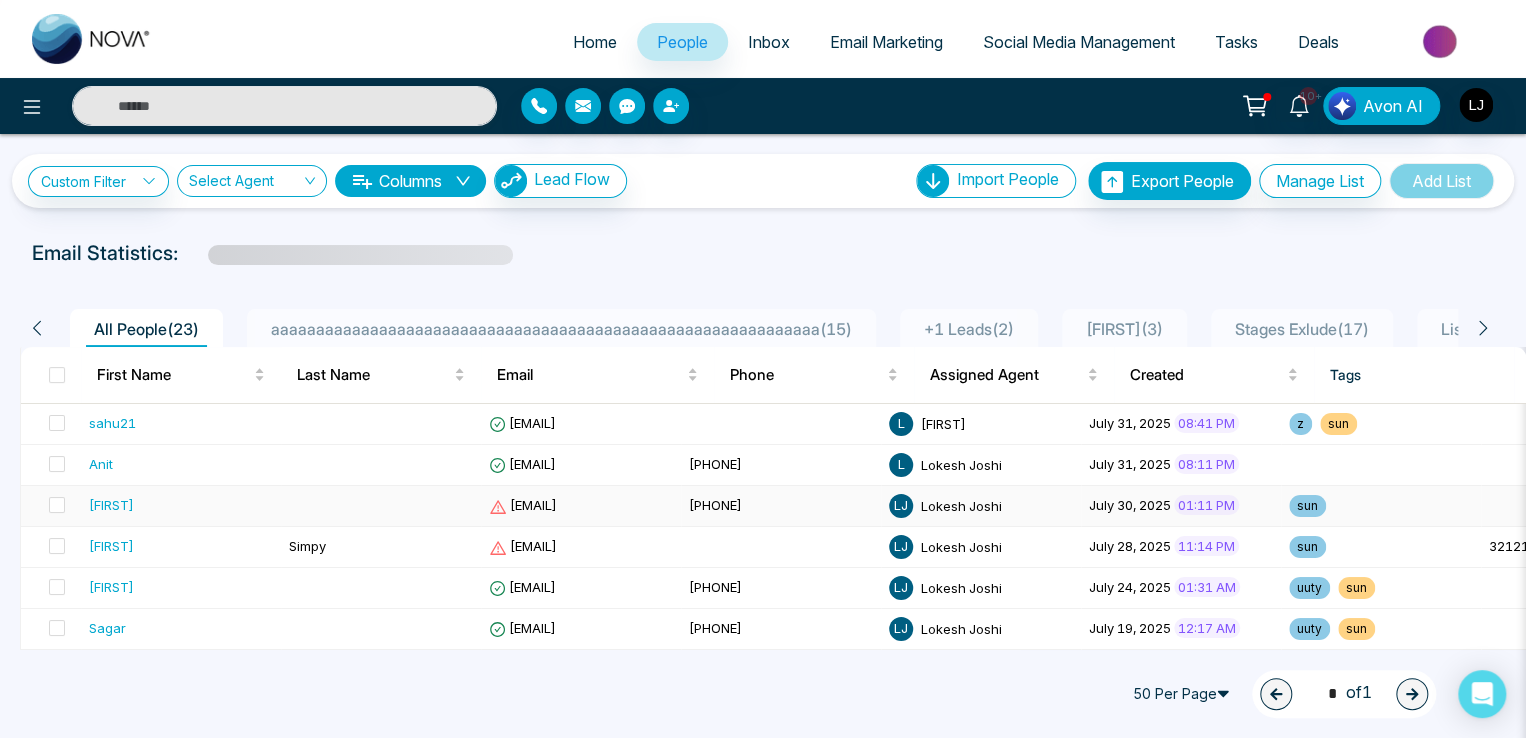 click on "jayesh@gmail.com" at bounding box center (523, 505) 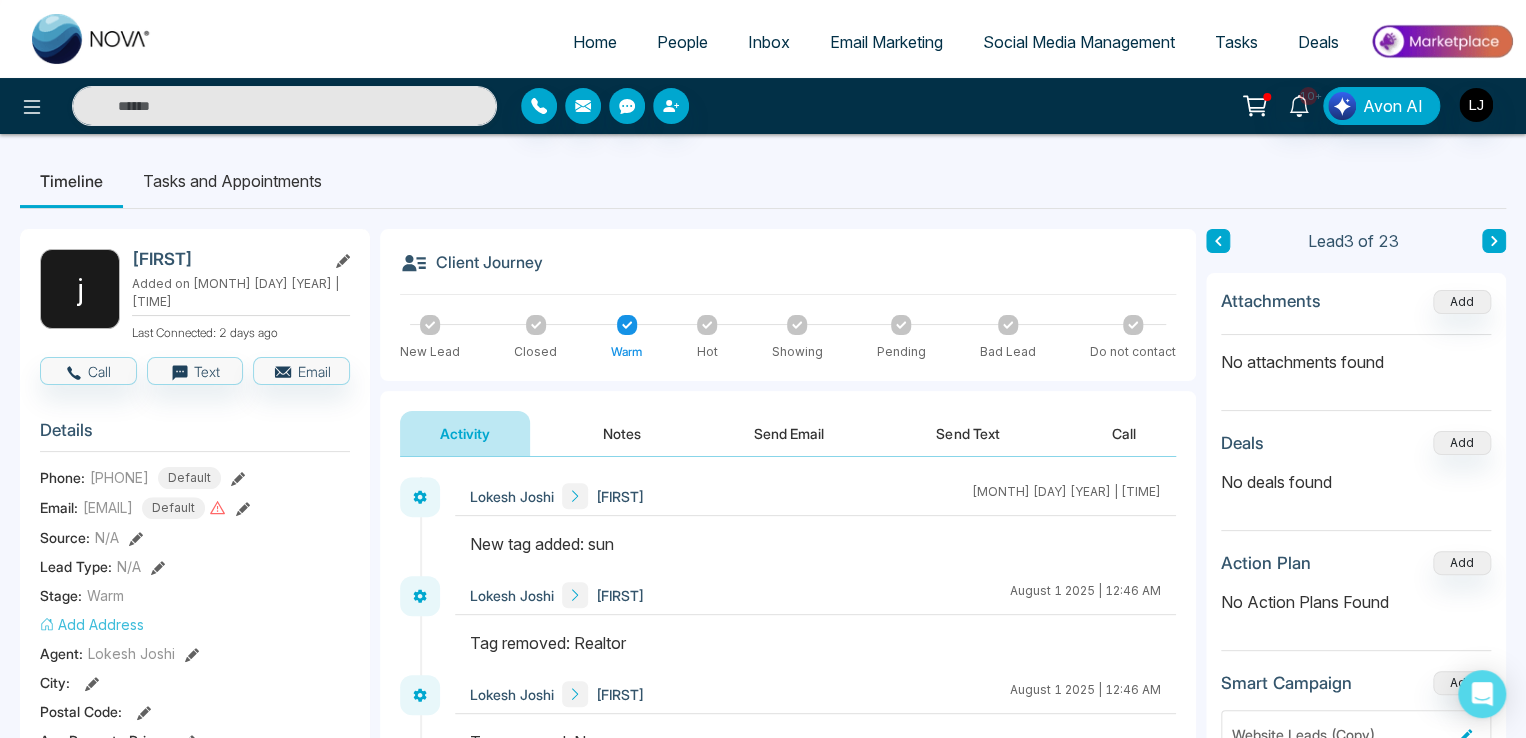 click on "Send Email" at bounding box center [789, 433] 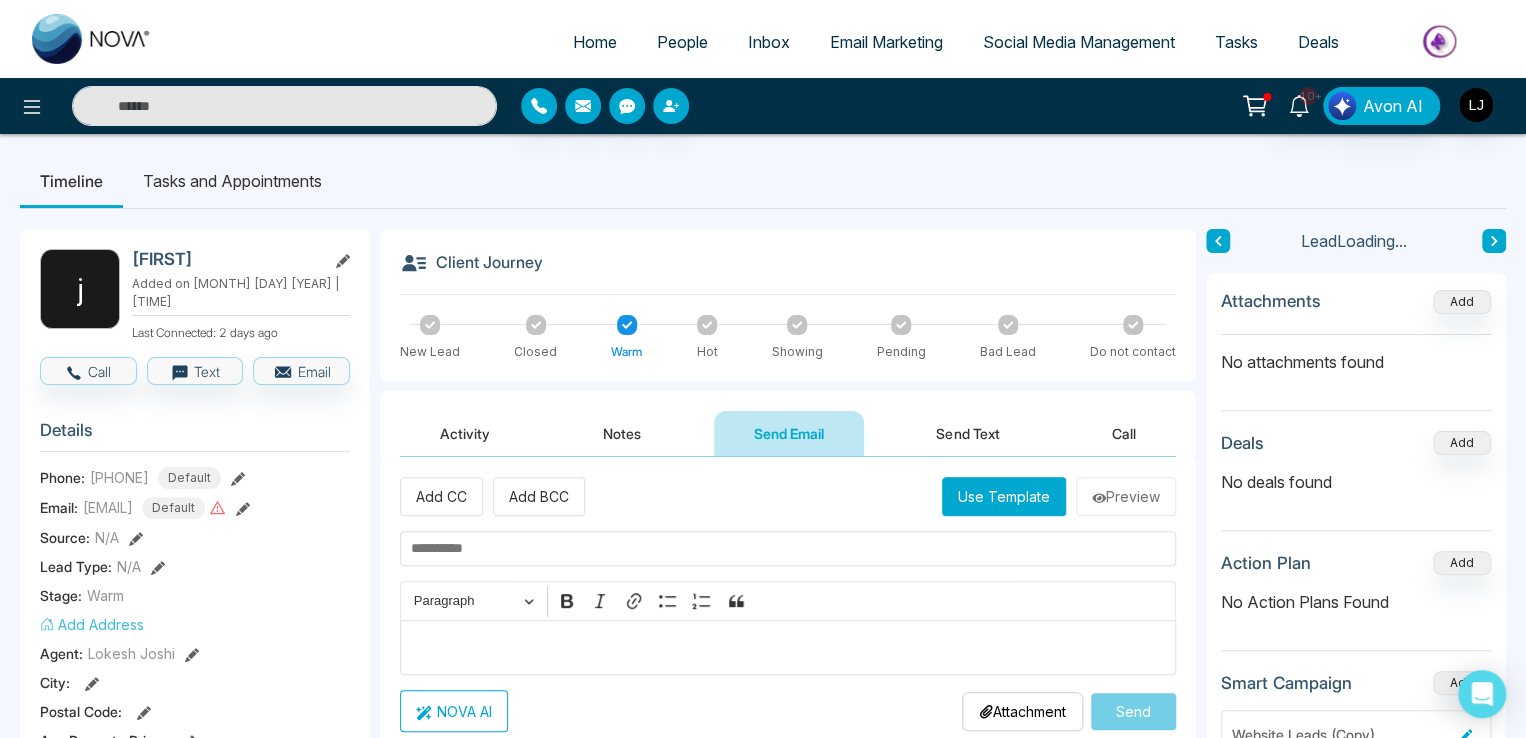 click on "Use Template" at bounding box center [1004, 496] 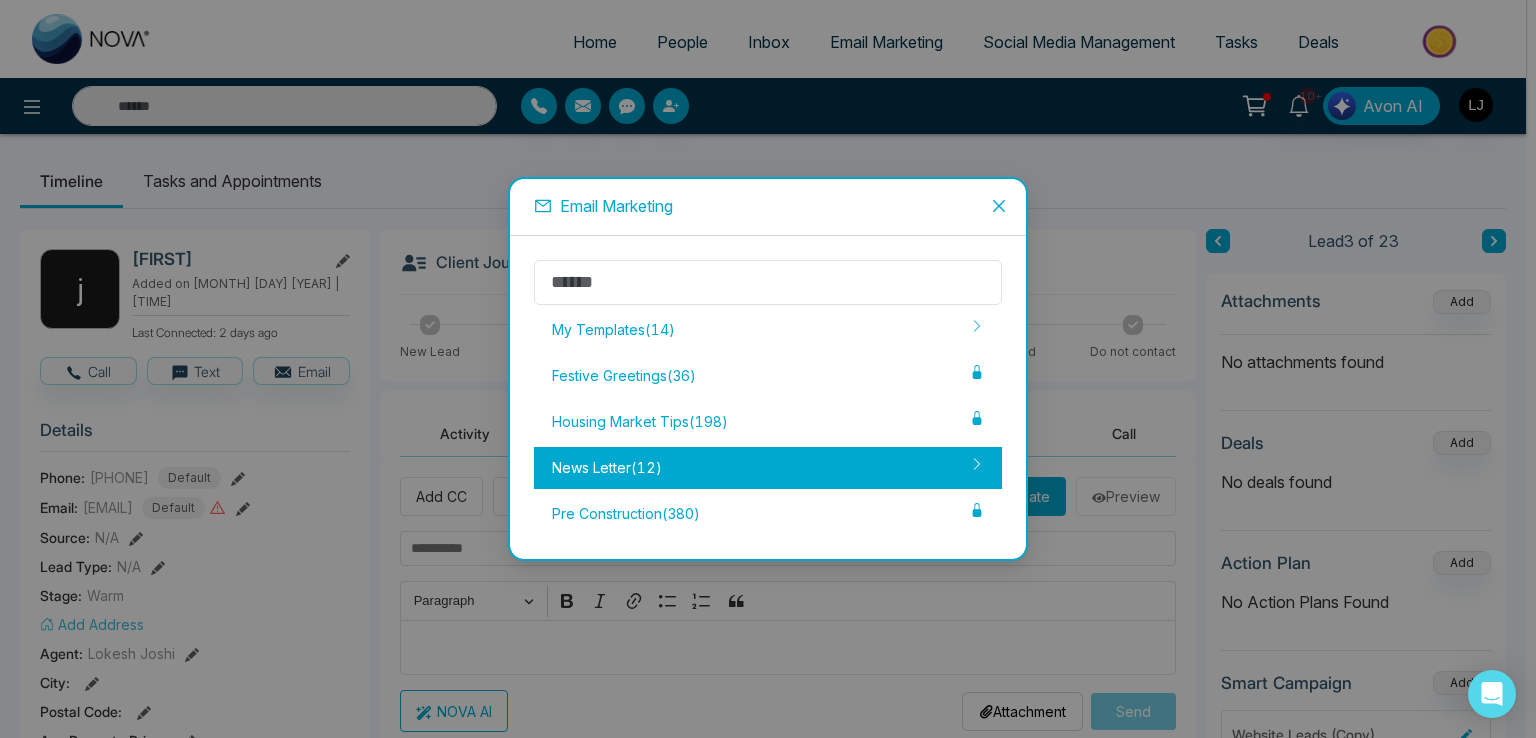 click on "News Letter  ( 12 )" at bounding box center (768, 468) 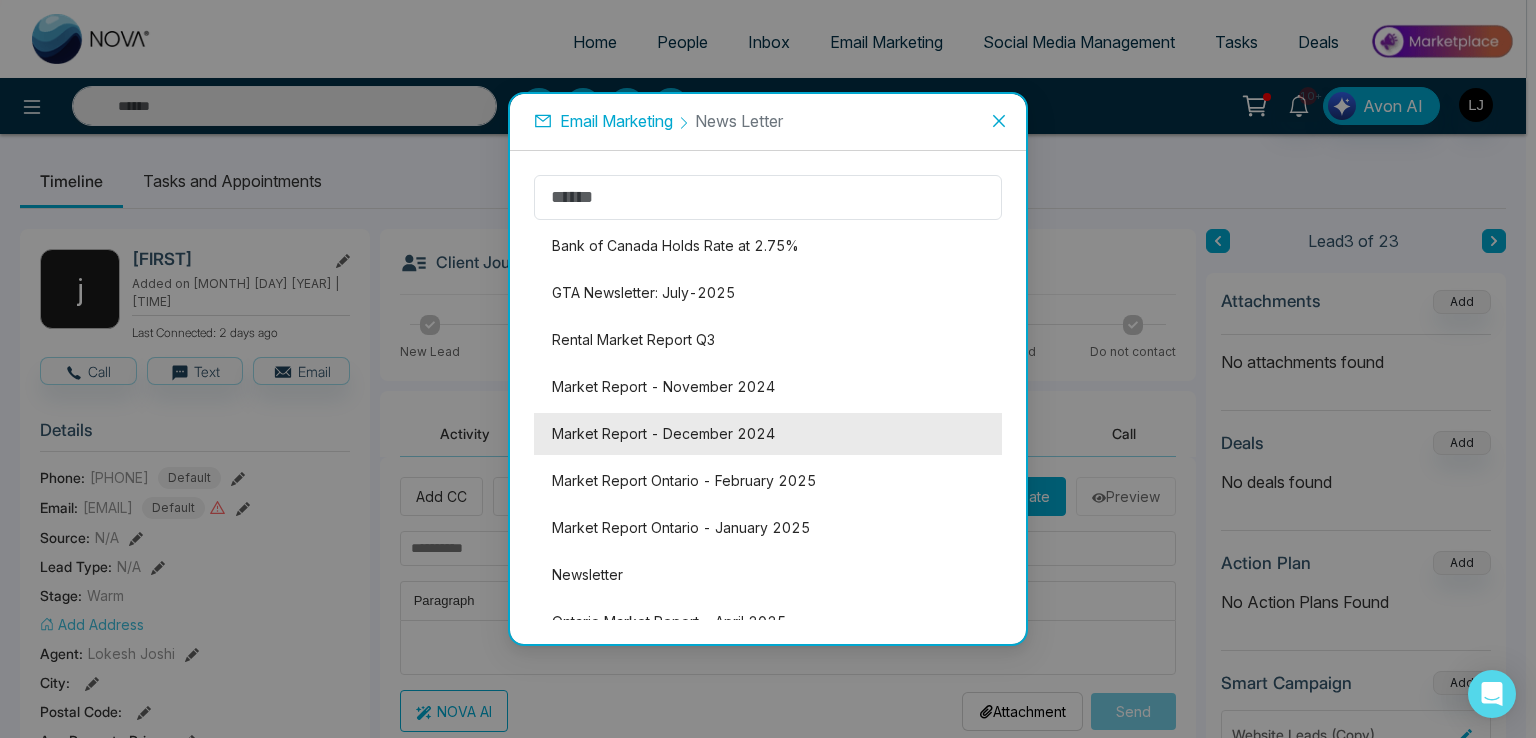 click on "Market Report - December 2024" at bounding box center (768, 434) 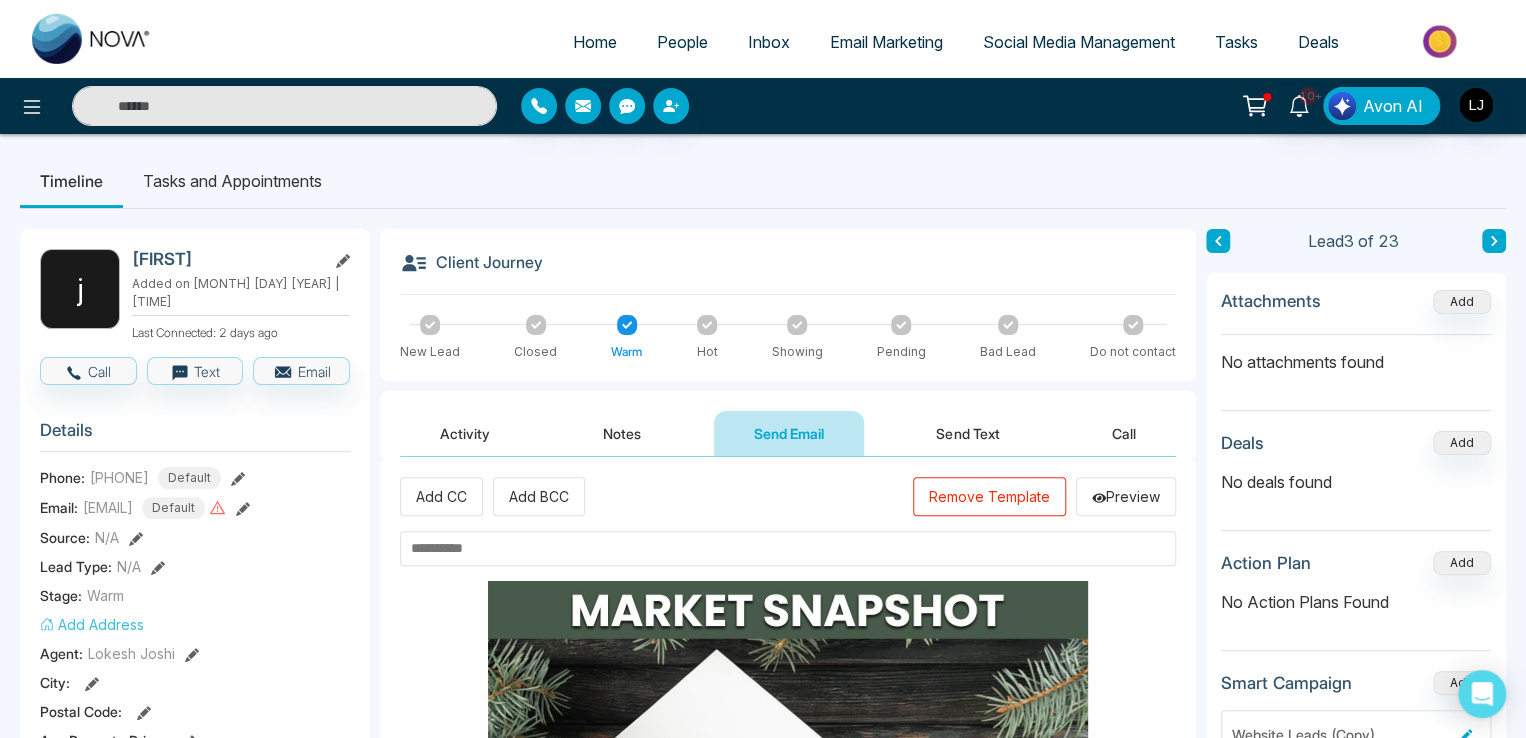 click at bounding box center [788, 548] 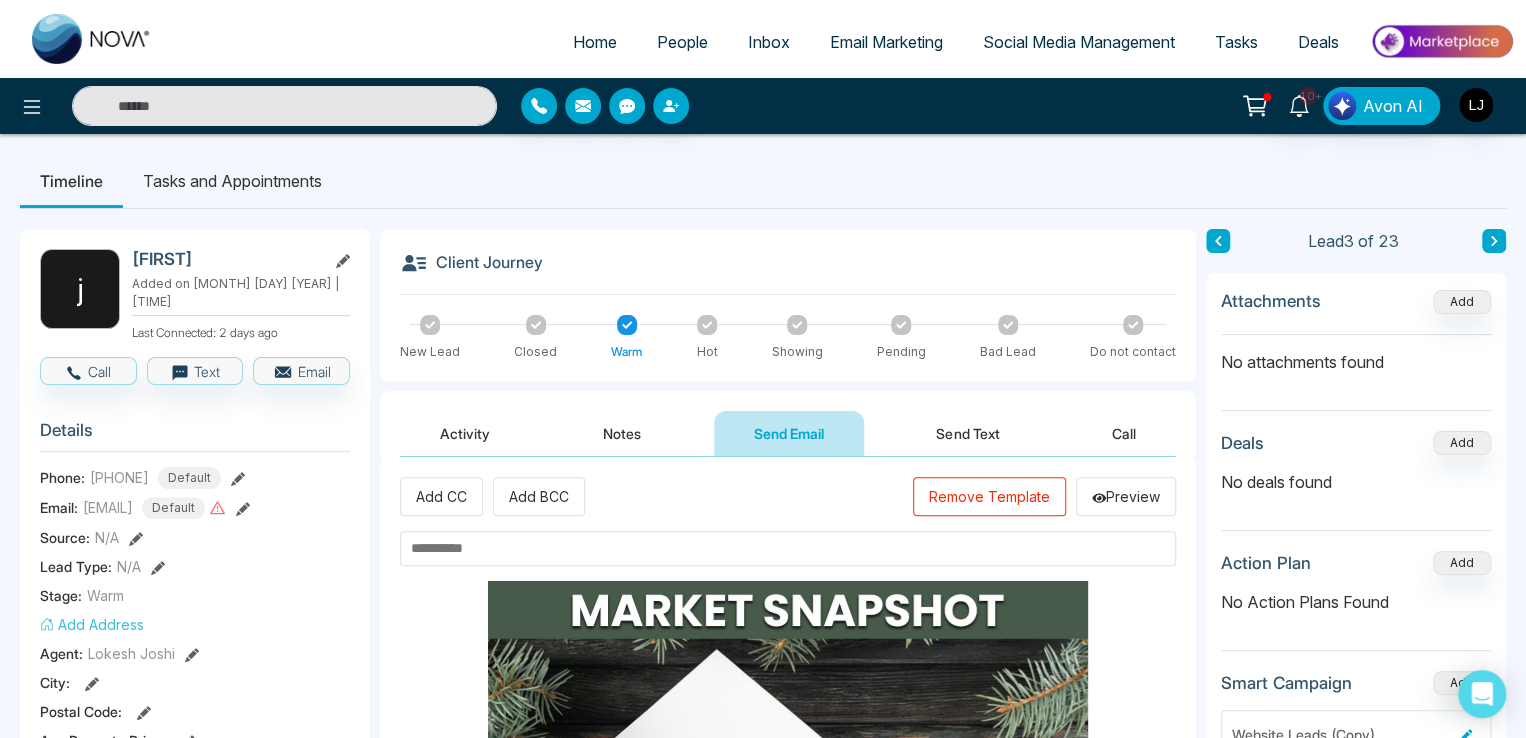 click at bounding box center [788, 548] 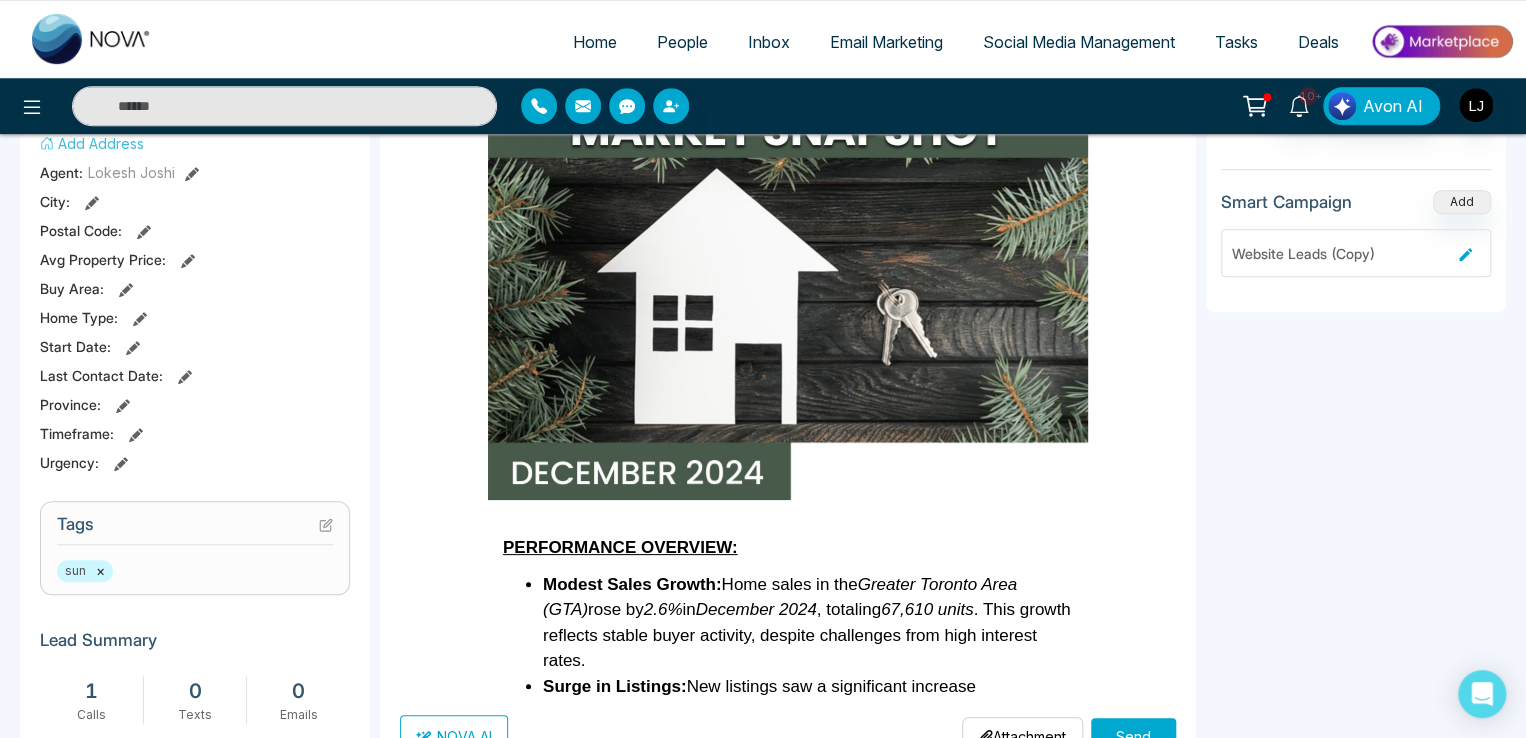 scroll, scrollTop: 500, scrollLeft: 0, axis: vertical 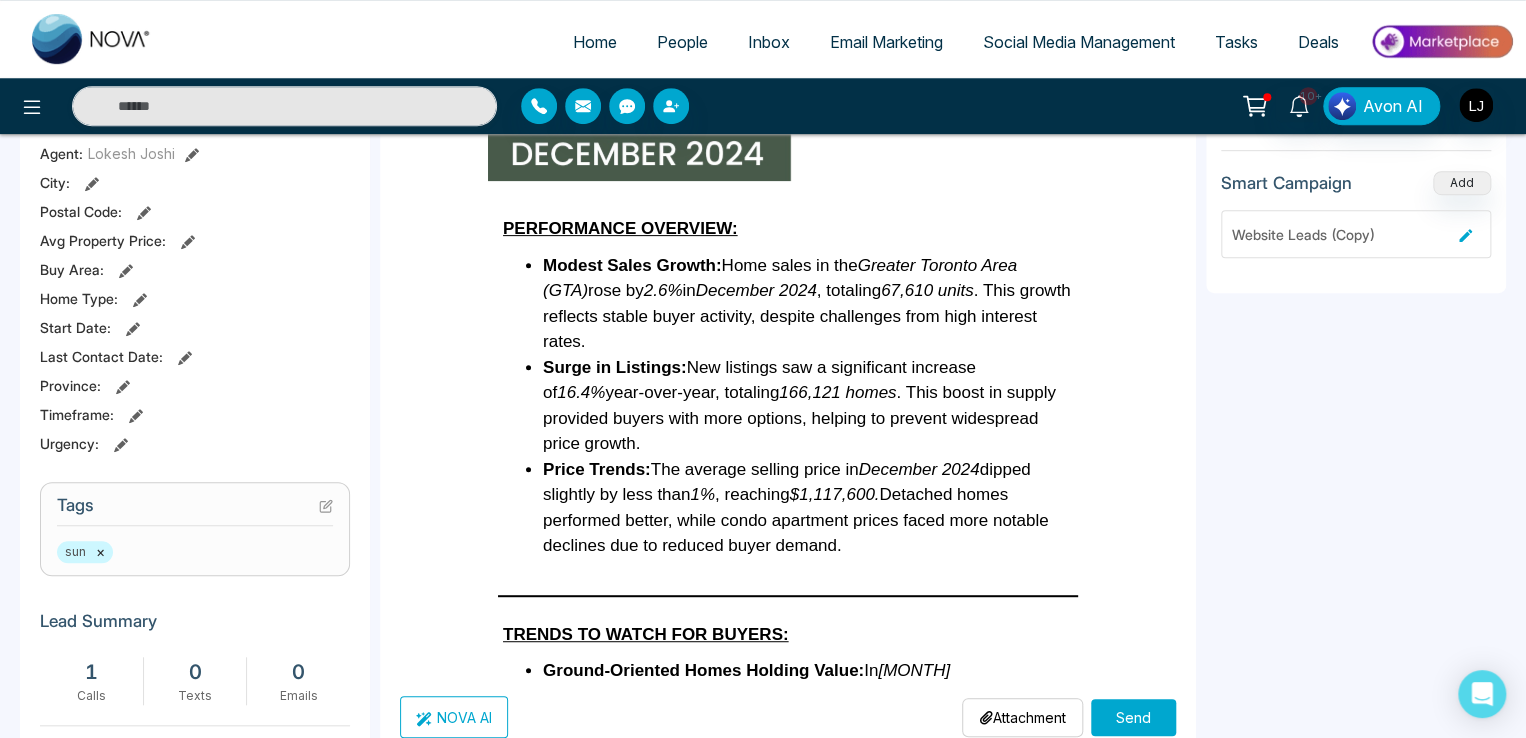 type on "**********" 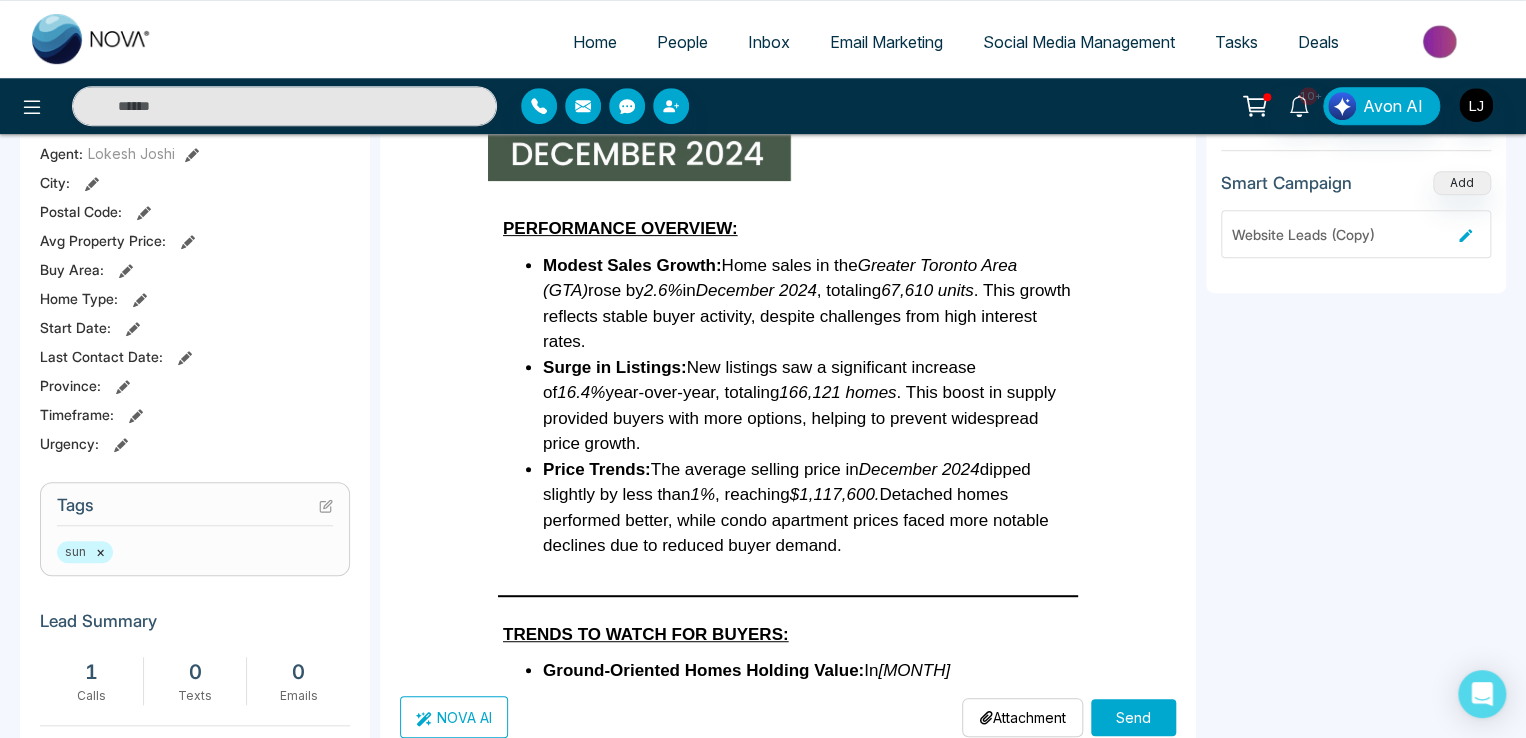 click on "Send" at bounding box center (1133, 717) 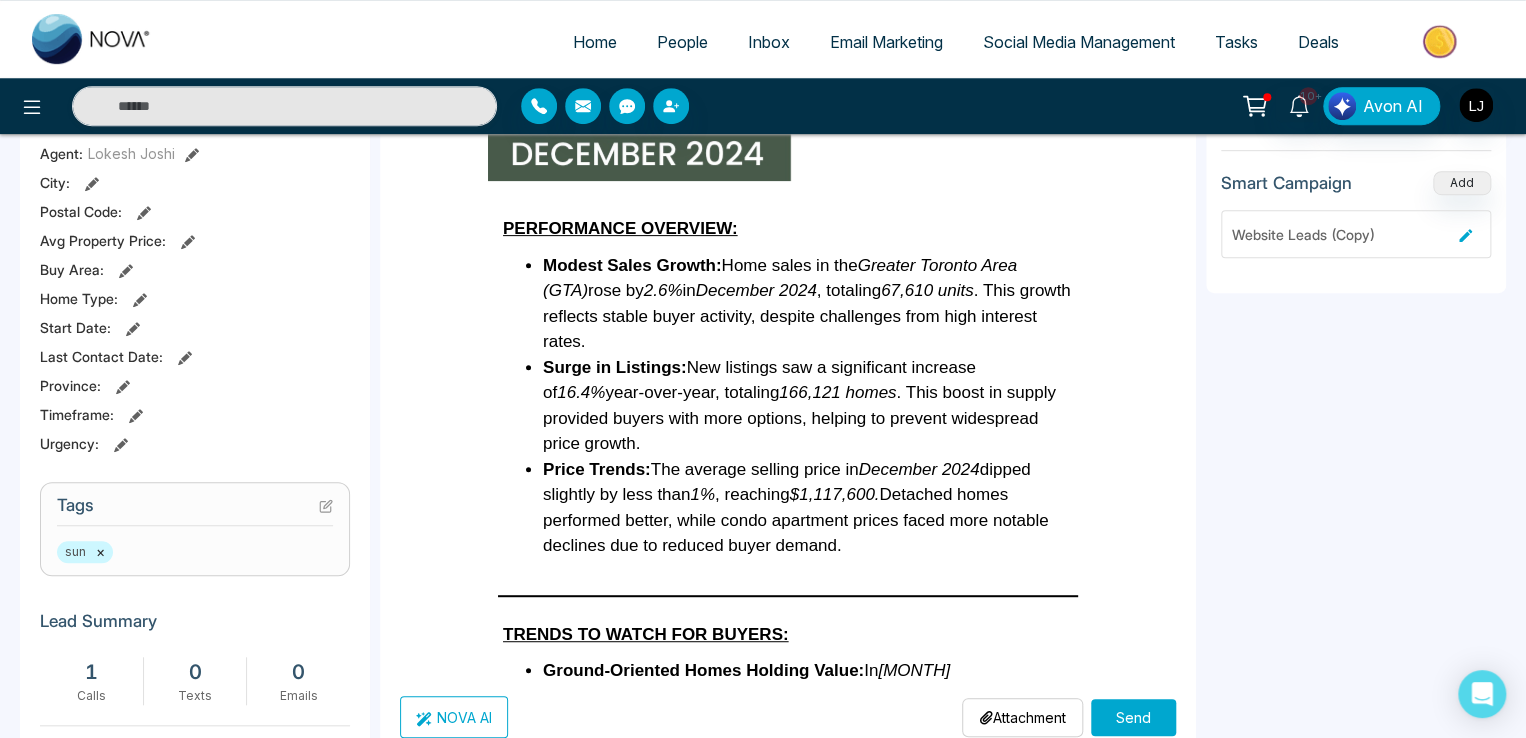 scroll, scrollTop: 0, scrollLeft: 0, axis: both 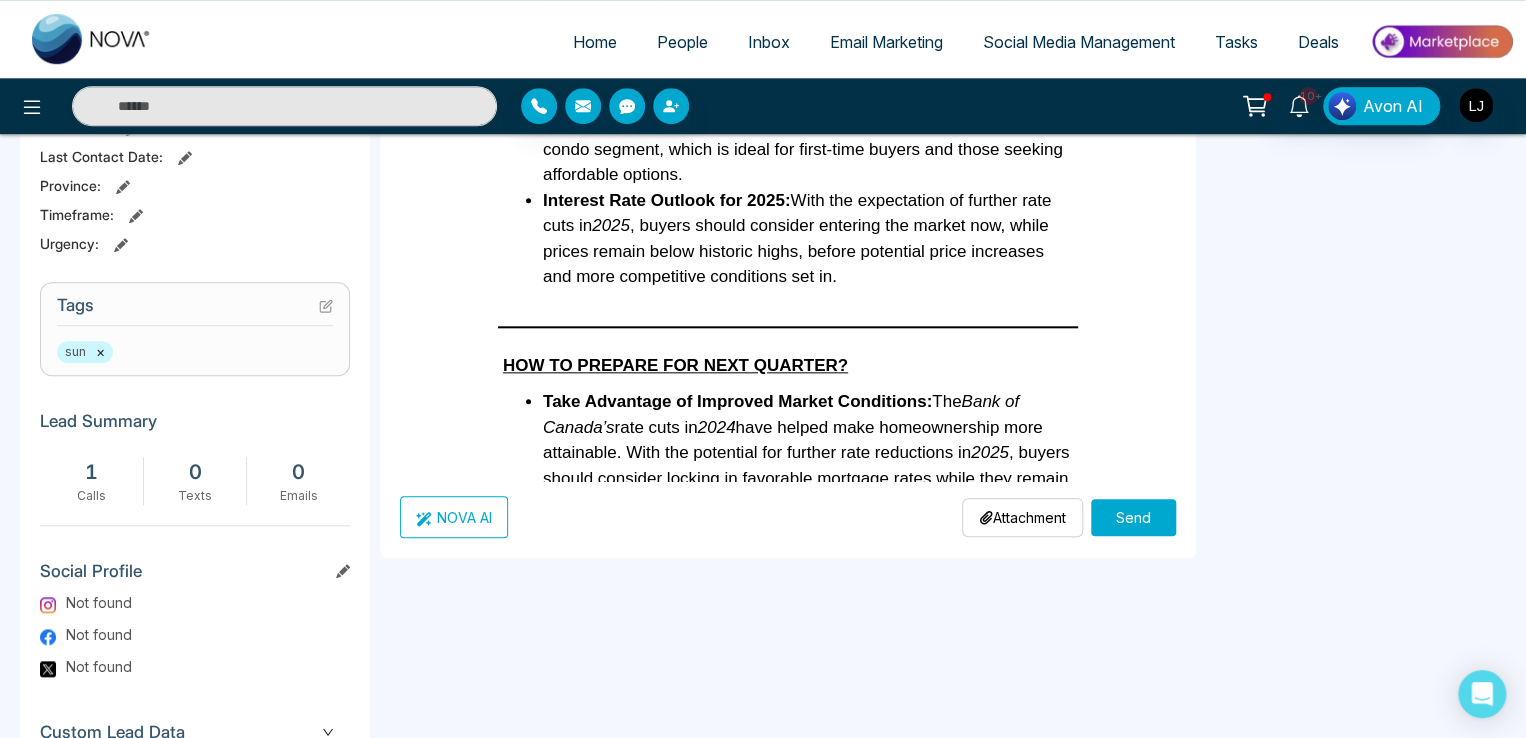 click on "Send" at bounding box center (1133, 517) 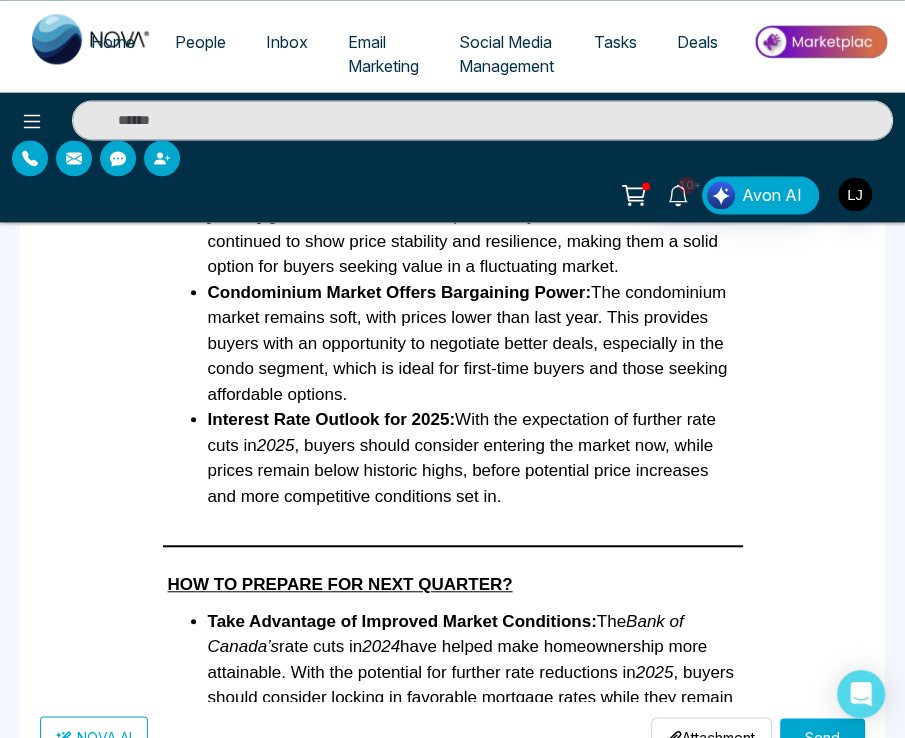 scroll, scrollTop: 1900, scrollLeft: 0, axis: vertical 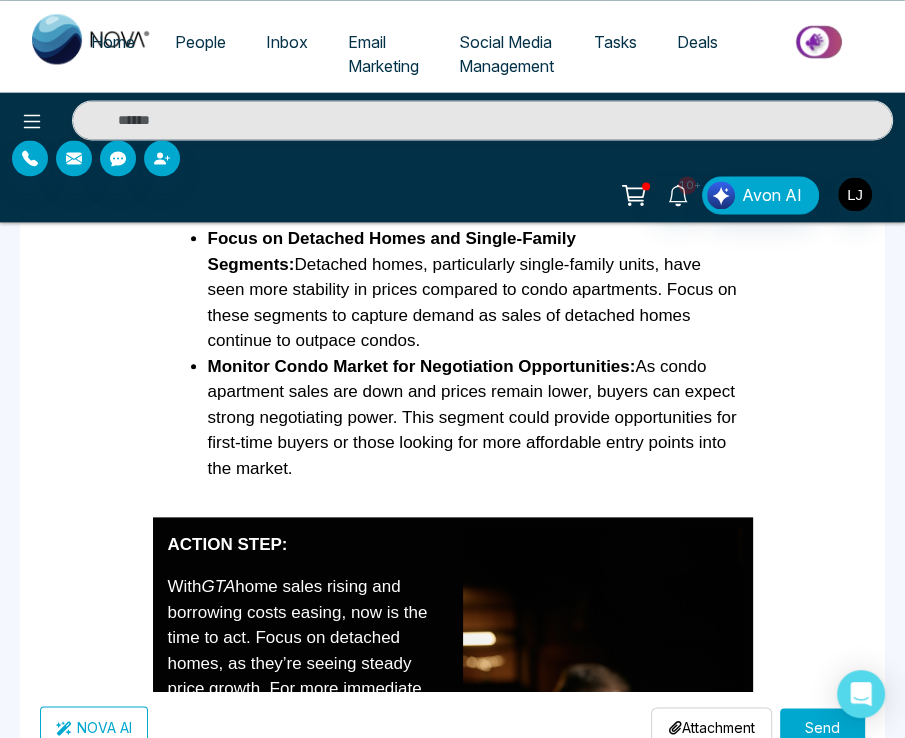 click on "Send" at bounding box center (822, 726) 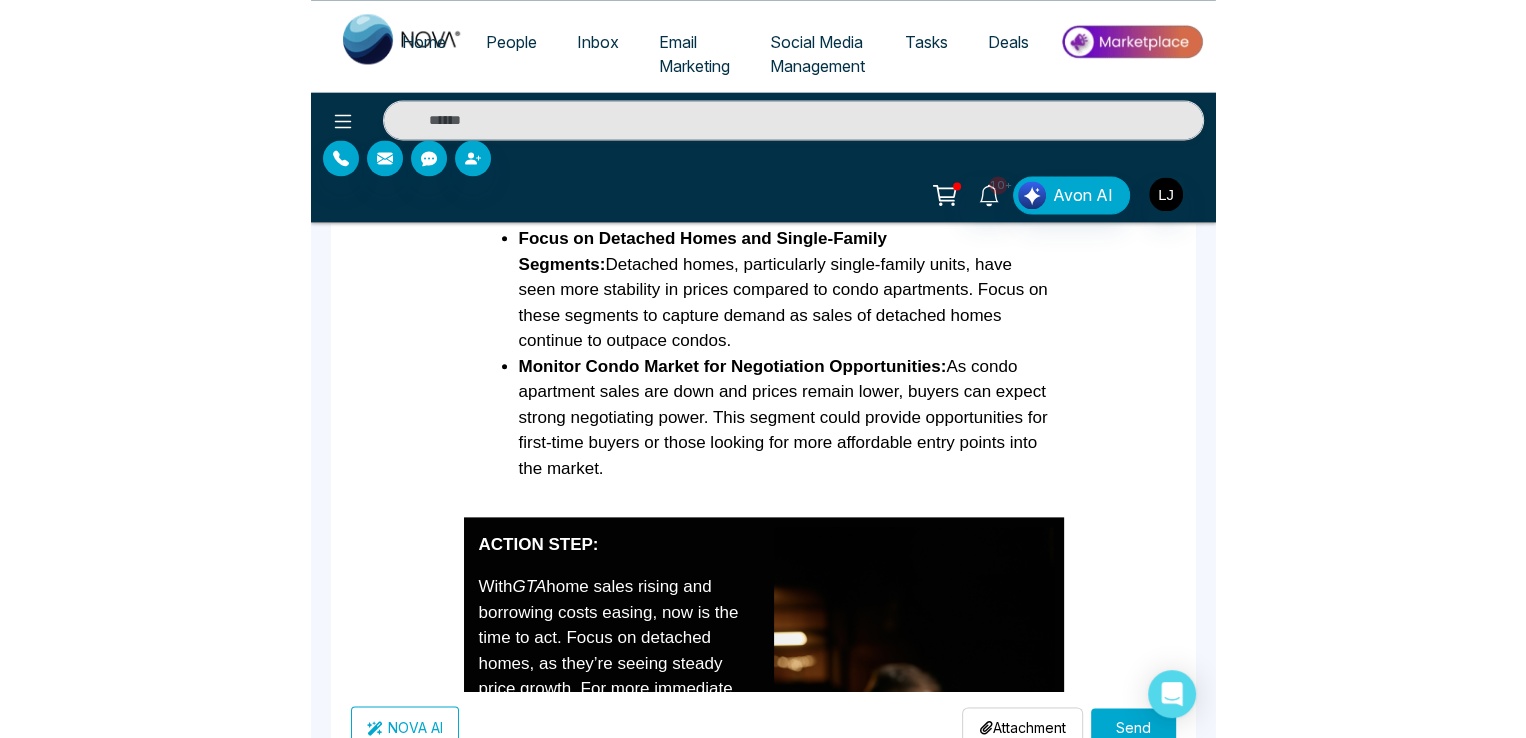 scroll, scrollTop: 493, scrollLeft: 0, axis: vertical 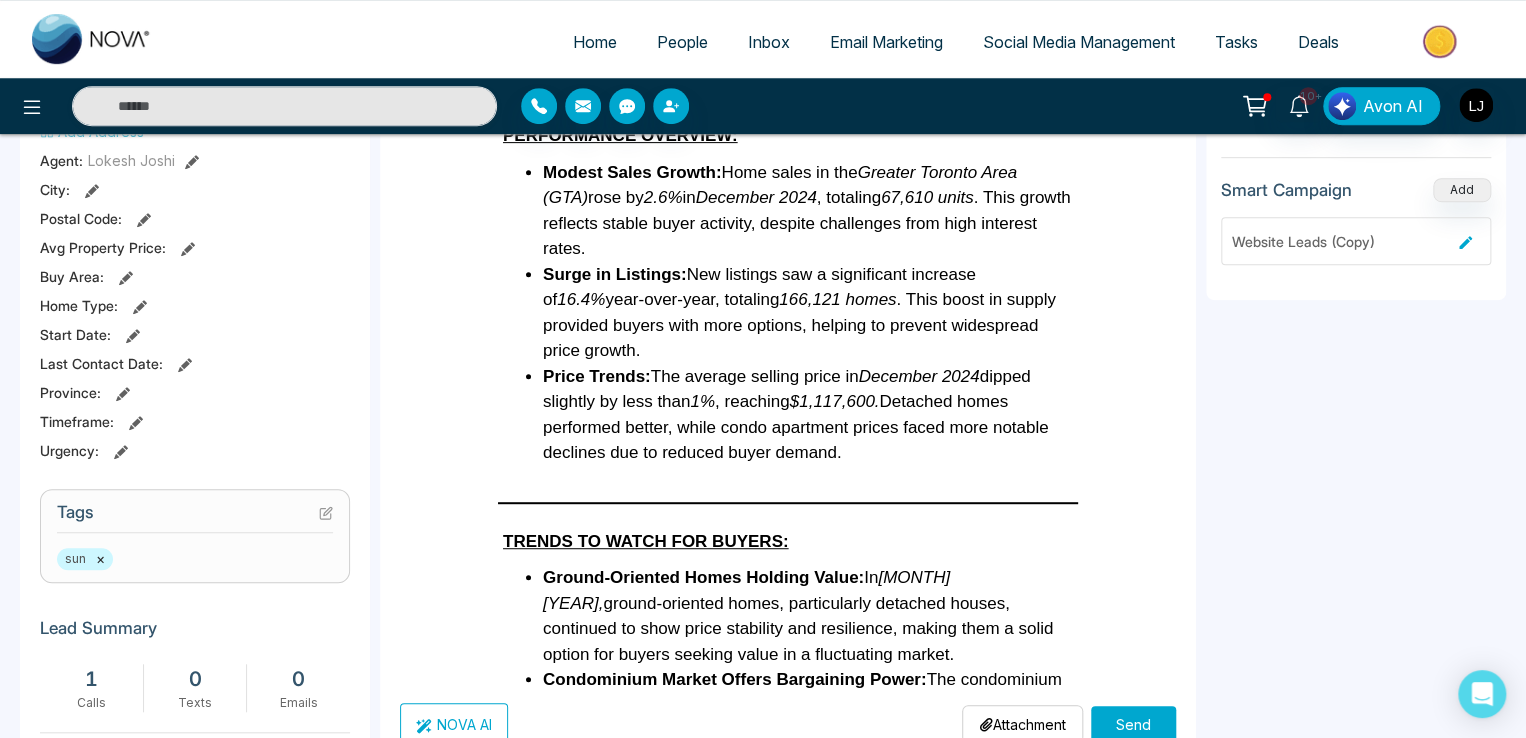 click on "People" at bounding box center [682, 42] 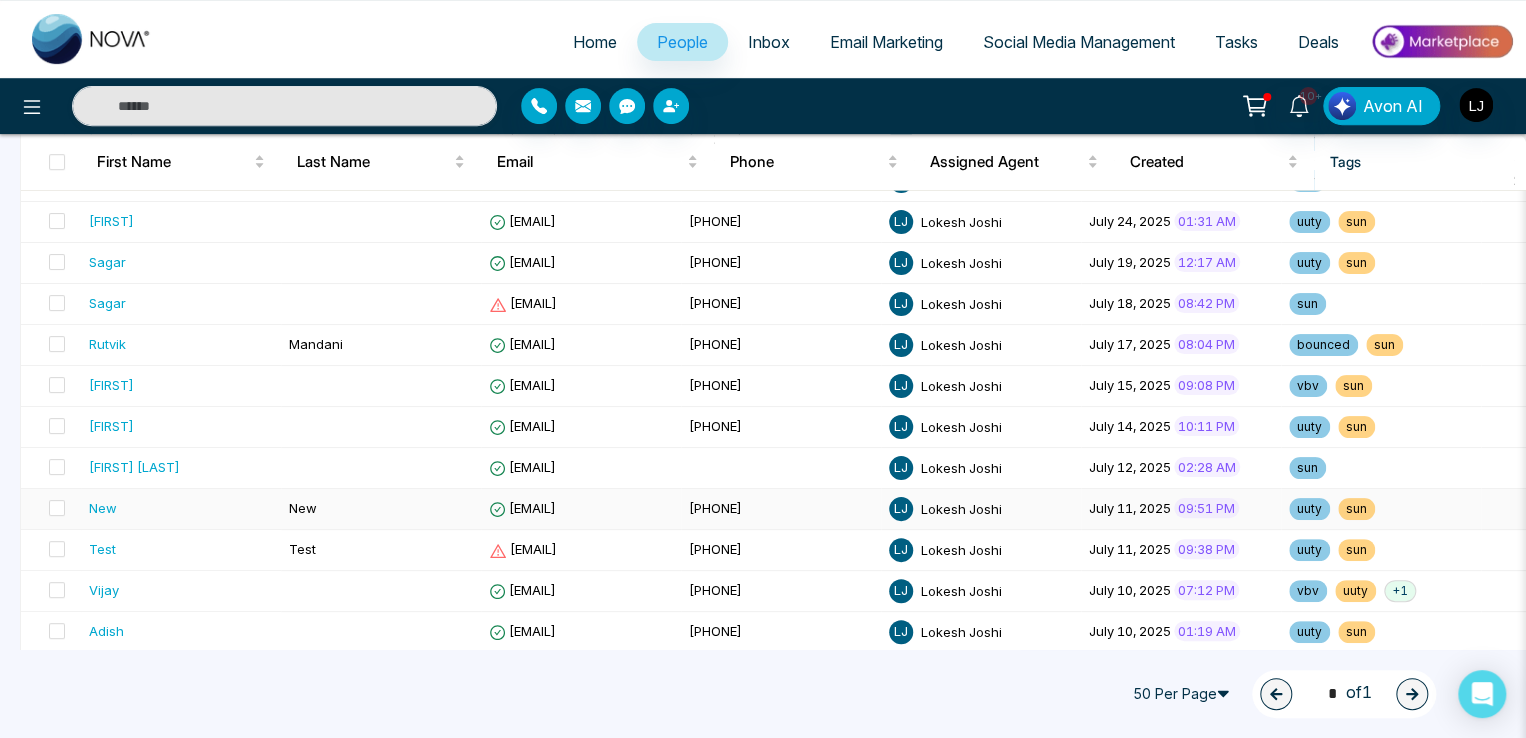scroll, scrollTop: 400, scrollLeft: 0, axis: vertical 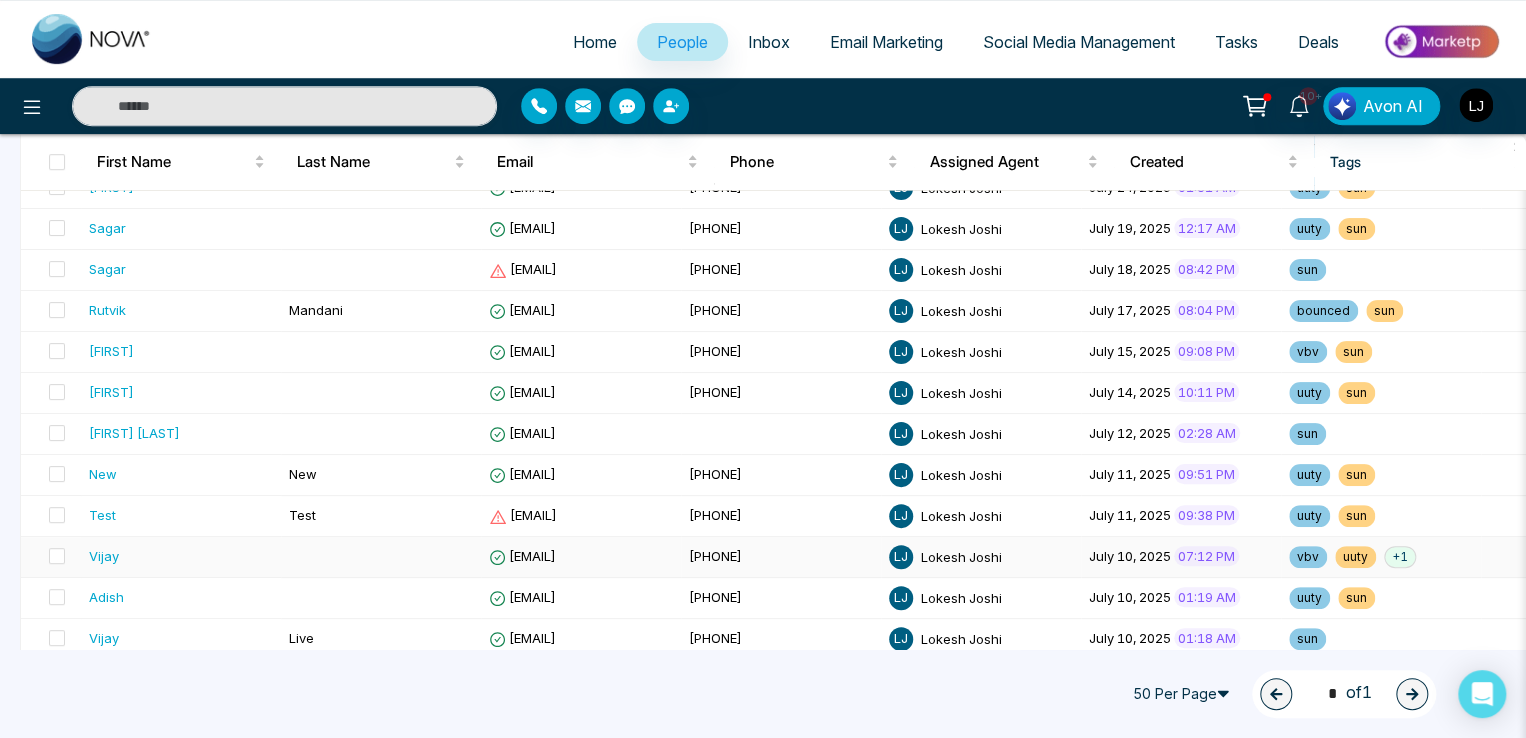 click on "taj211195@gmail.com" at bounding box center [522, 556] 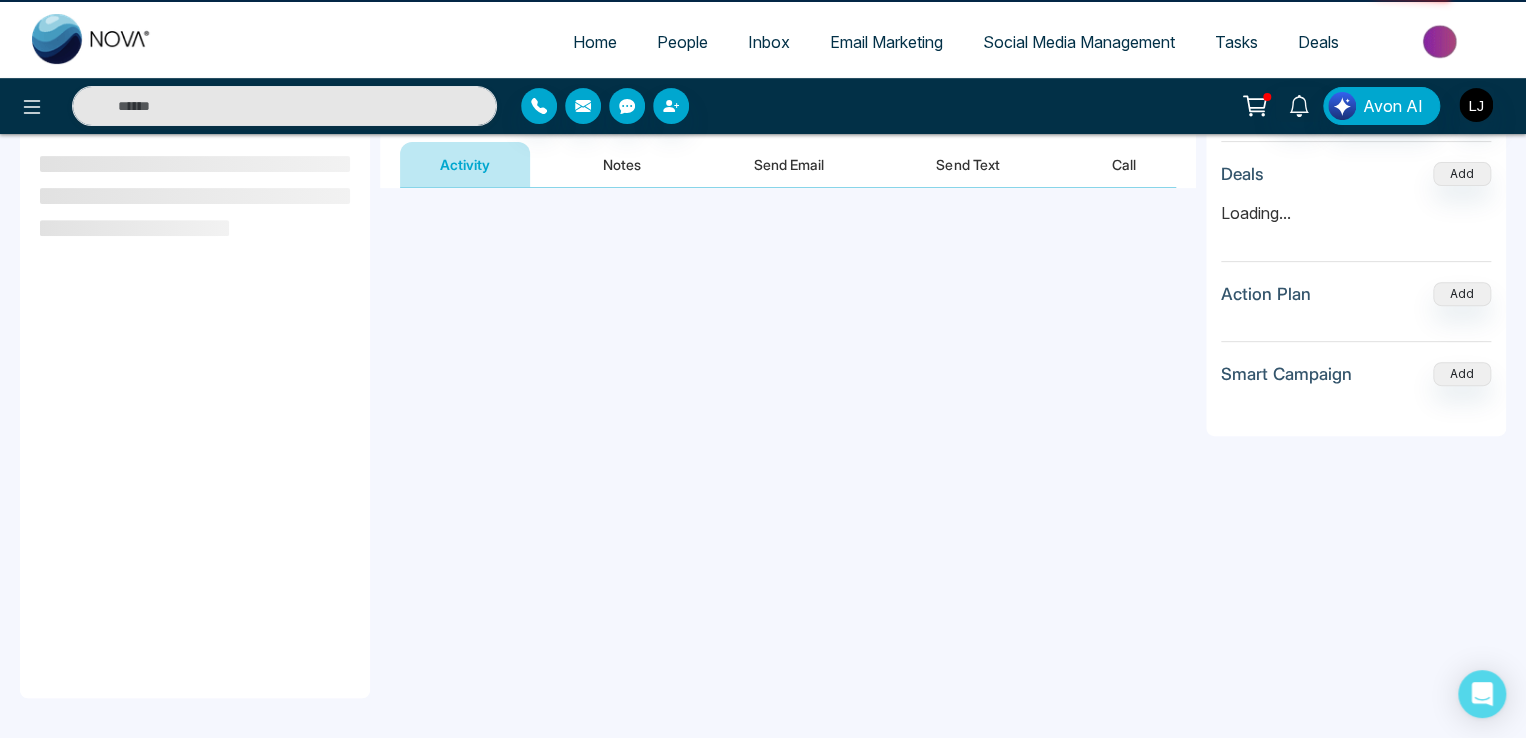 scroll, scrollTop: 0, scrollLeft: 0, axis: both 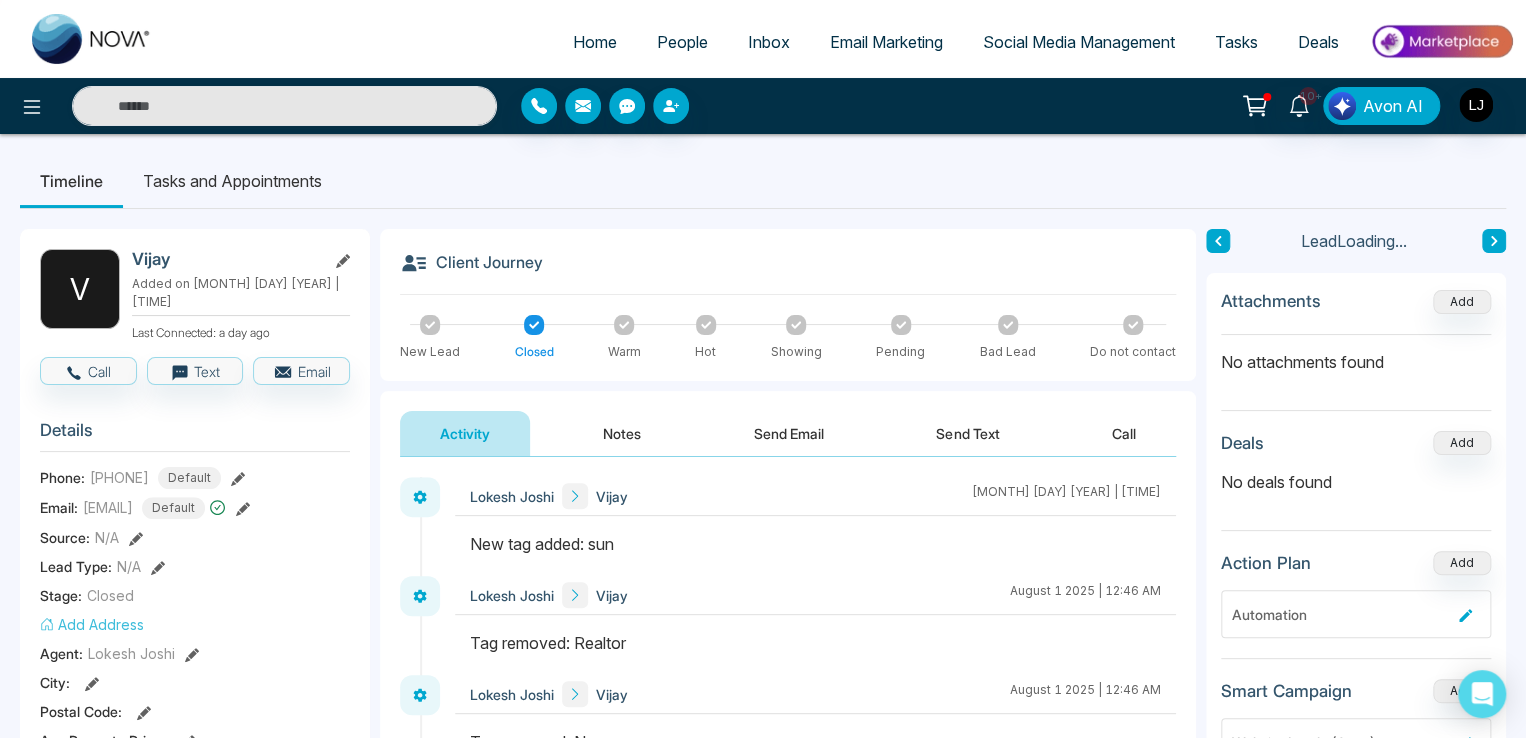 click on "Call" at bounding box center [1124, 433] 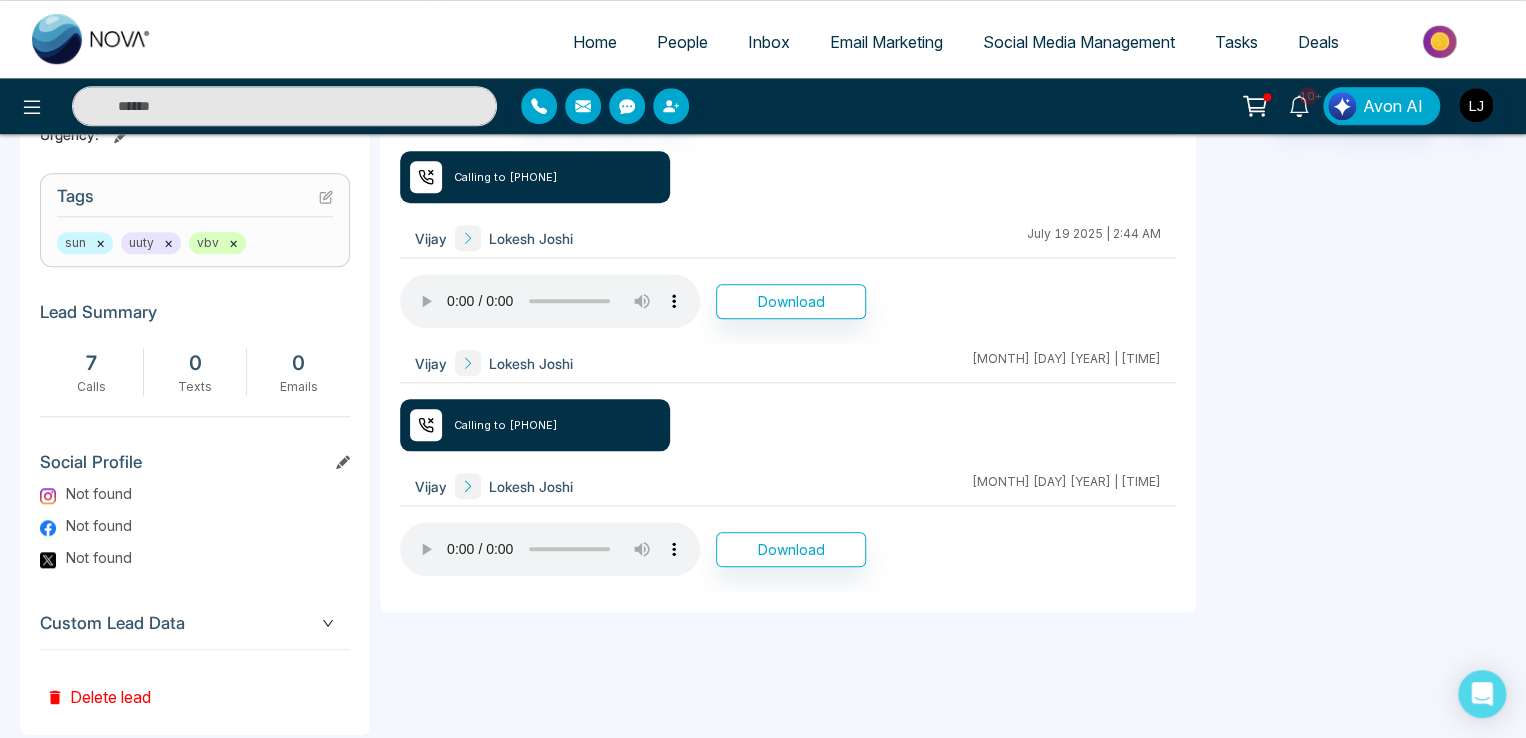scroll, scrollTop: 830, scrollLeft: 0, axis: vertical 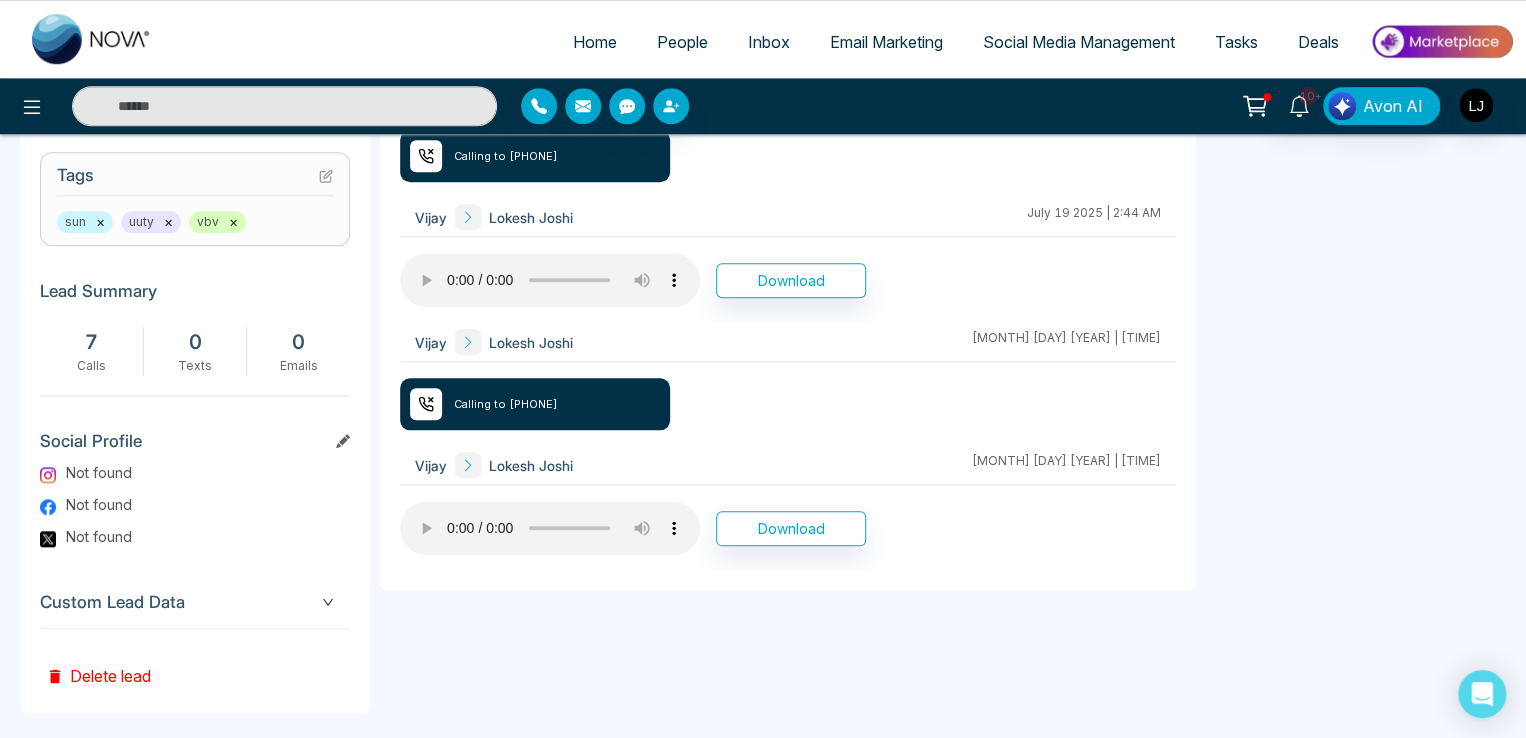 click on "Custom Lead Data" at bounding box center [195, 602] 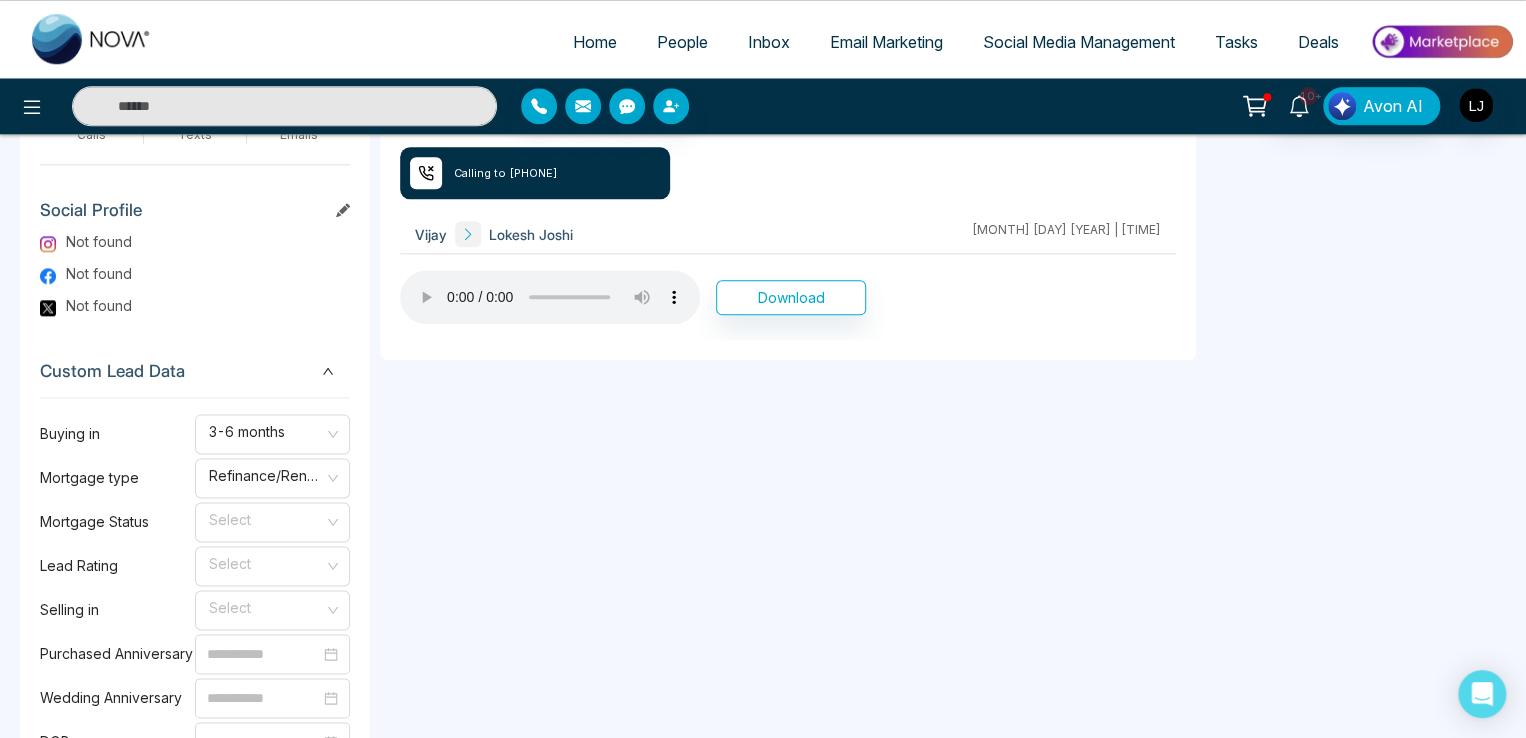 scroll, scrollTop: 1130, scrollLeft: 0, axis: vertical 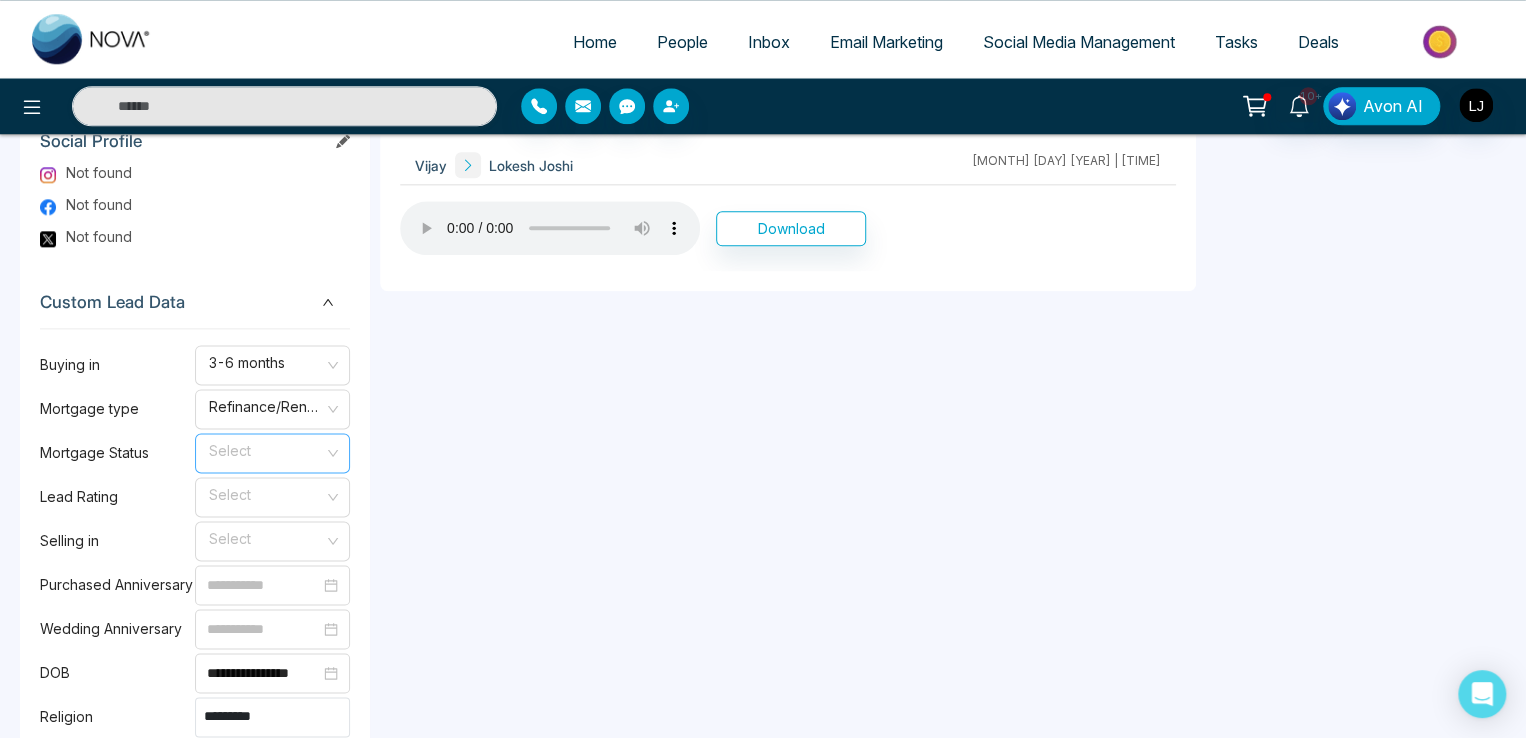 click at bounding box center (265, 453) 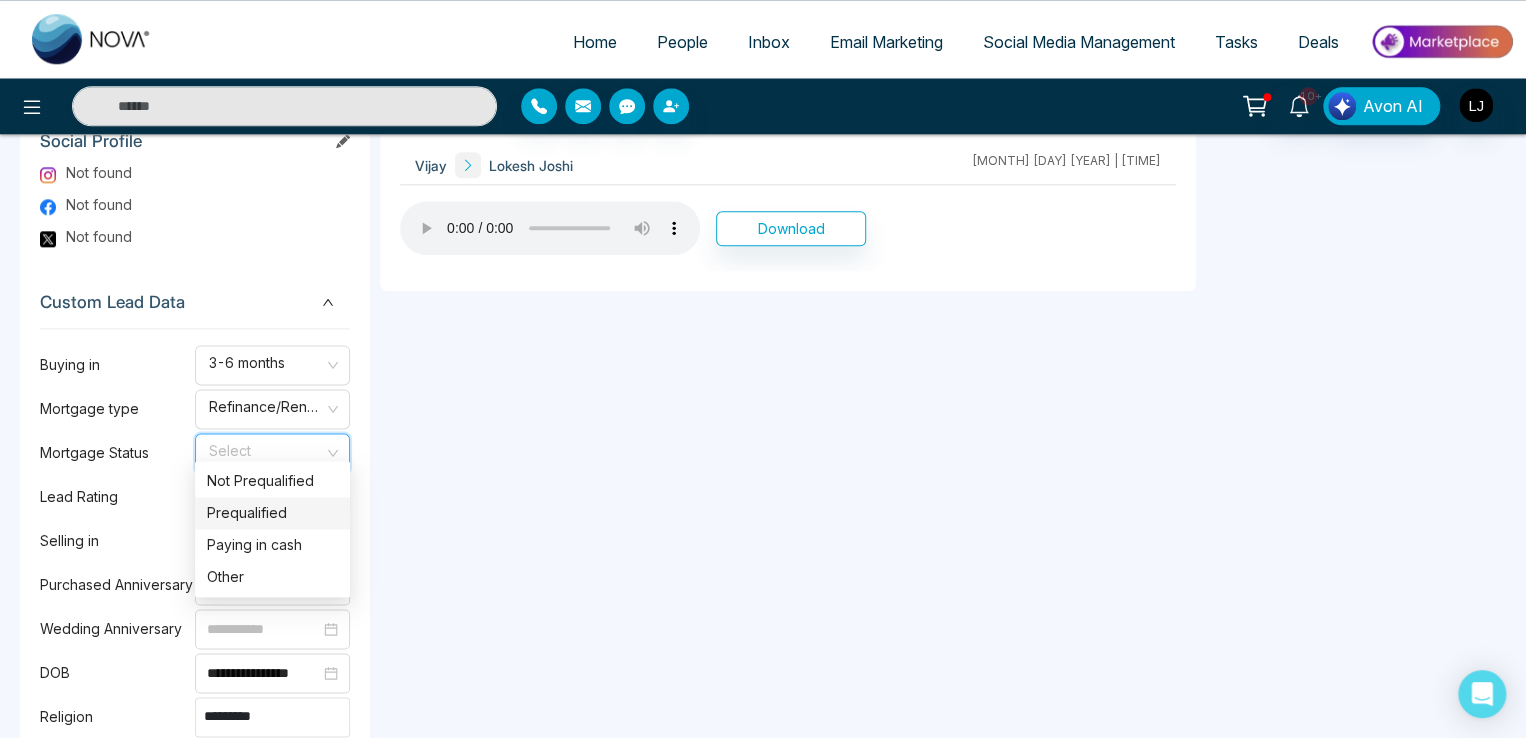 click on "Prequalified" at bounding box center [272, 513] 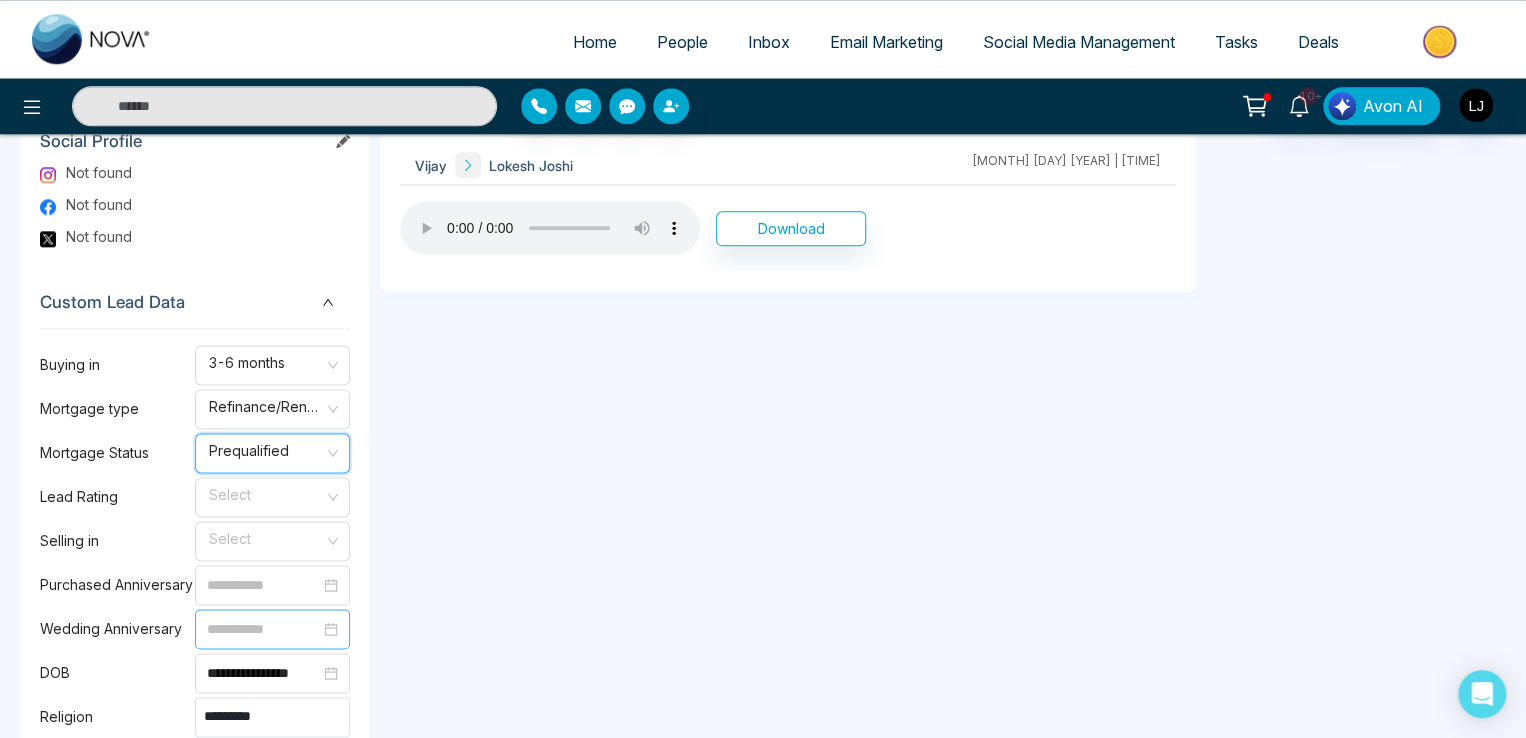 click at bounding box center (272, 629) 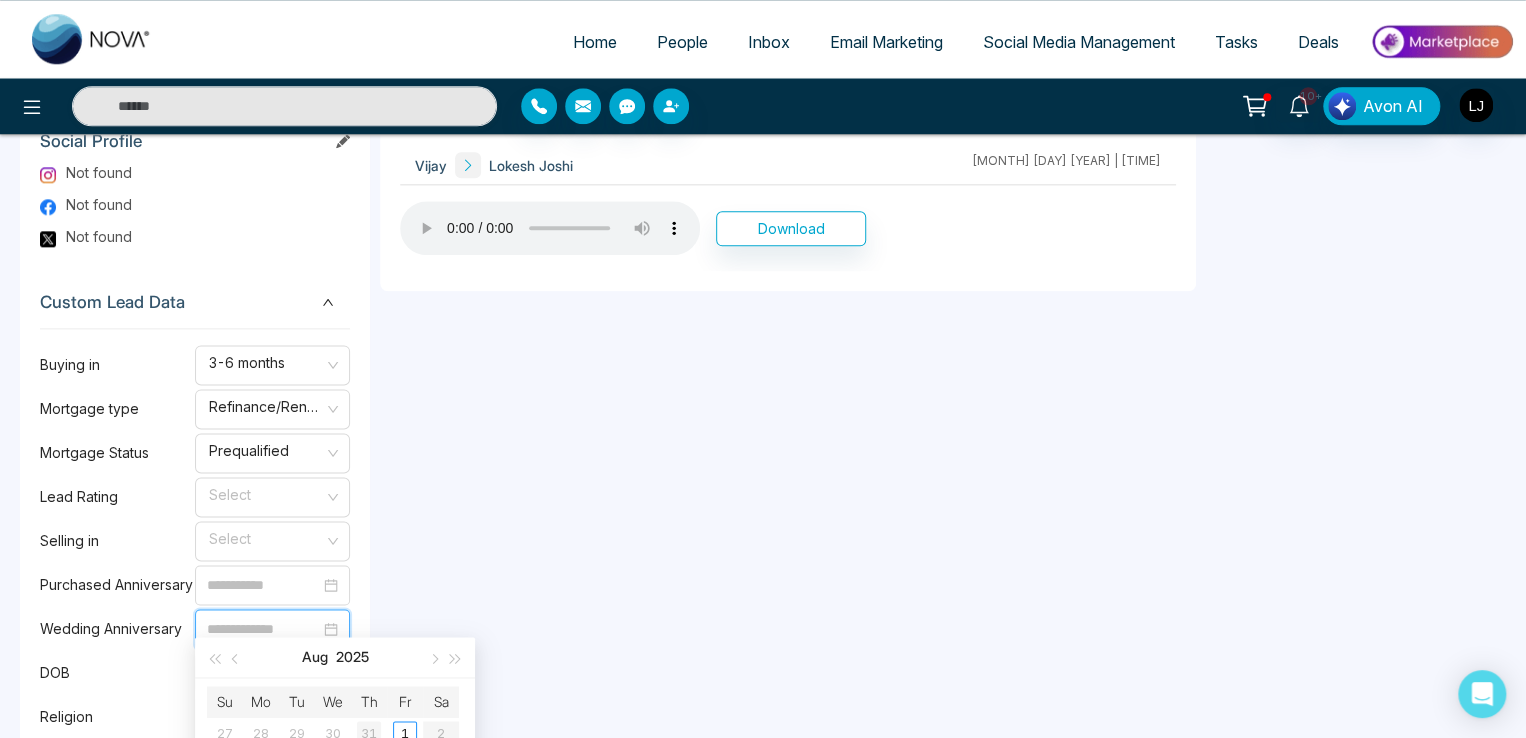 type on "**********" 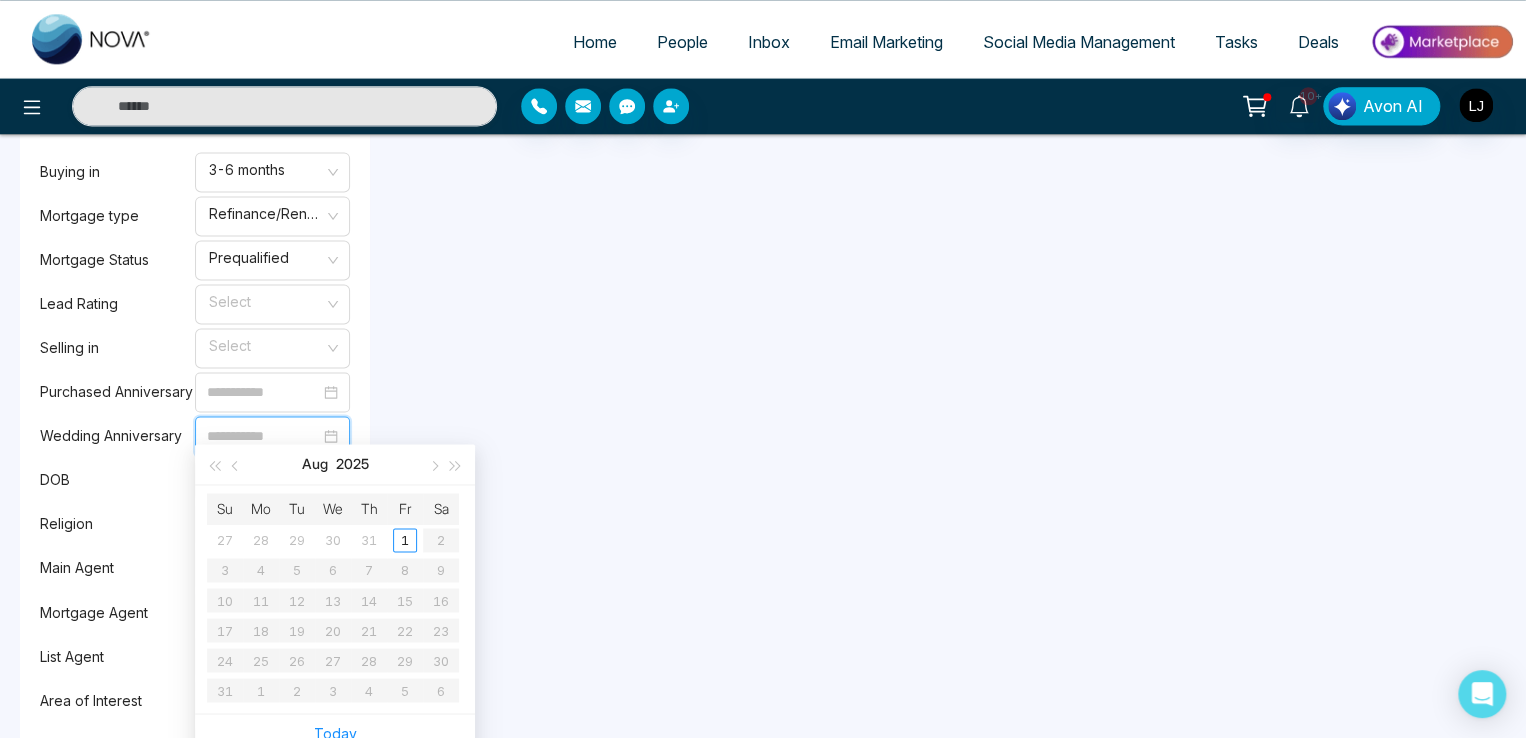 scroll, scrollTop: 1330, scrollLeft: 0, axis: vertical 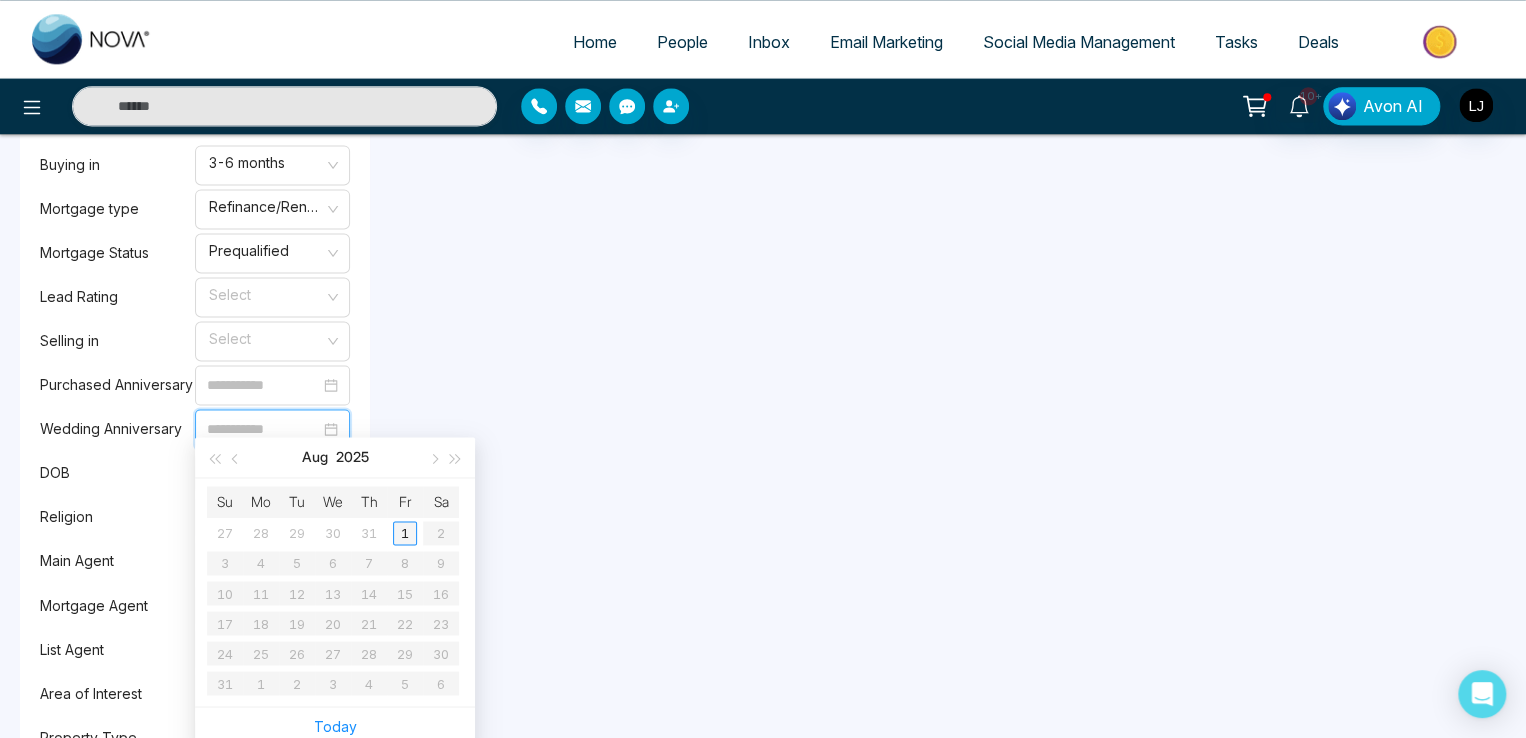type on "**********" 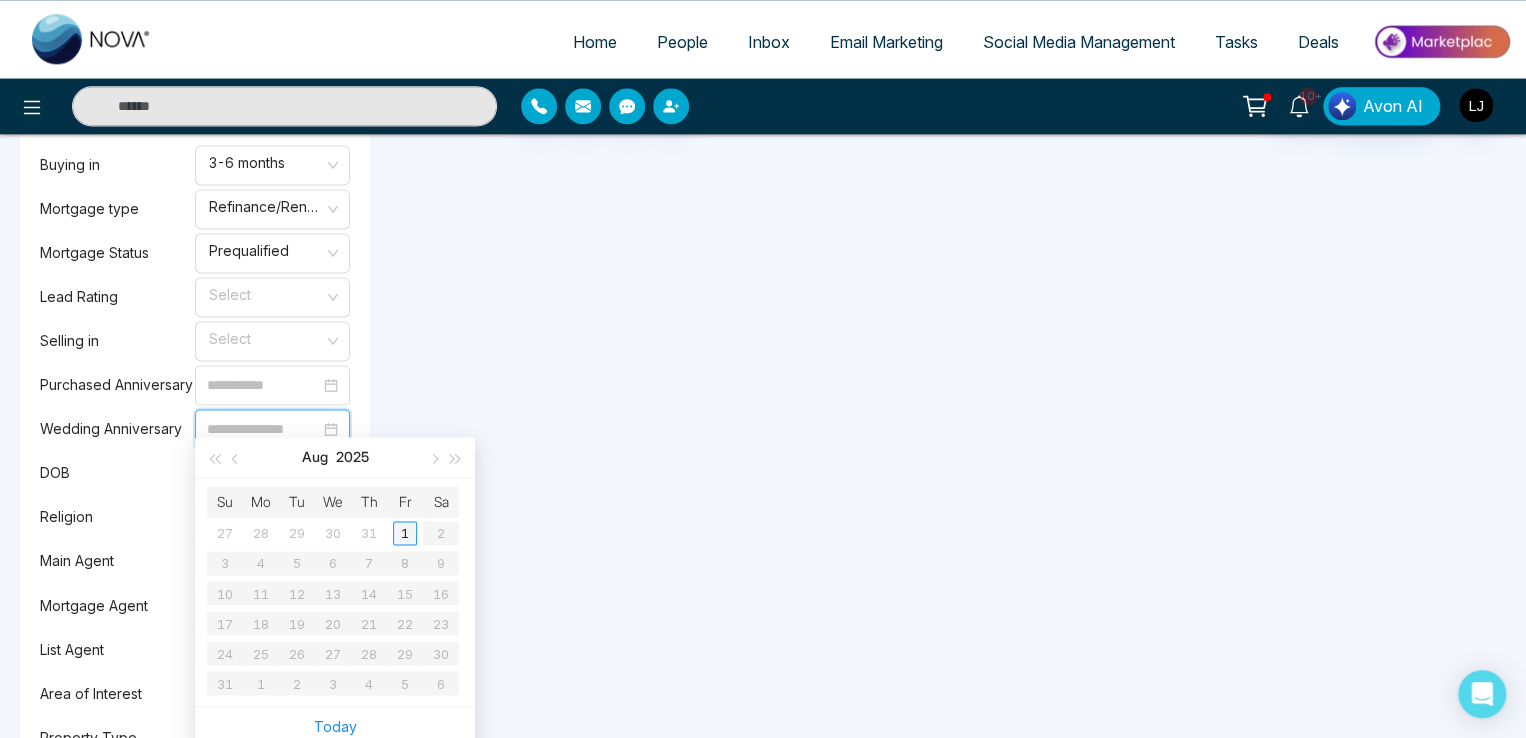 click on "1" at bounding box center [405, 533] 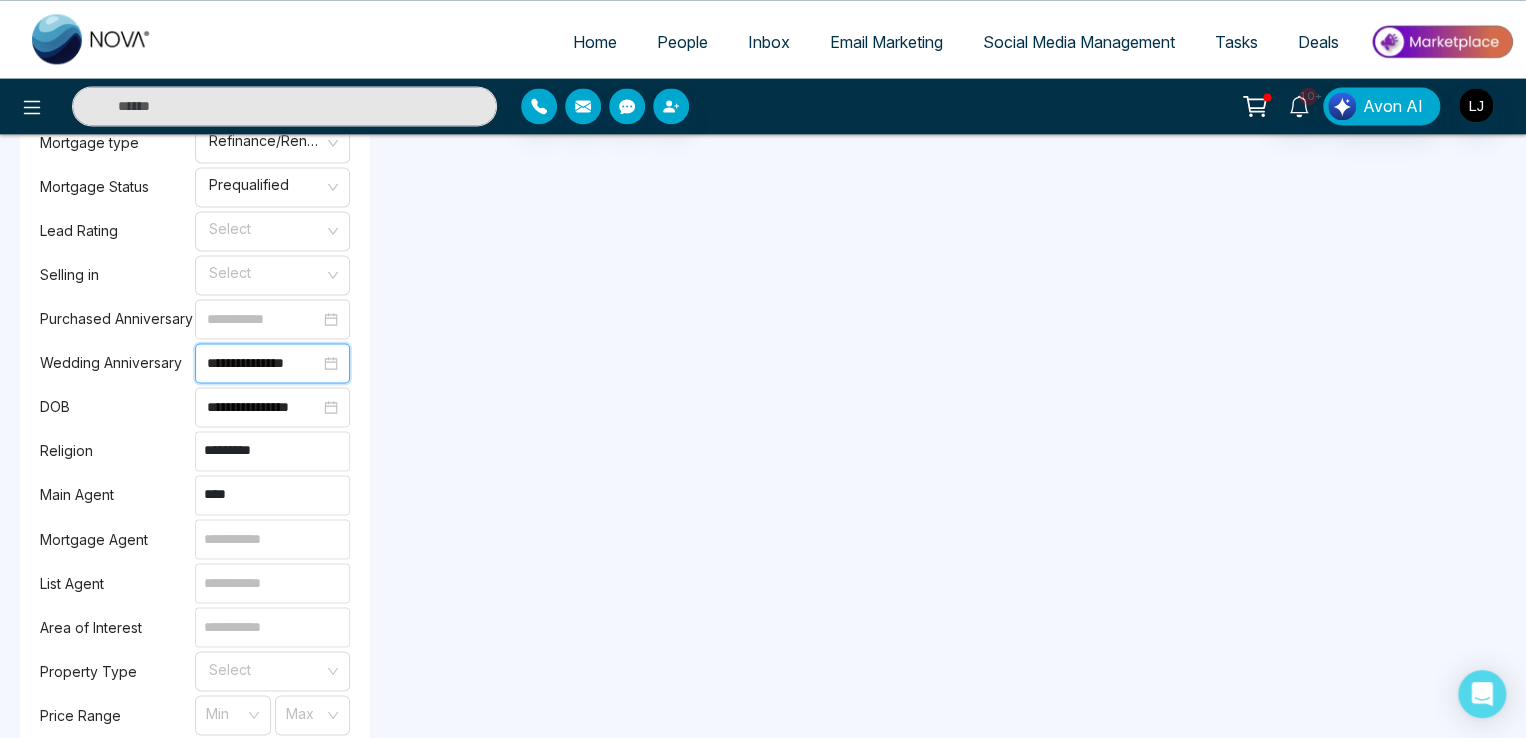 scroll, scrollTop: 1430, scrollLeft: 0, axis: vertical 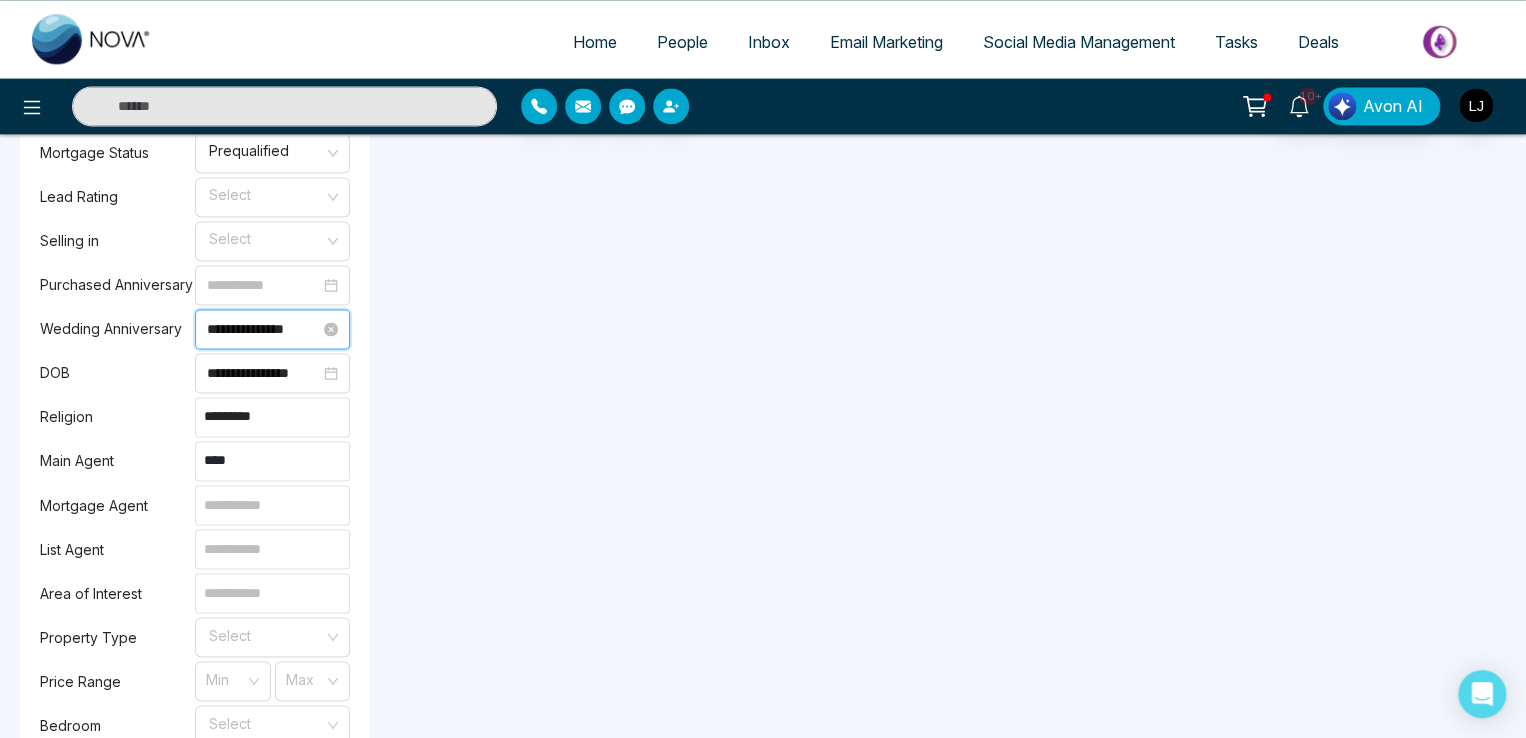 click on "**********" at bounding box center [263, 329] 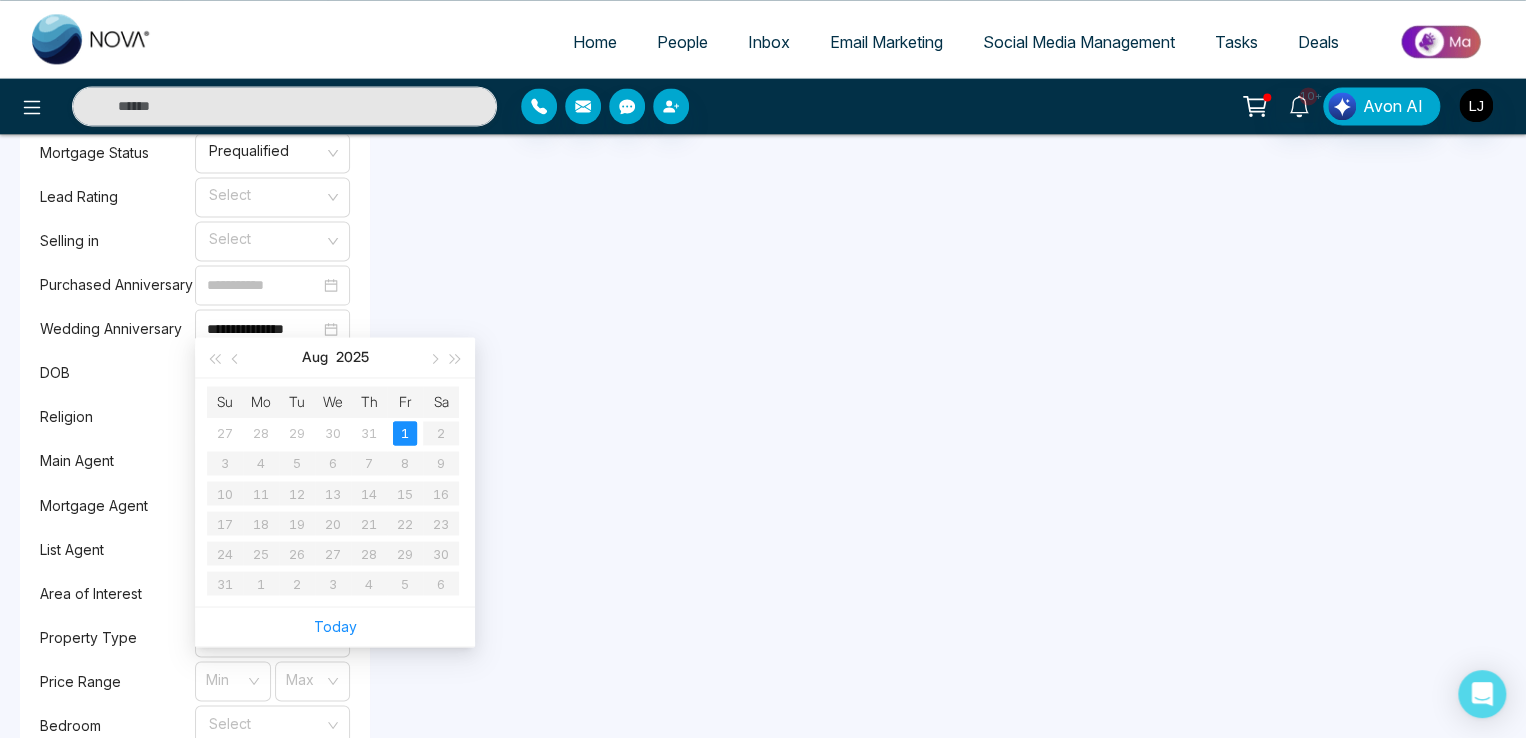 click on "Activity Notes Send Email Send Text Call Call Vijay Lokesh Joshi August 1 2025 | 12:27 AM Download Vijay Lokesh Joshi July 23 2025 | 12:58 AM Calling to +12368370229 Vijay Lokesh Joshi July 22 2025 | 10:19 PM Calling to +12368370229 Vijay Lokesh Joshi July 19 2025 | 2:45 AM Calling to +12368370229 Vijay Lokesh Joshi July 19 2025 | 2:44 AM Download Vijay Lokesh Joshi July 19 2025 | 2:43 AM Calling to +12368370229 Vijay Lokesh Joshi July 17 2025 | 2:30 AM Download" at bounding box center (788, 95) 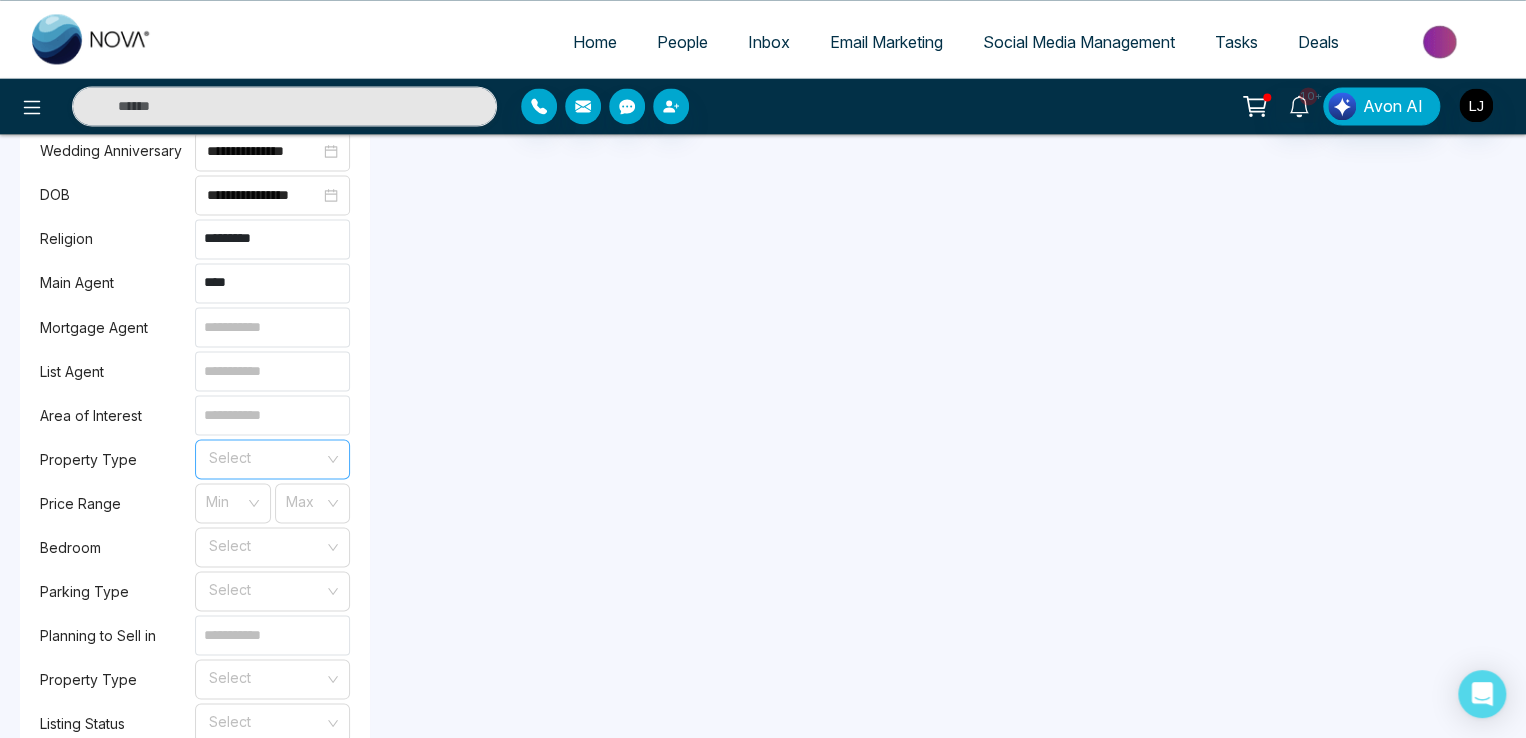 scroll, scrollTop: 1730, scrollLeft: 0, axis: vertical 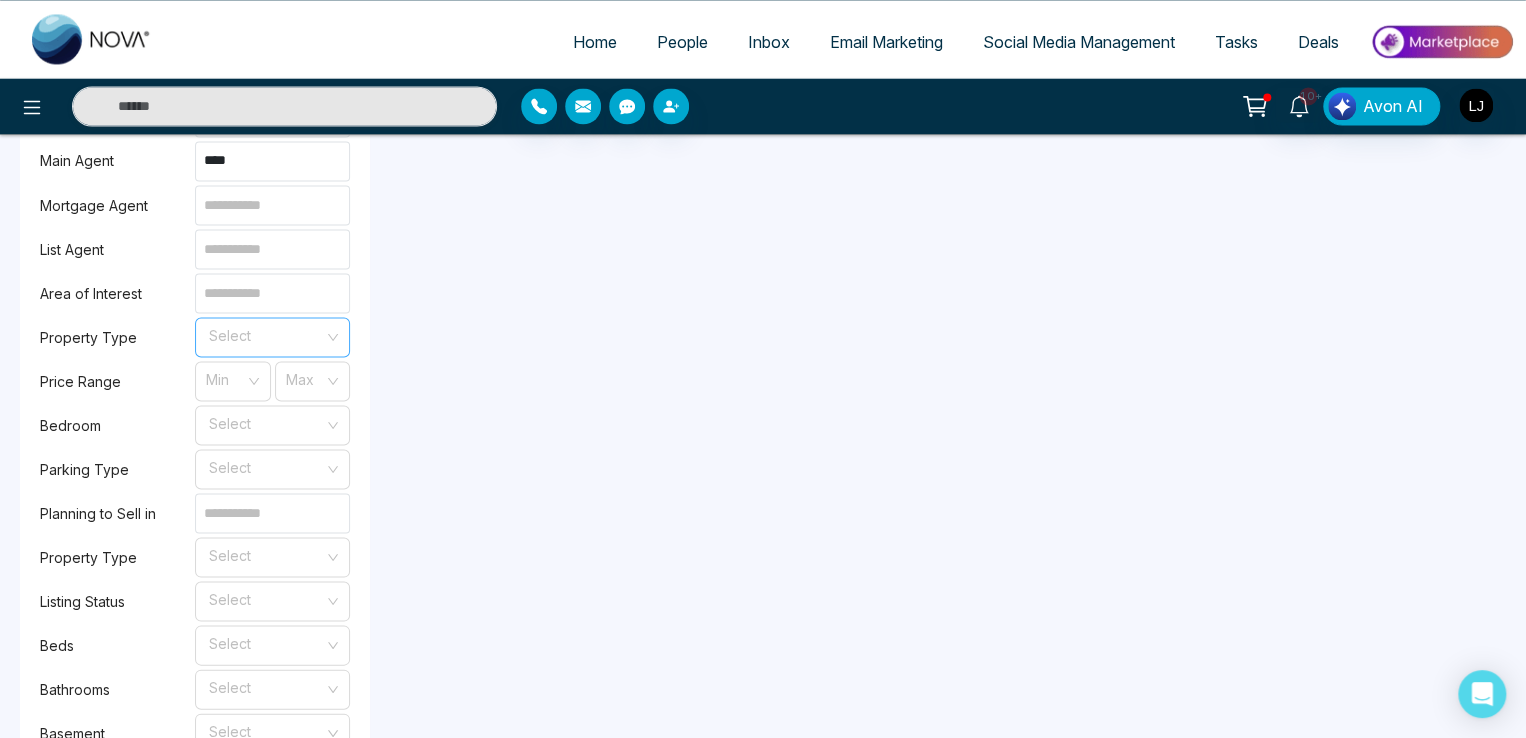 click at bounding box center (265, 333) 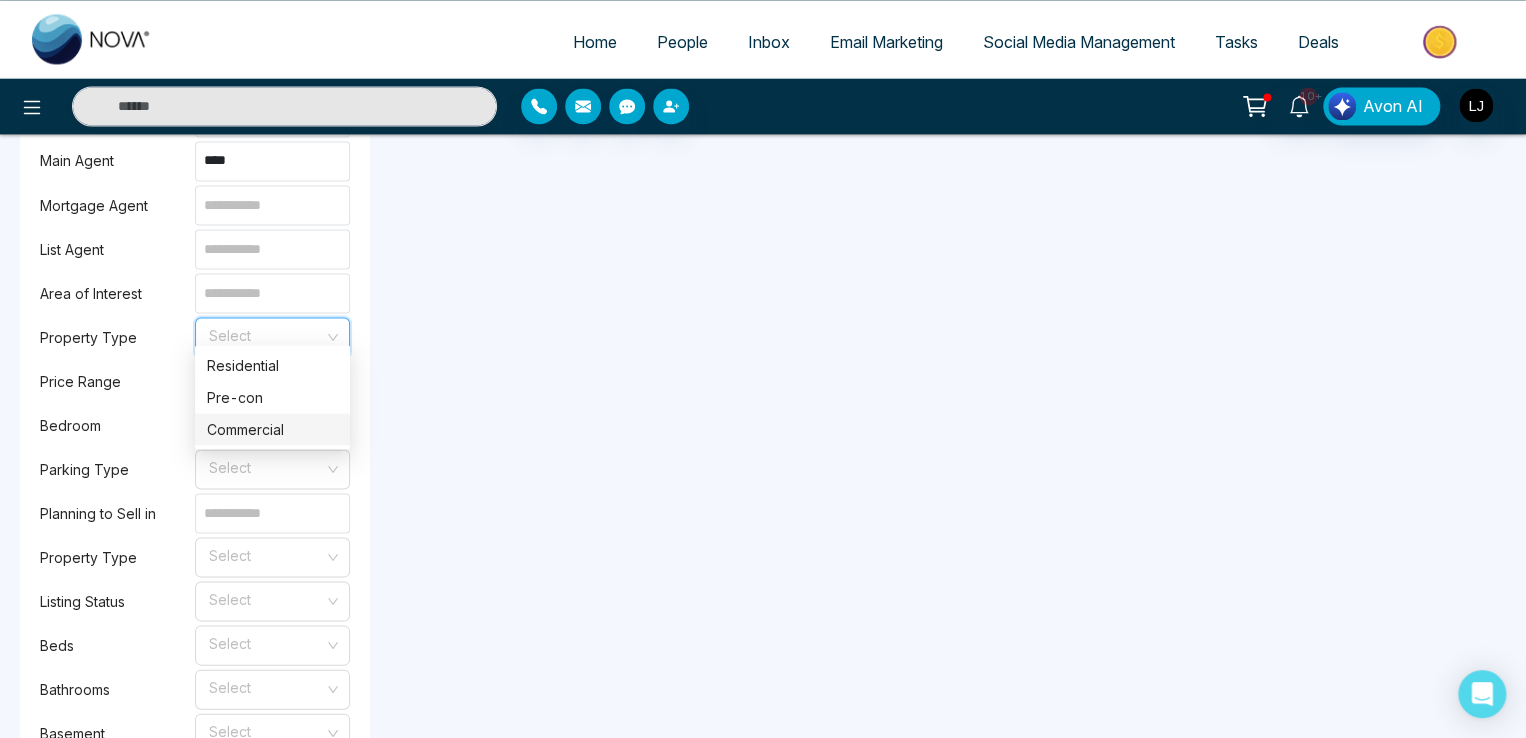 click on "Commercial" at bounding box center [272, 429] 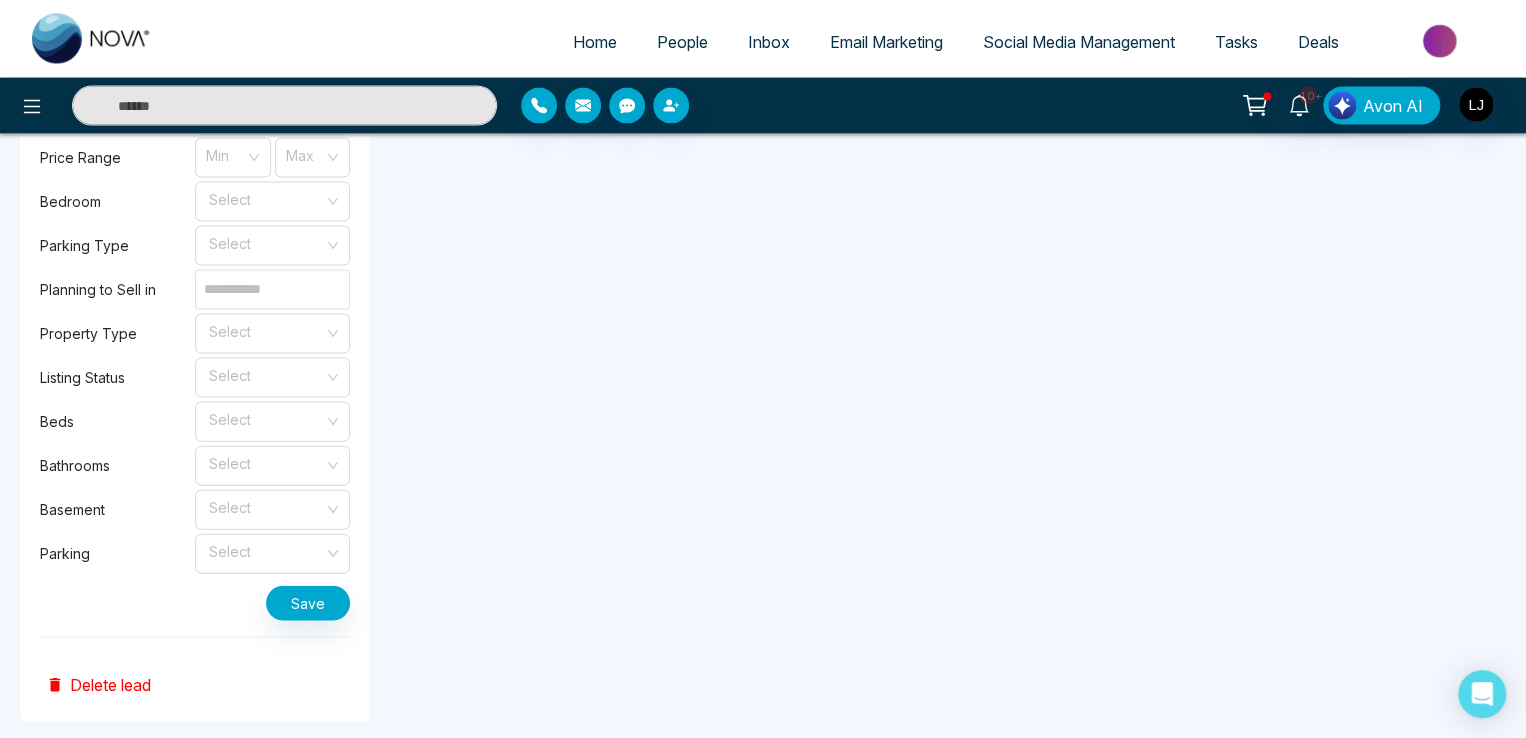 scroll, scrollTop: 1961, scrollLeft: 0, axis: vertical 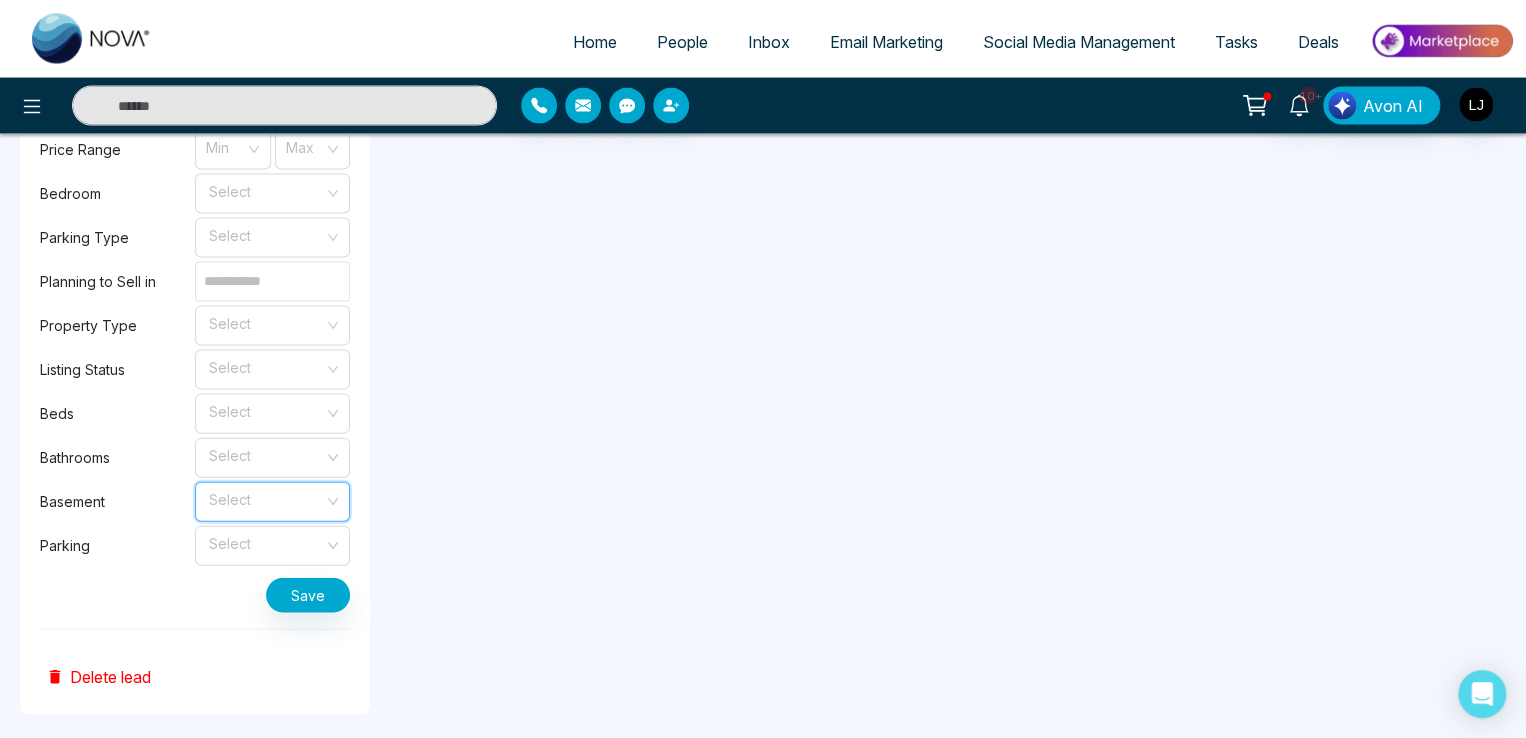 click at bounding box center [265, 498] 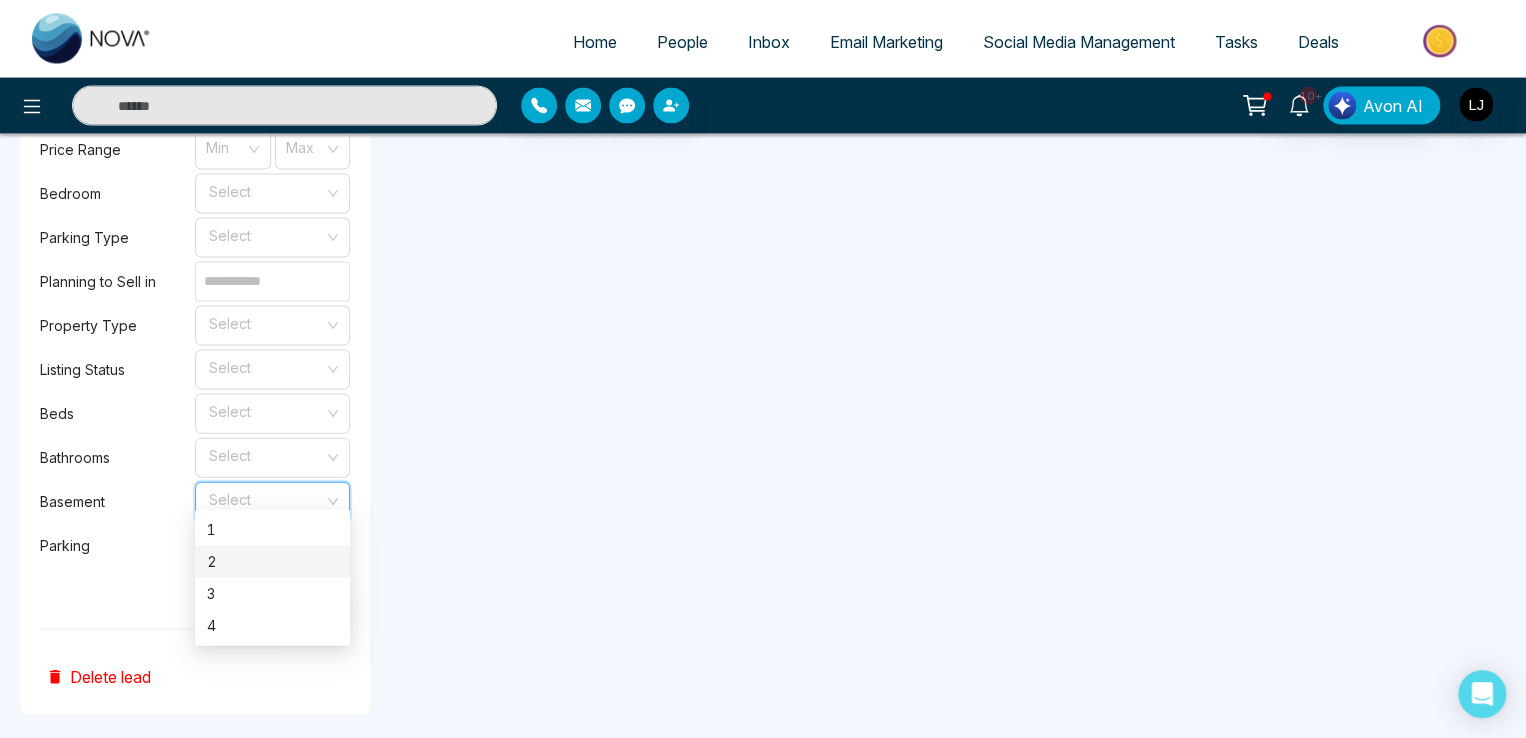 click on "2" at bounding box center [272, 562] 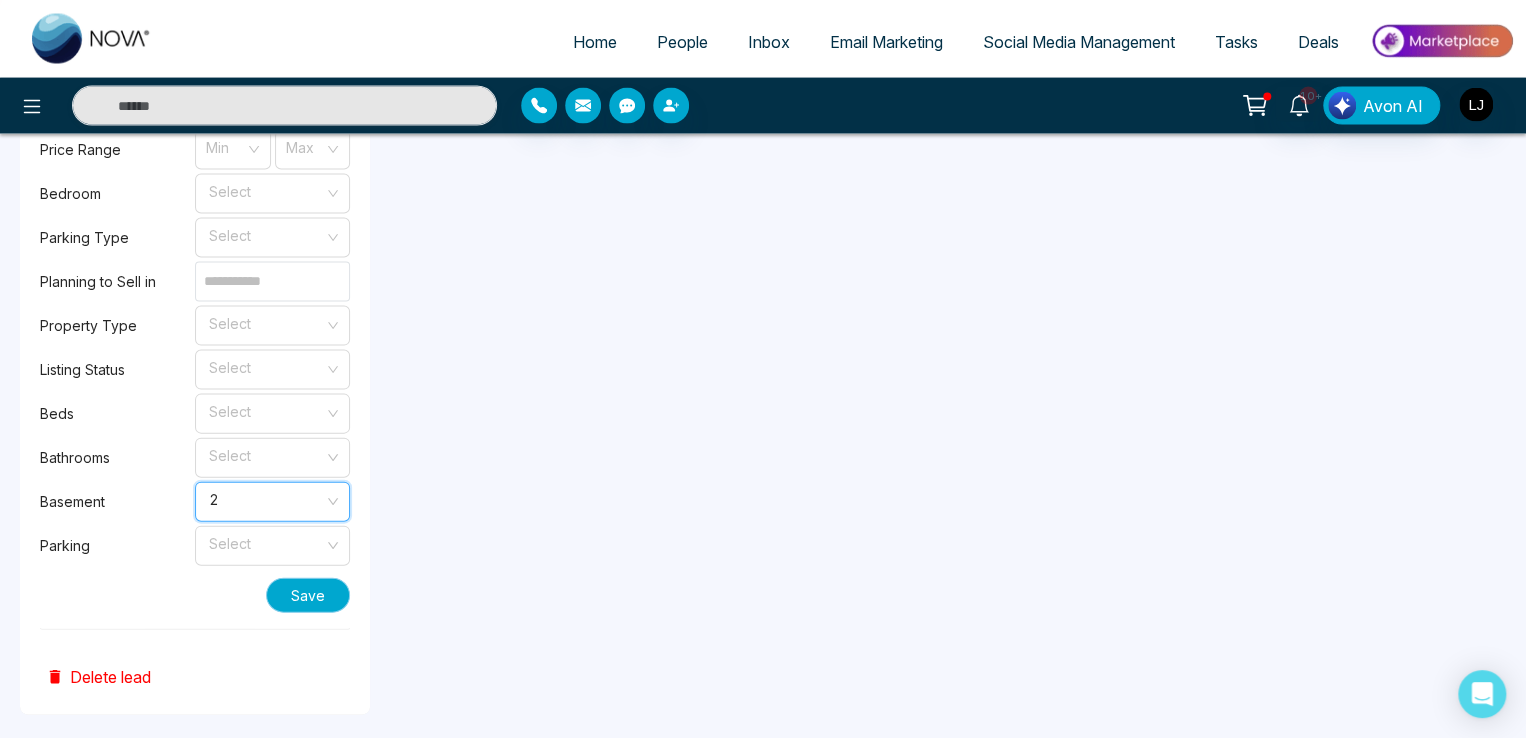 click on "Save" at bounding box center [308, 595] 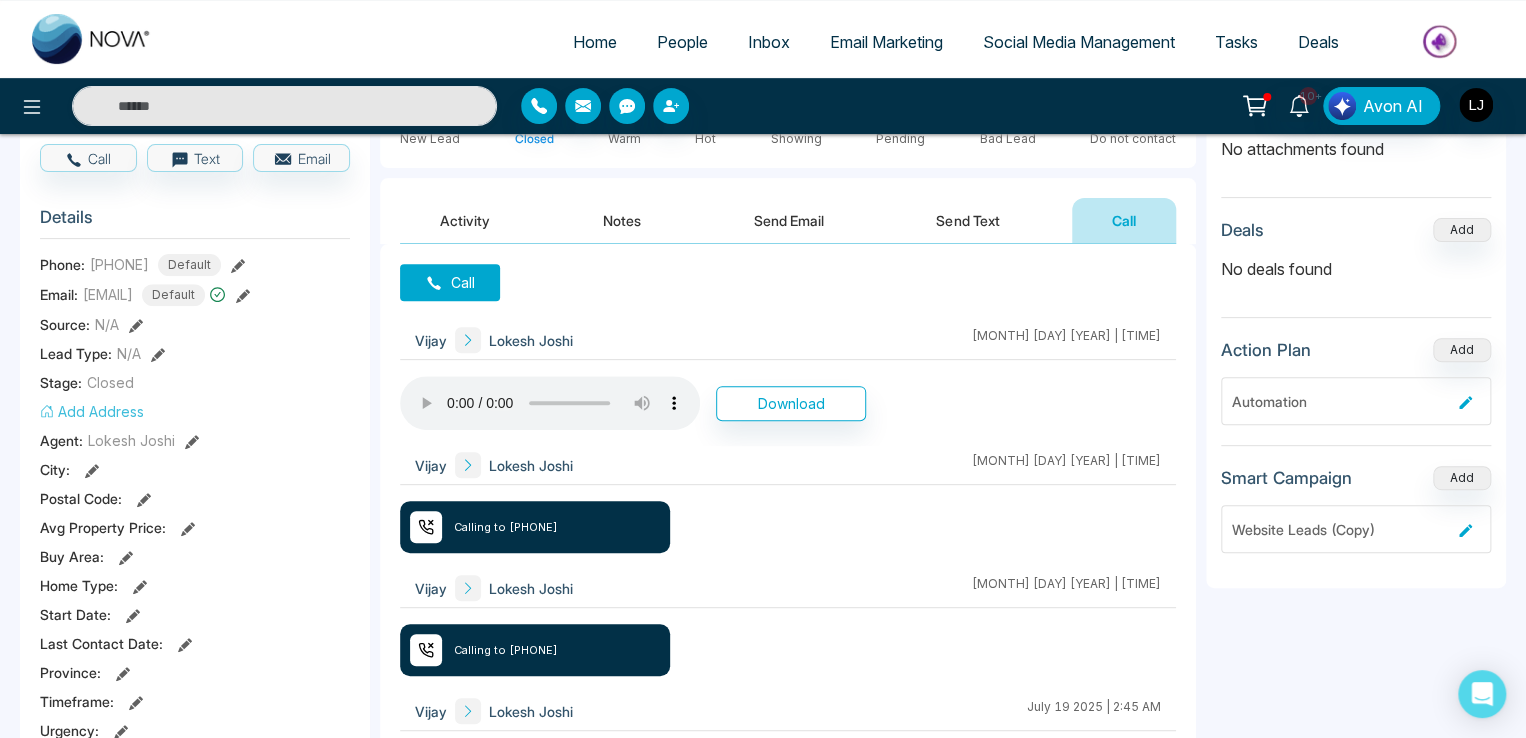 scroll, scrollTop: 0, scrollLeft: 0, axis: both 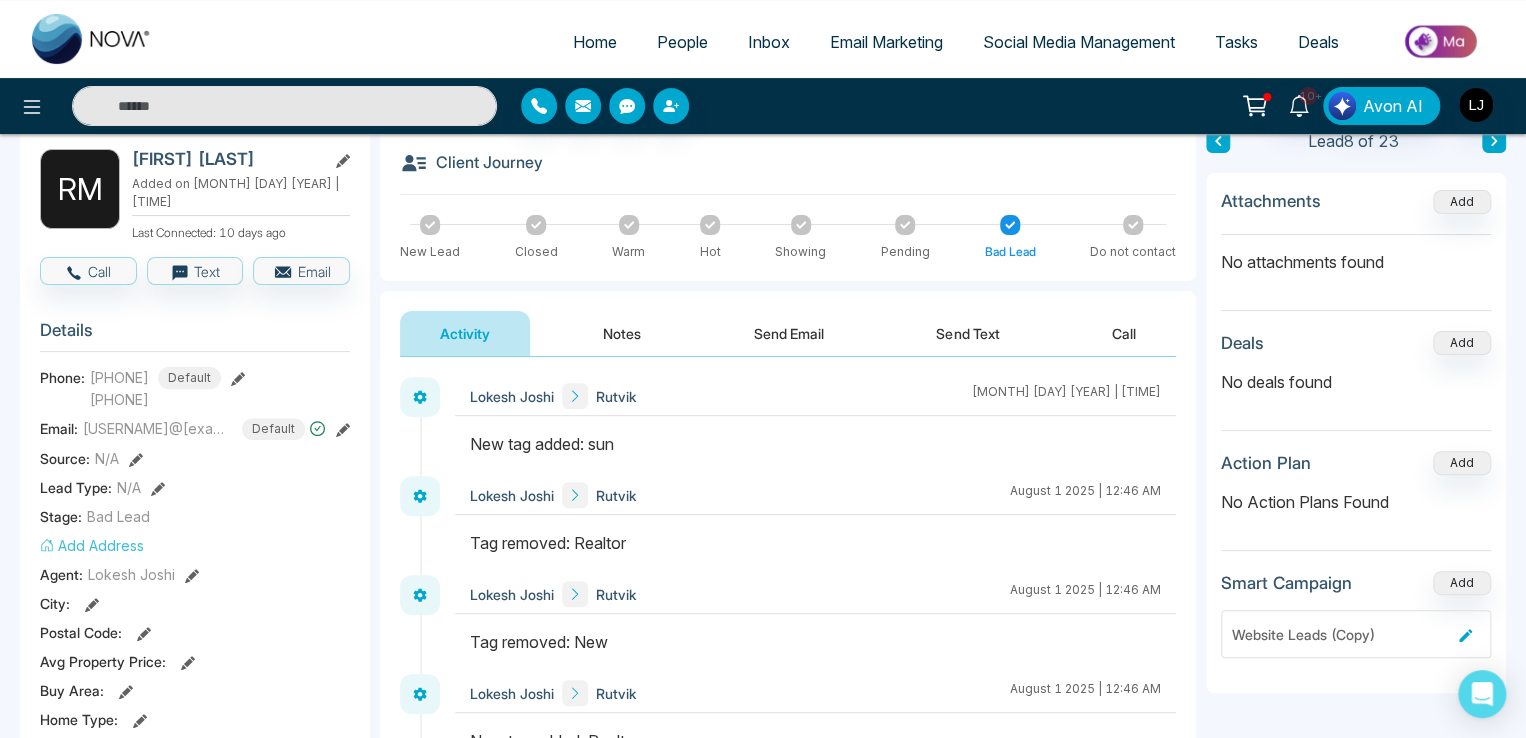 click on "Add Address" at bounding box center [92, 545] 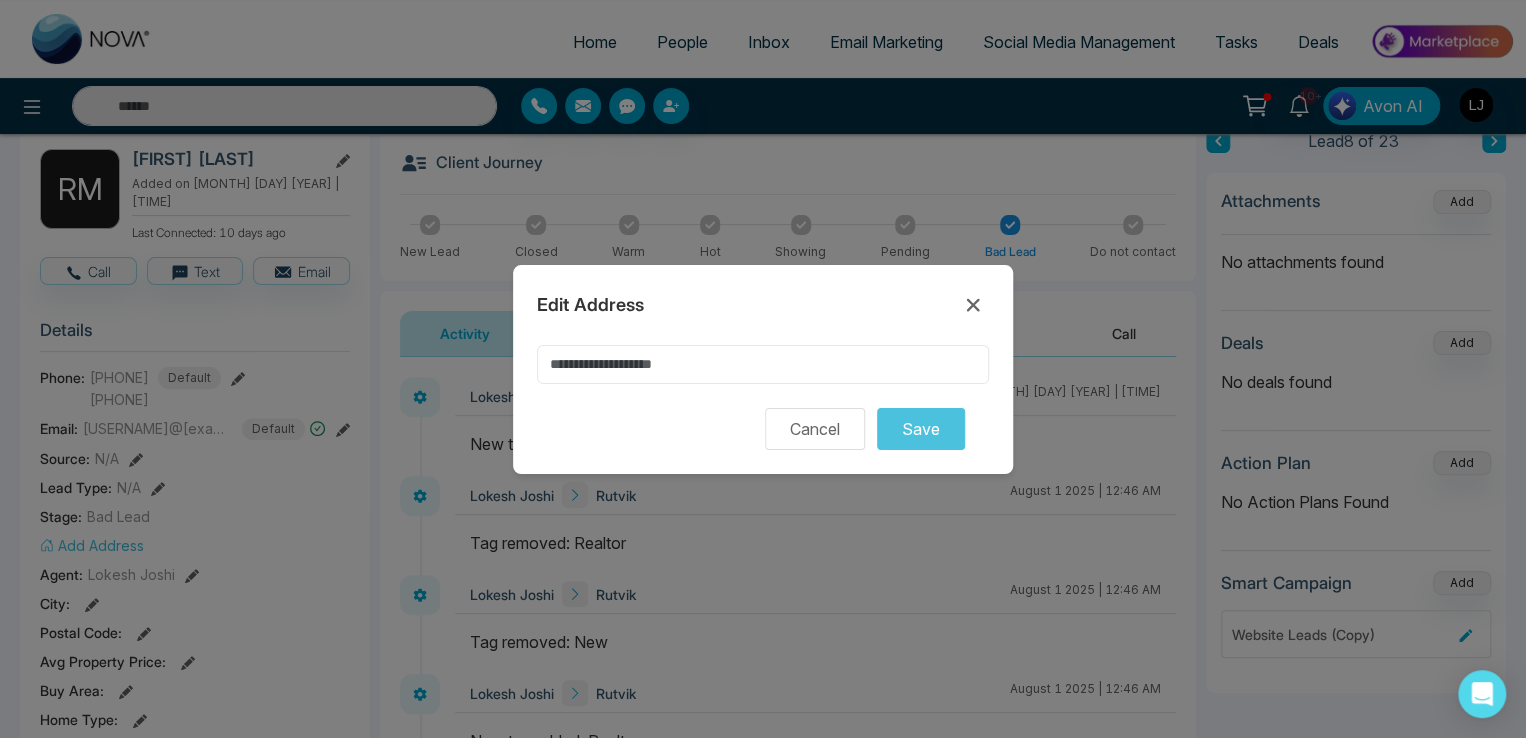 click at bounding box center (763, 364) 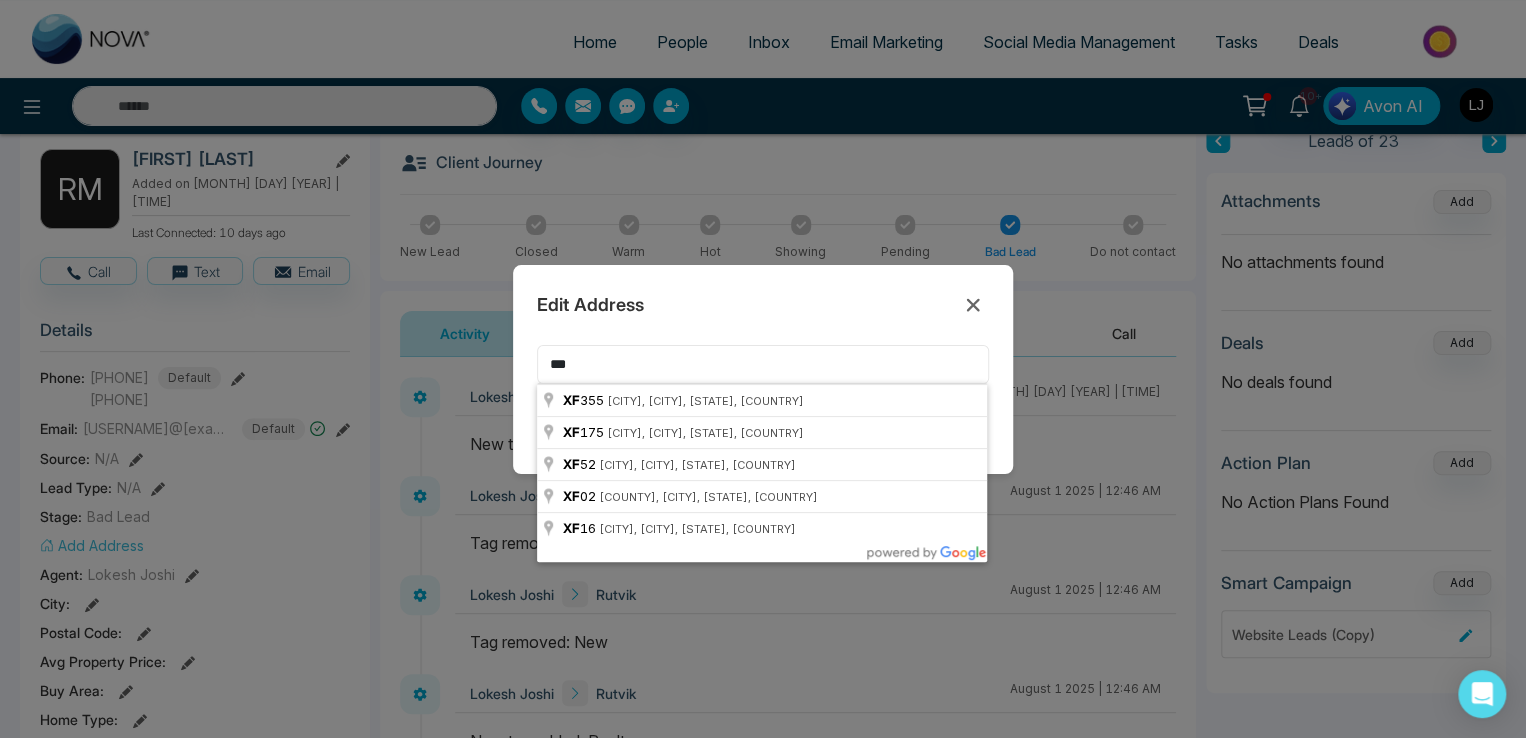 click on "***" at bounding box center (763, 364) 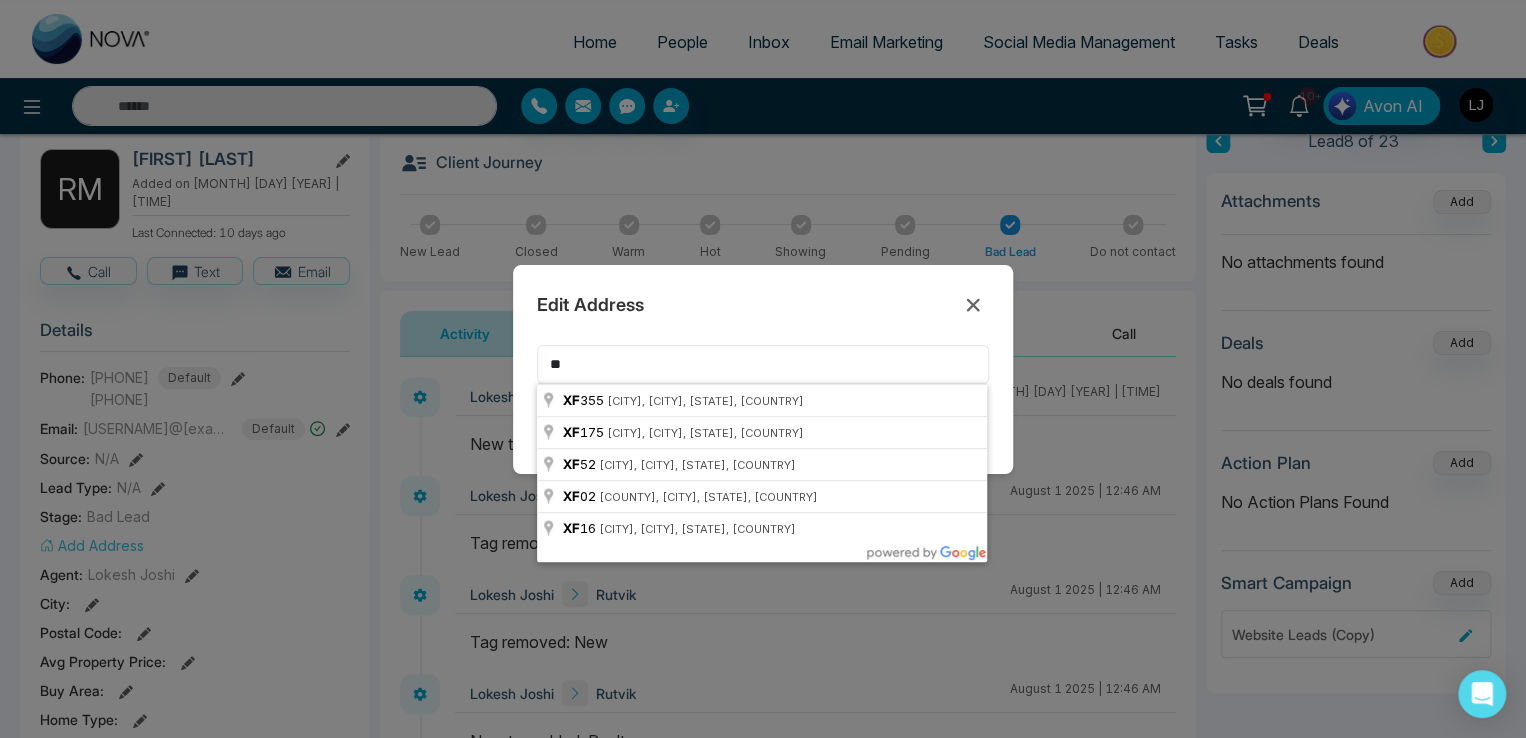 type on "*" 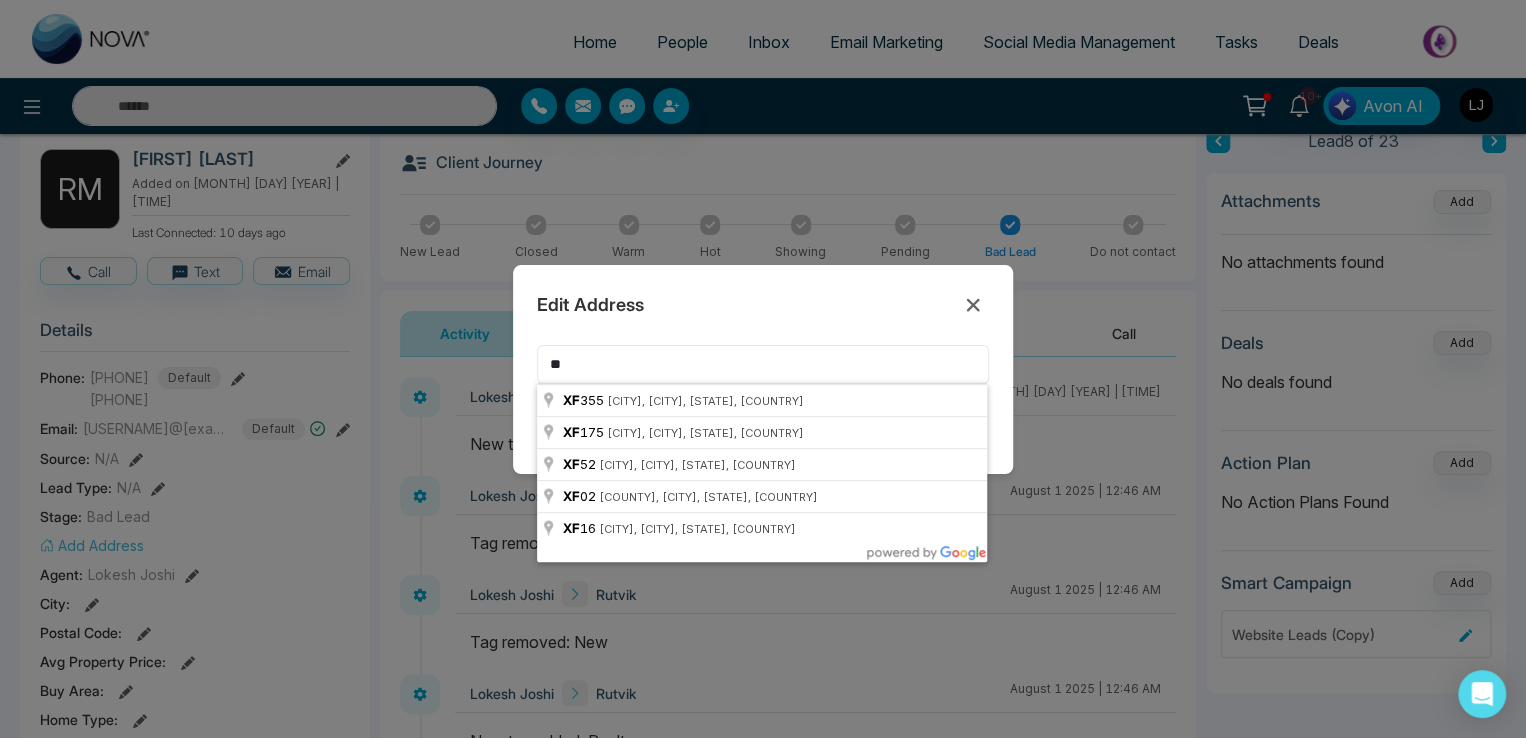 type on "*" 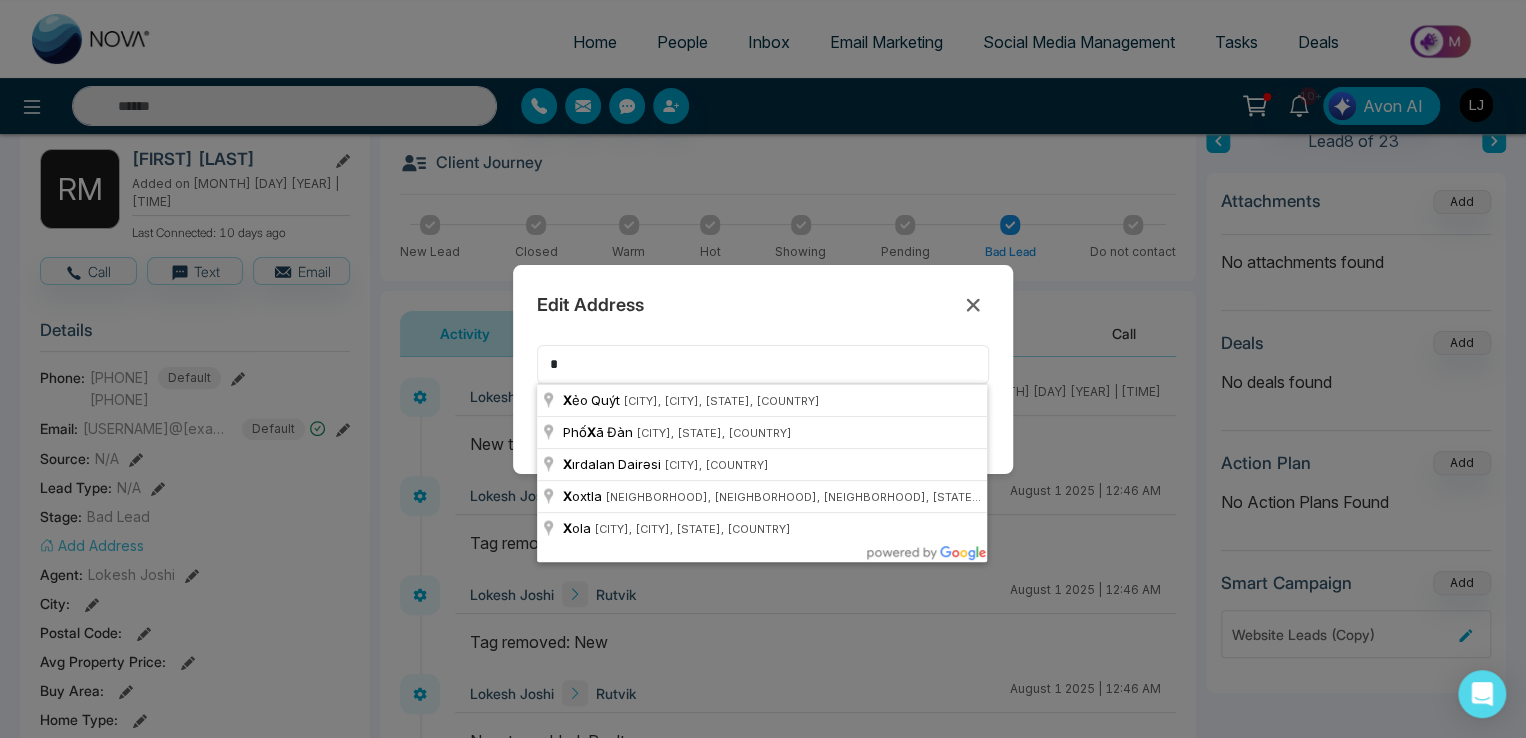 type 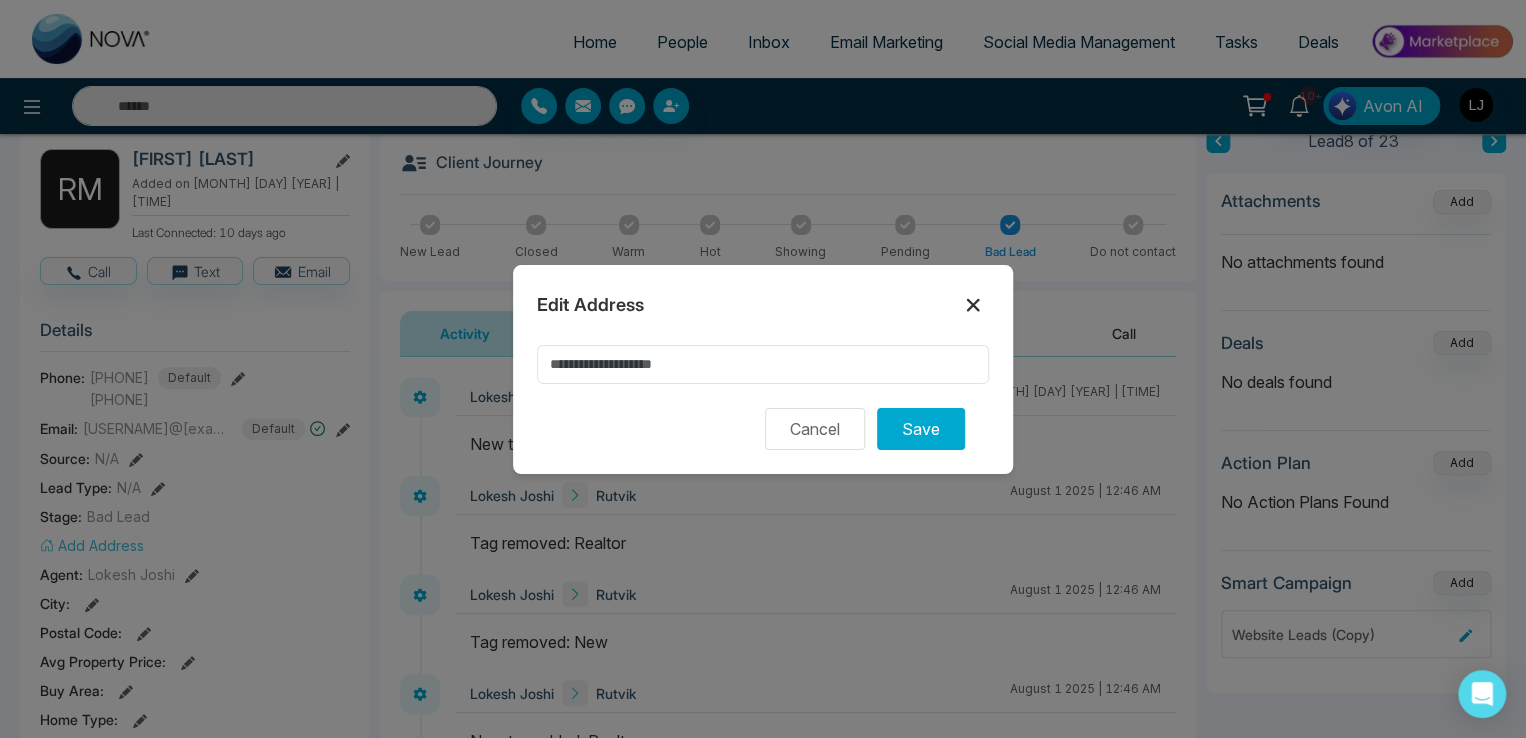 click 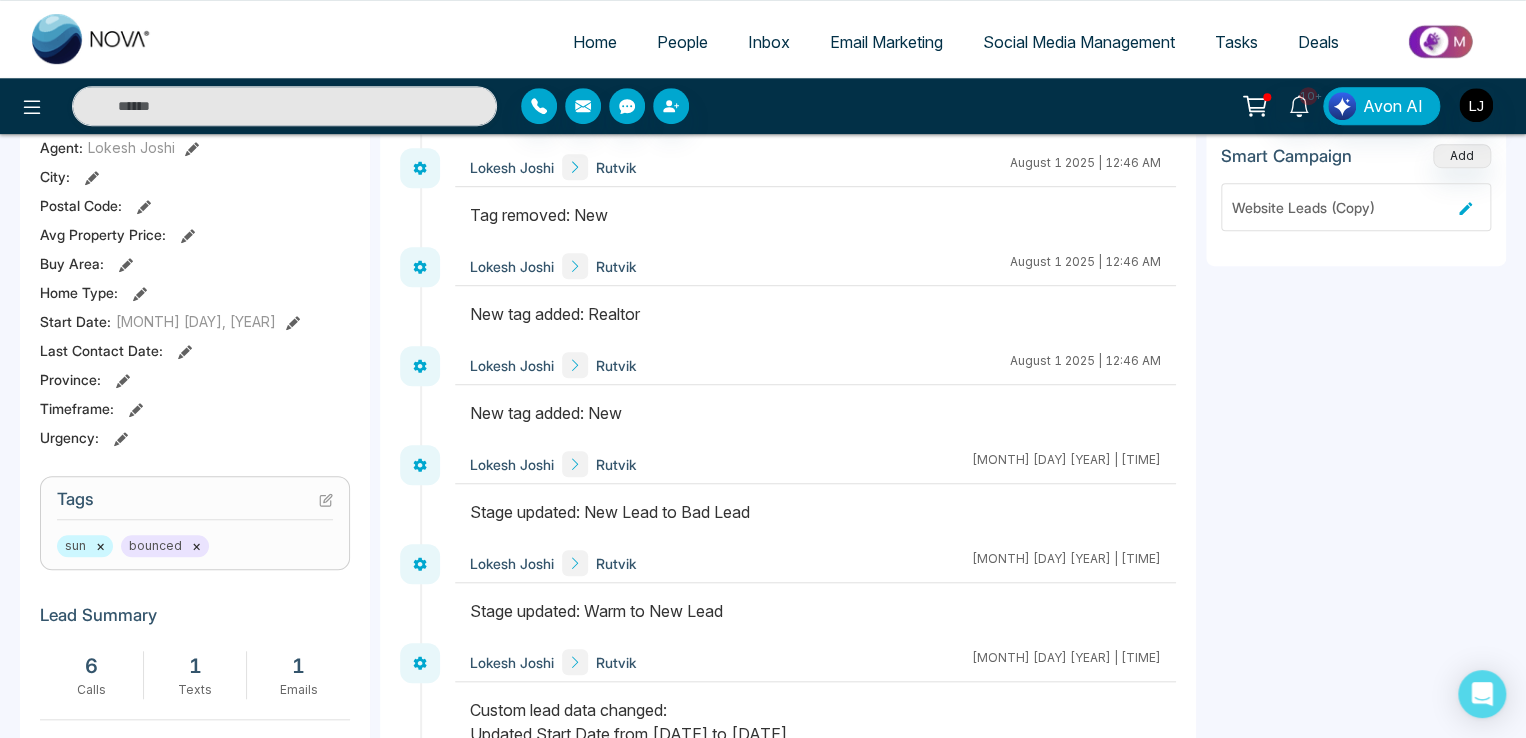 scroll, scrollTop: 0, scrollLeft: 0, axis: both 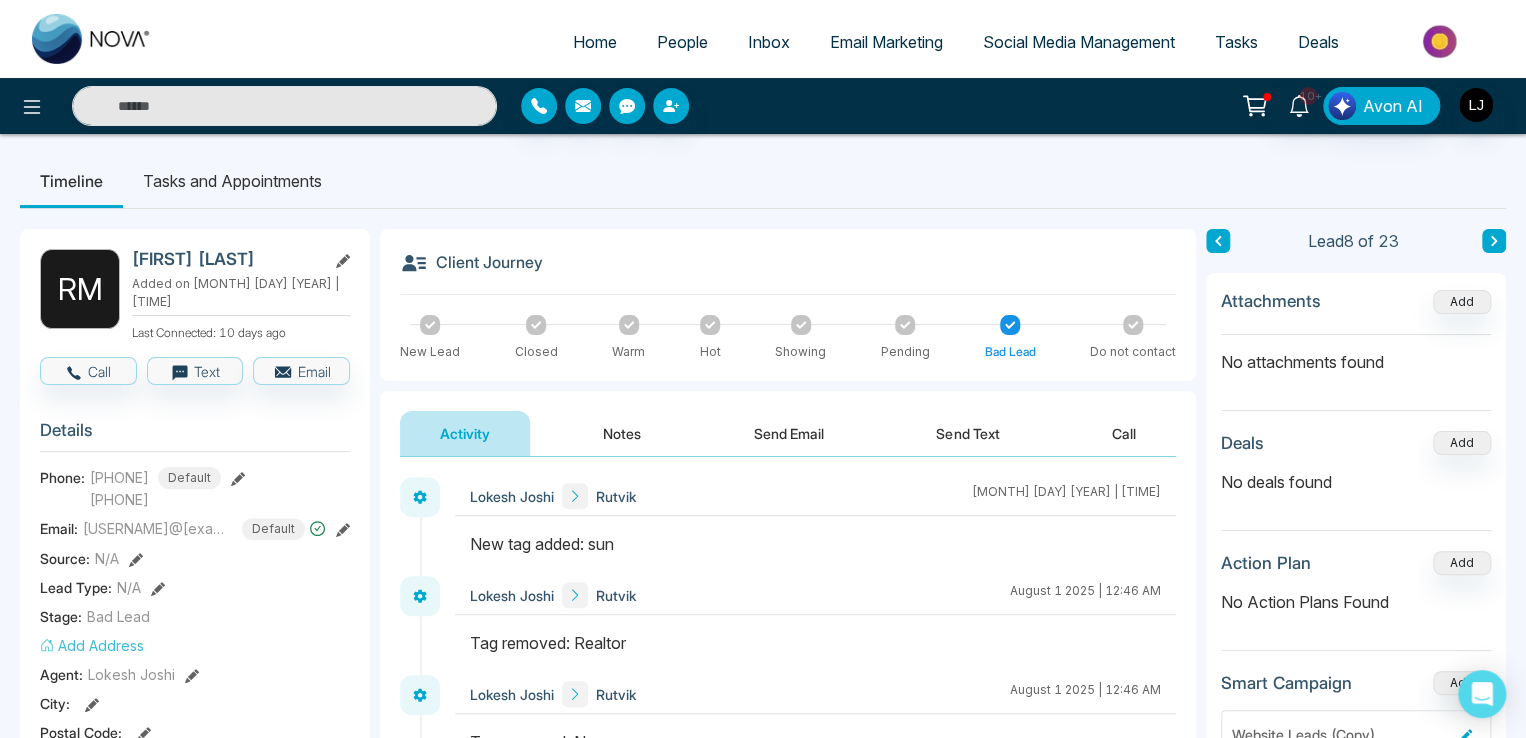 click at bounding box center (905, 325) 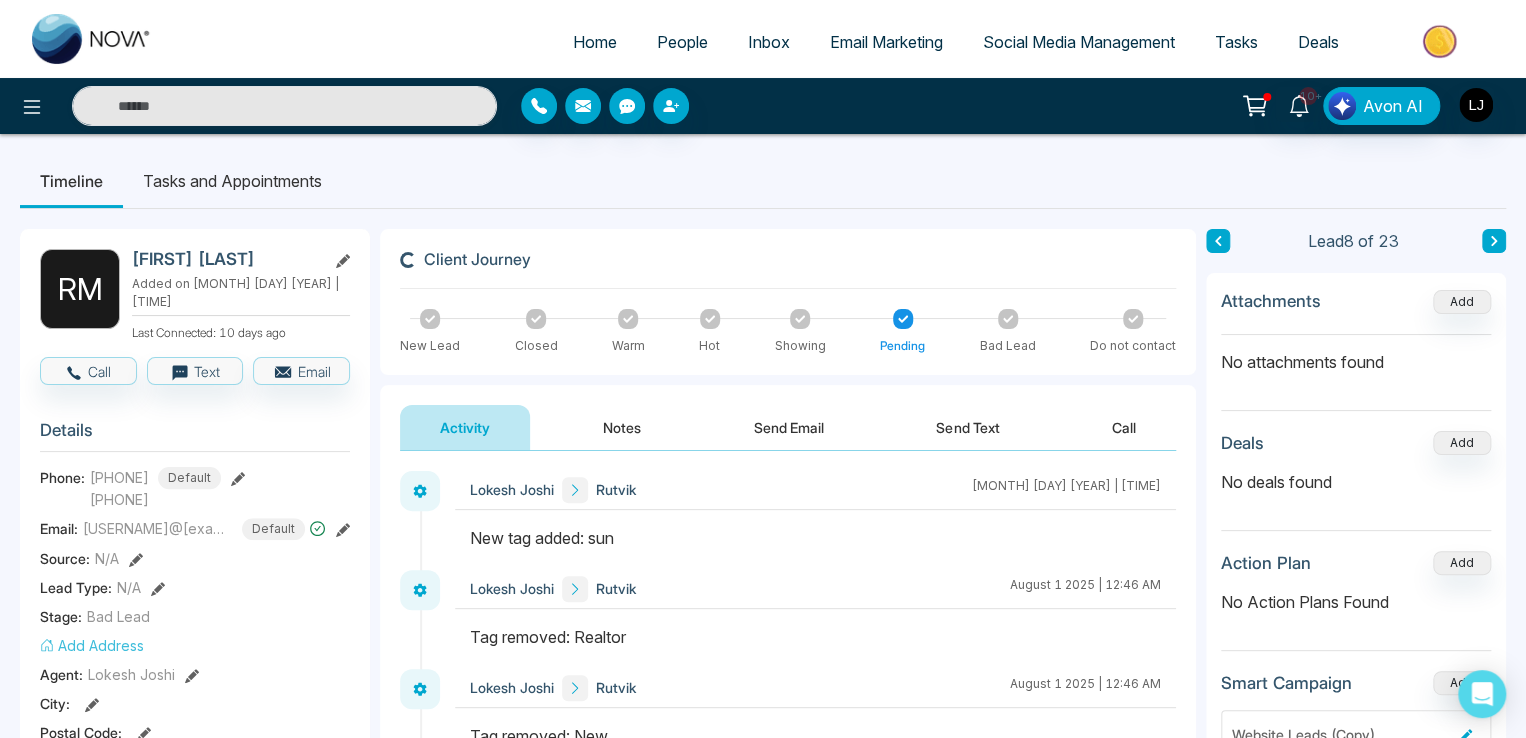 scroll, scrollTop: 100, scrollLeft: 0, axis: vertical 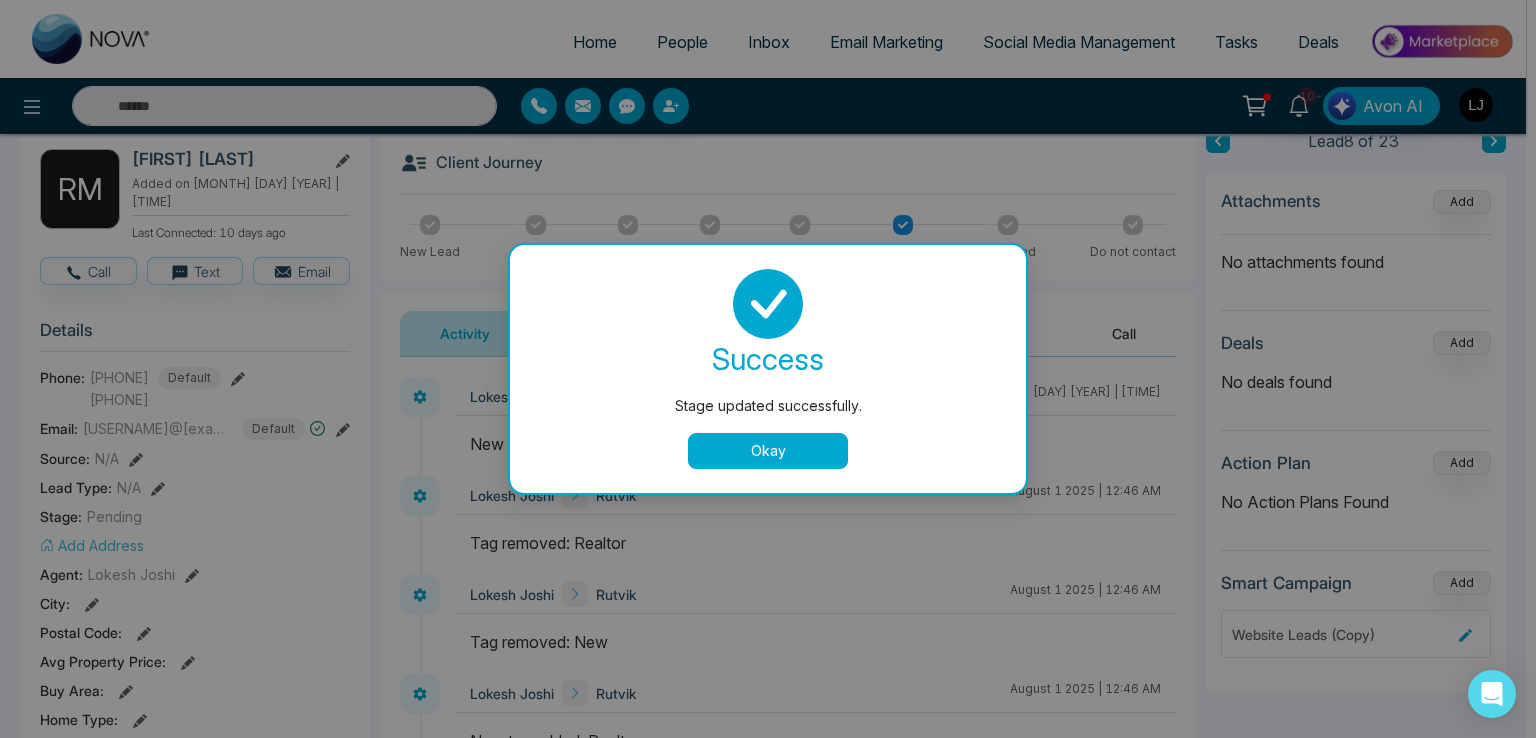 click on "Okay" at bounding box center [768, 451] 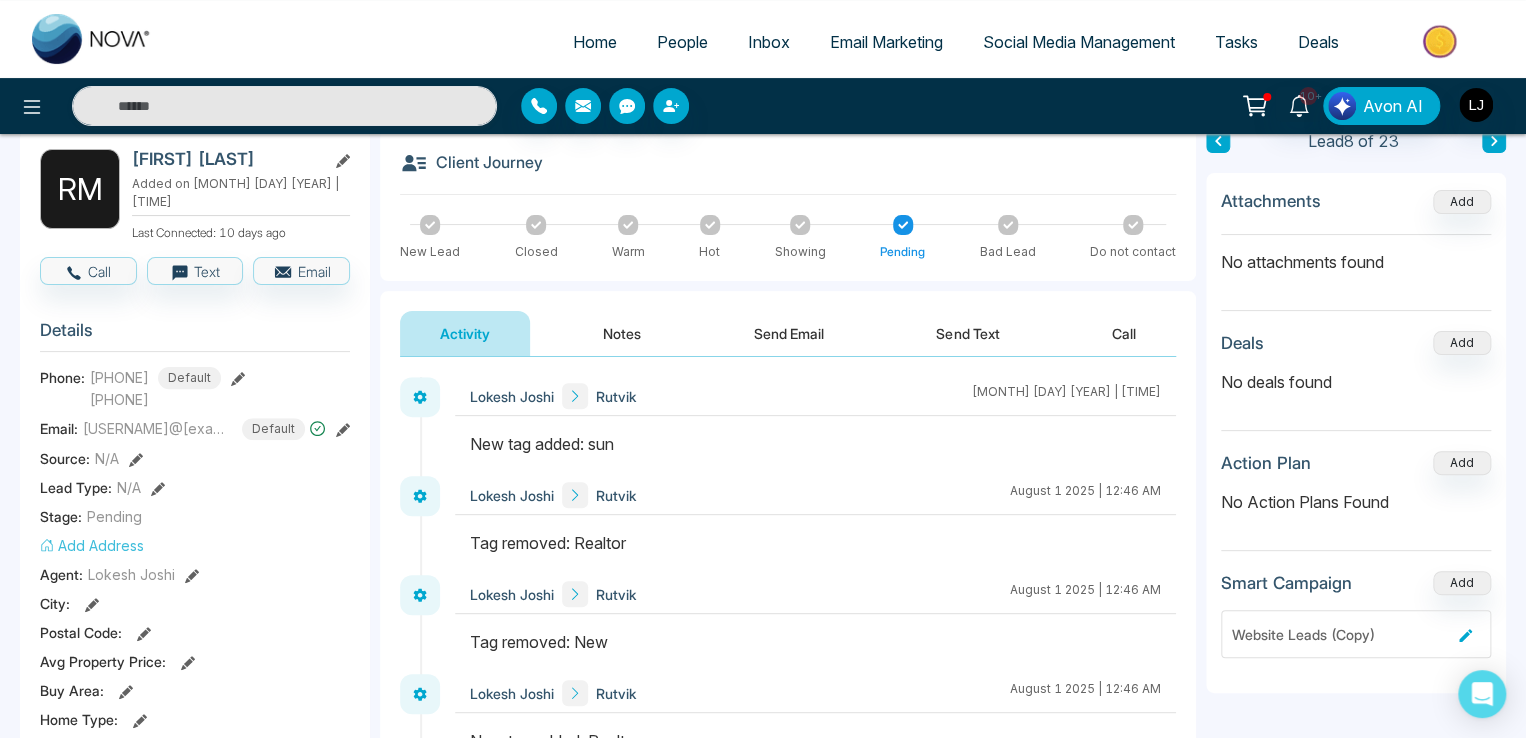 click on "Source: N/A" at bounding box center (195, 458) 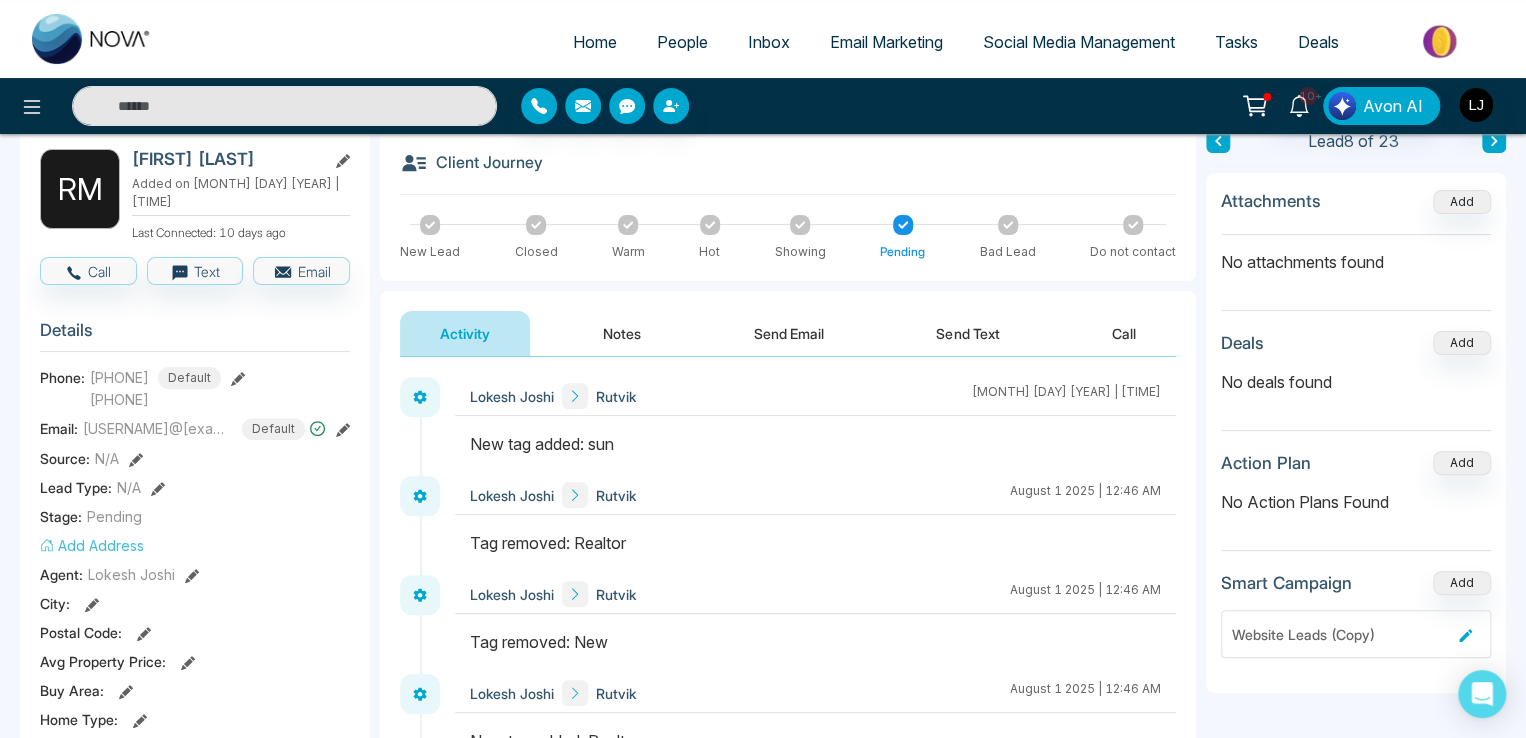 click 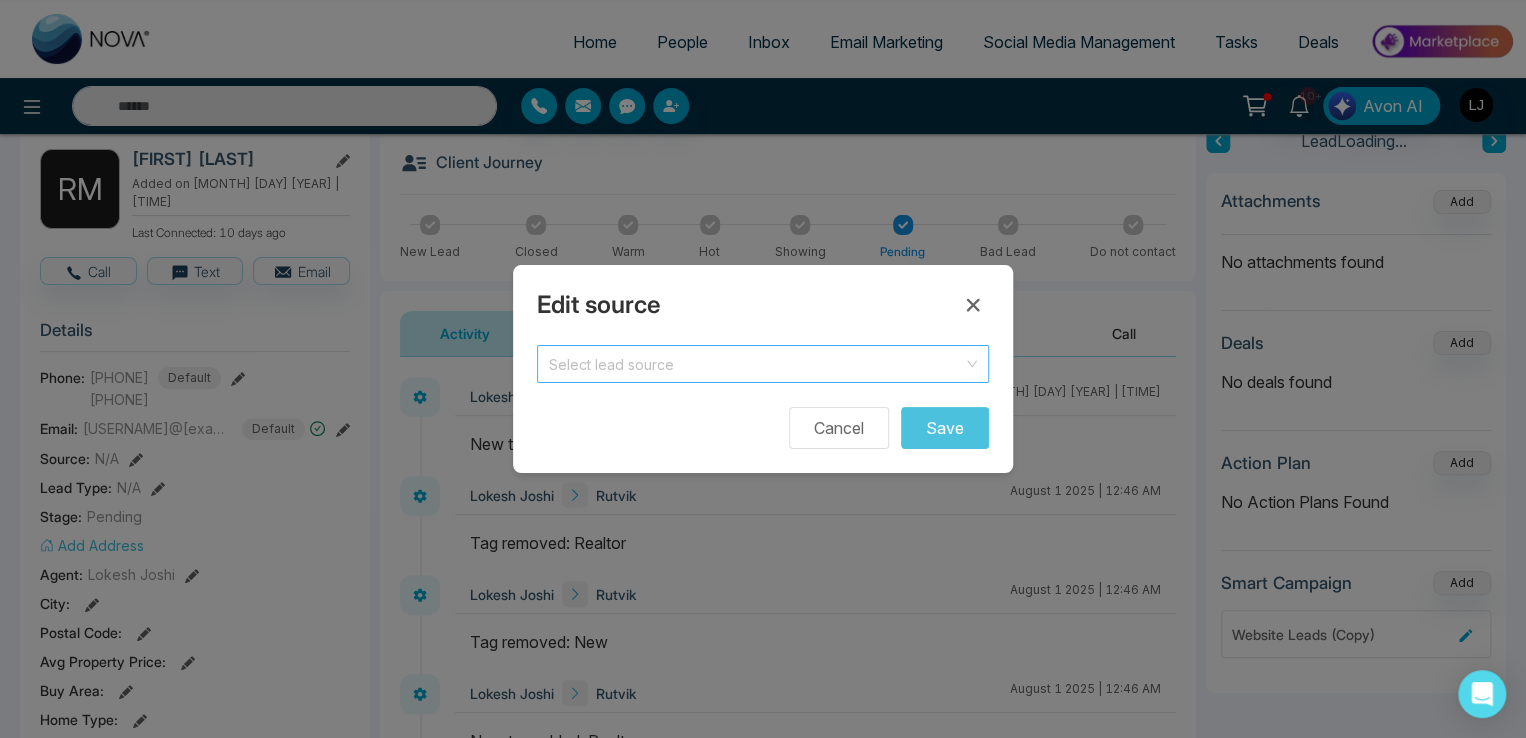 click at bounding box center [756, 361] 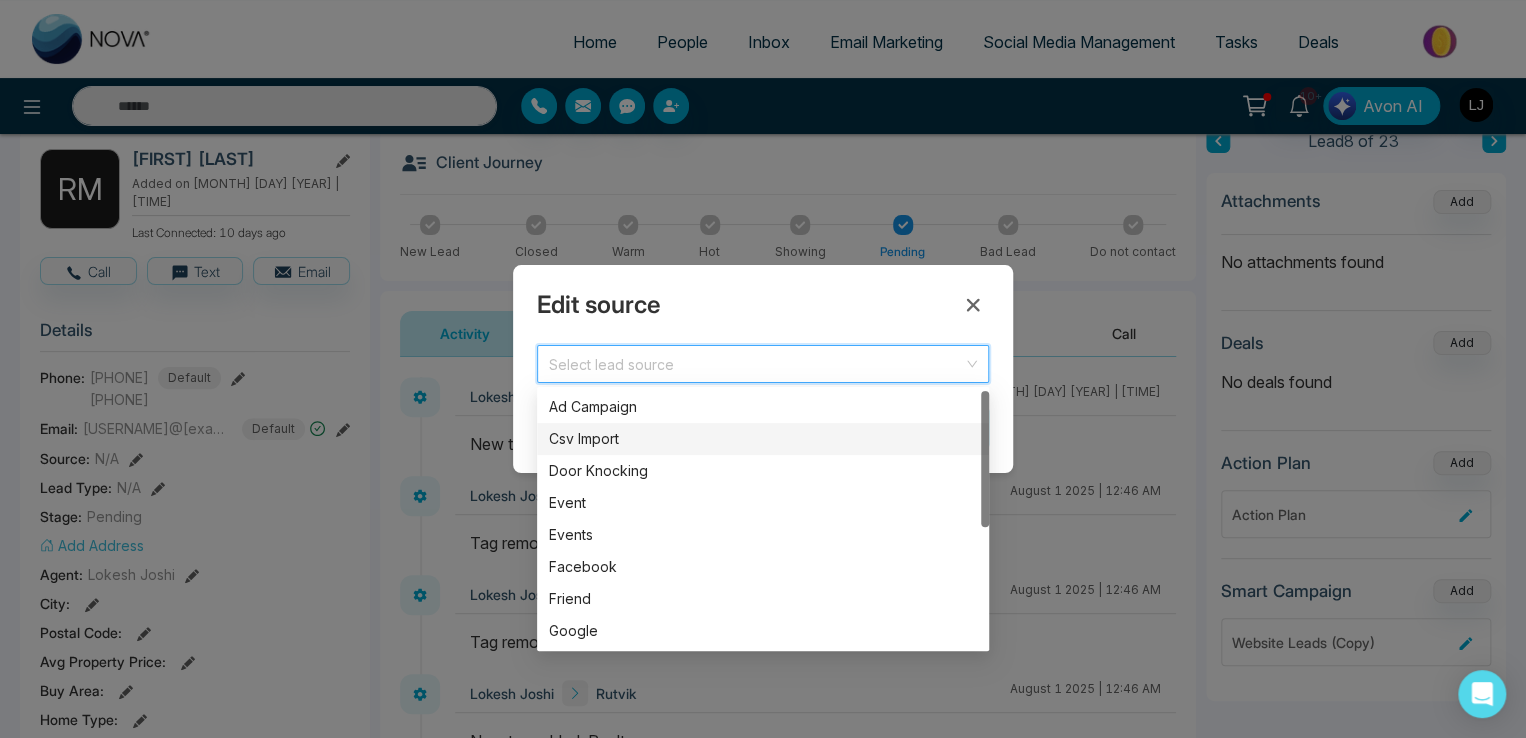 click on "Csv Import" at bounding box center [763, 439] 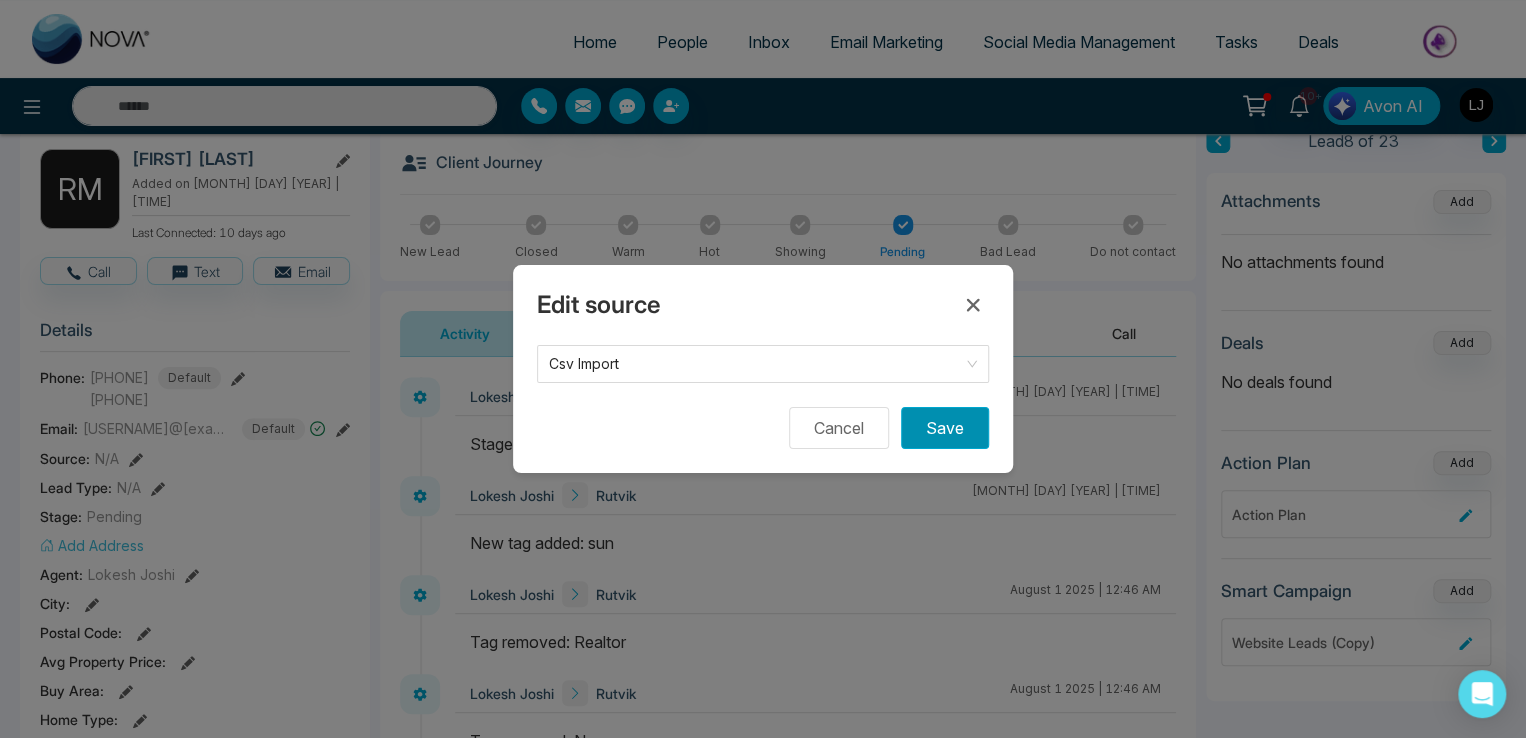 click on "Save" at bounding box center (945, 428) 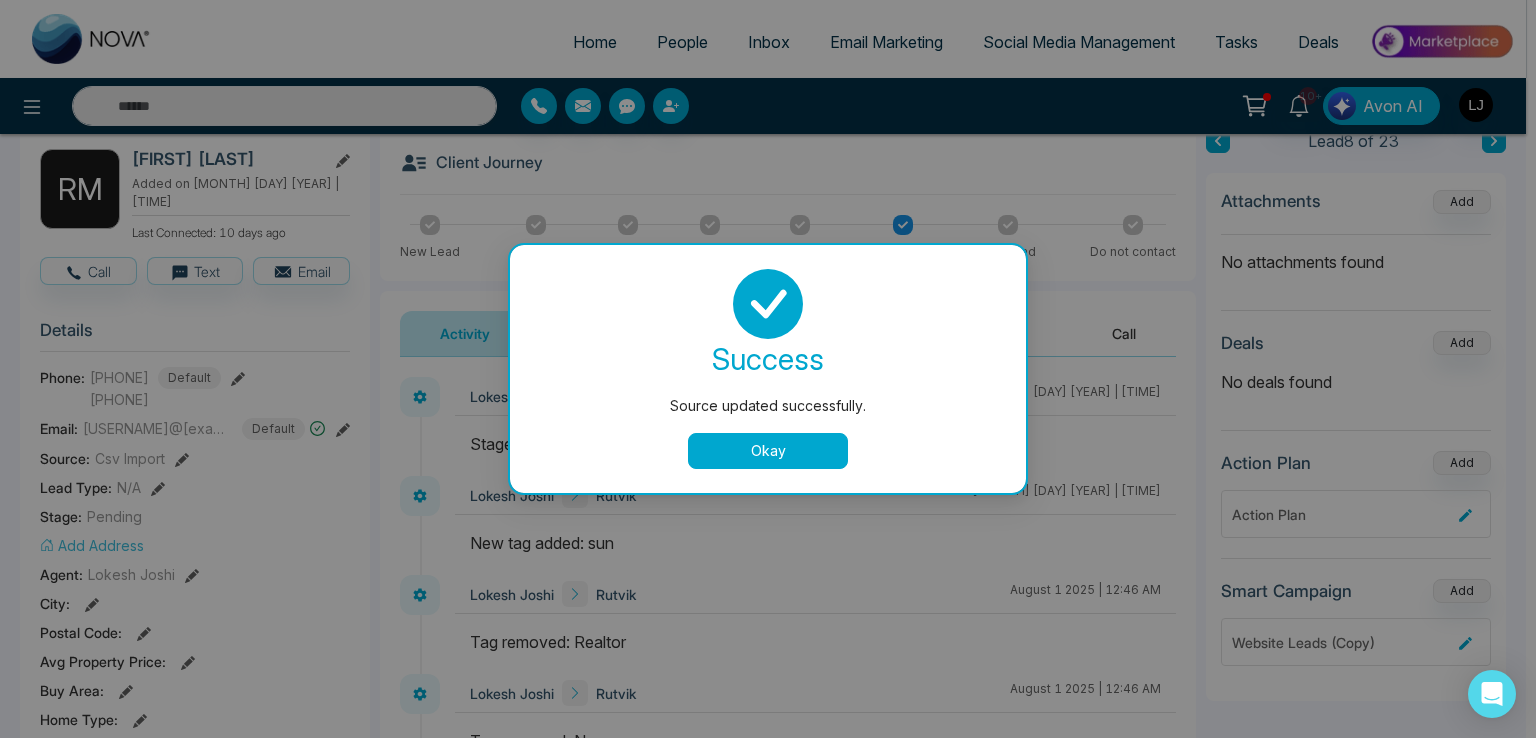 click on "Okay" at bounding box center [768, 451] 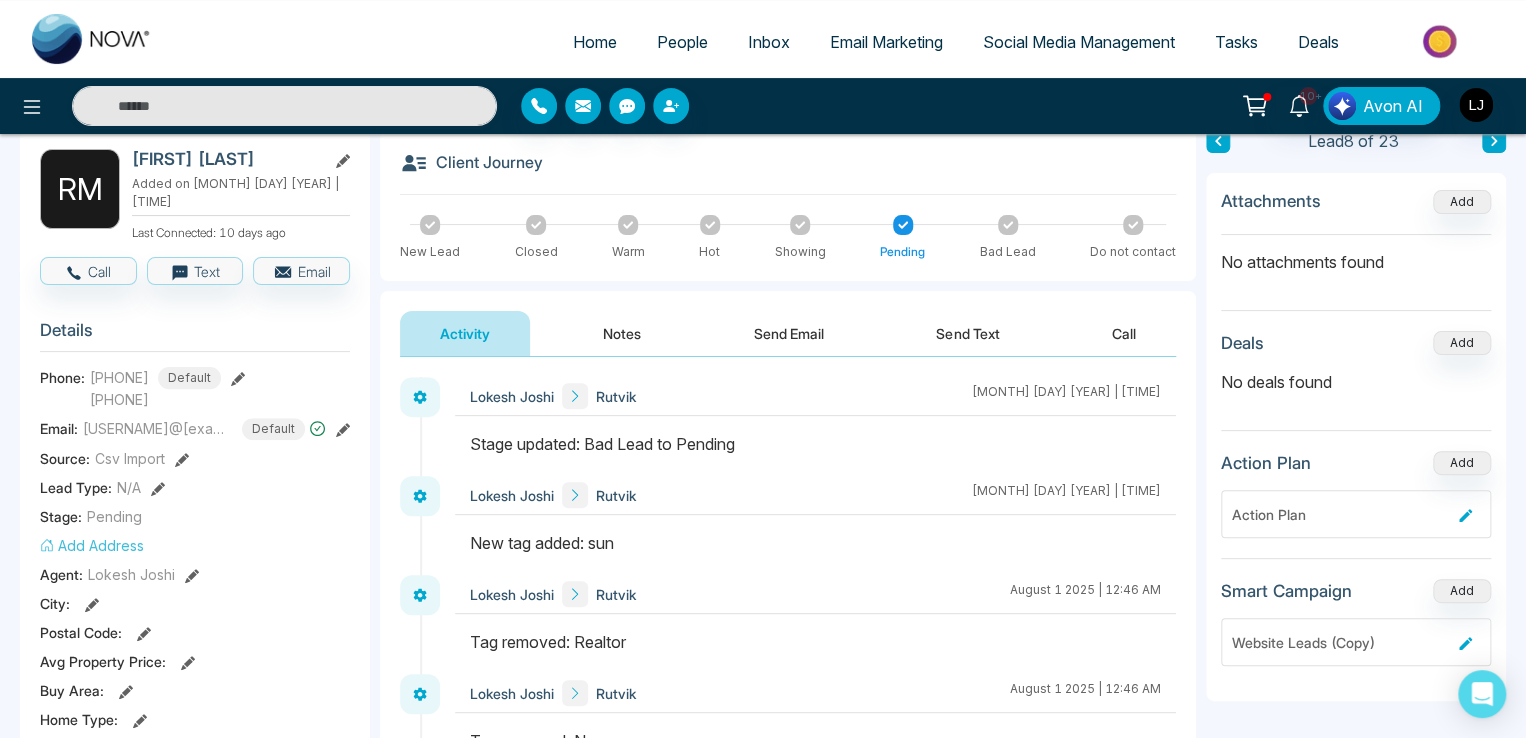 click on "Add Address" at bounding box center [92, 545] 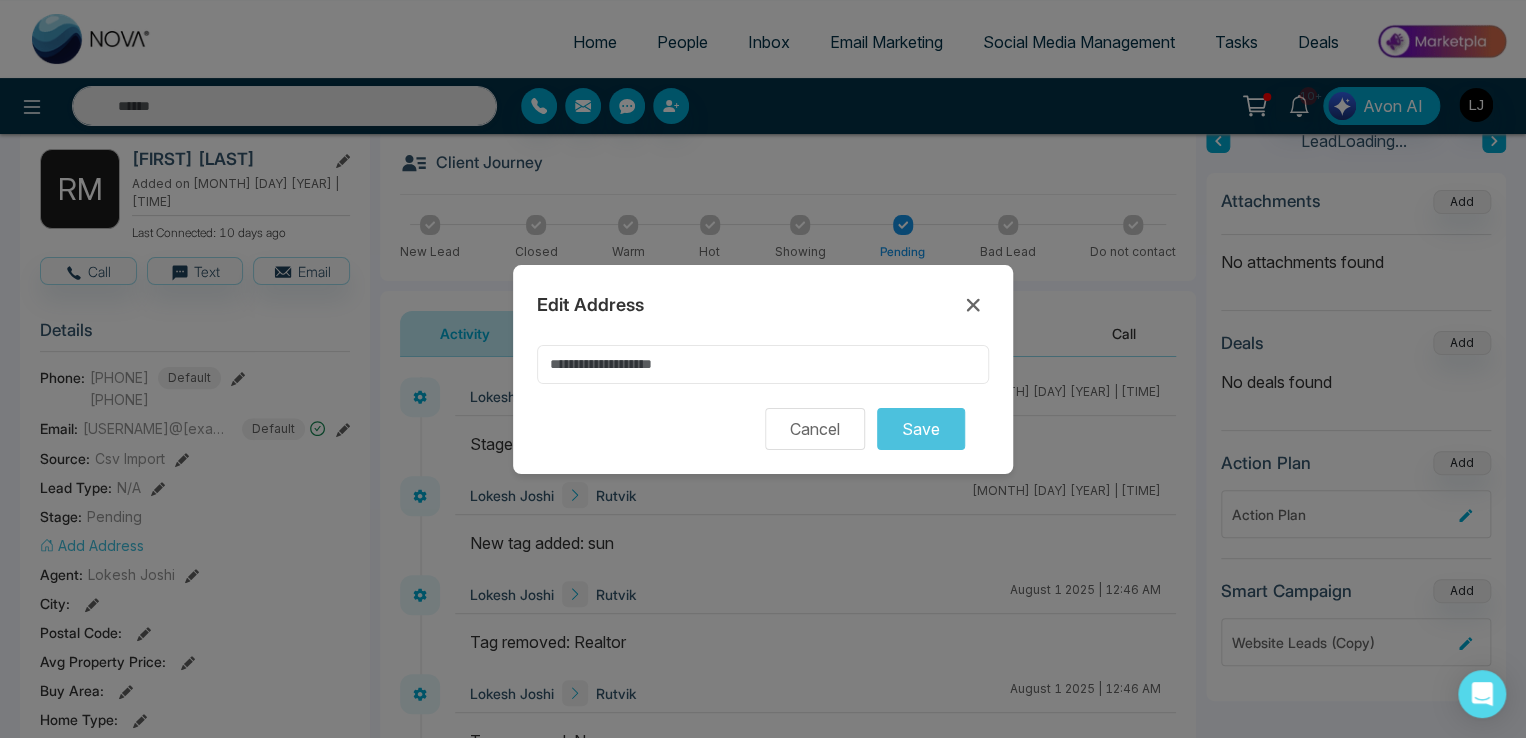 click at bounding box center (763, 364) 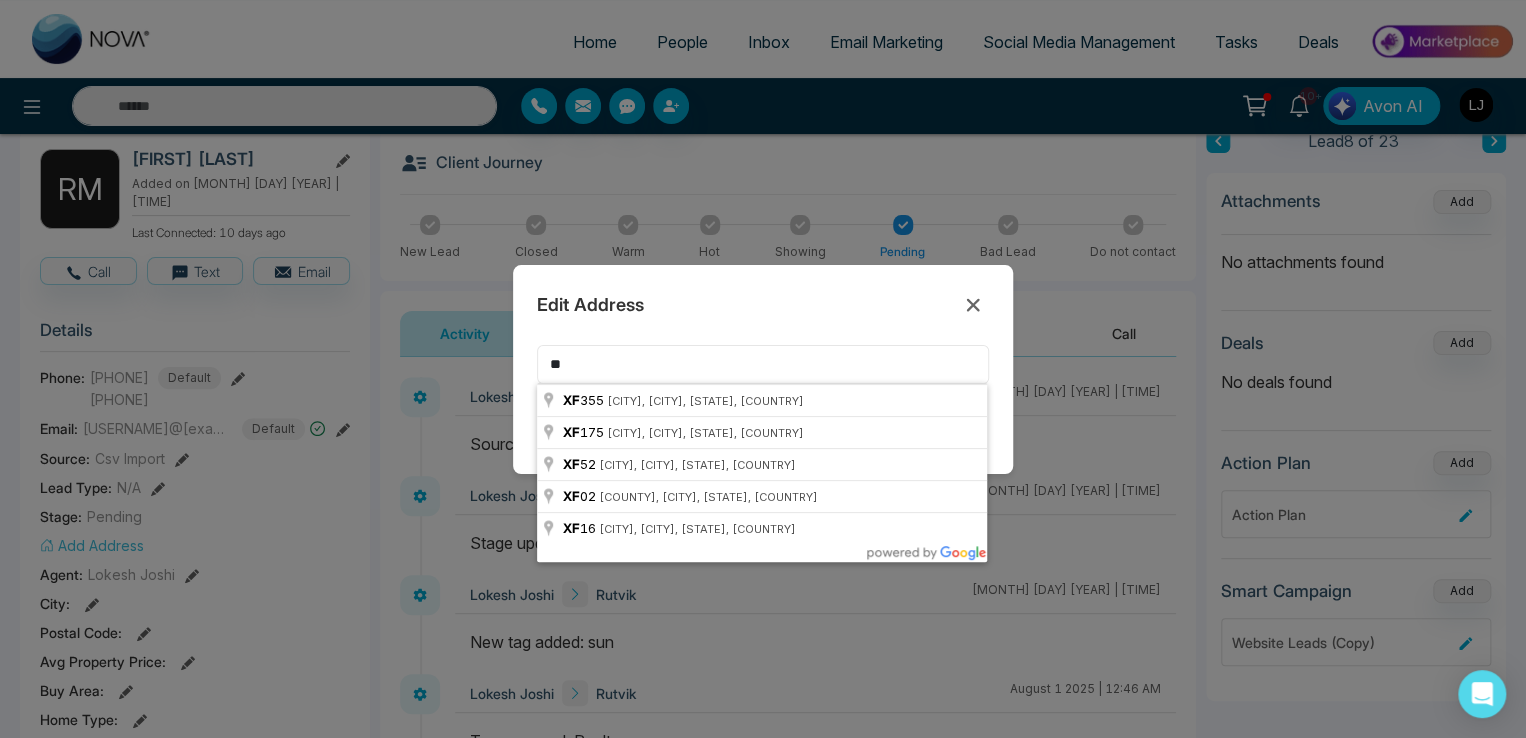 type on "*" 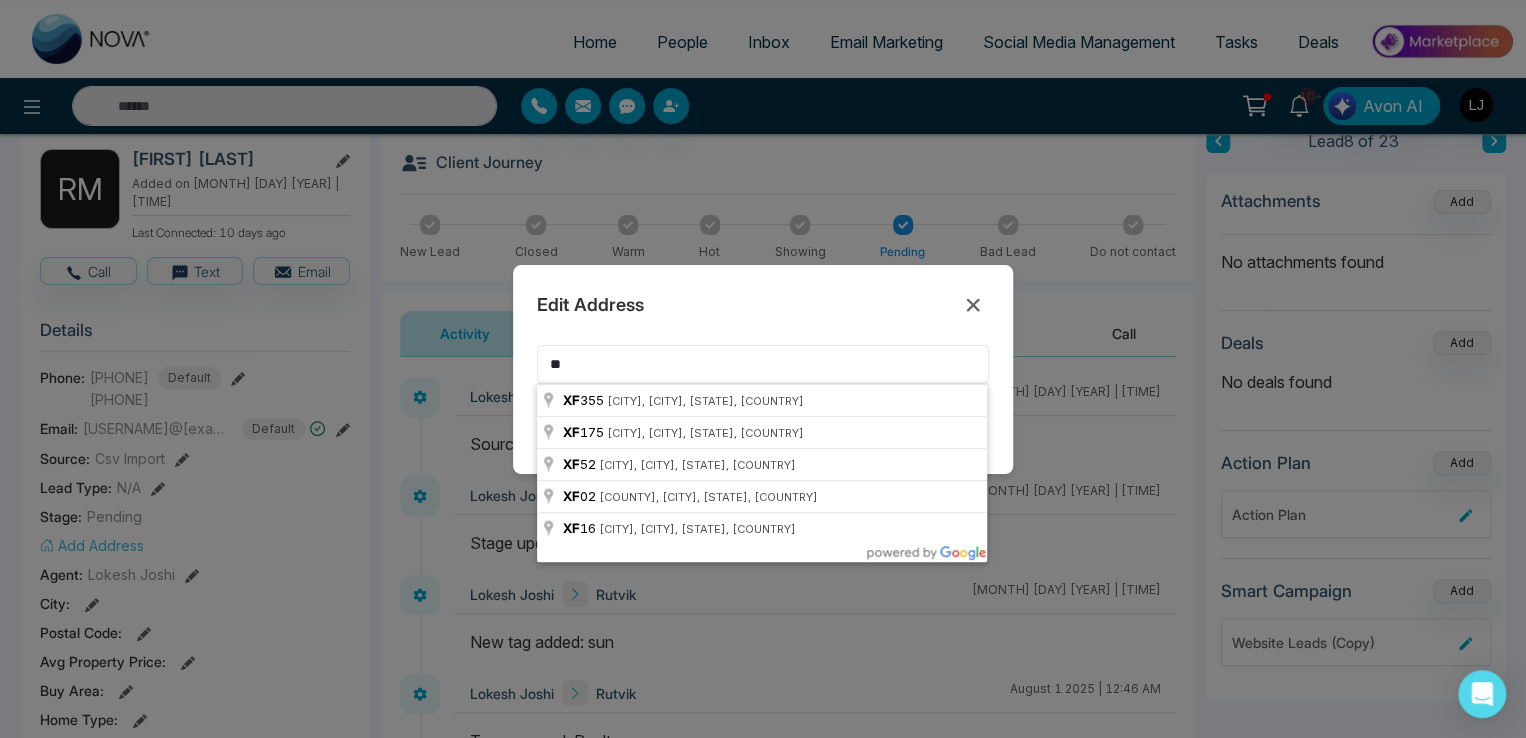 type on "*" 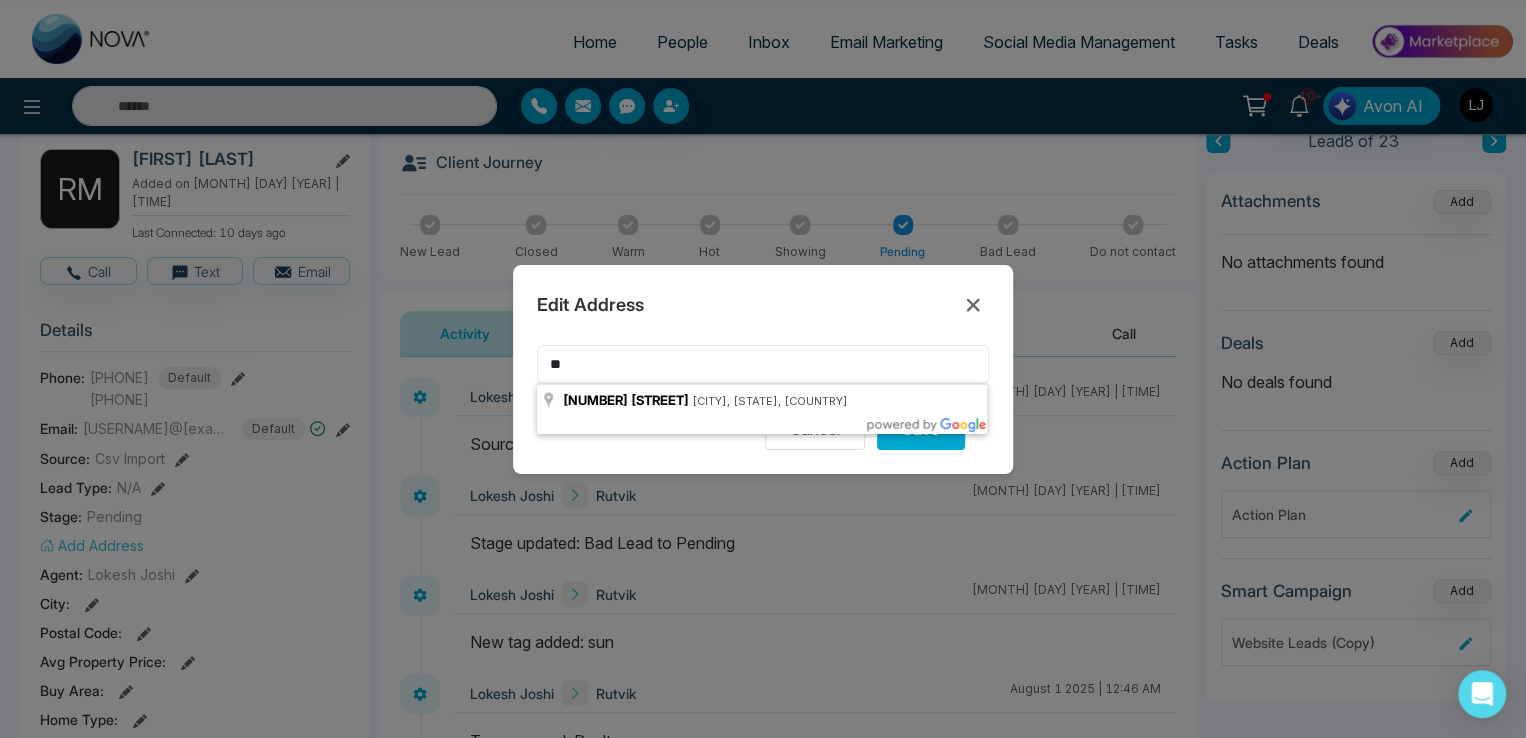 type on "*" 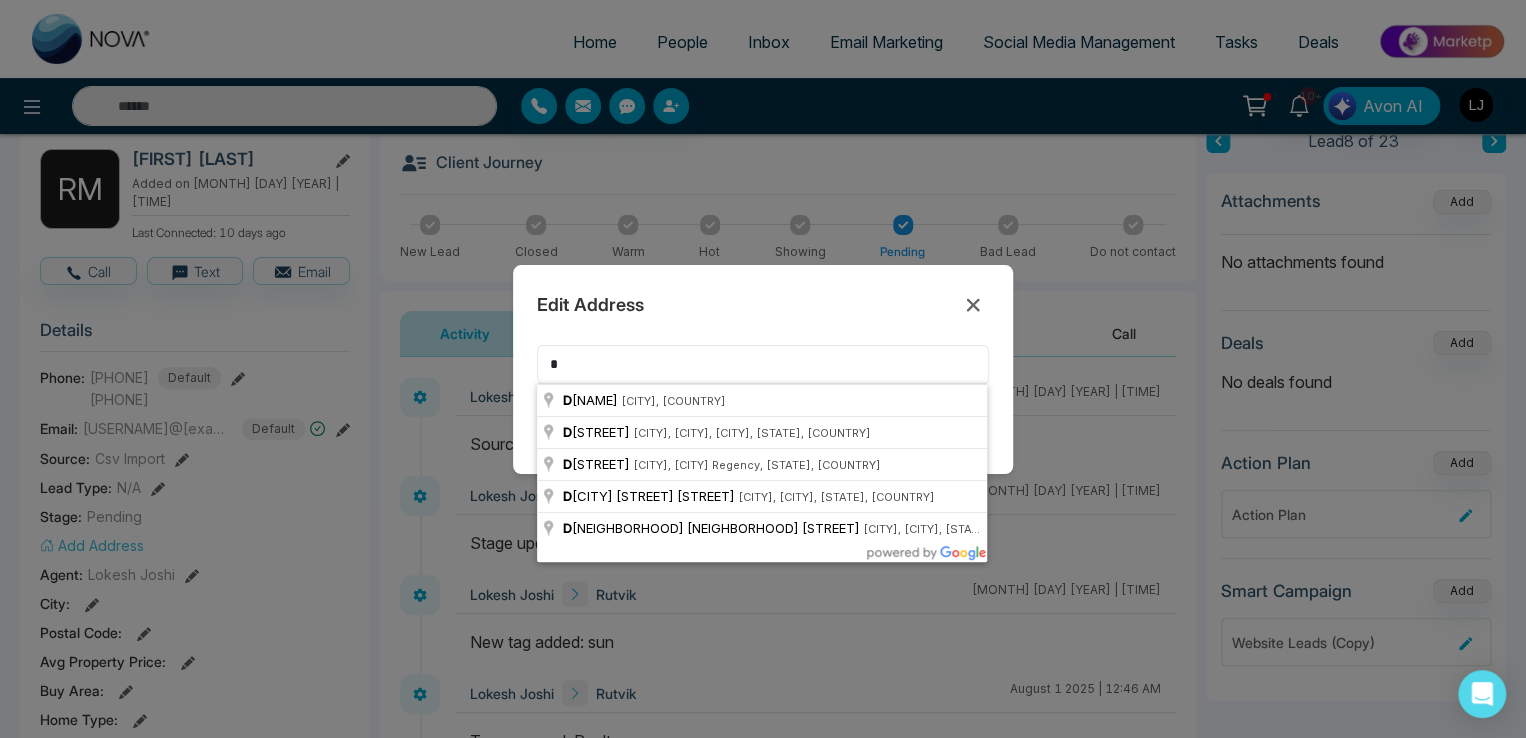 type 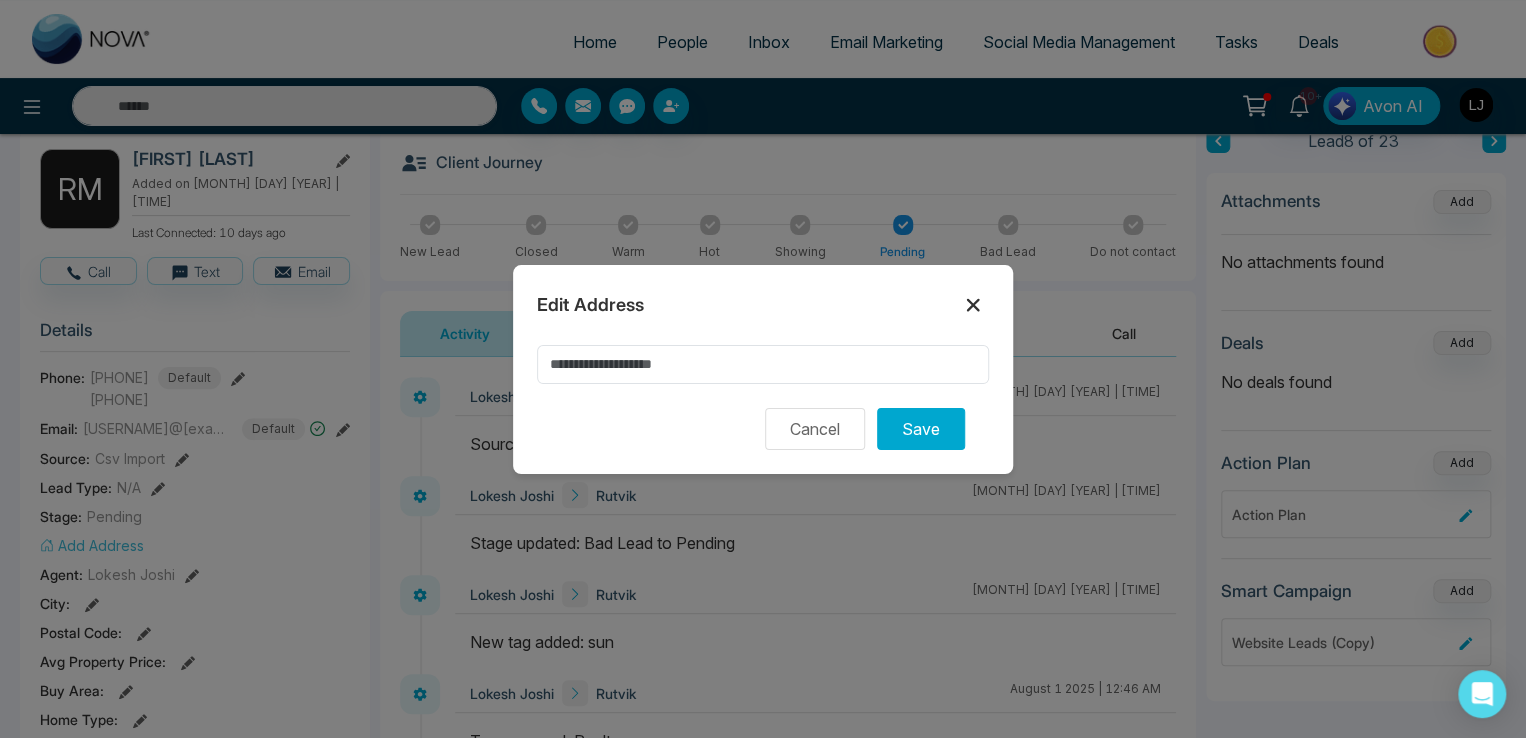 click 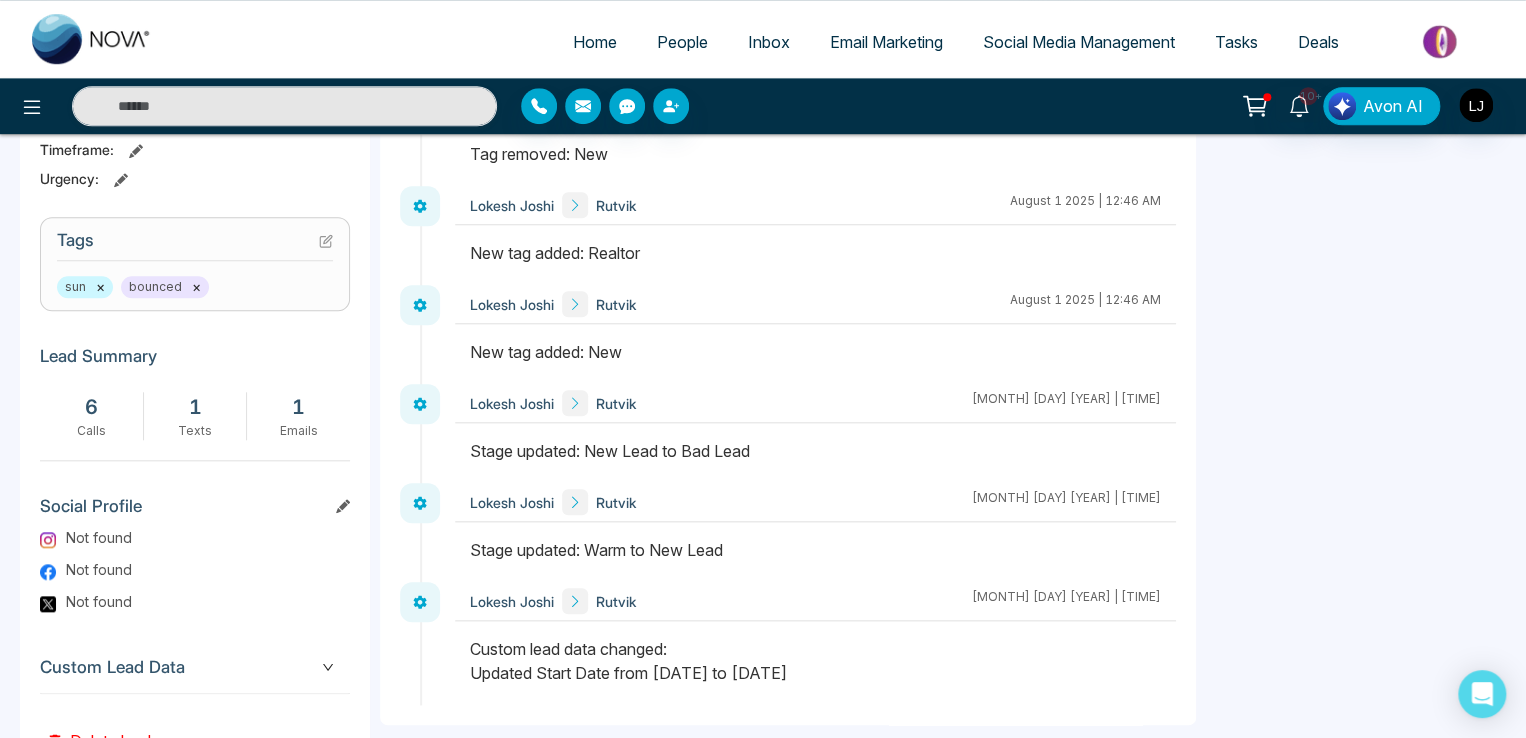 scroll, scrollTop: 851, scrollLeft: 0, axis: vertical 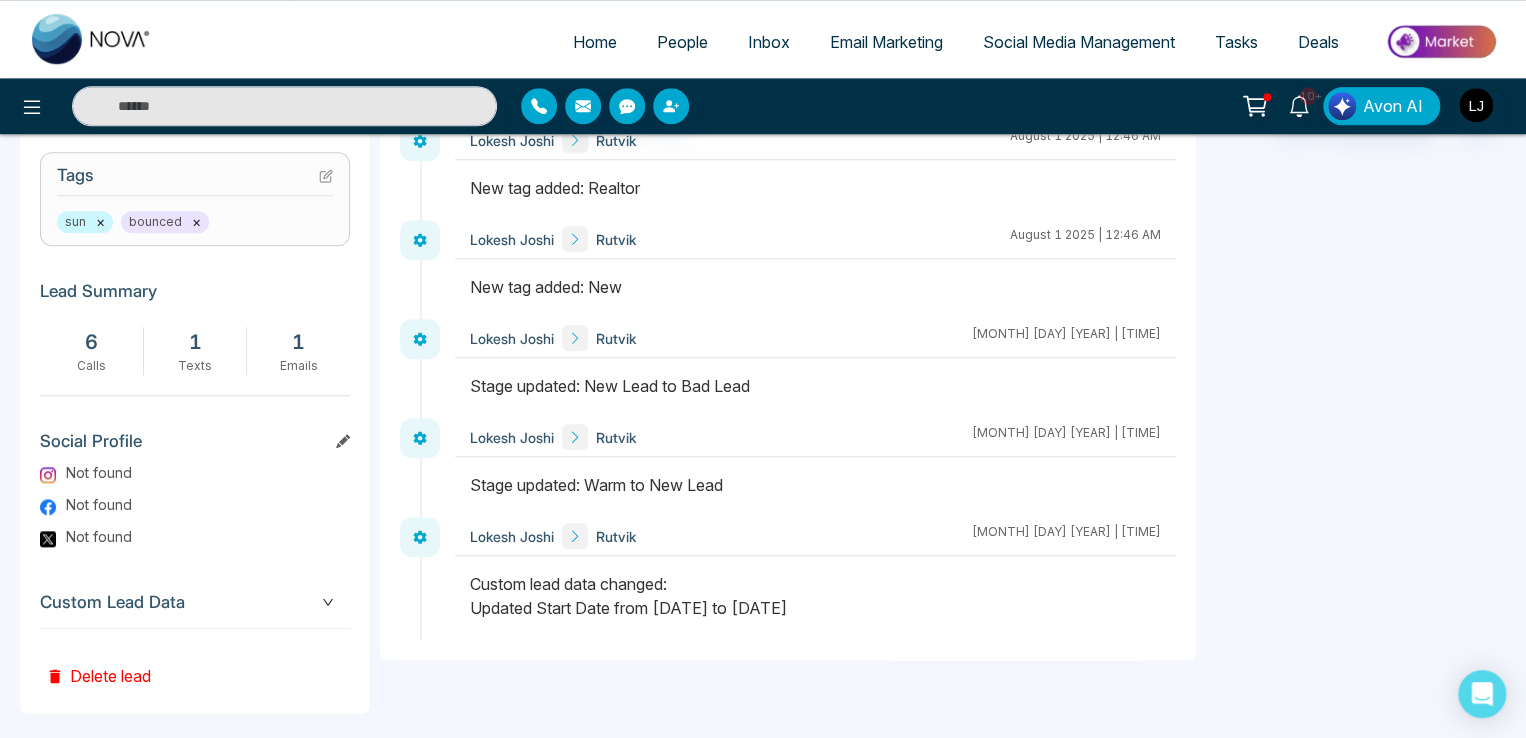 drag, startPoint x: 464, startPoint y: 585, endPoint x: 589, endPoint y: 583, distance: 125.016 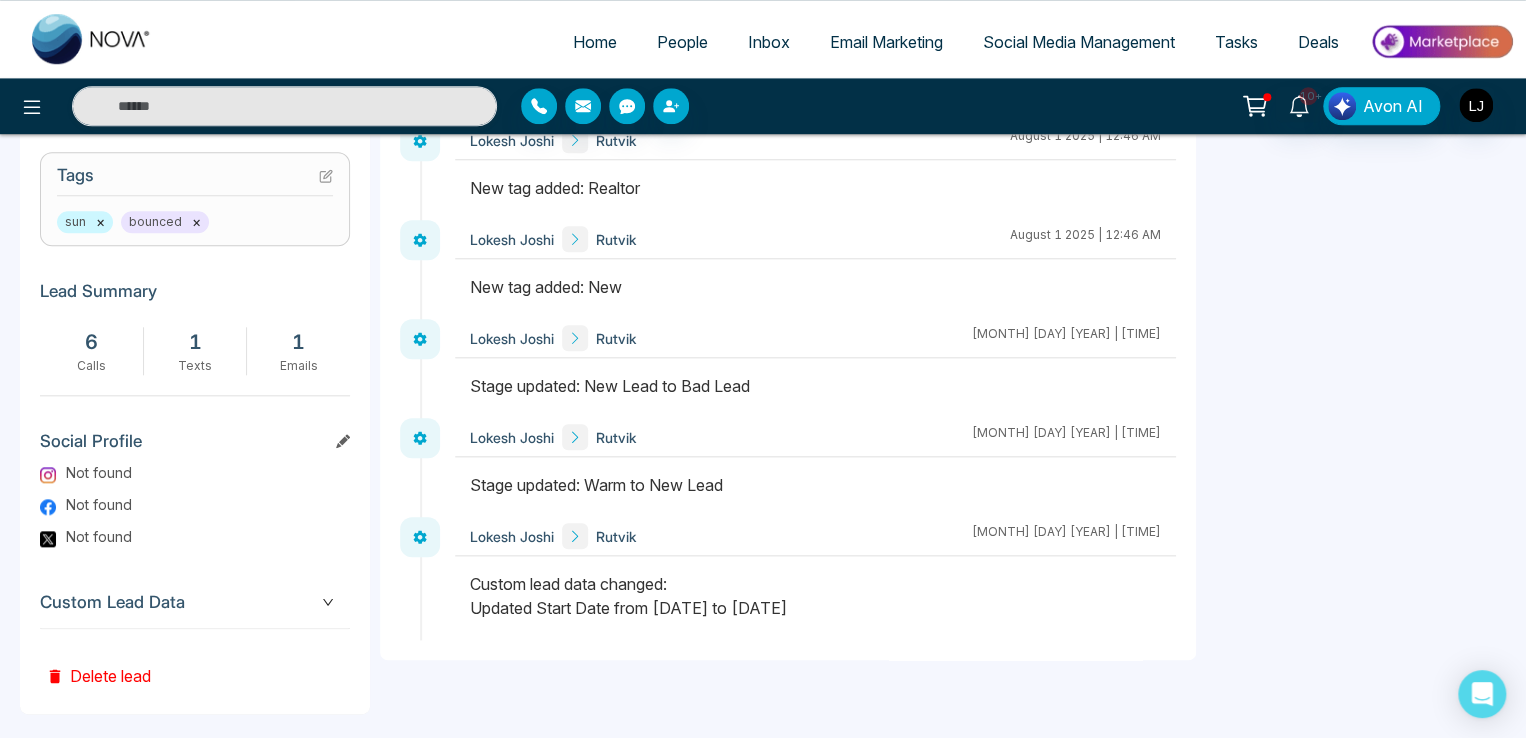 click at bounding box center (815, 606) 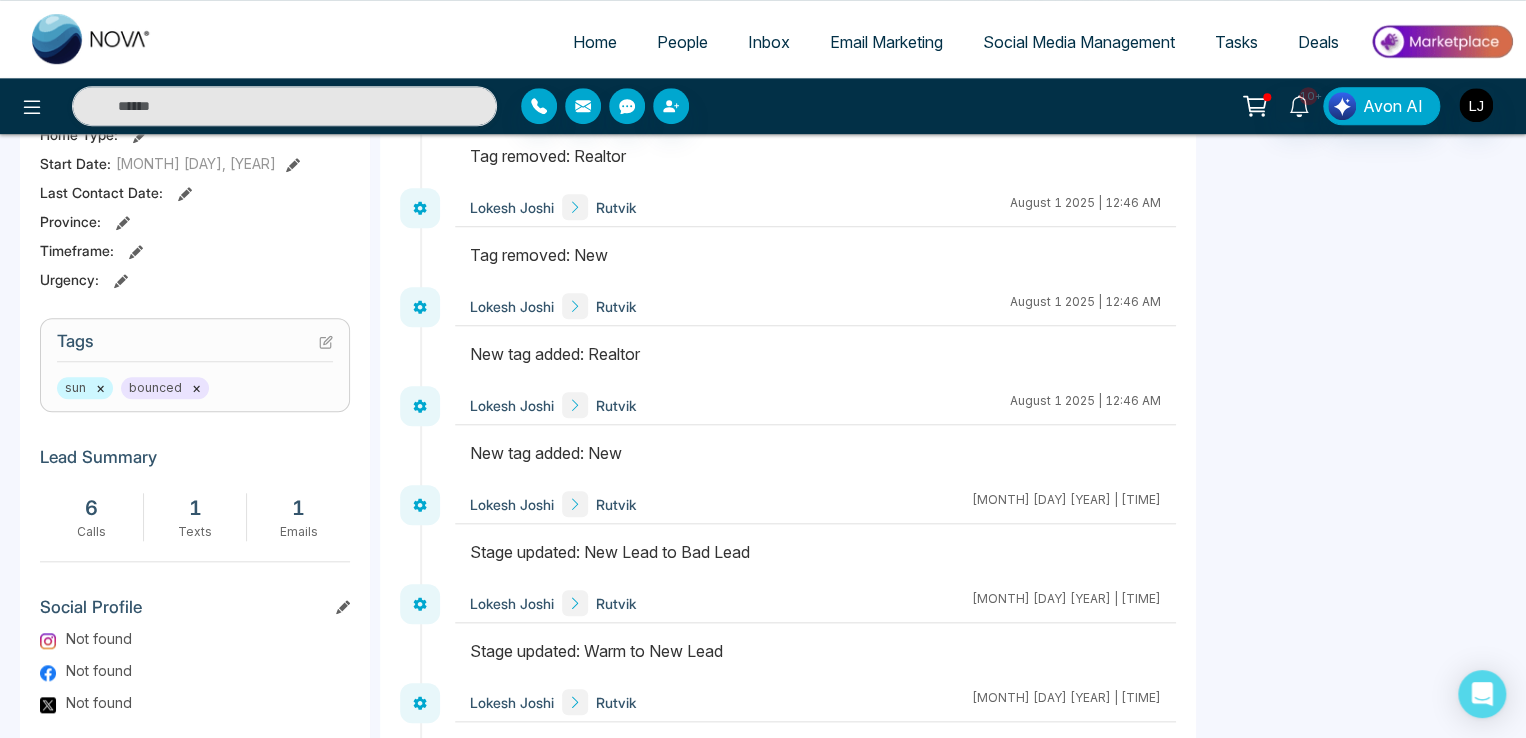 scroll, scrollTop: 651, scrollLeft: 0, axis: vertical 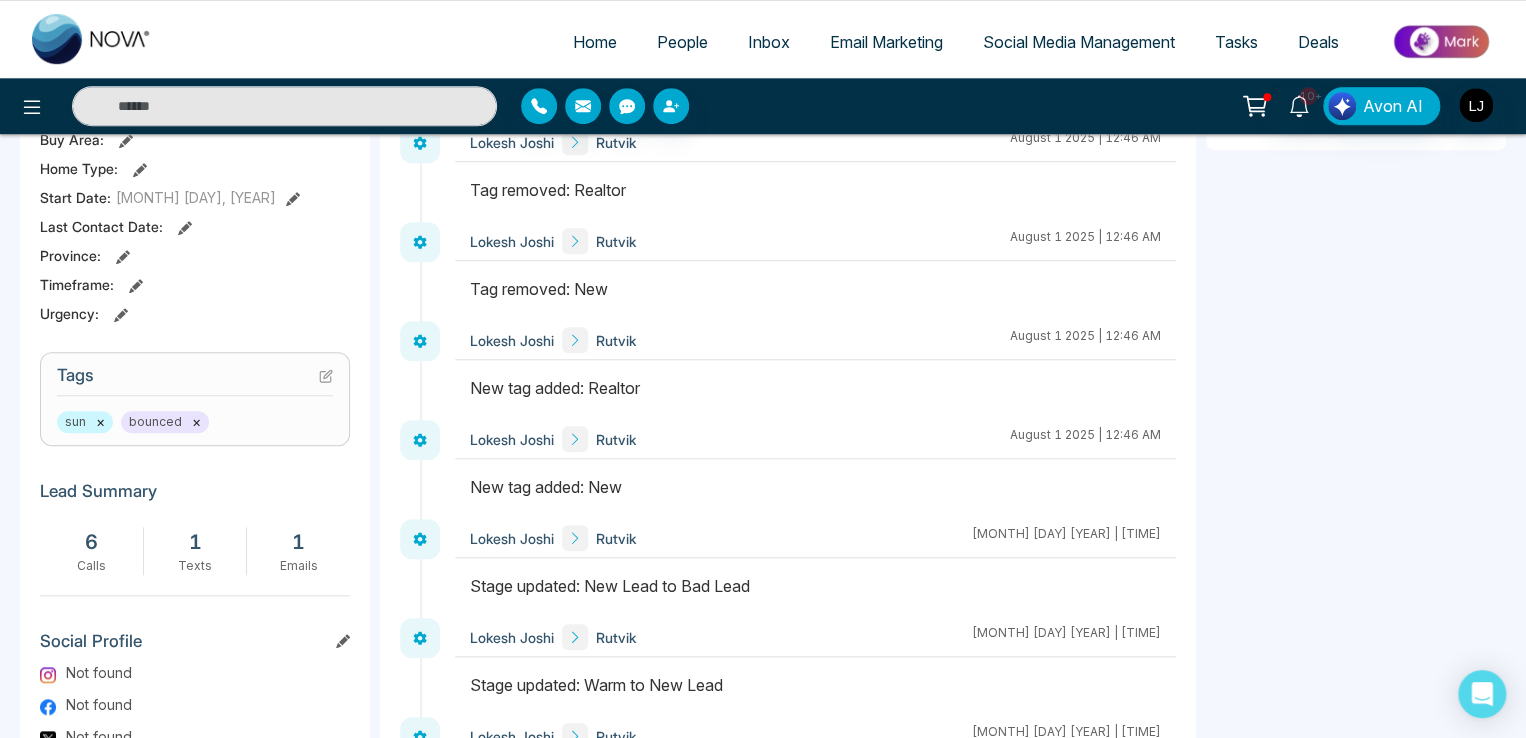 drag, startPoint x: 516, startPoint y: 388, endPoint x: 539, endPoint y: 389, distance: 23.021729 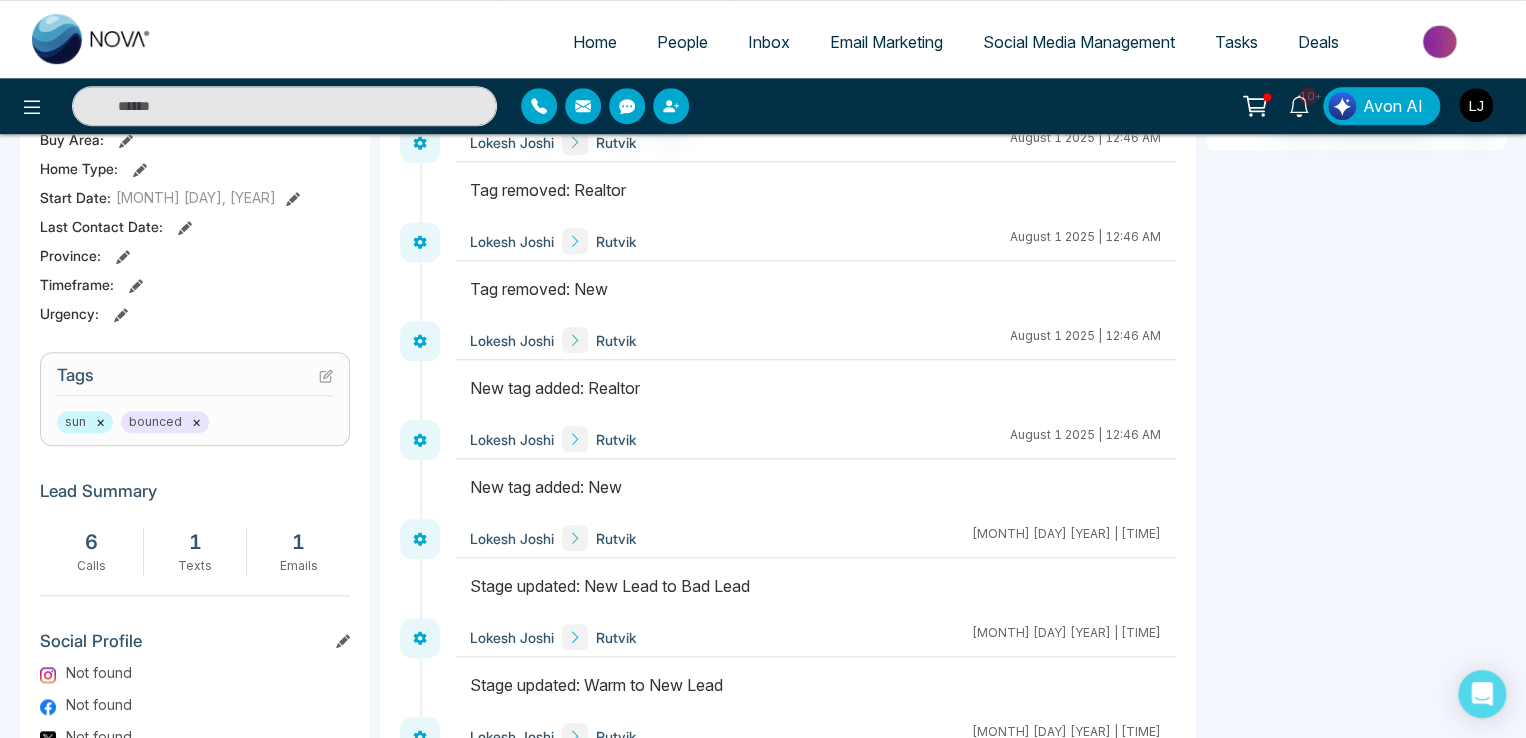 click on "New tag added: Realtor" at bounding box center (815, 388) 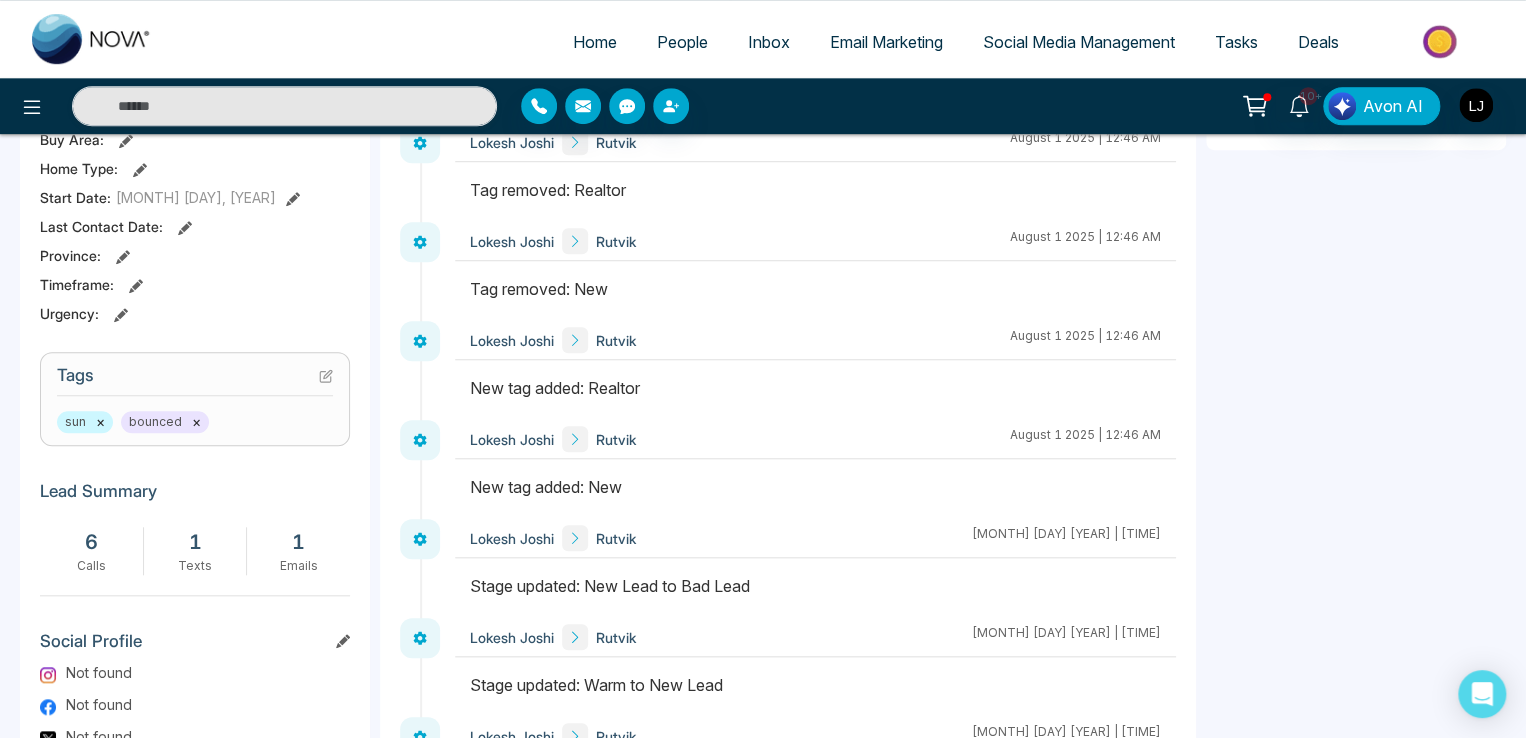 drag, startPoint x: 468, startPoint y: 305, endPoint x: 552, endPoint y: 293, distance: 84.85281 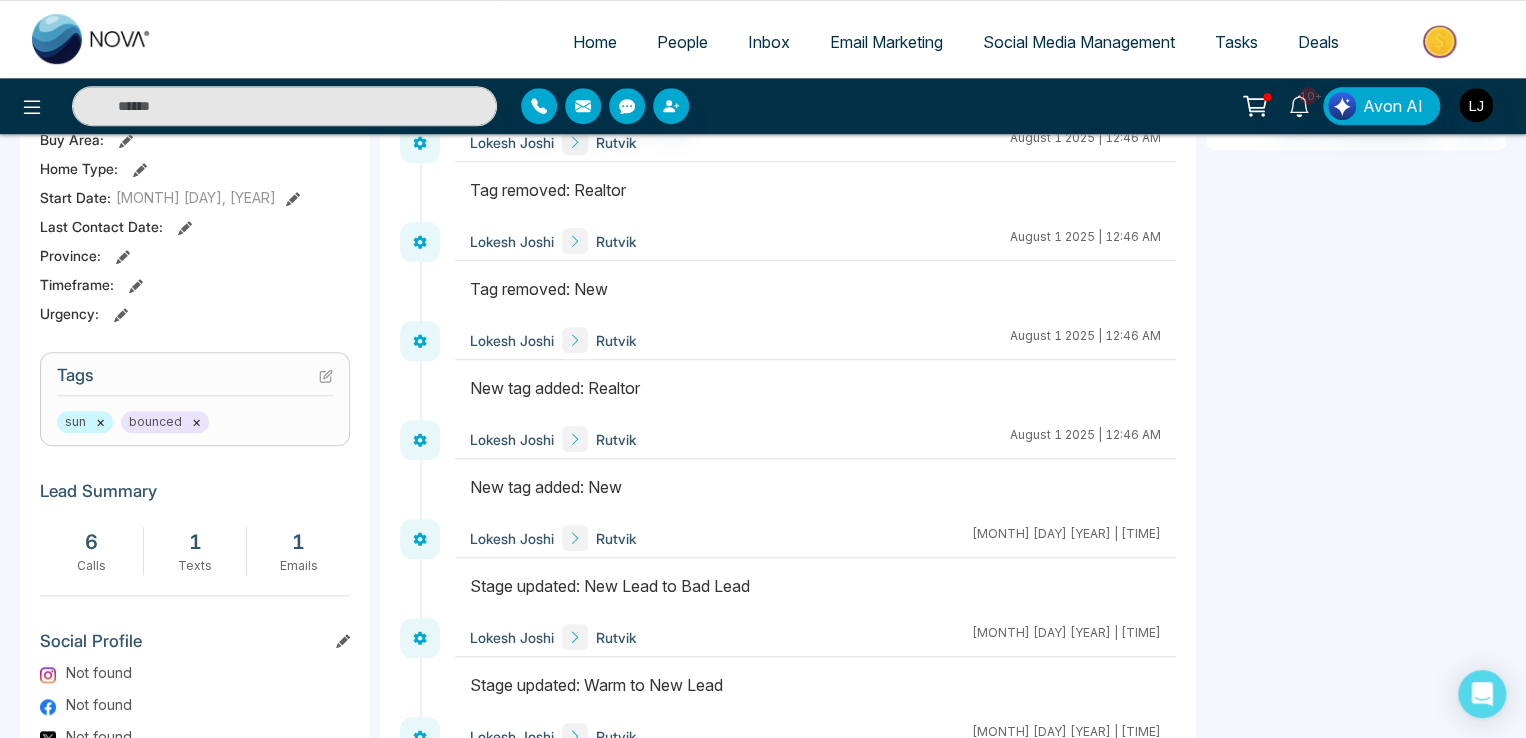 click at bounding box center (815, 299) 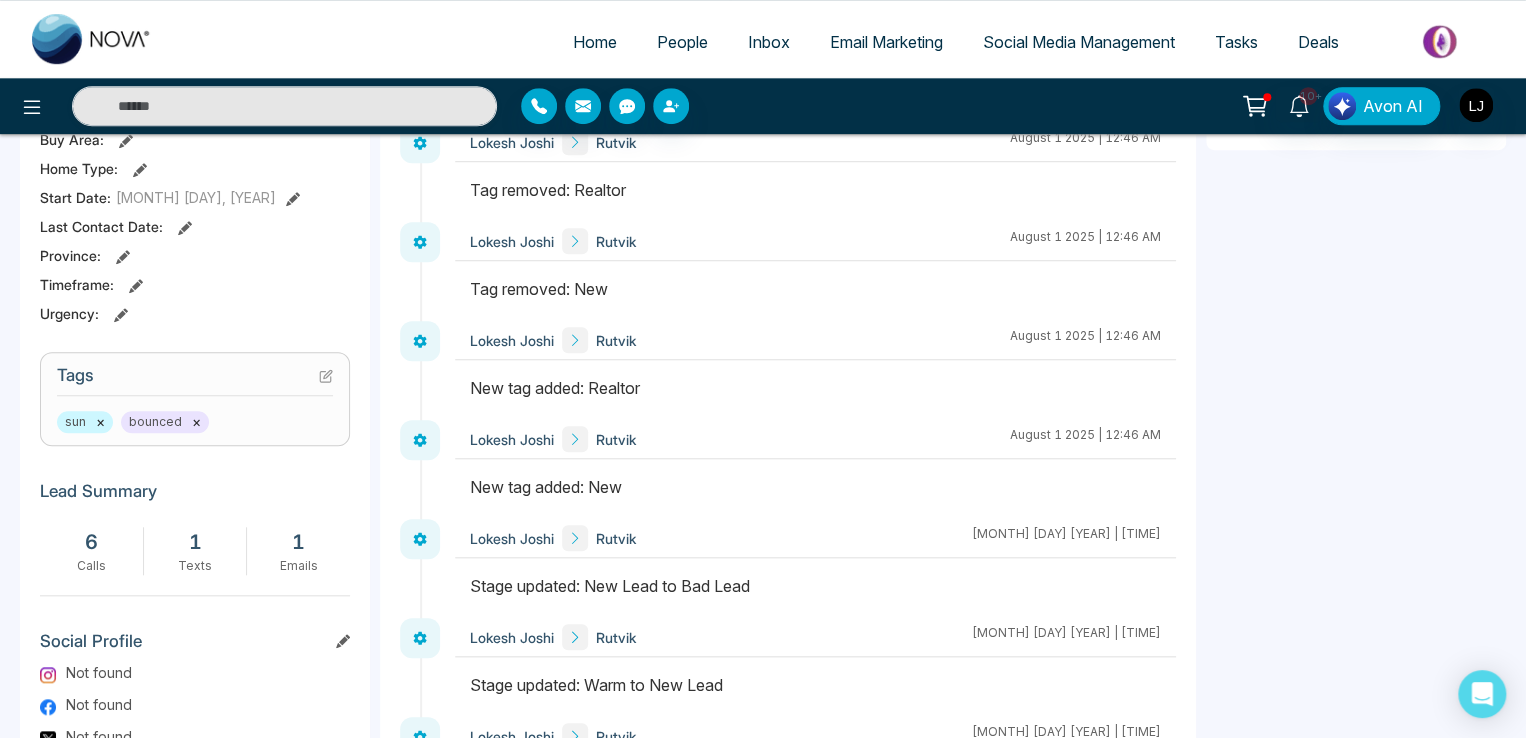 drag, startPoint x: 508, startPoint y: 208, endPoint x: 561, endPoint y: 201, distance: 53.460266 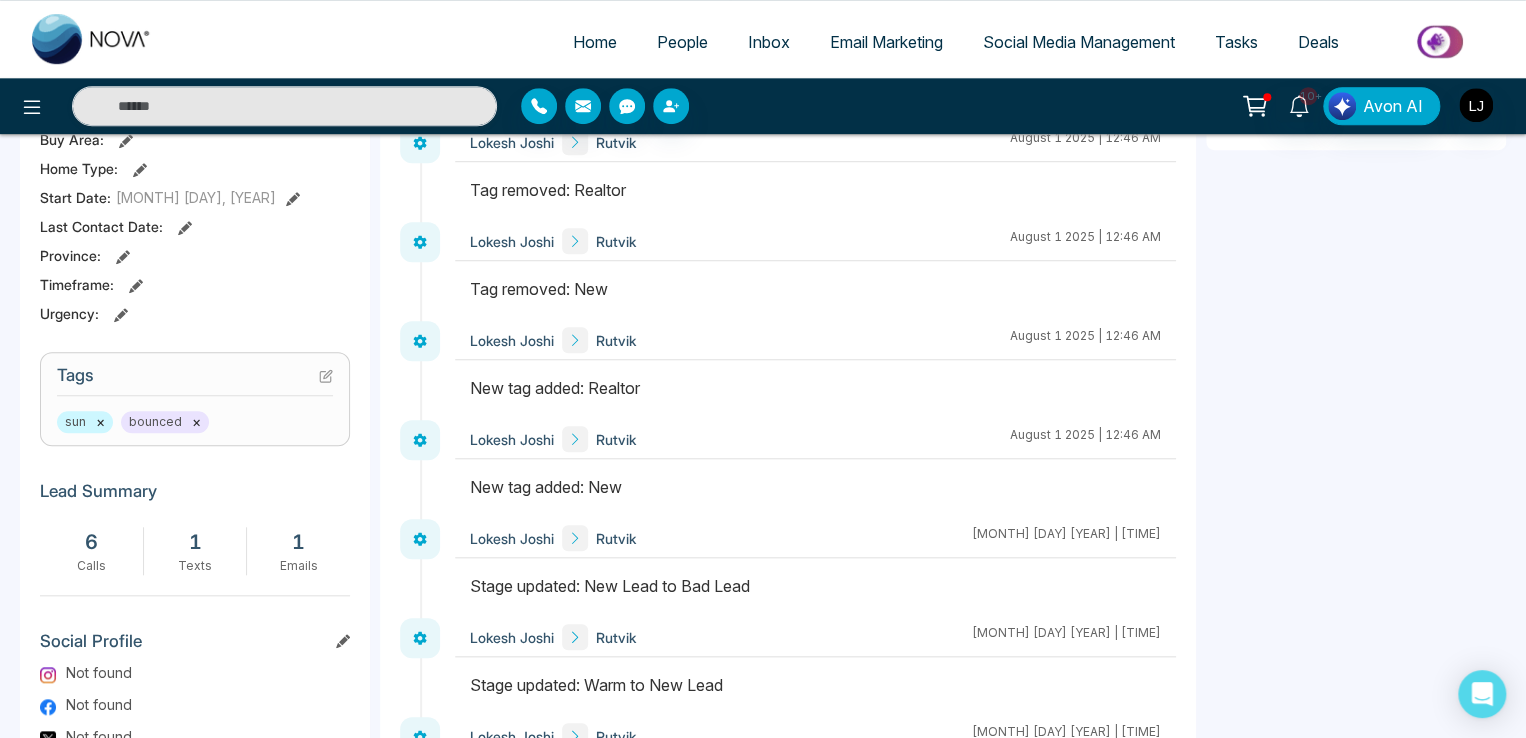 click at bounding box center (815, 200) 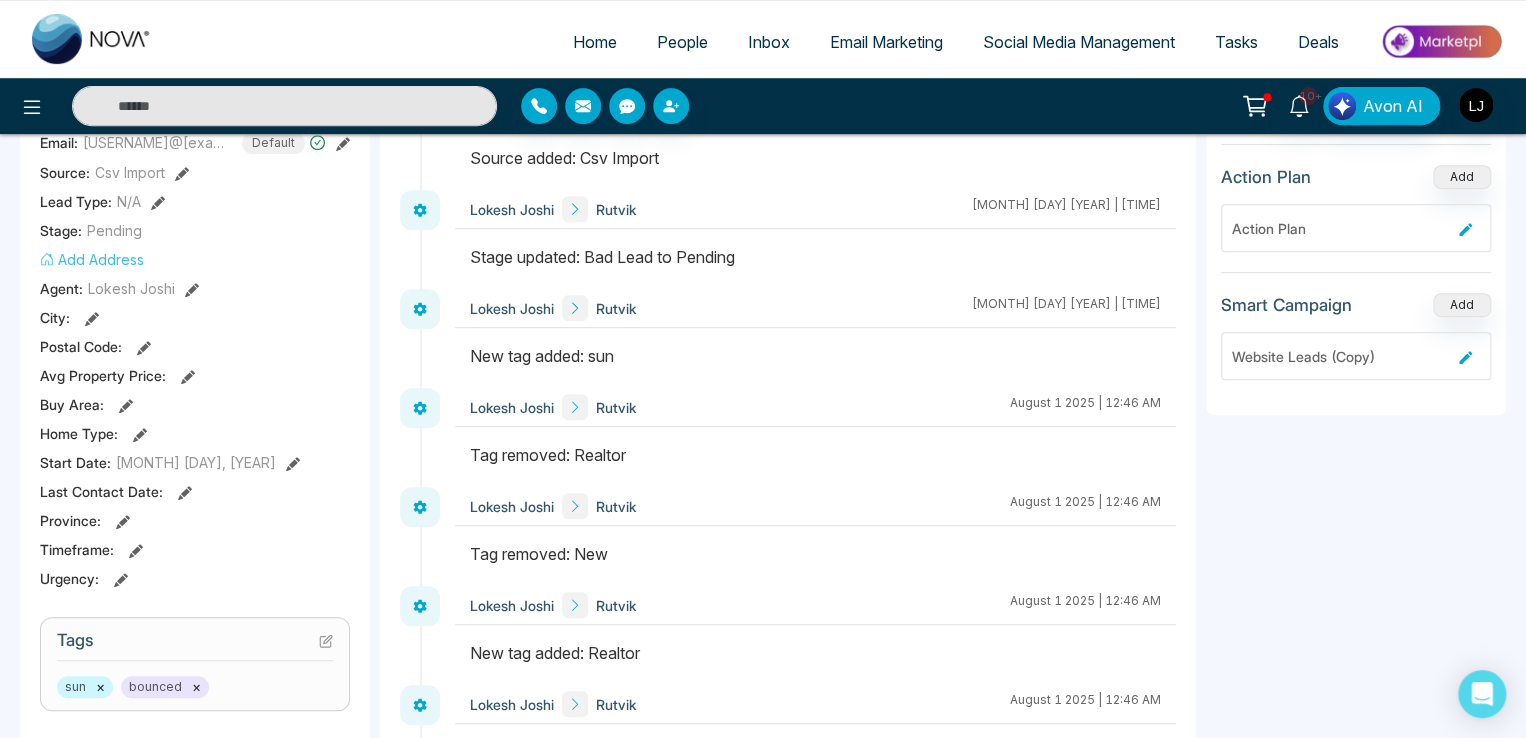 scroll, scrollTop: 351, scrollLeft: 0, axis: vertical 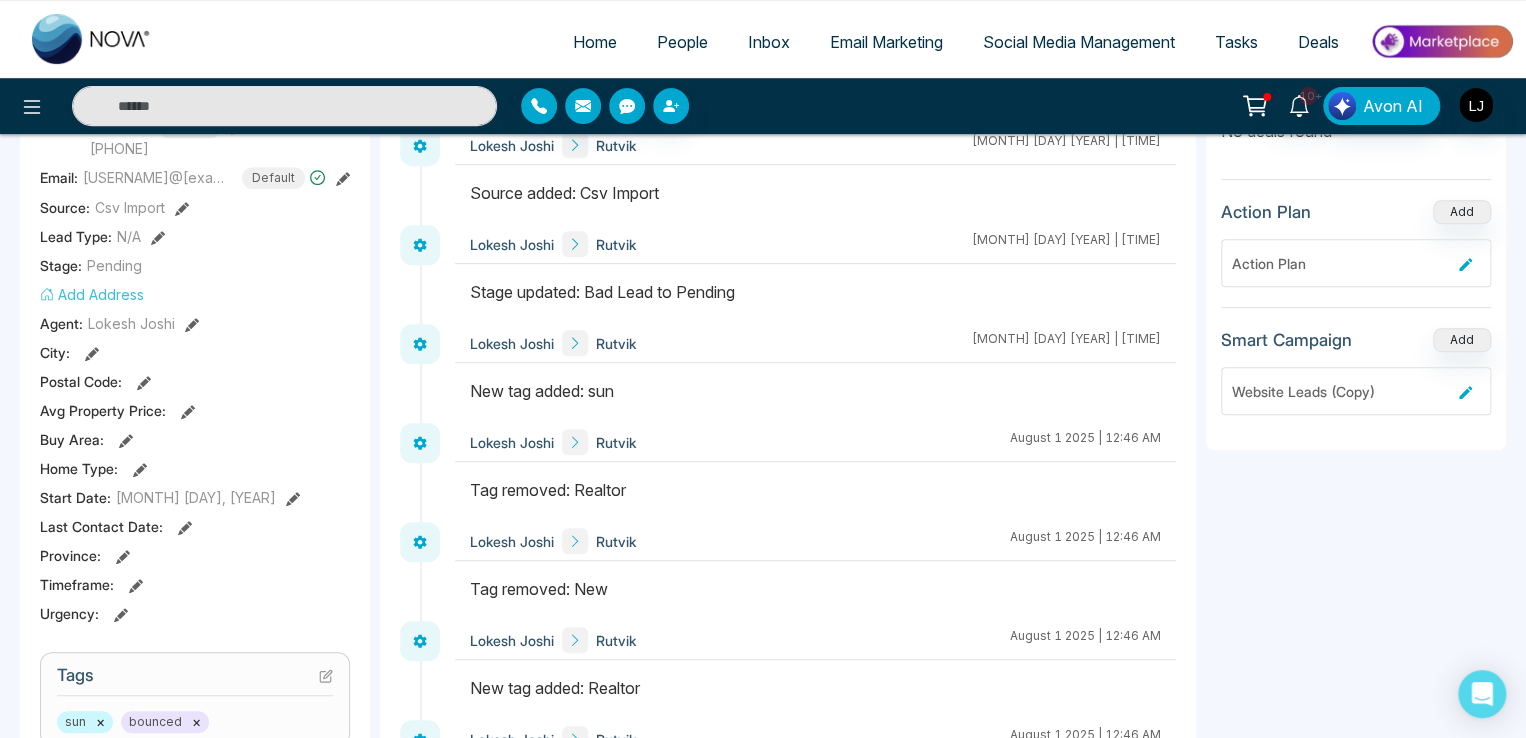 drag, startPoint x: 540, startPoint y: 296, endPoint x: 609, endPoint y: 292, distance: 69.115845 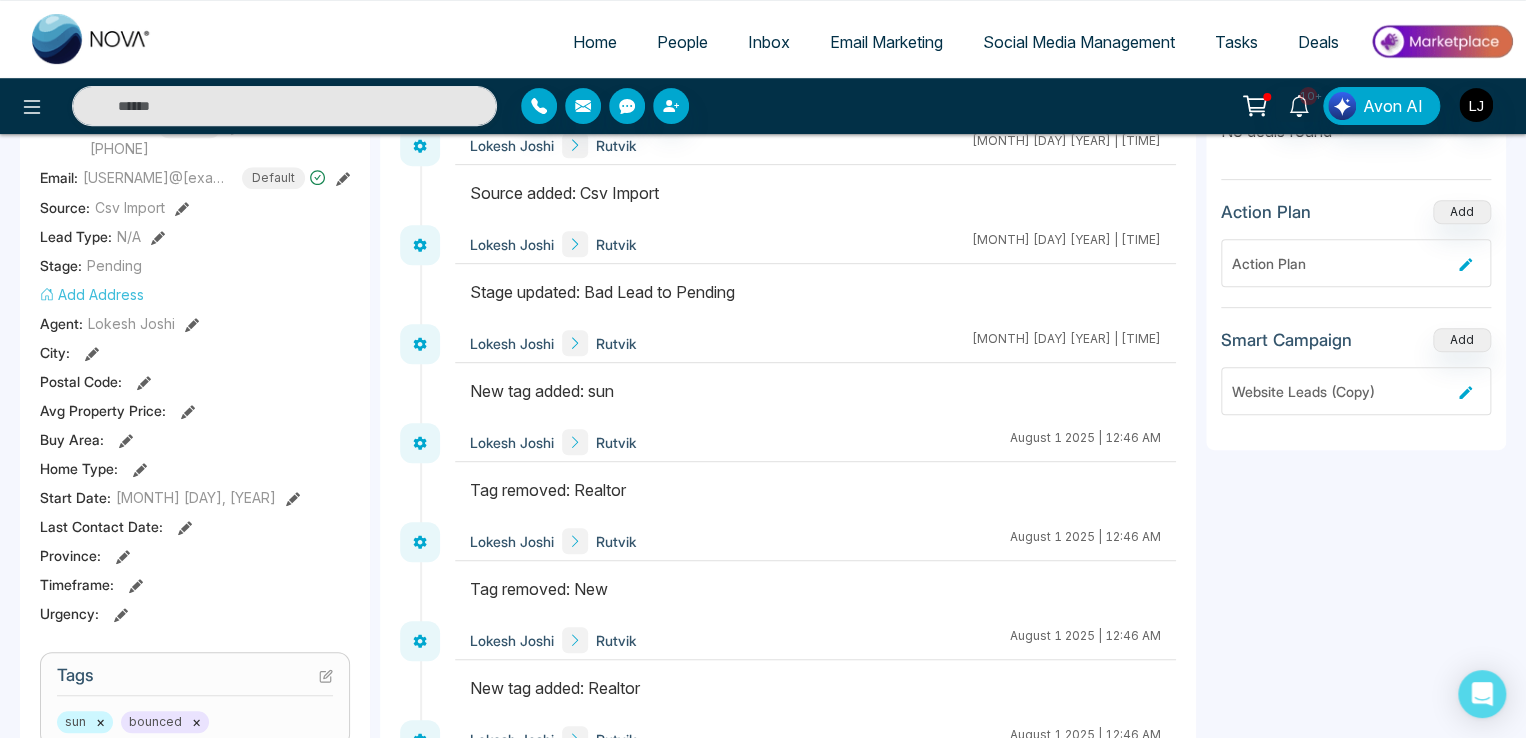 click on "Stage updated: Bad Lead to Pending" at bounding box center [815, 292] 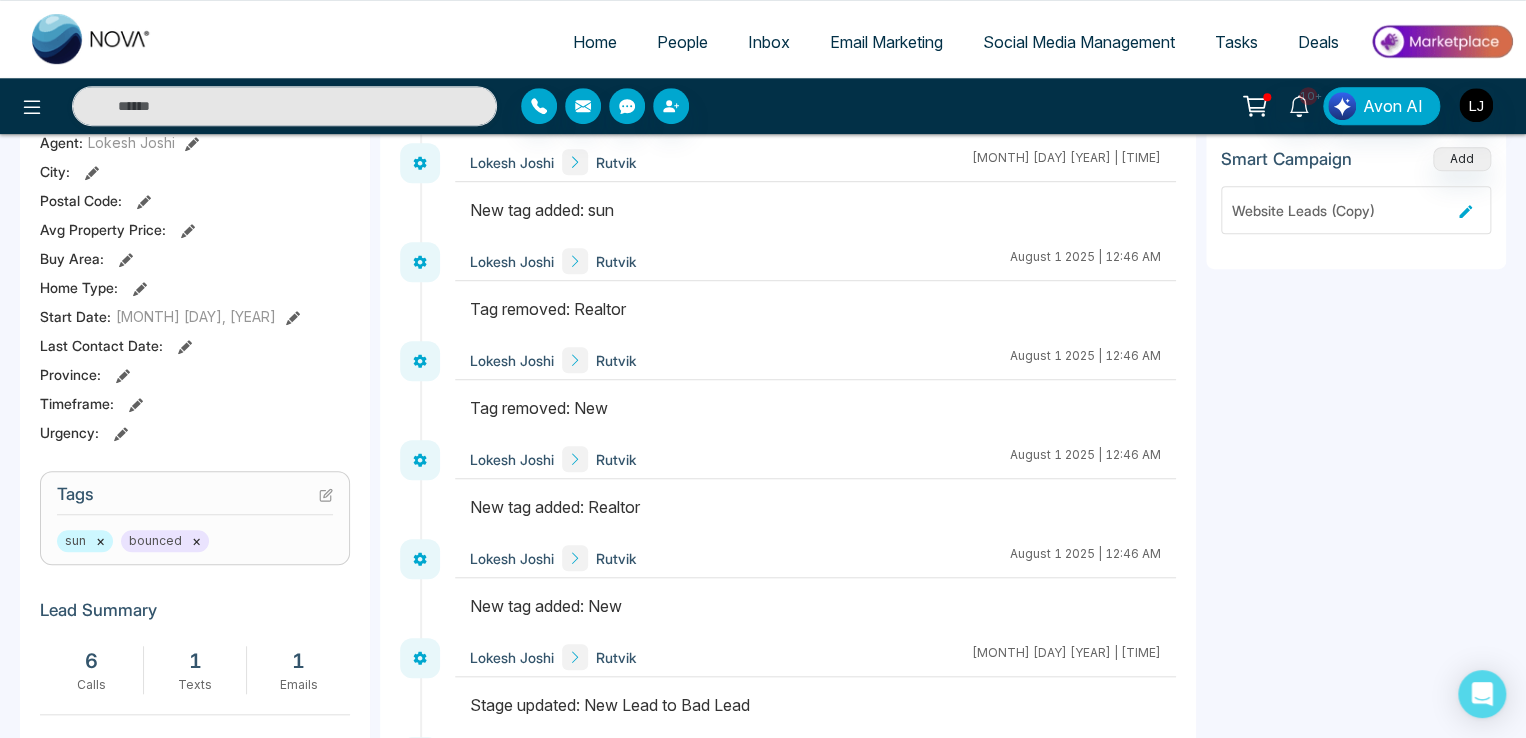 scroll, scrollTop: 651, scrollLeft: 0, axis: vertical 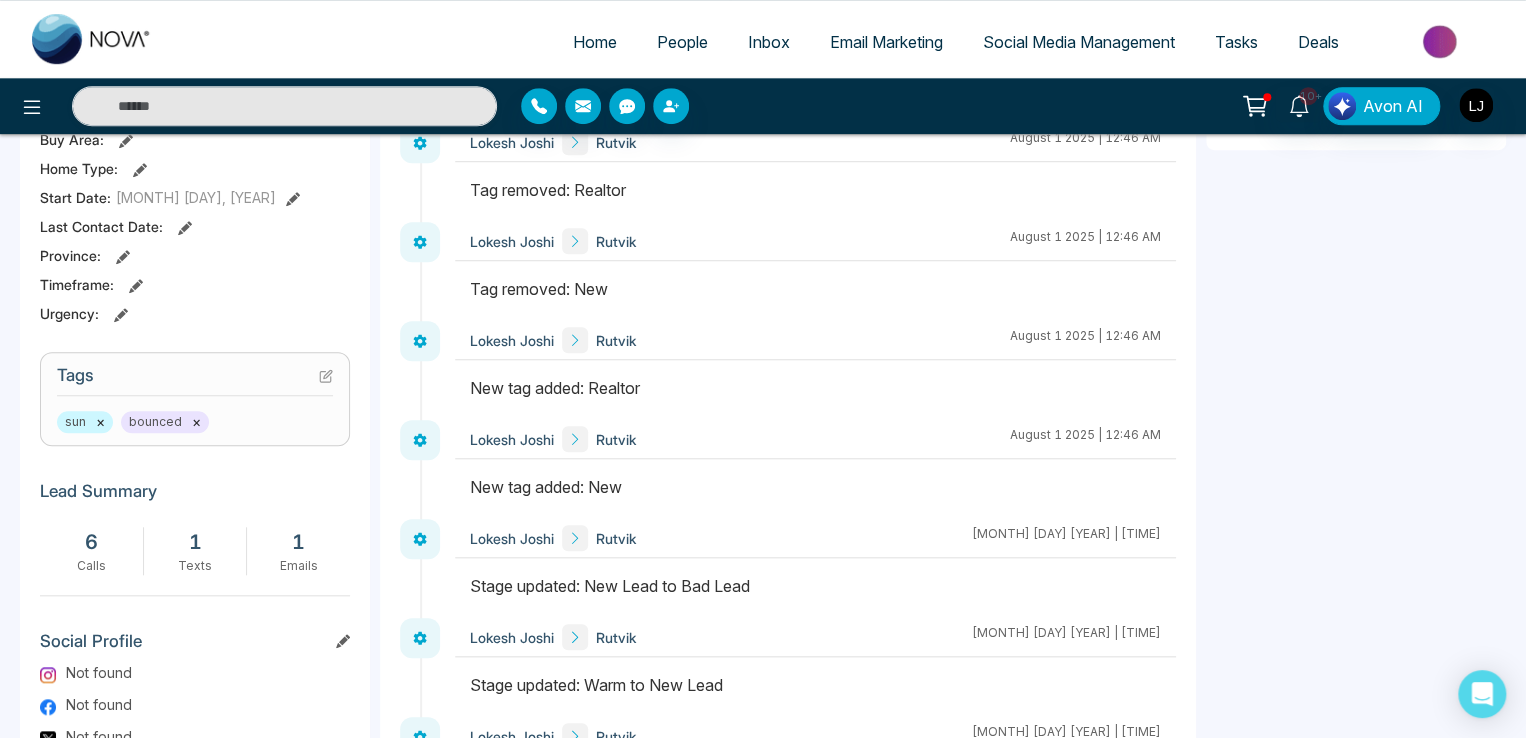 click on "×" at bounding box center (100, 422) 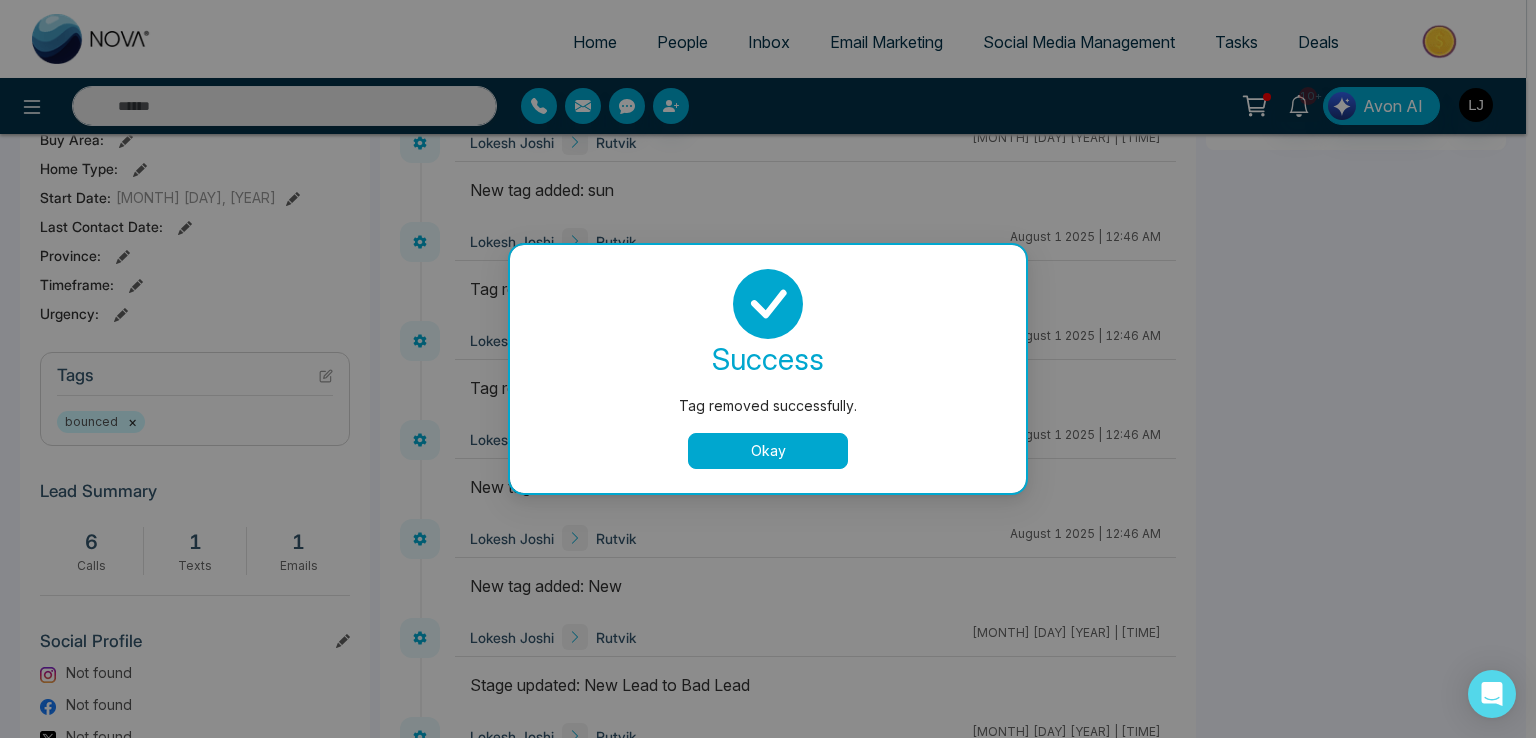 drag, startPoint x: 768, startPoint y: 461, endPoint x: 435, endPoint y: 411, distance: 336.73282 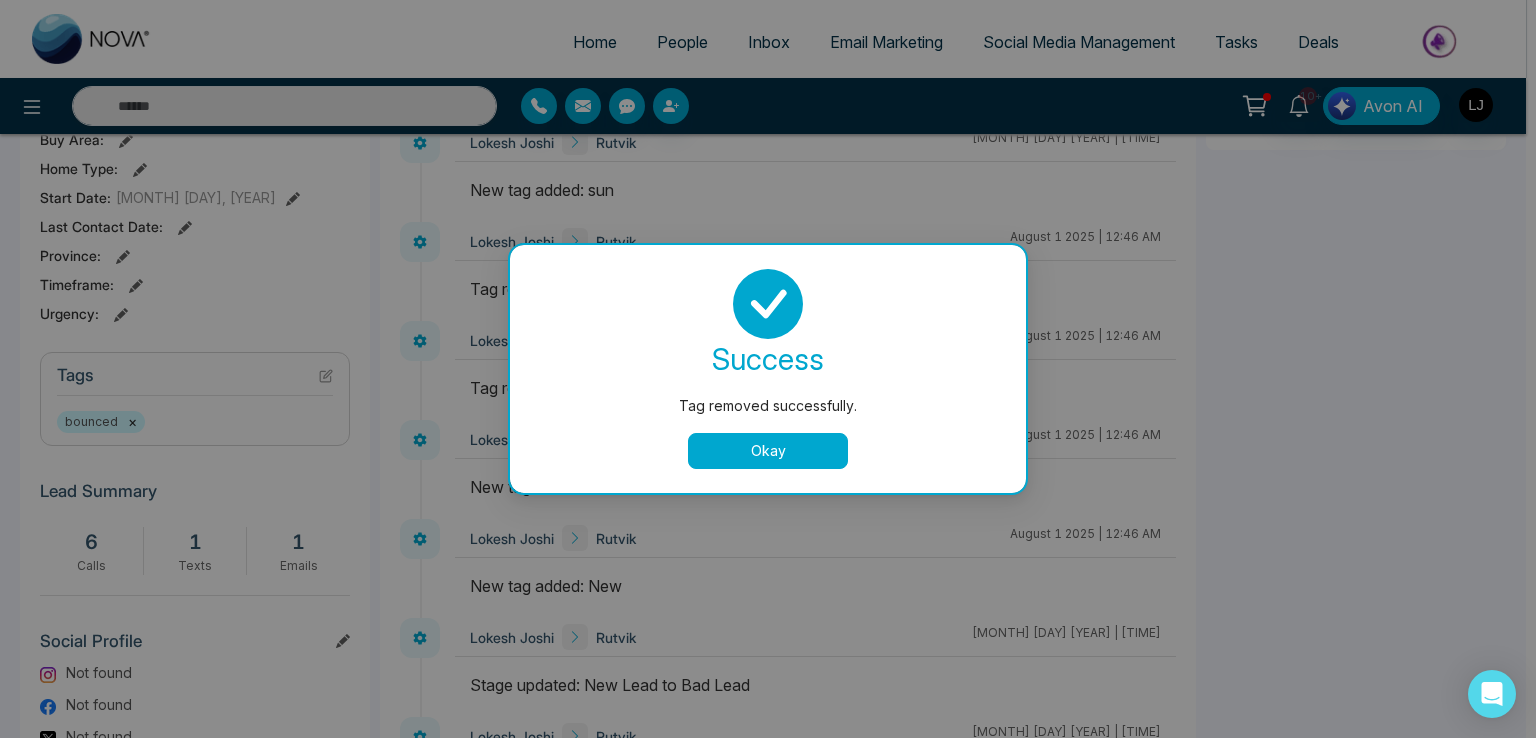 click on "Okay" at bounding box center (768, 451) 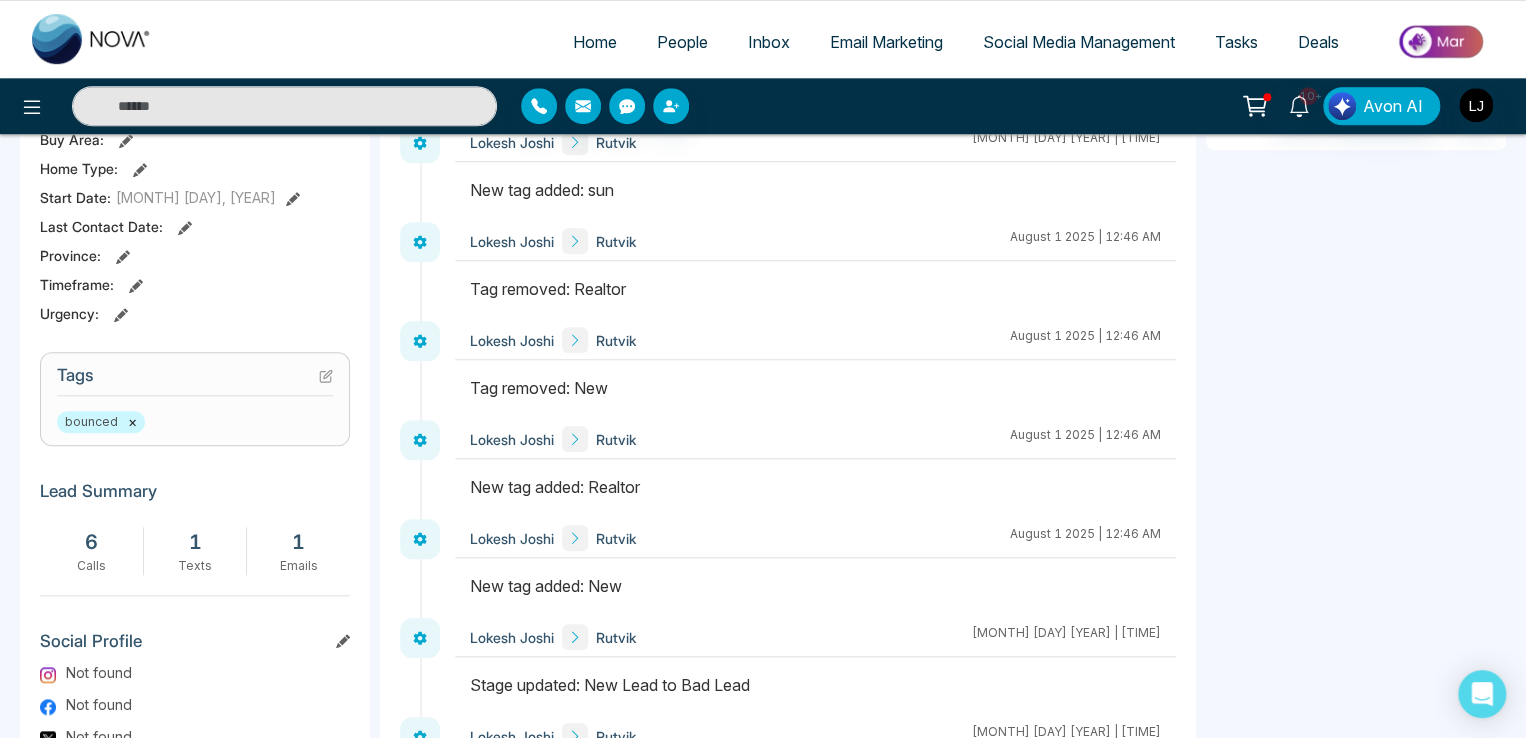 drag, startPoint x: 336, startPoint y: 352, endPoint x: 324, endPoint y: 357, distance: 13 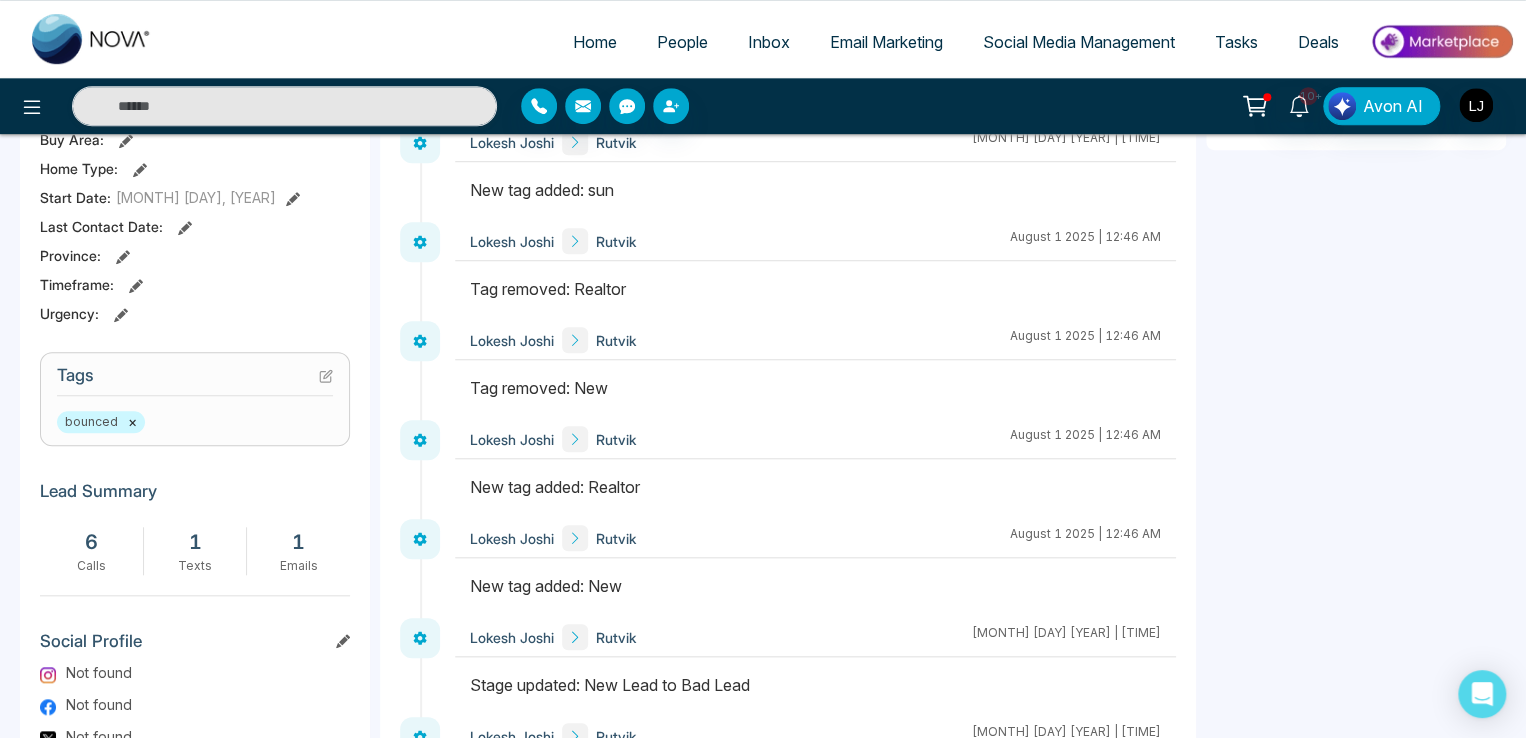 click on "Tags bounced   ×" at bounding box center (195, 399) 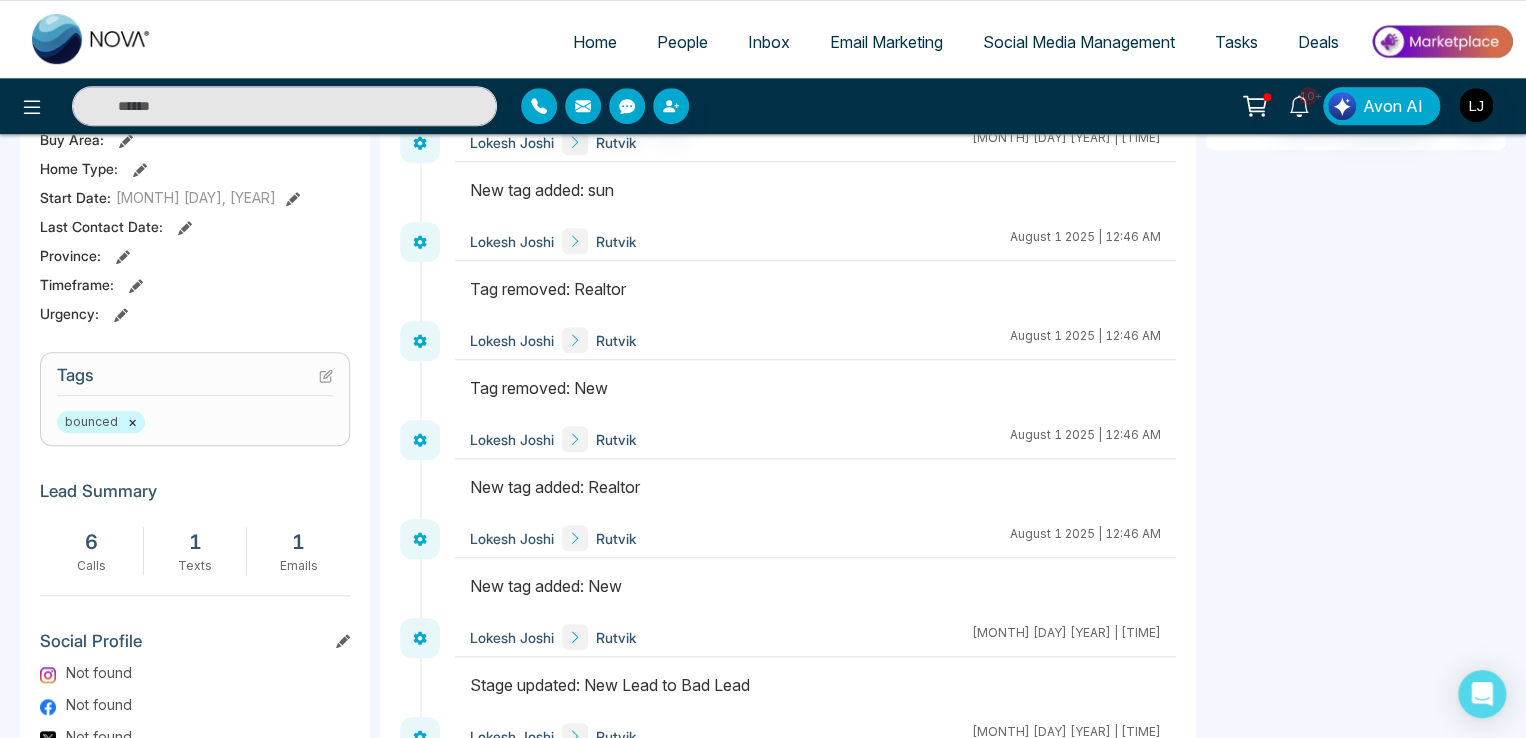 click 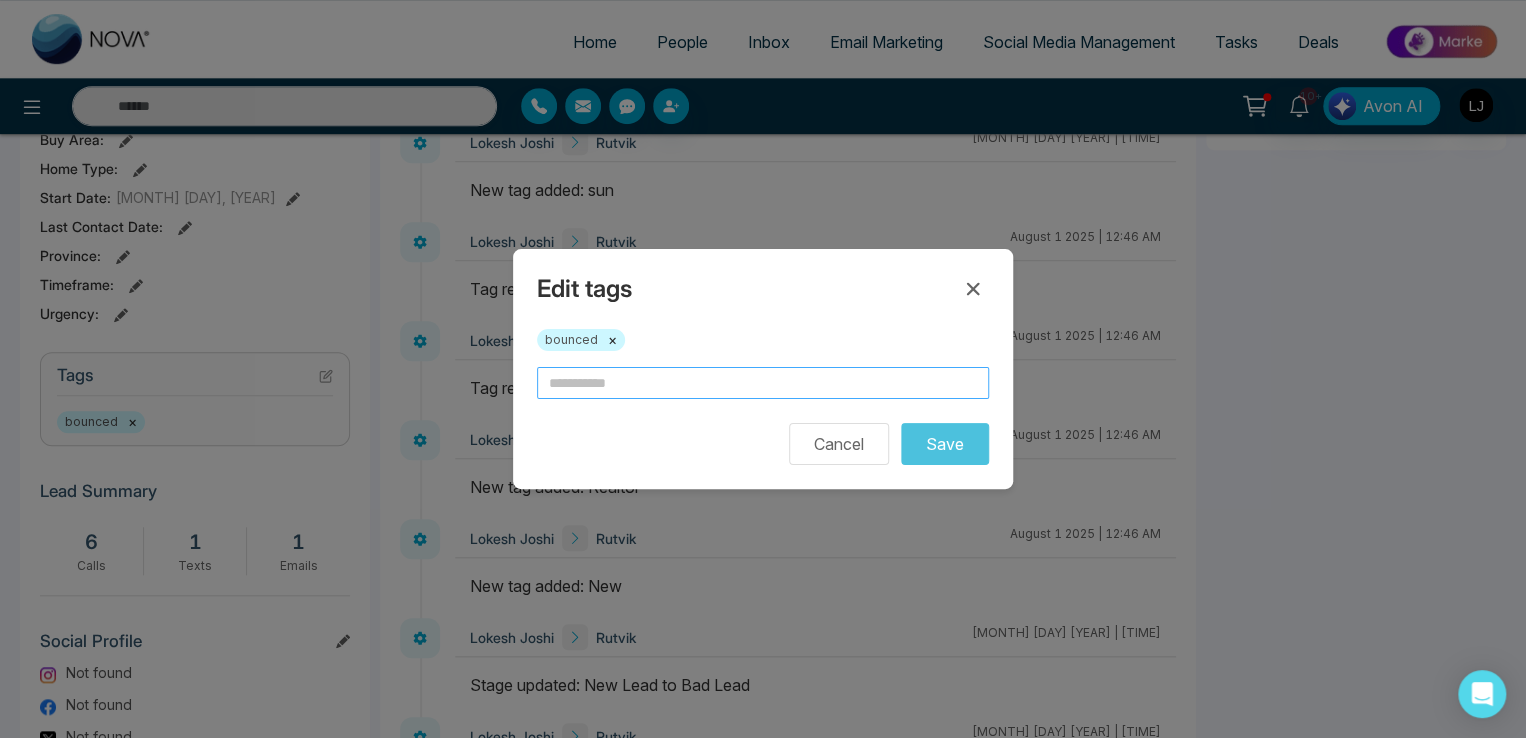 click at bounding box center (763, 383) 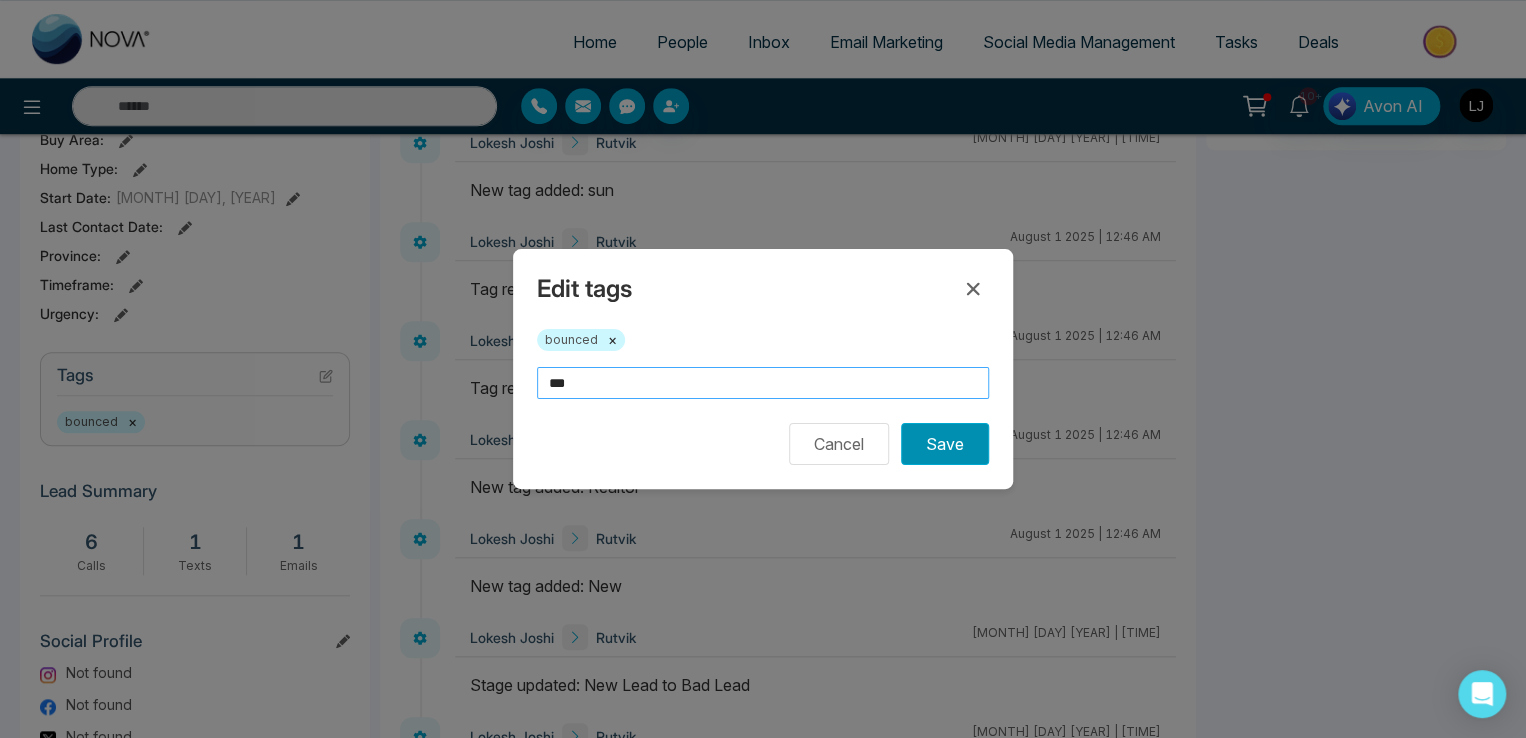type on "***" 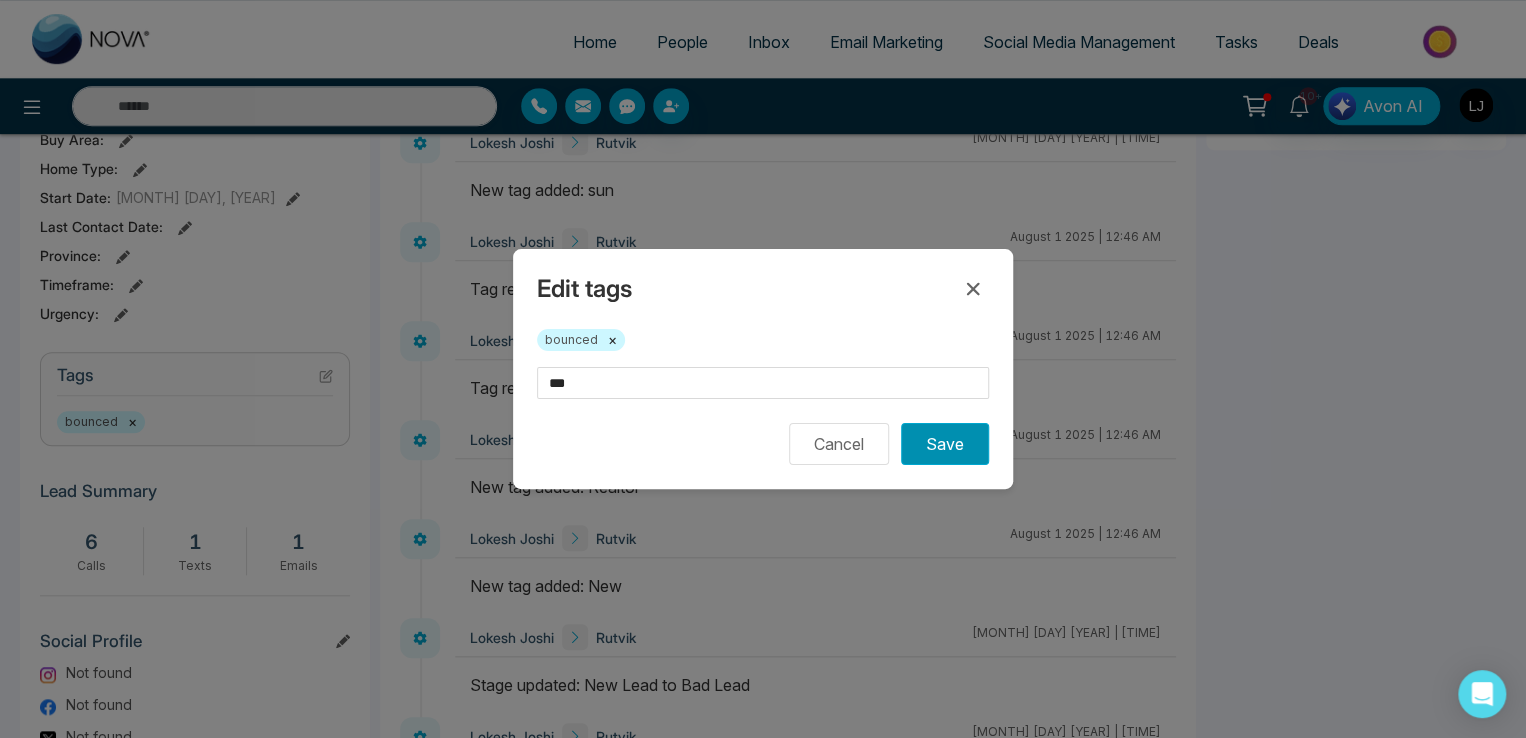click on "Save" at bounding box center [945, 444] 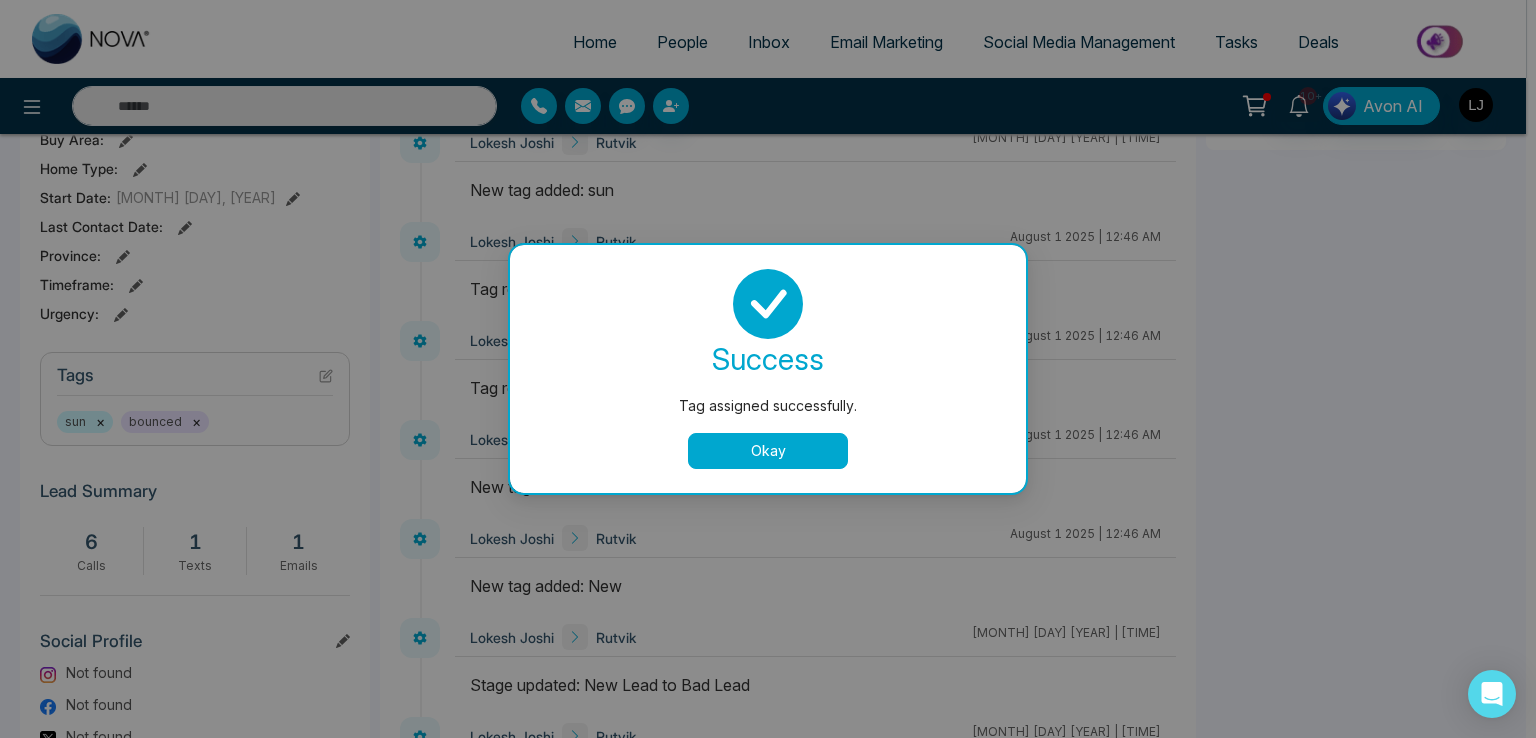click on "success Tag assigned successfully.   Okay" at bounding box center [768, 369] 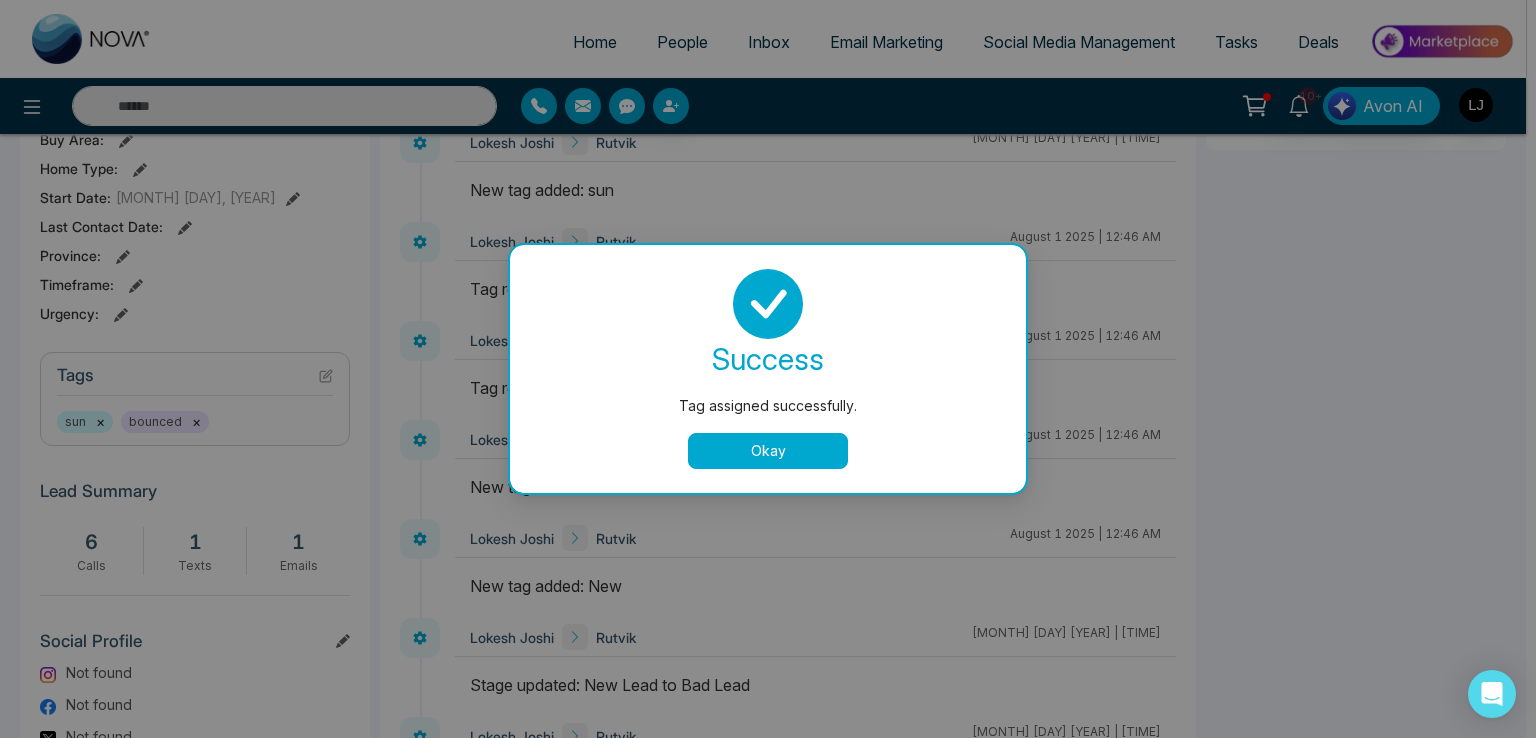 click on "Okay" at bounding box center (768, 451) 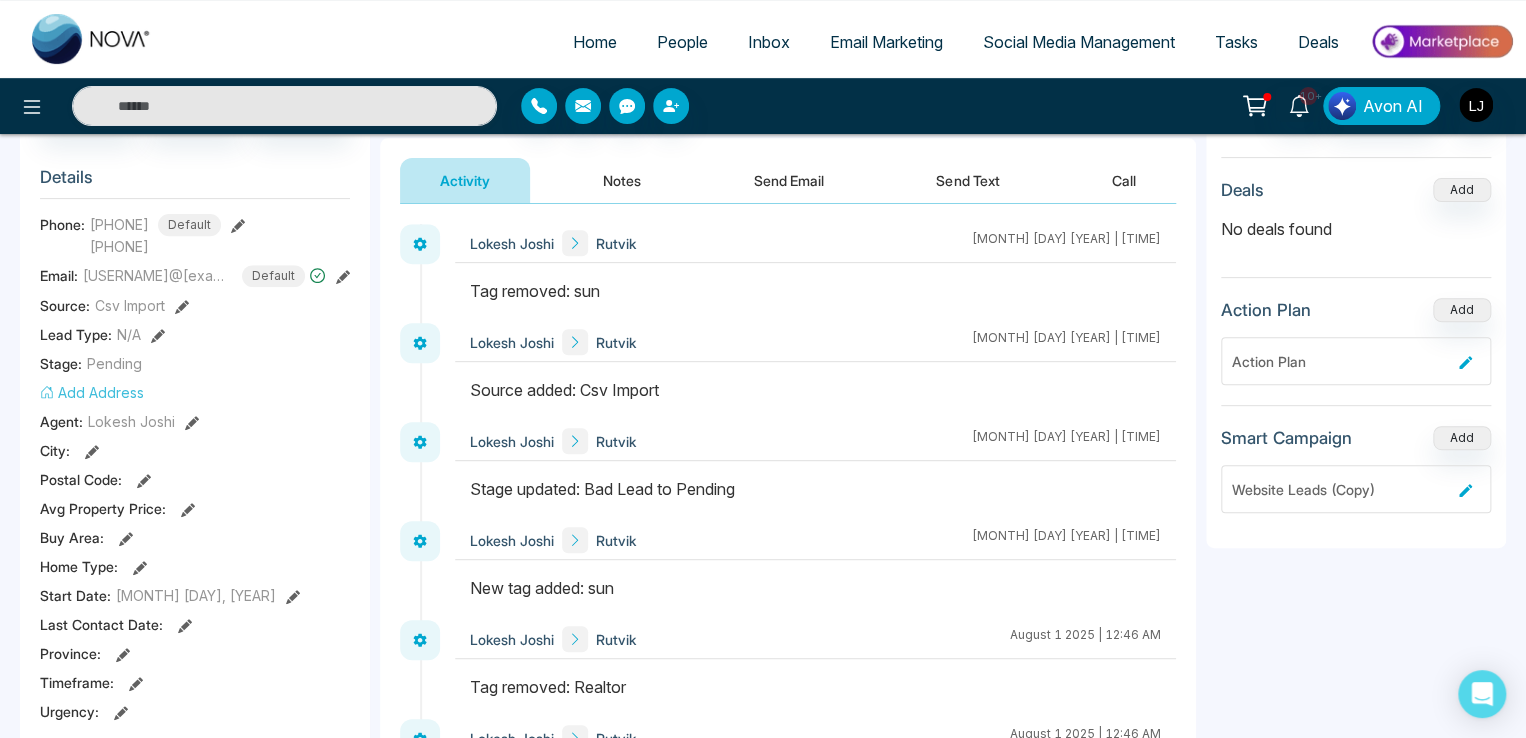 scroll, scrollTop: 251, scrollLeft: 0, axis: vertical 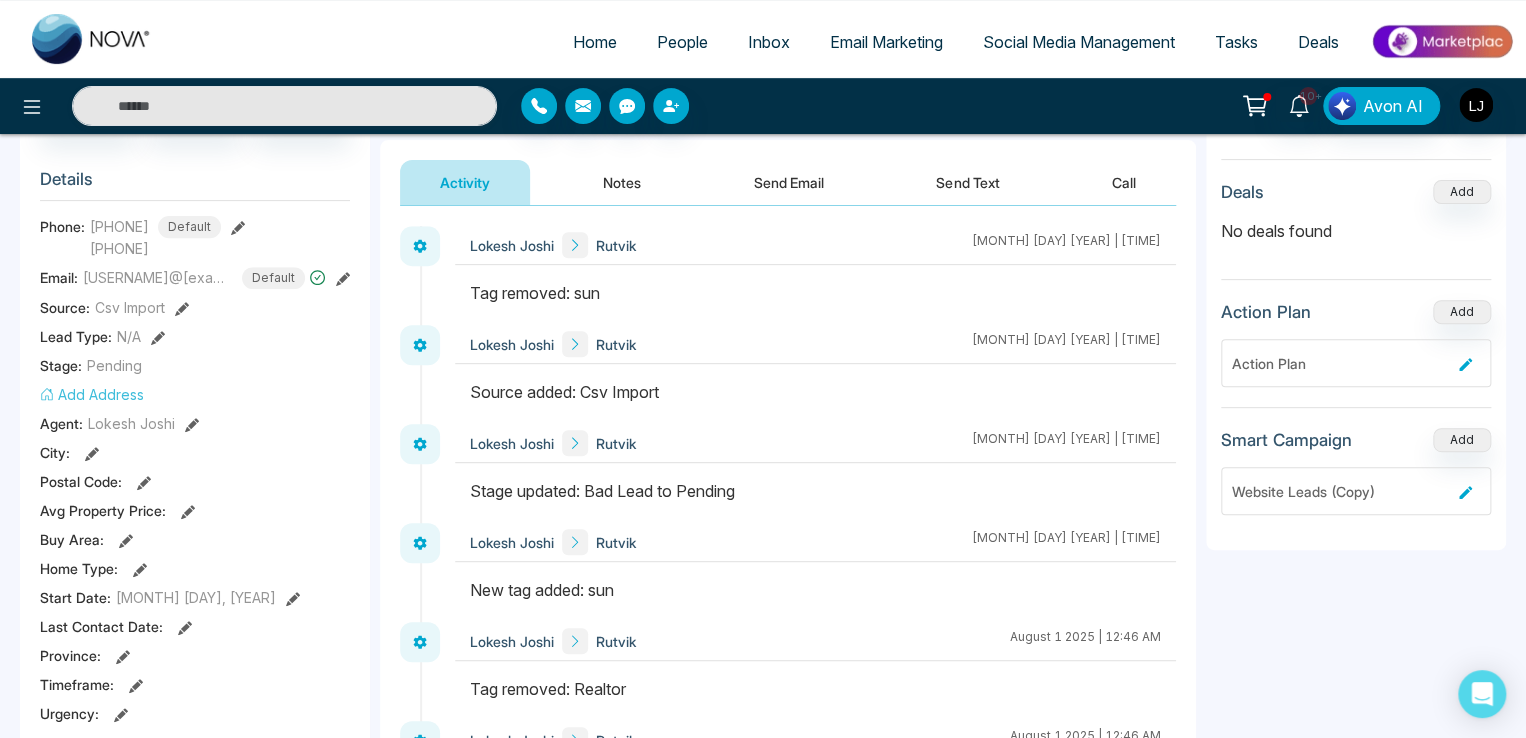 click on "Add Address" at bounding box center [92, 394] 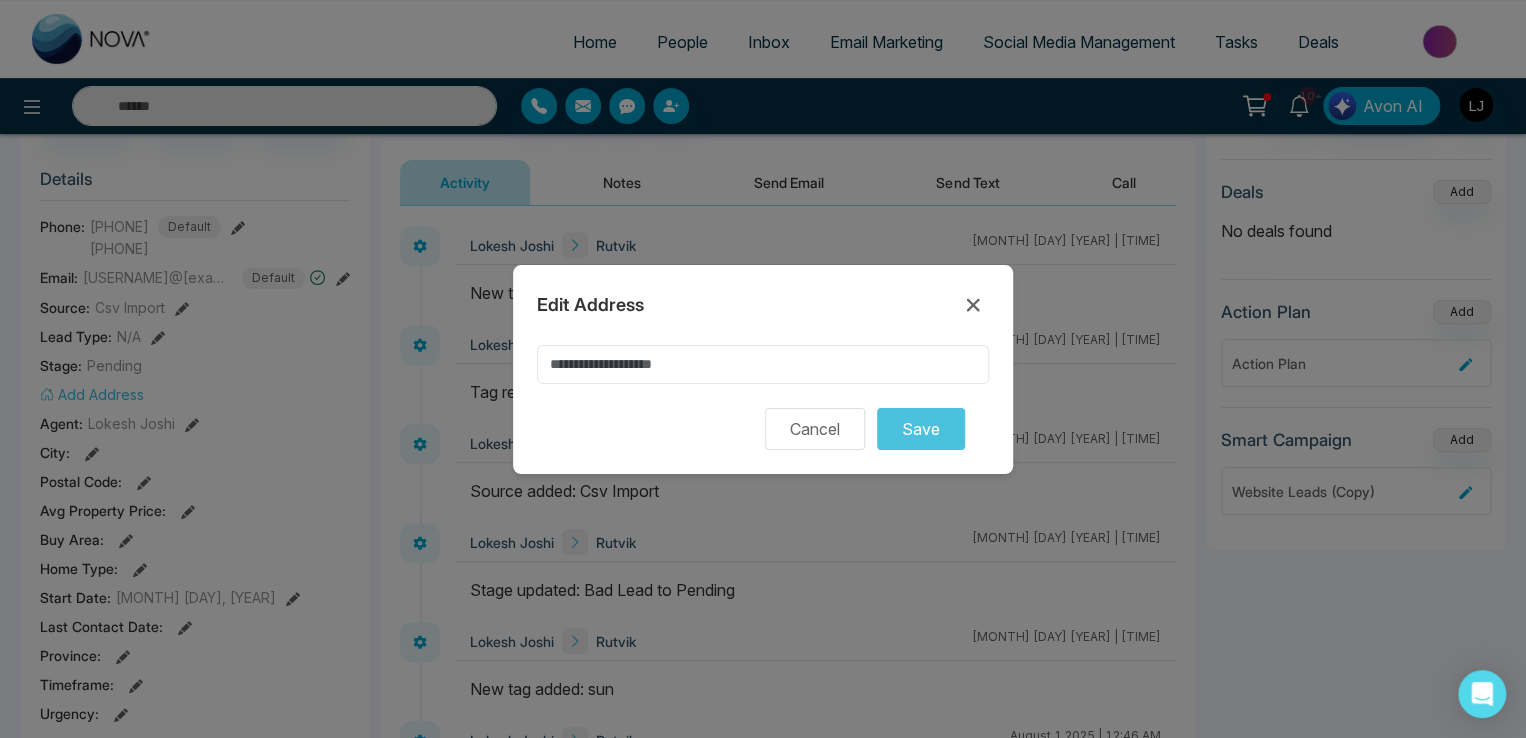 click at bounding box center [763, 364] 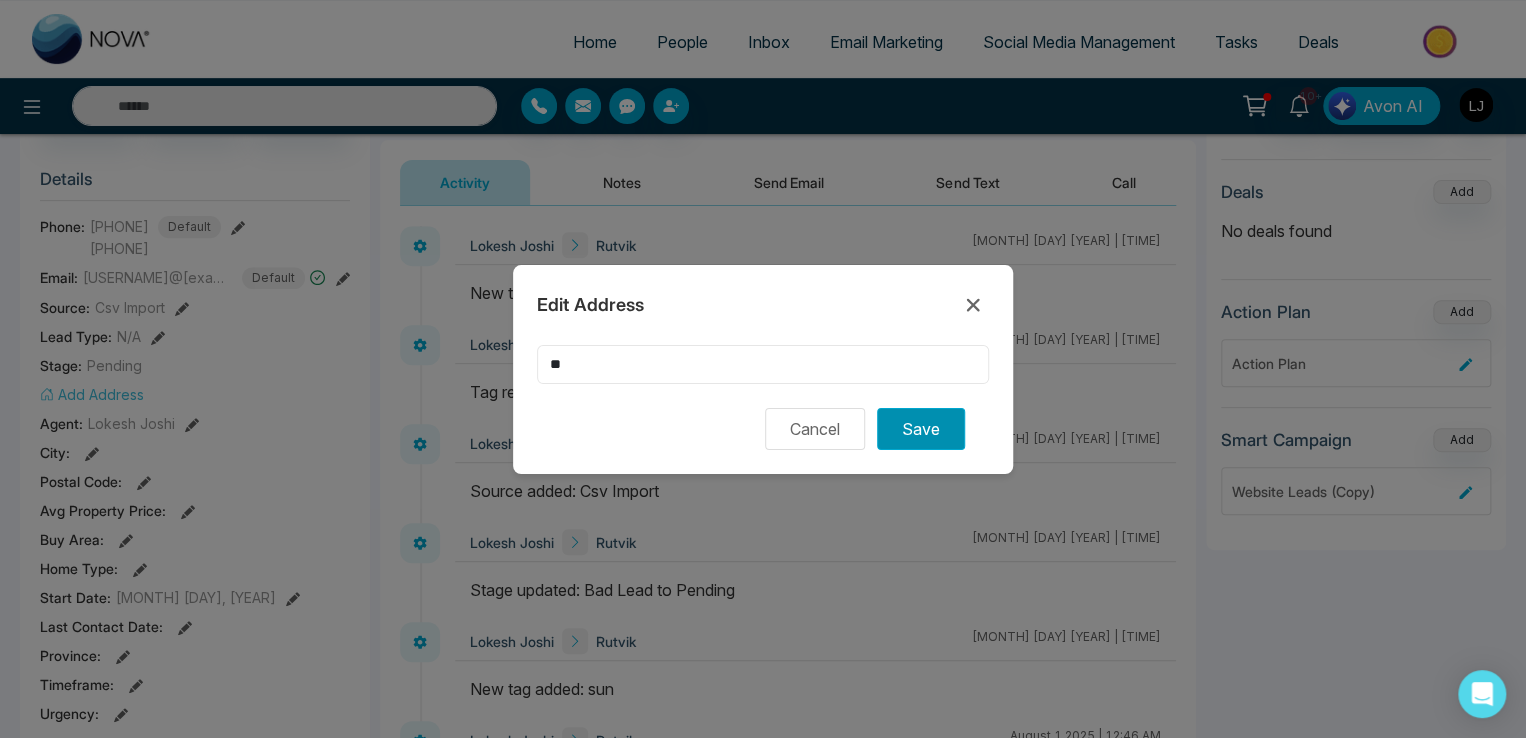 type 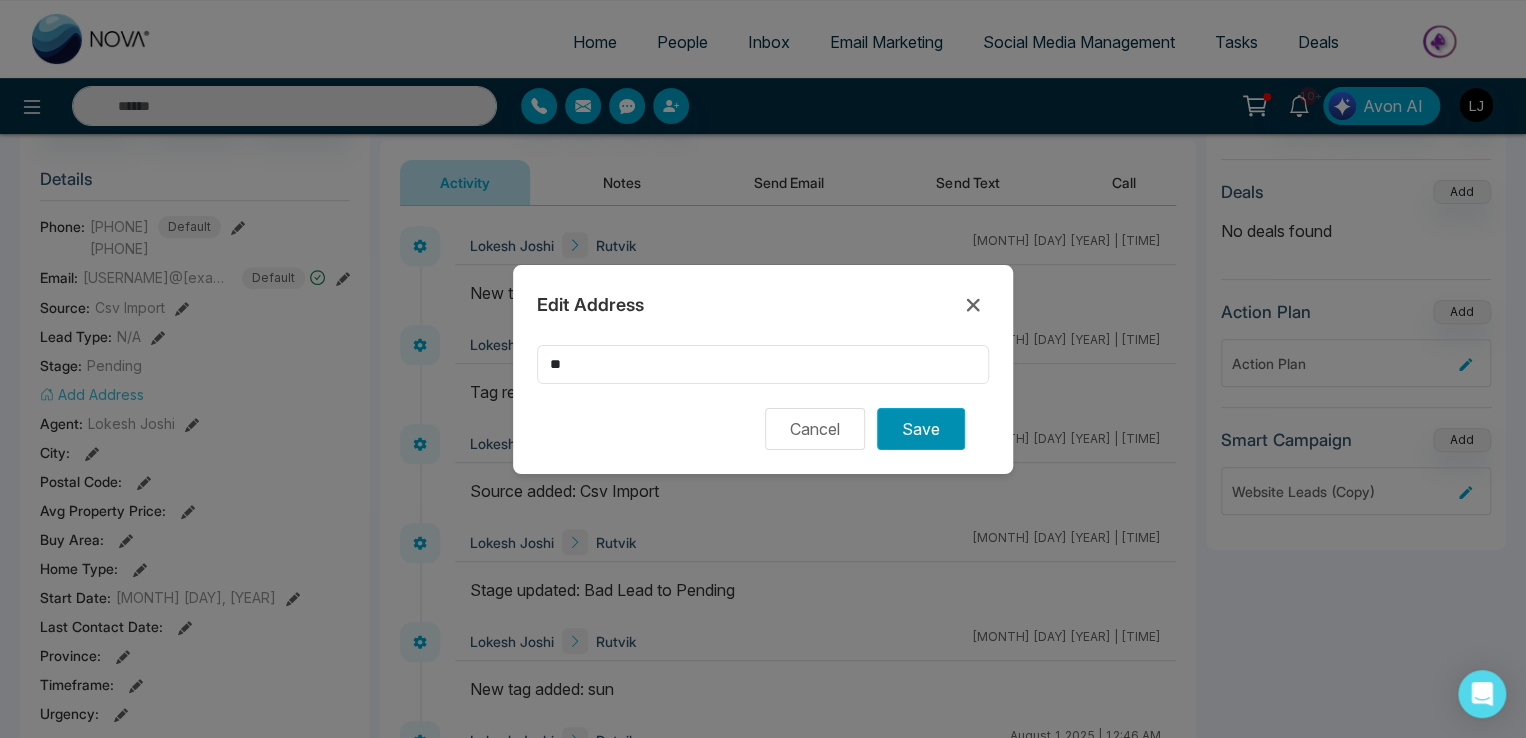 click on "Save" at bounding box center [921, 429] 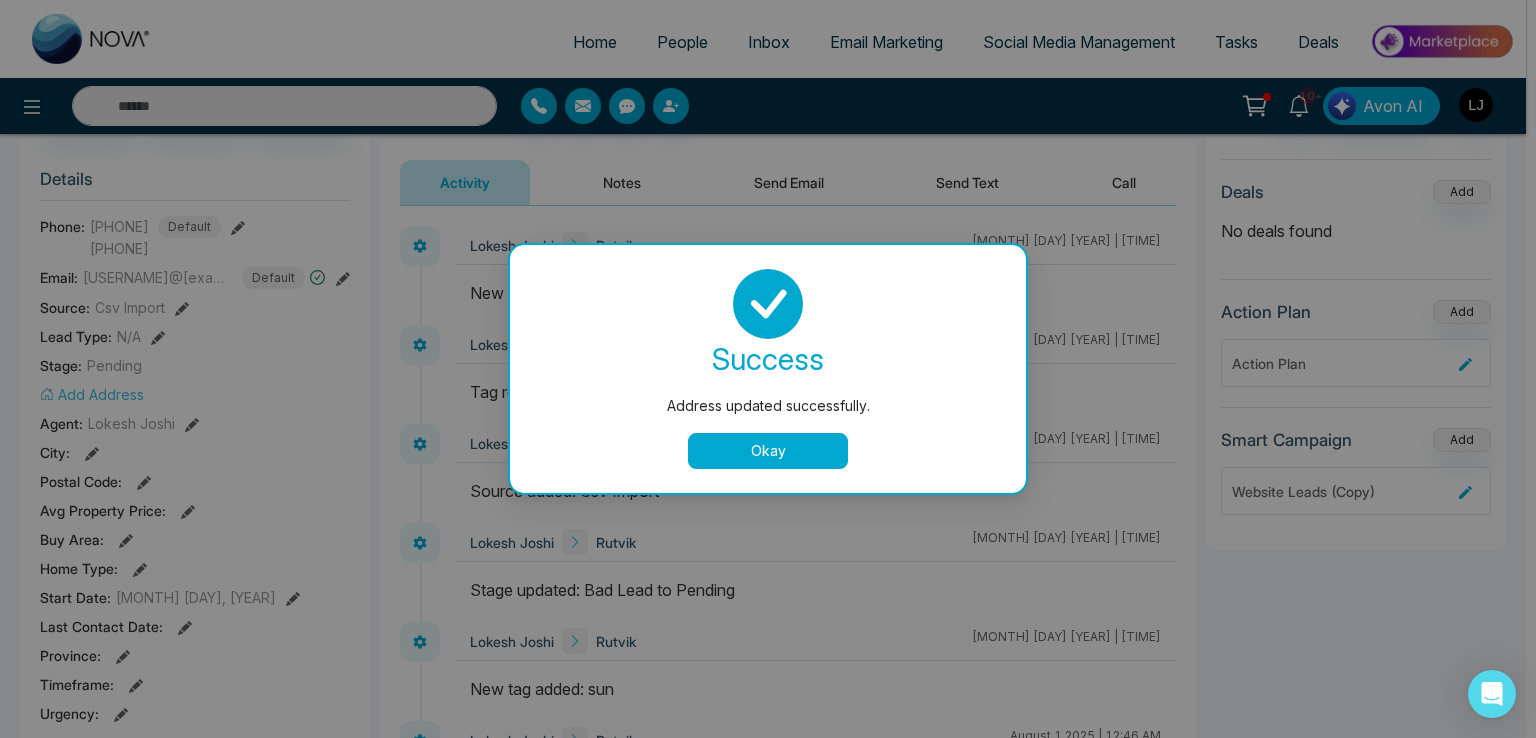 click on "Okay" at bounding box center [768, 451] 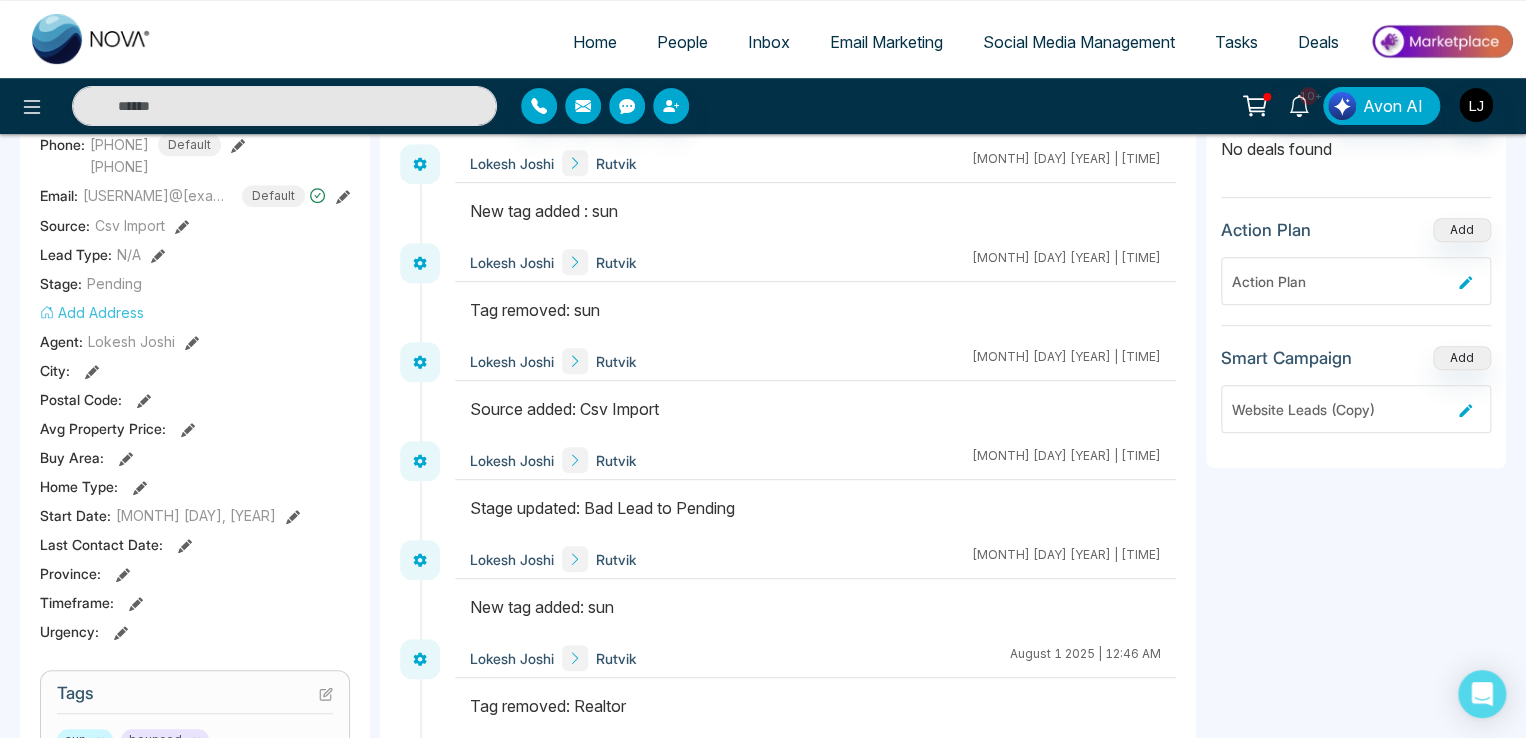 scroll, scrollTop: 300, scrollLeft: 0, axis: vertical 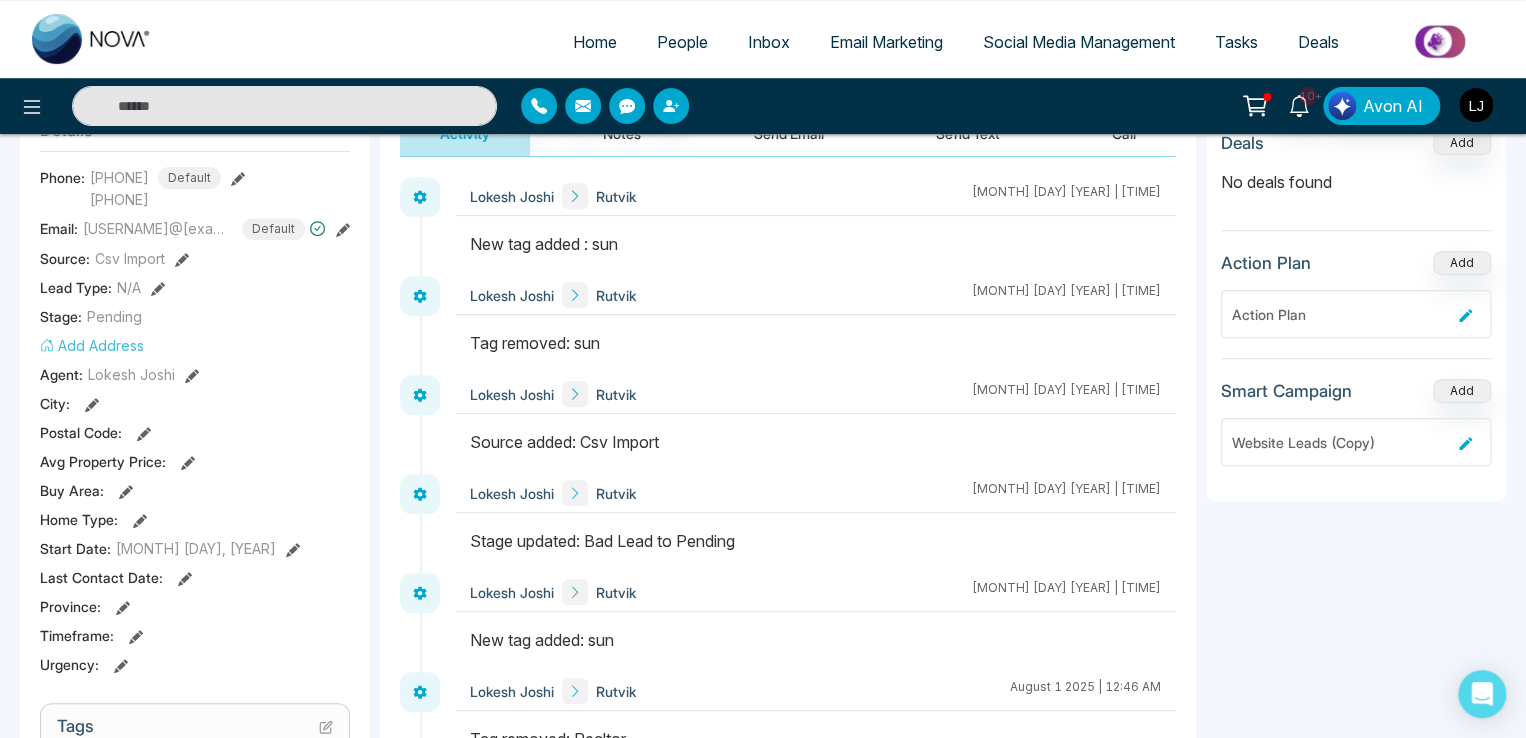 click on "Add Address" at bounding box center [92, 345] 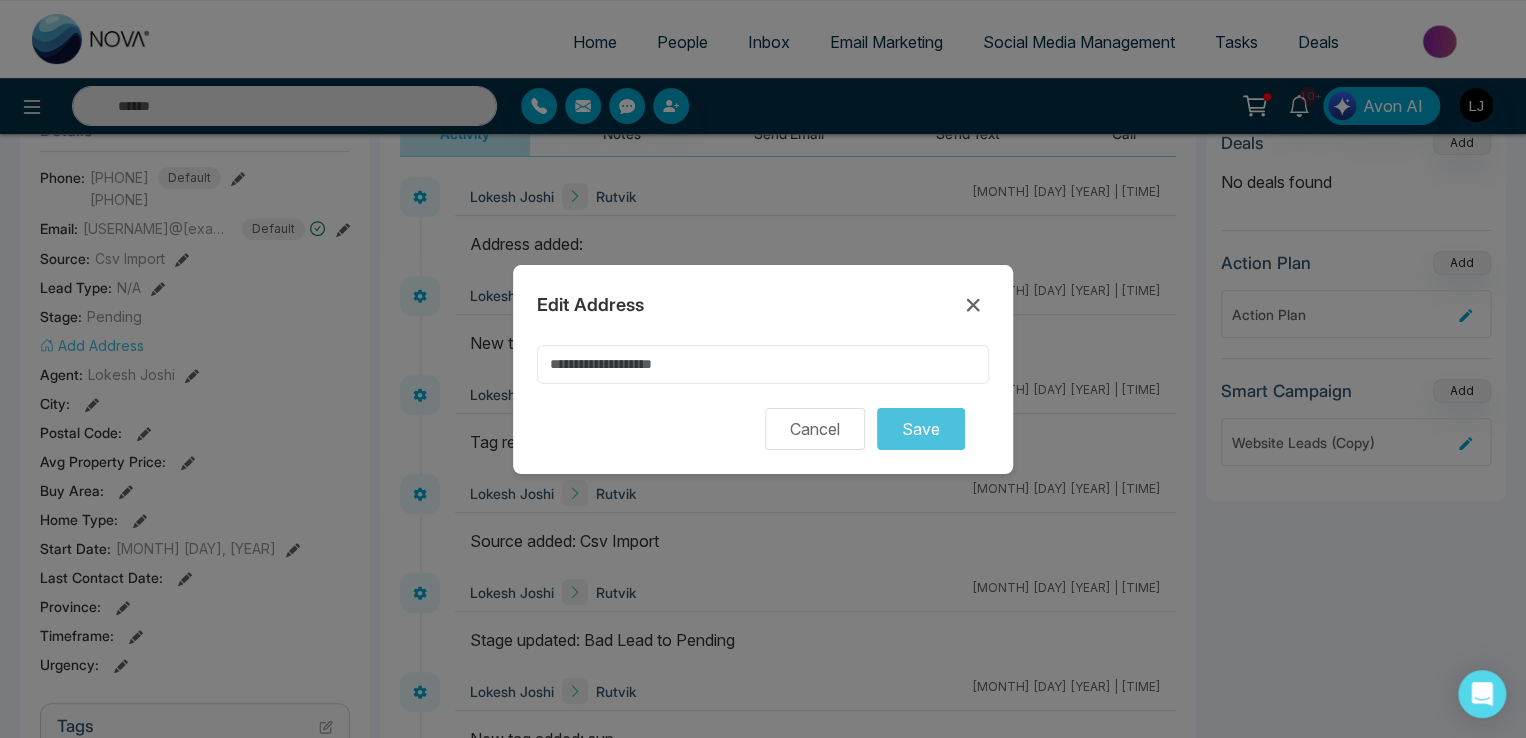 click at bounding box center (763, 364) 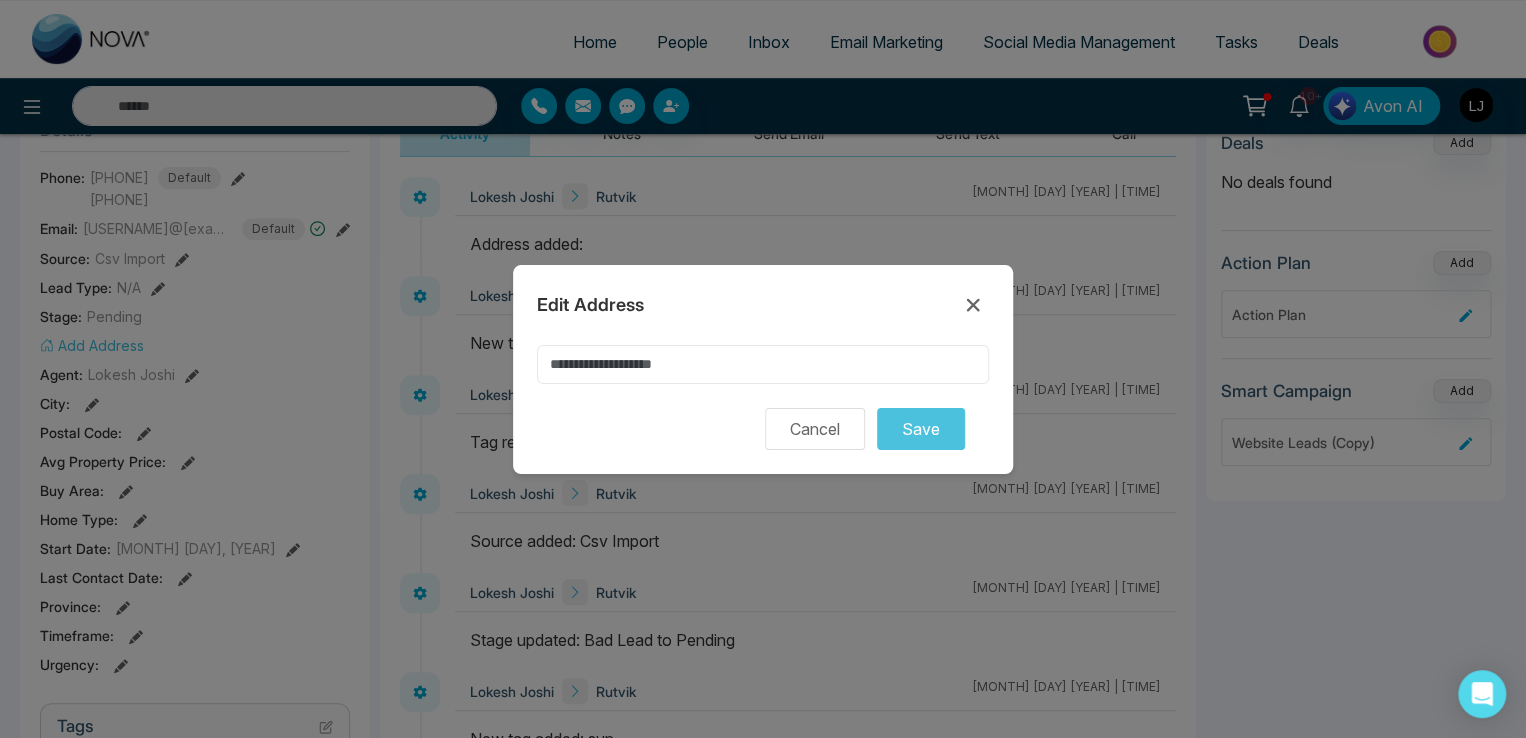 click at bounding box center (763, 364) 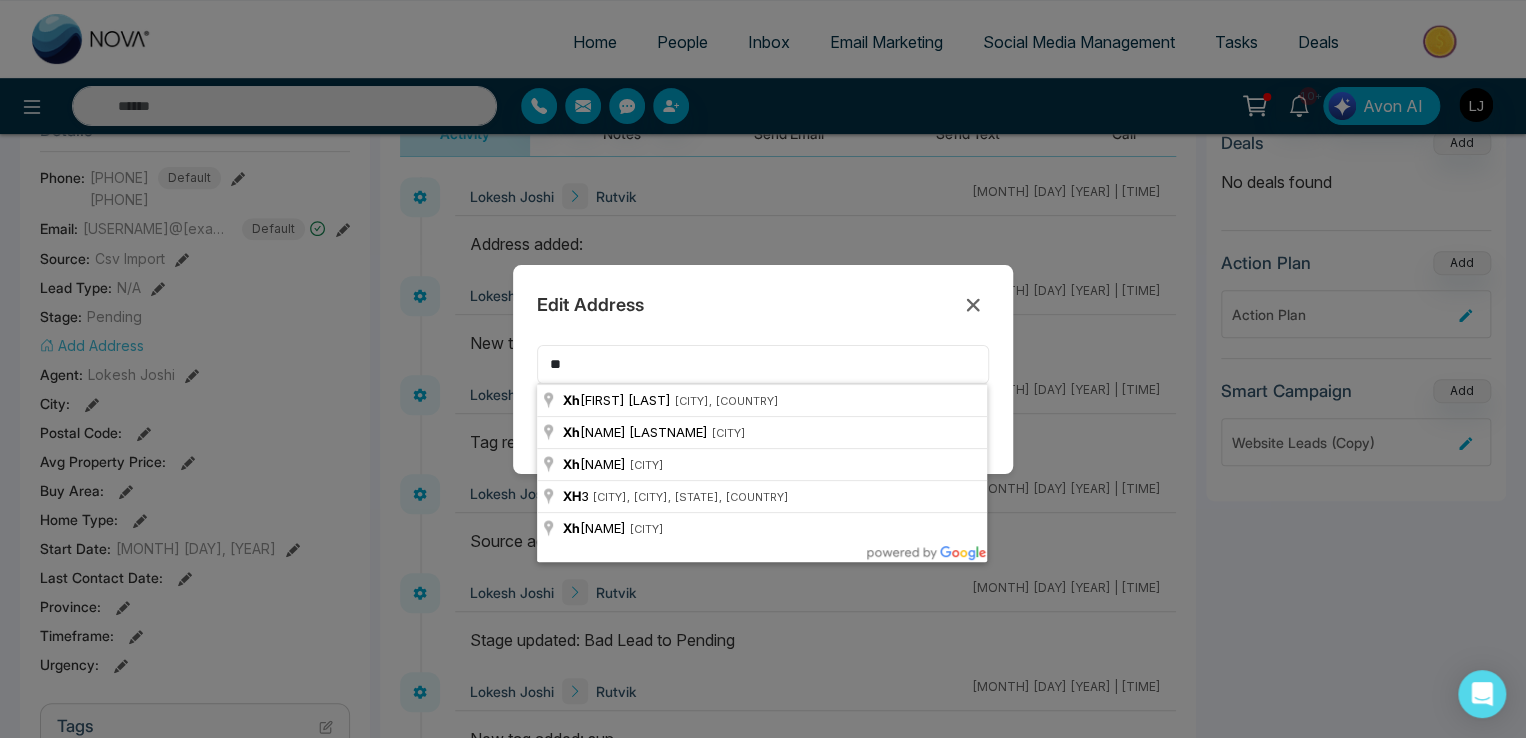 type on "*" 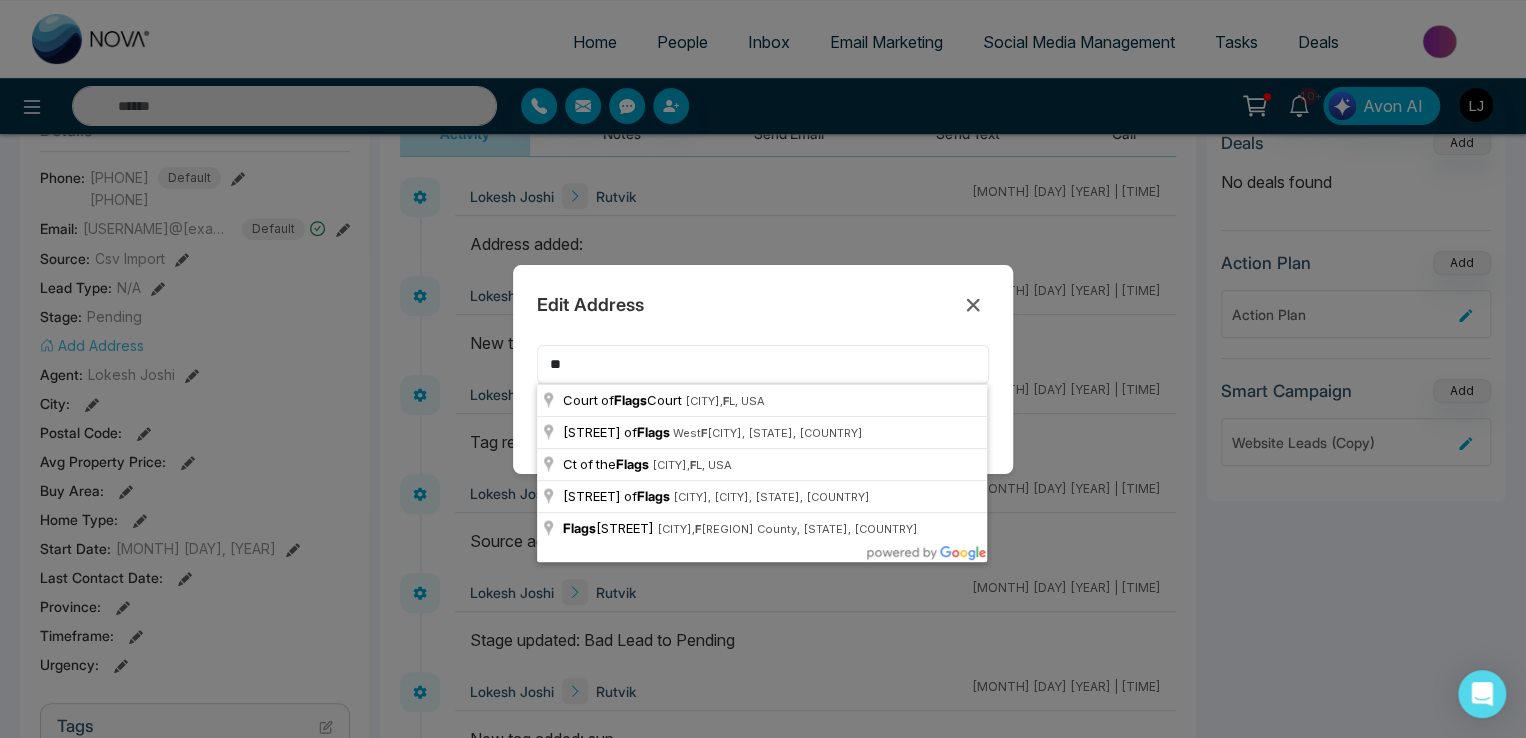 type on "*" 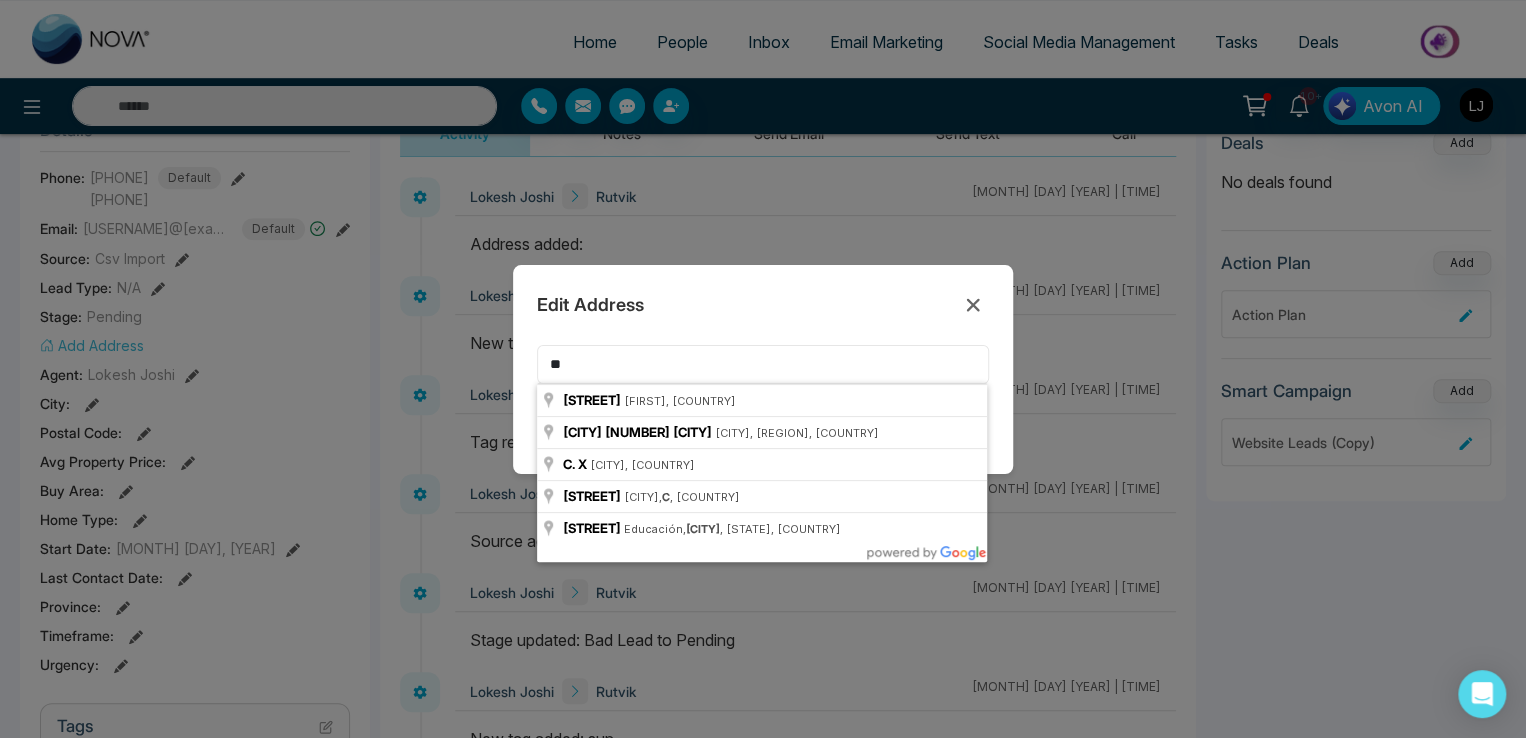 type on "*" 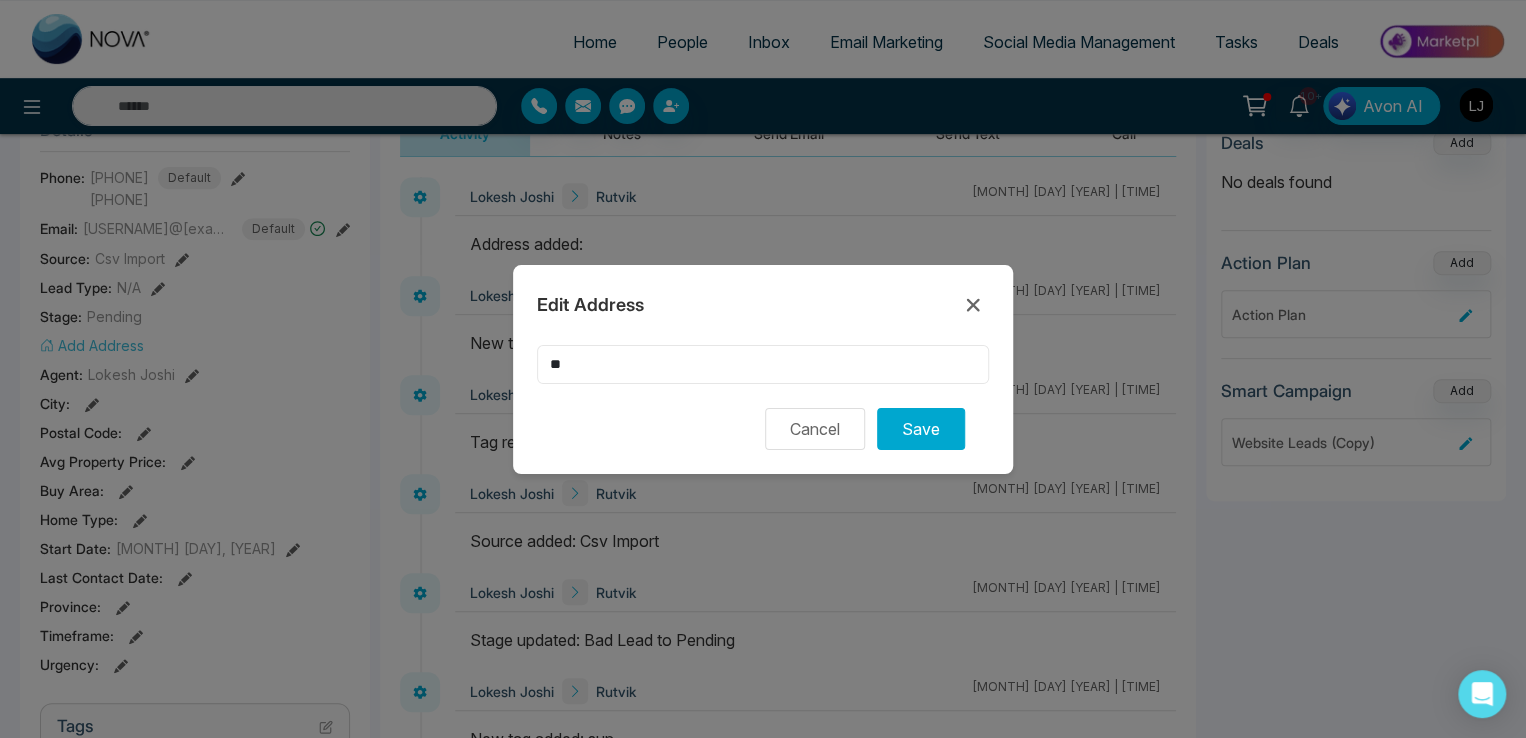 type on "*" 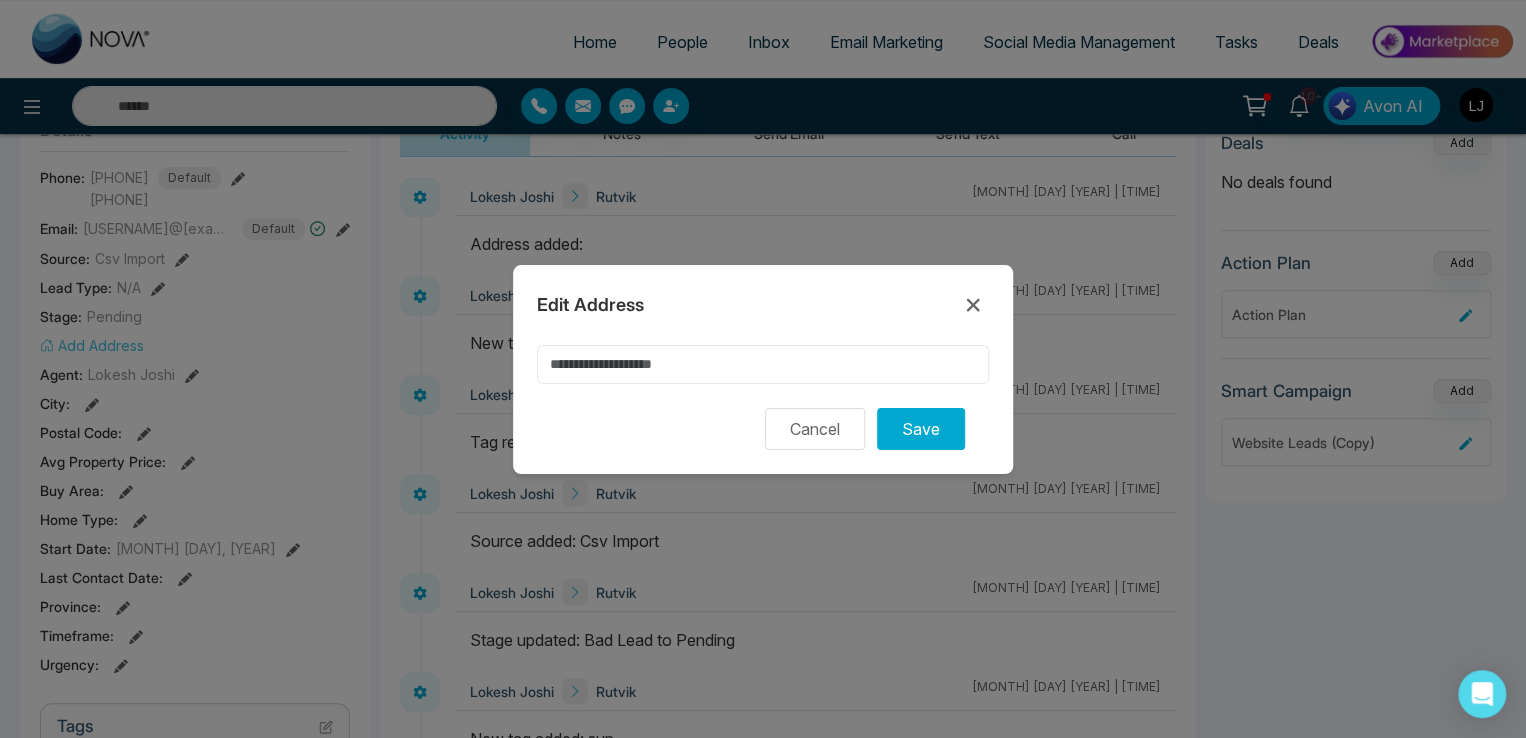 click at bounding box center (763, 364) 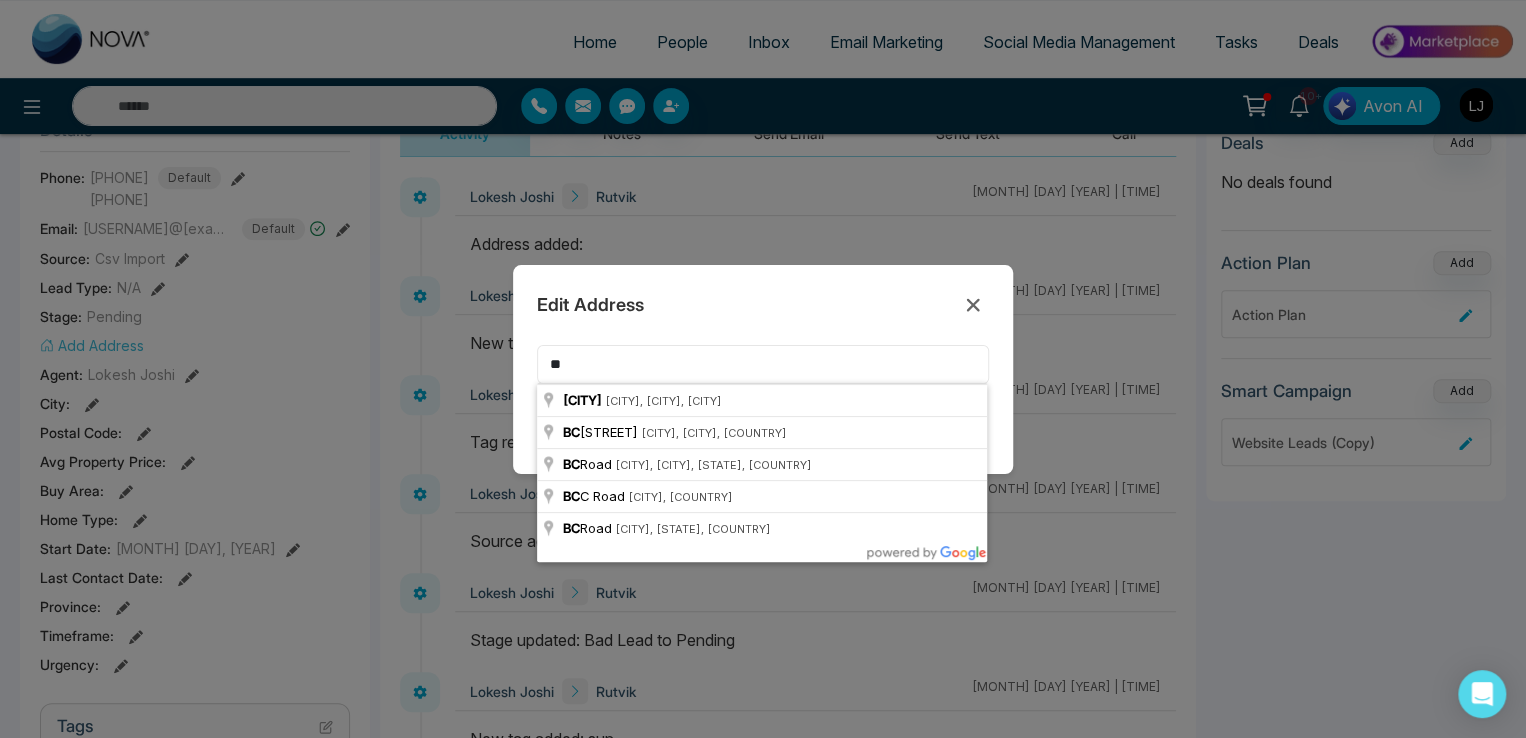 type on "*" 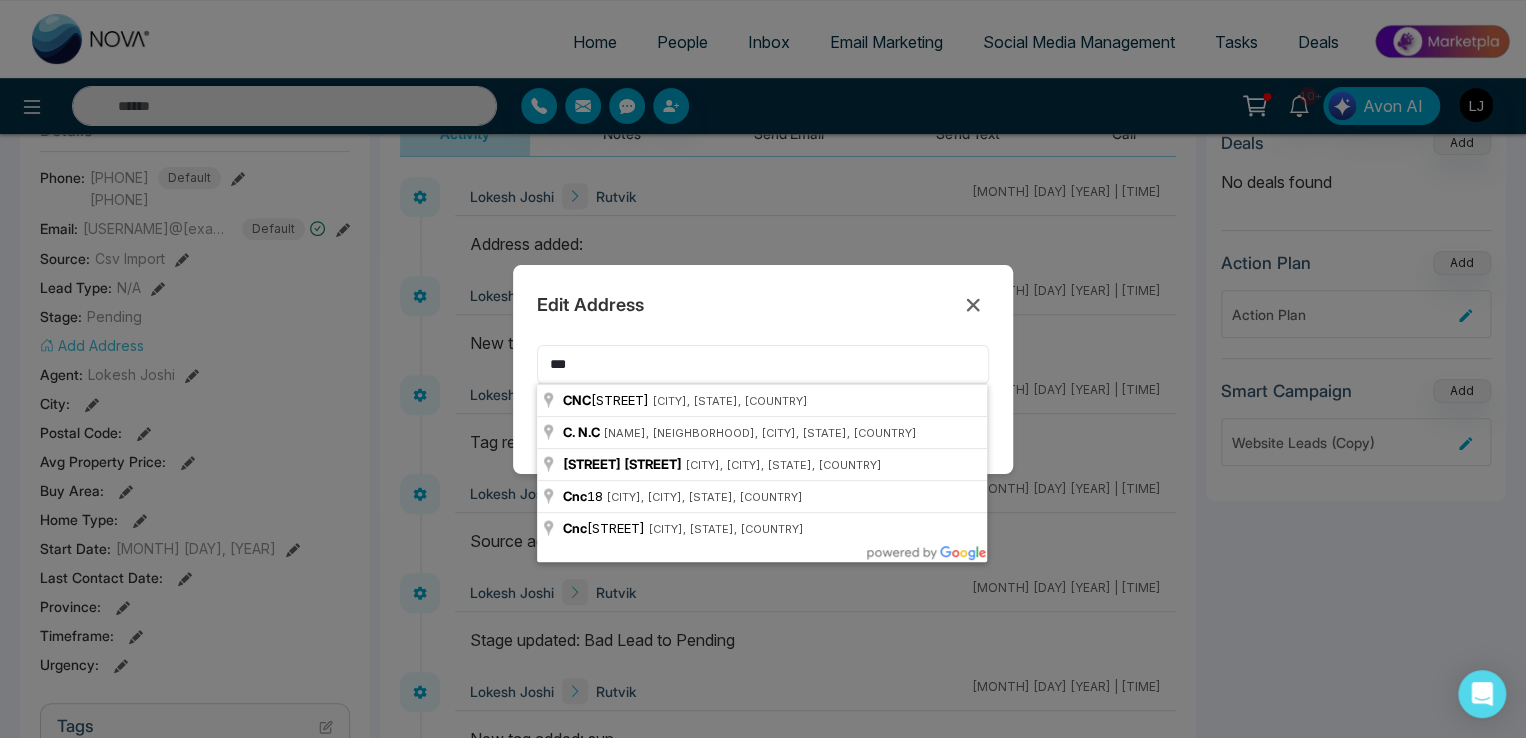 type on "*" 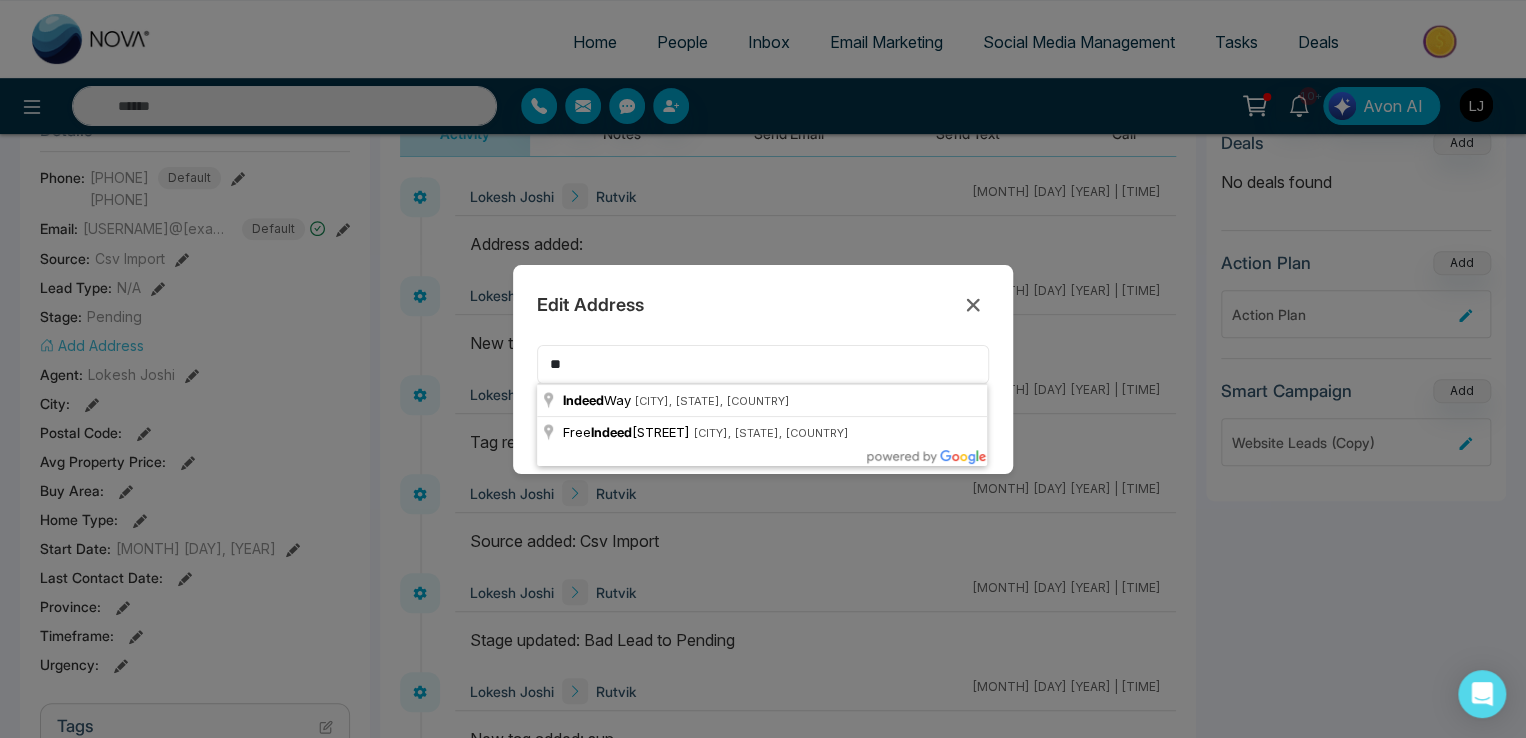 type on "*" 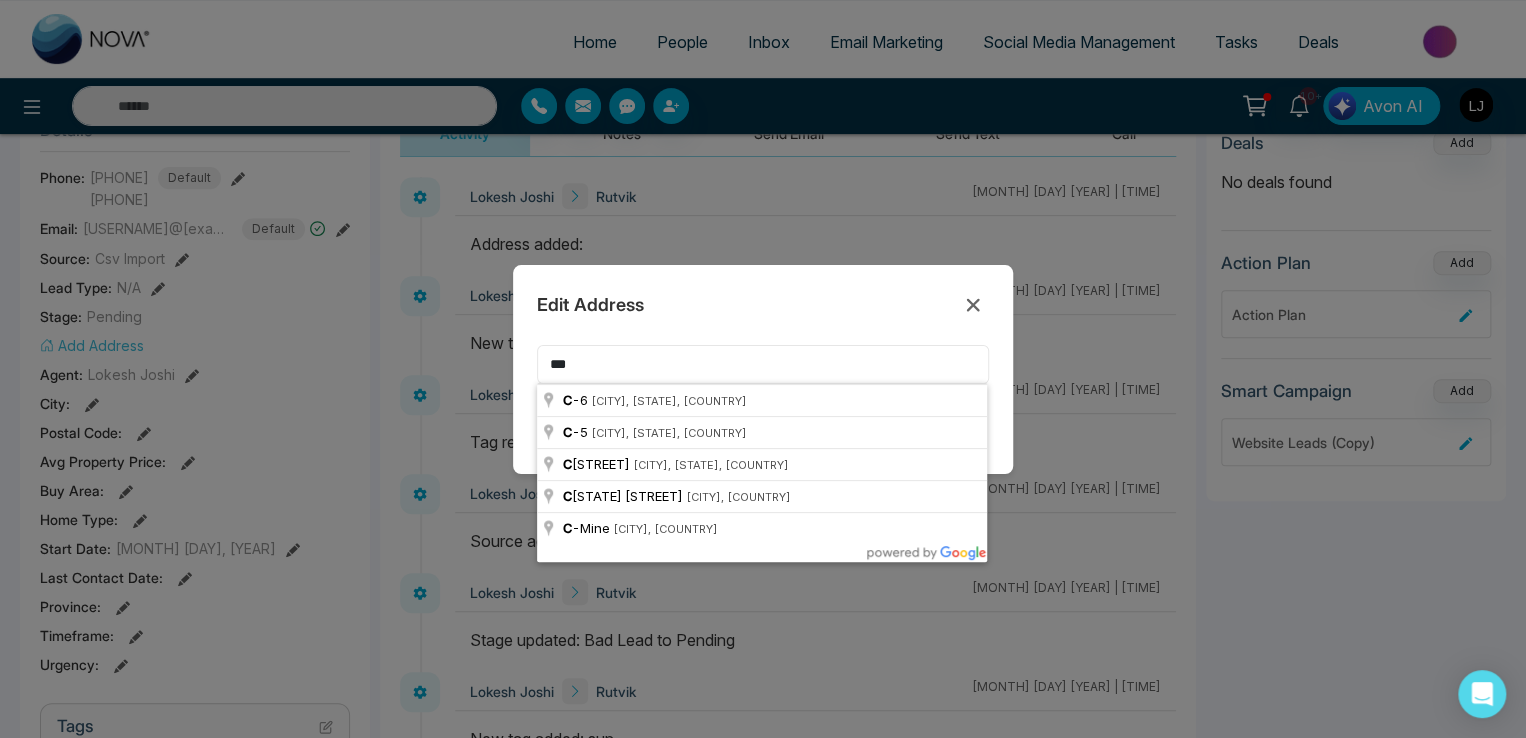 type on "*" 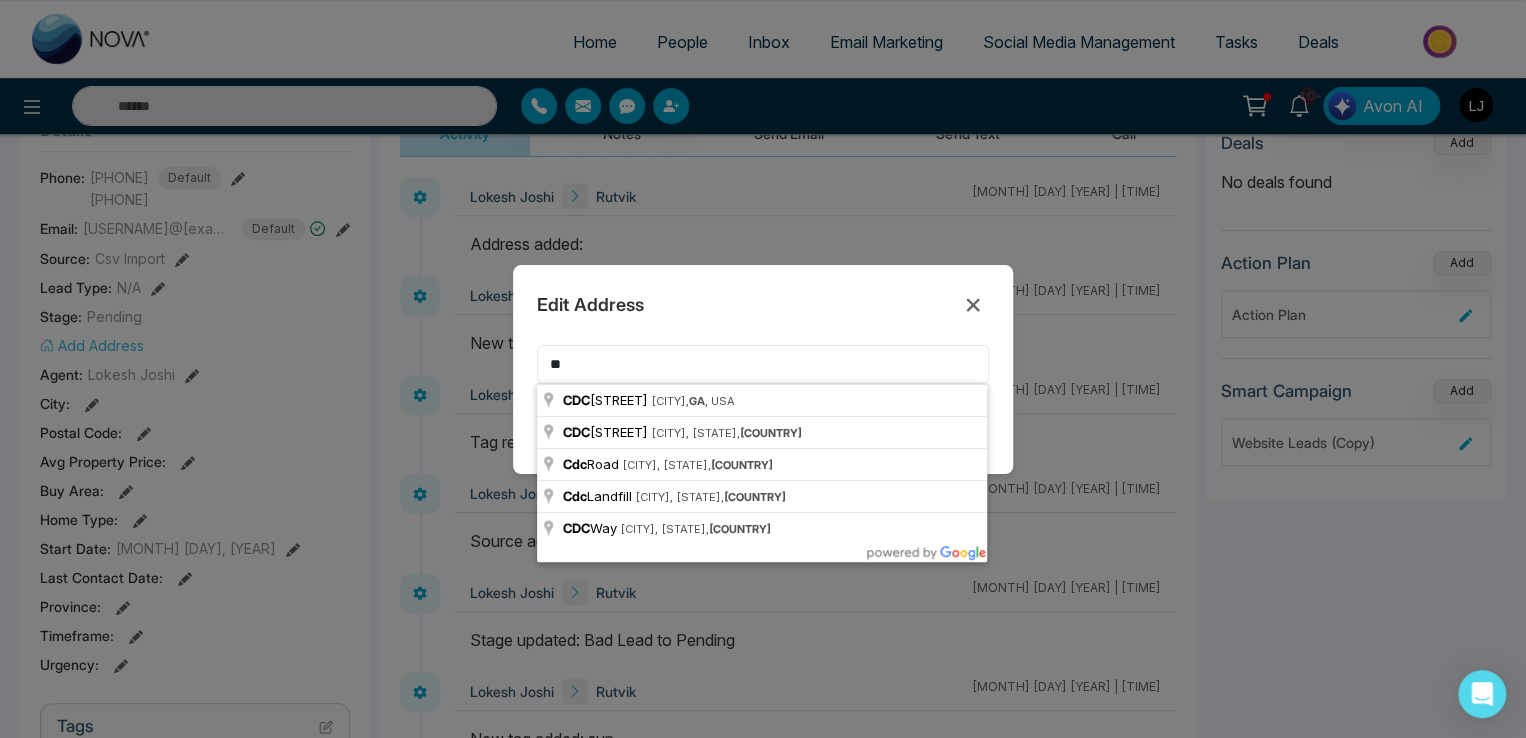 type on "*" 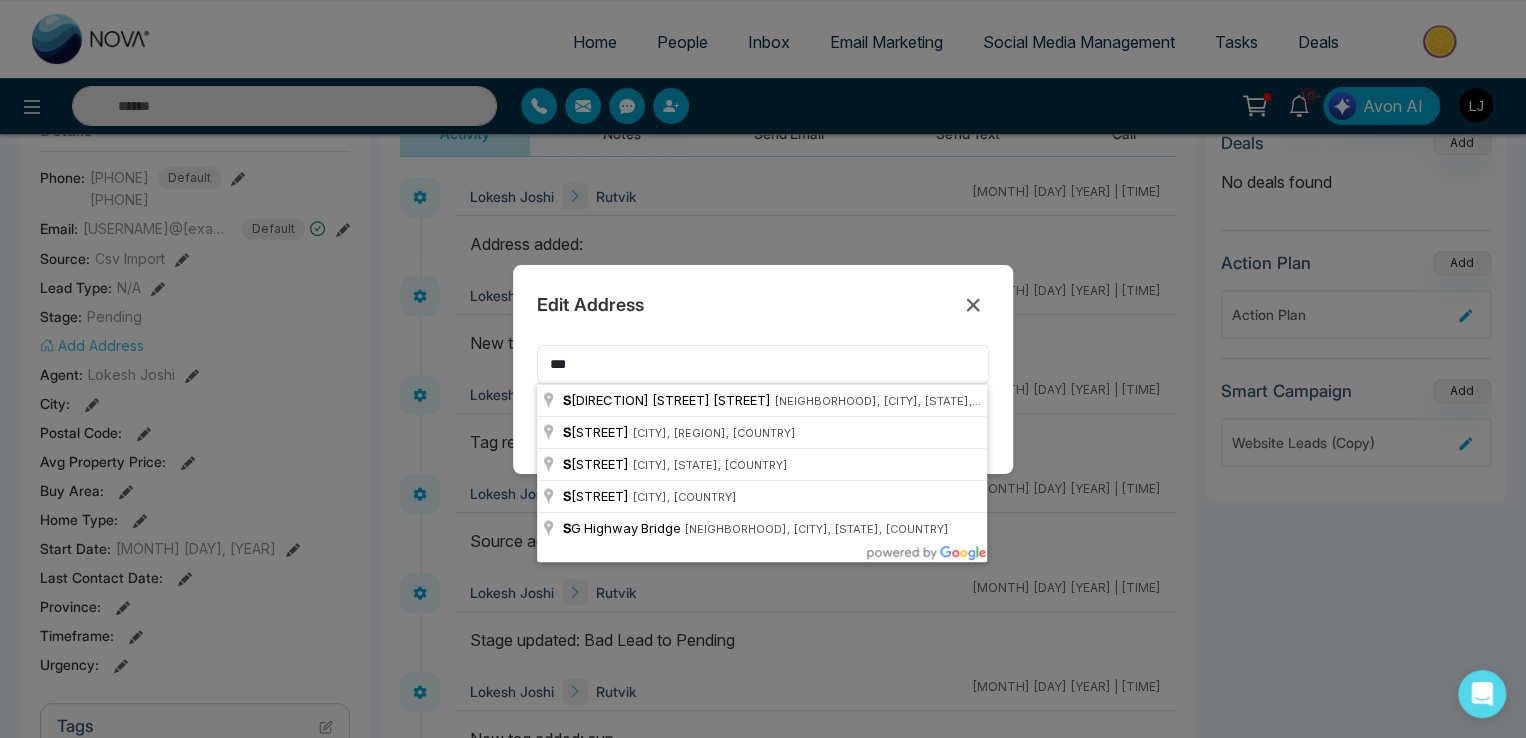 type on "***" 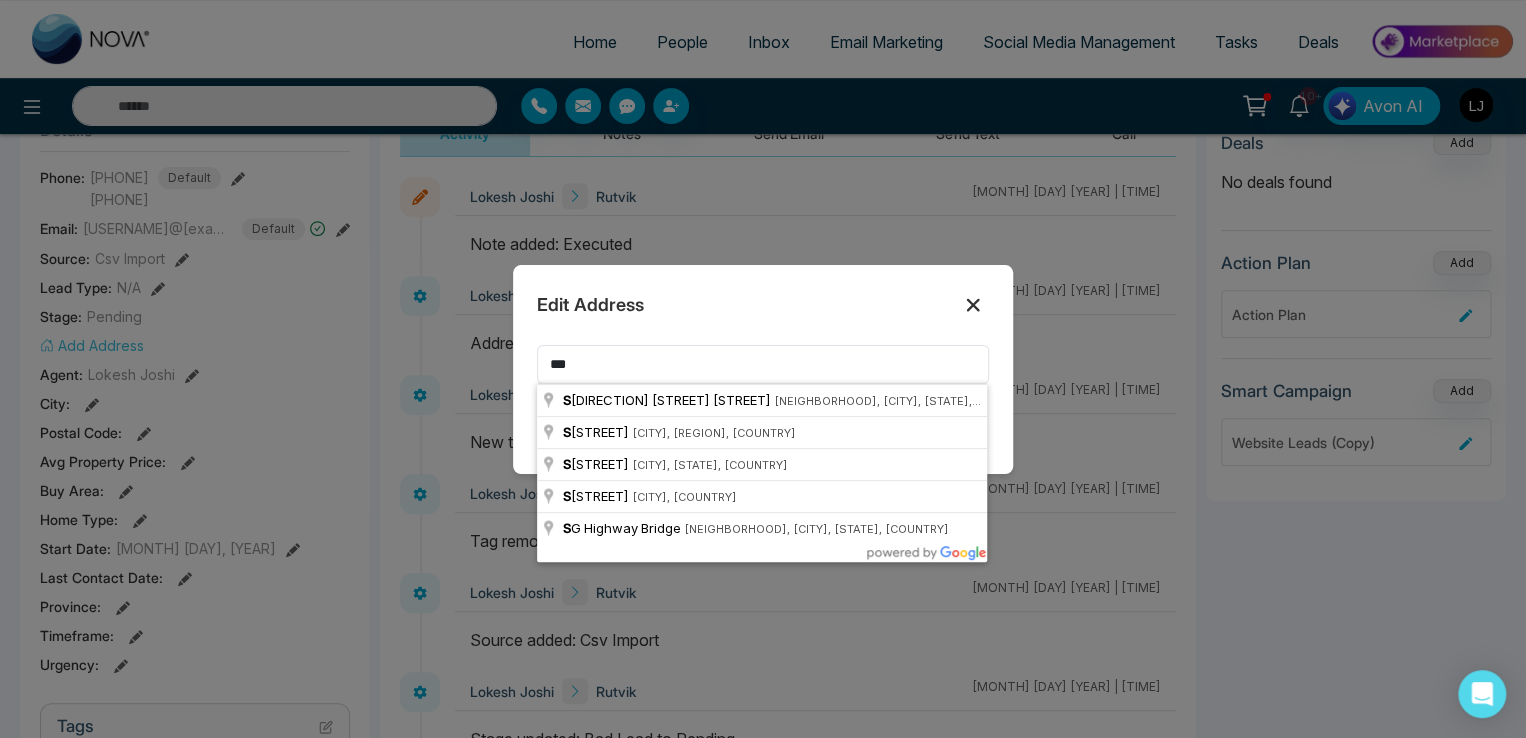 click 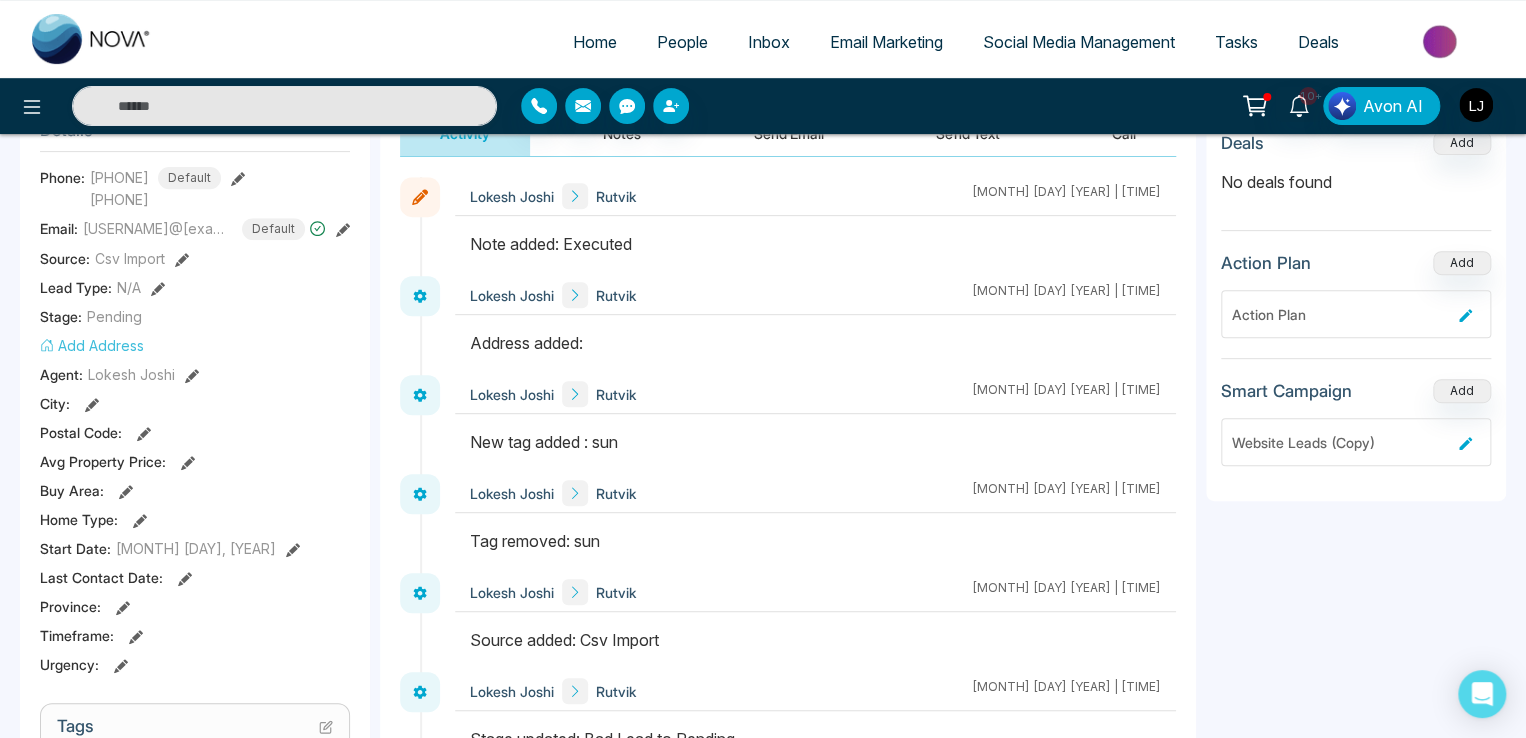 click on "Add Address" at bounding box center [92, 345] 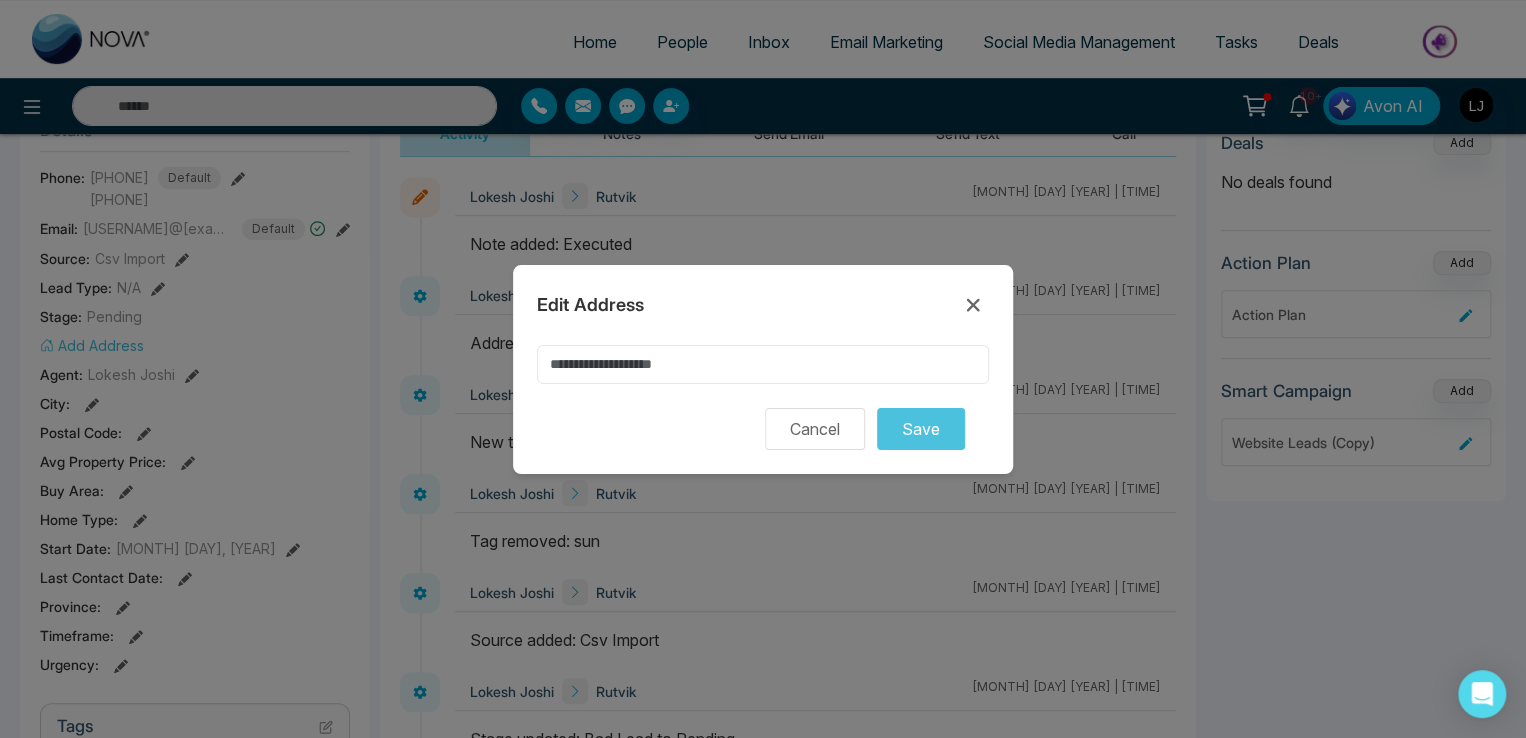 click at bounding box center [763, 364] 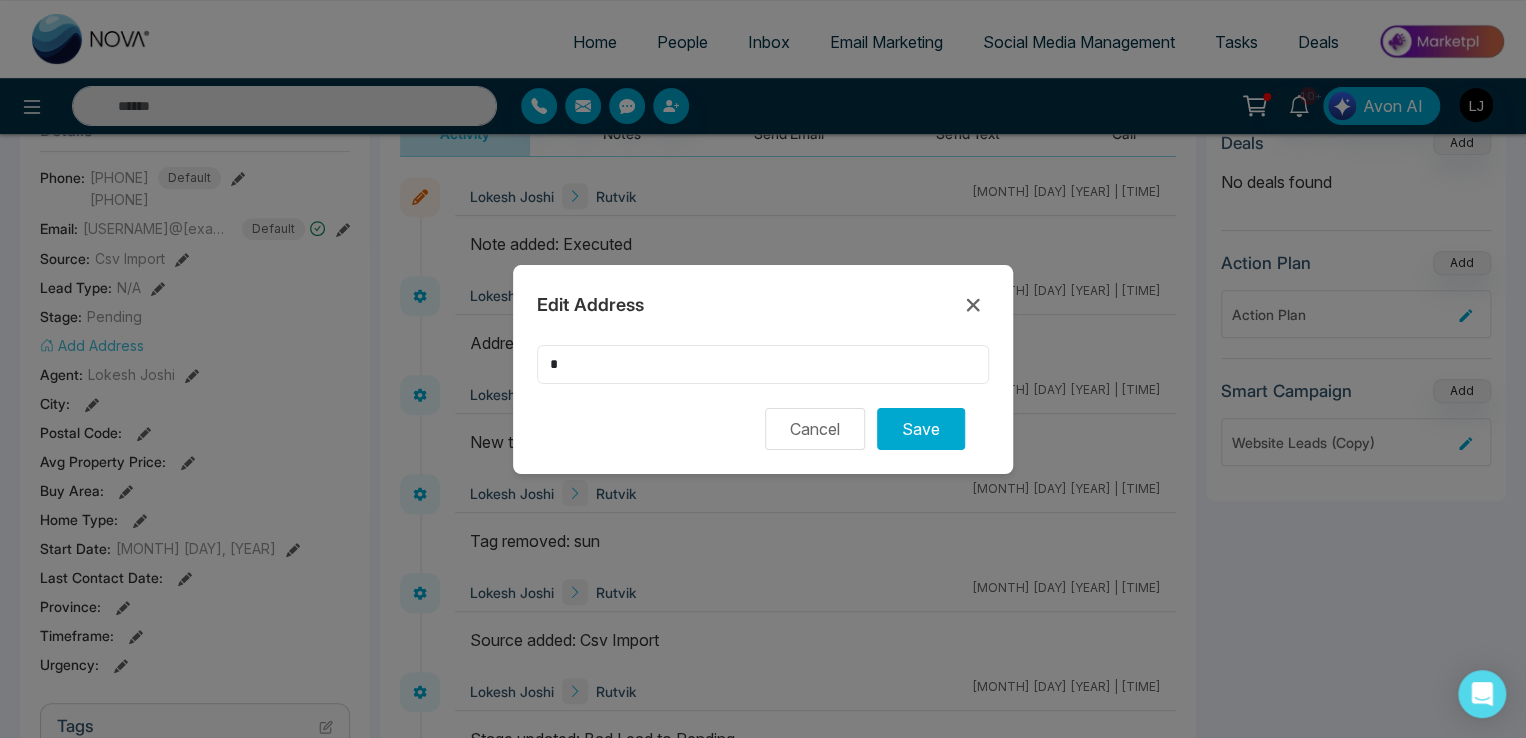 type on "**" 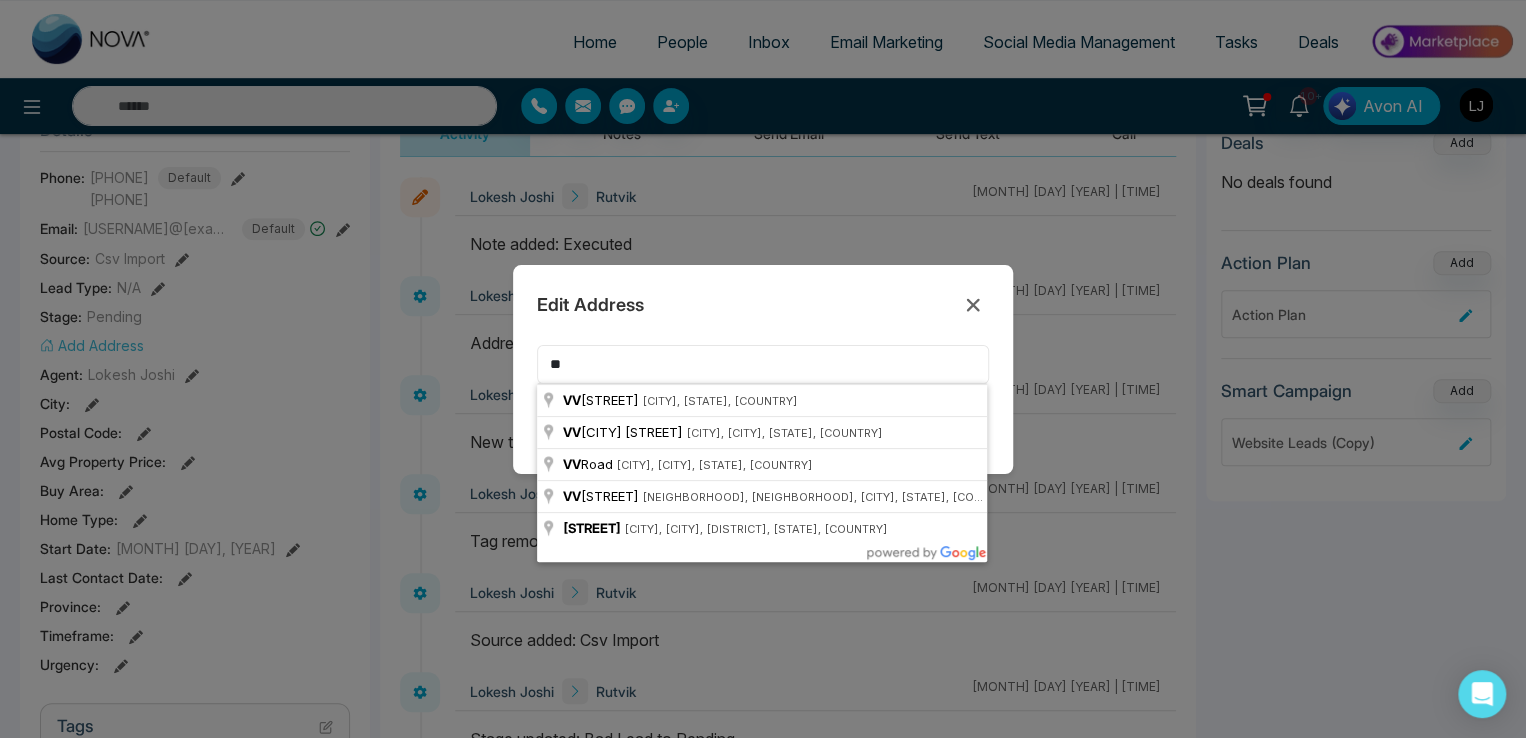 drag, startPoint x: 596, startPoint y: 365, endPoint x: 519, endPoint y: 368, distance: 77.05842 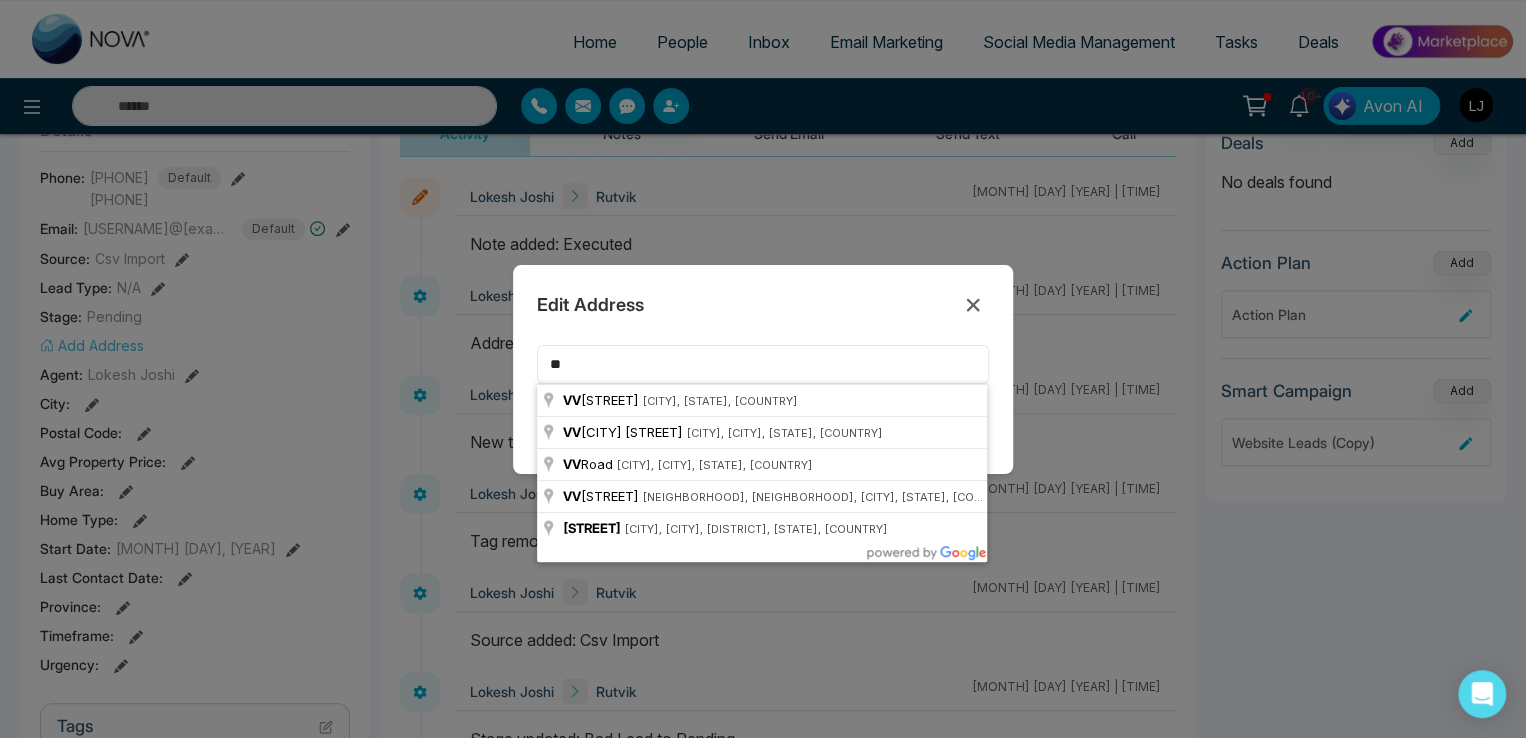 click on "Edit Address ** Cancel Save" at bounding box center (763, 369) 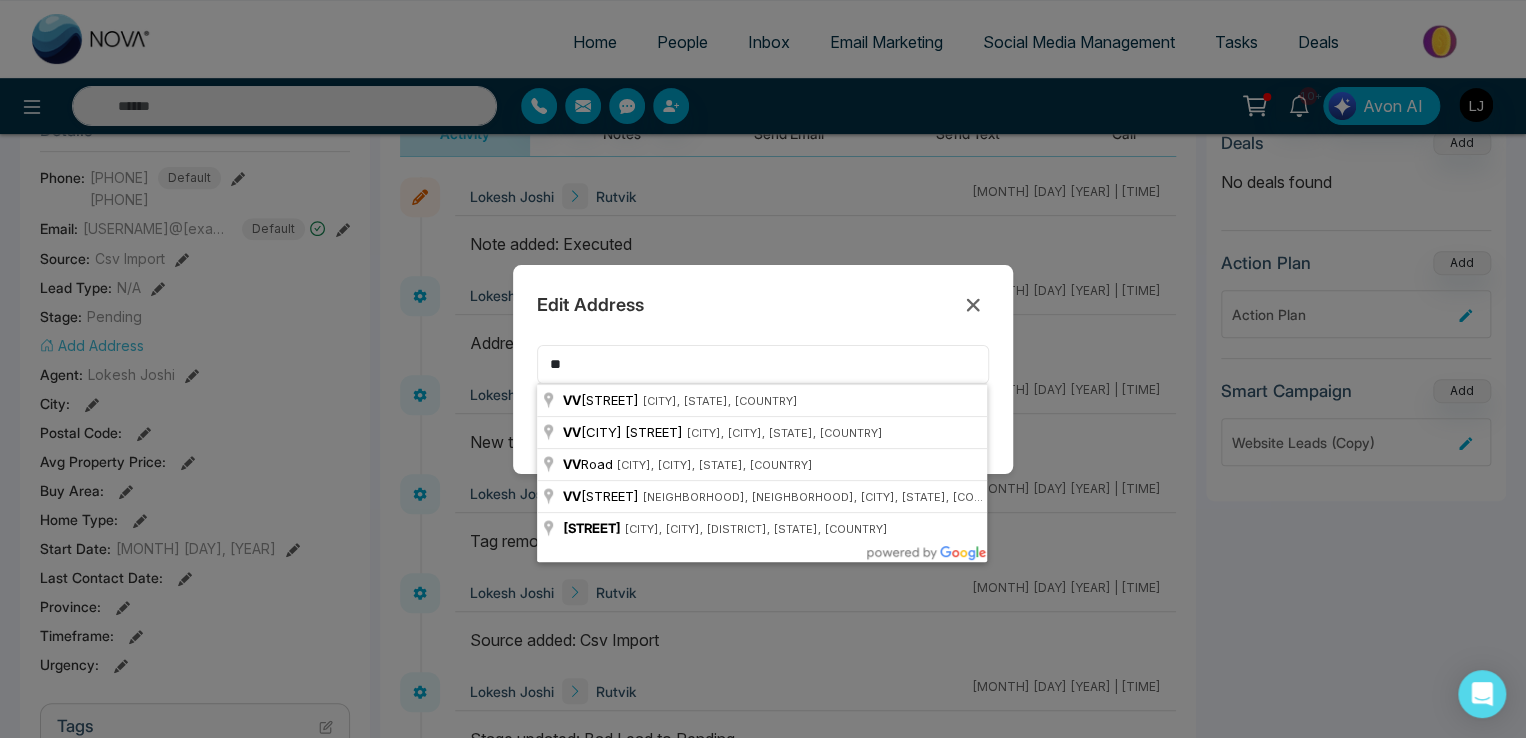 type 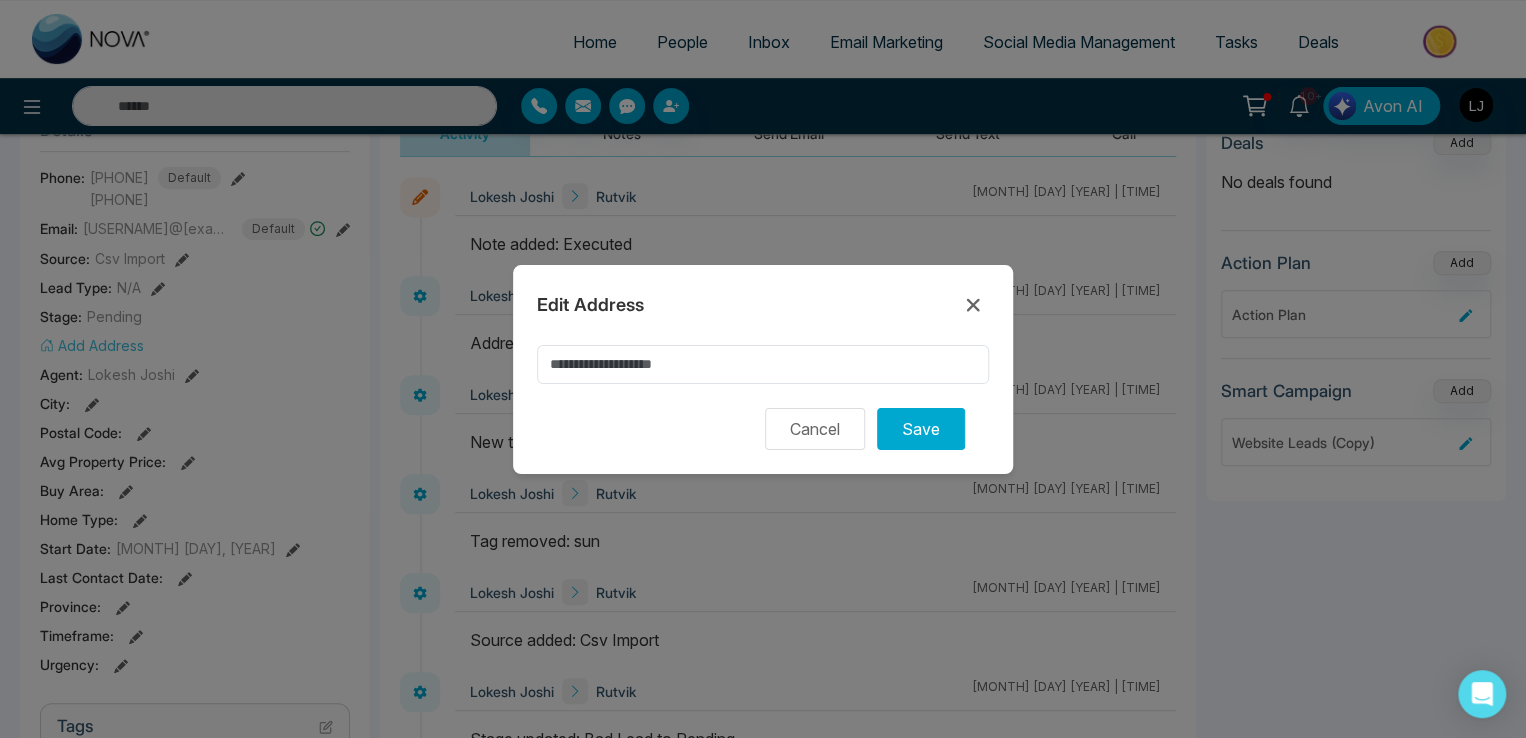 drag, startPoint x: 971, startPoint y: 305, endPoint x: 854, endPoint y: 306, distance: 117.00427 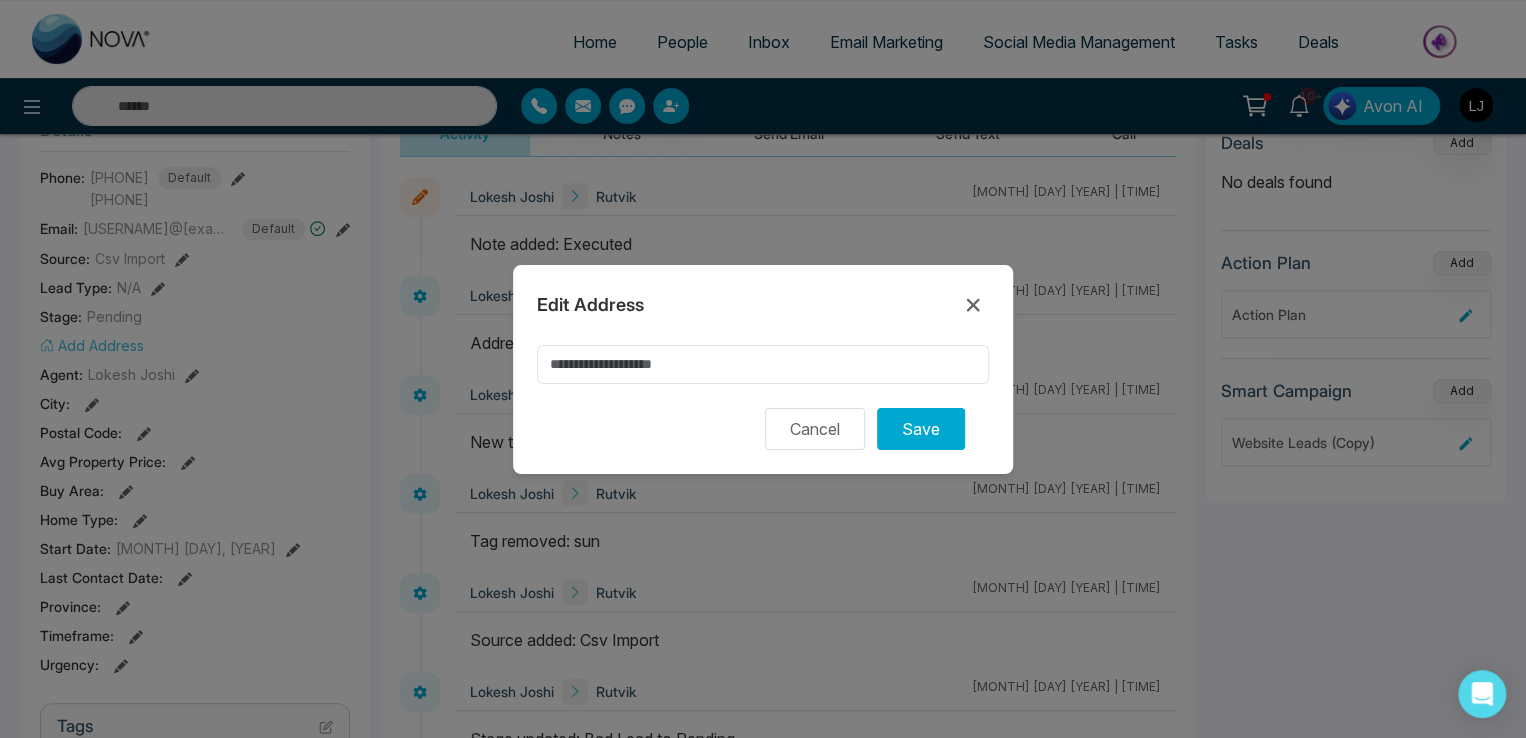 click 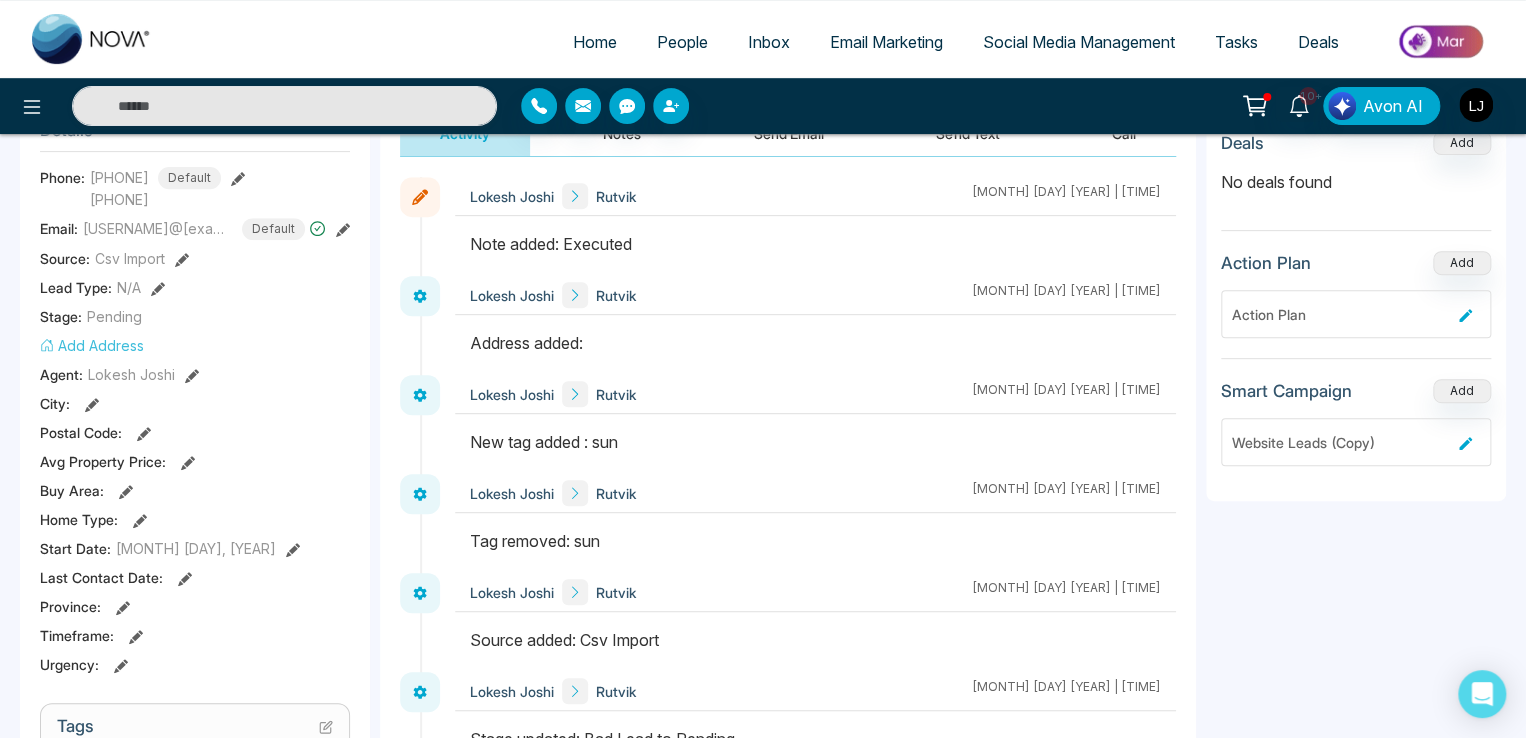 scroll, scrollTop: 200, scrollLeft: 0, axis: vertical 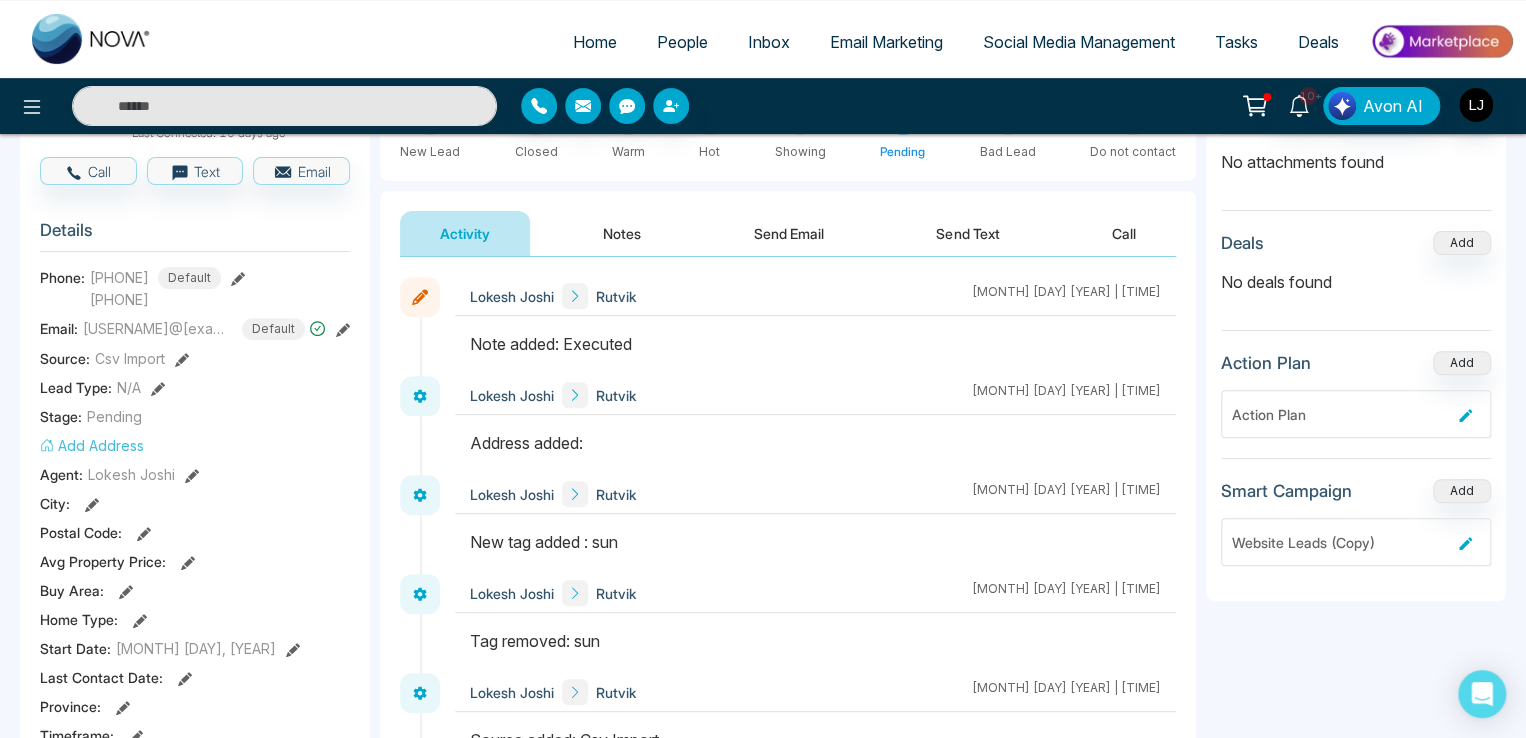 click at bounding box center [158, 387] 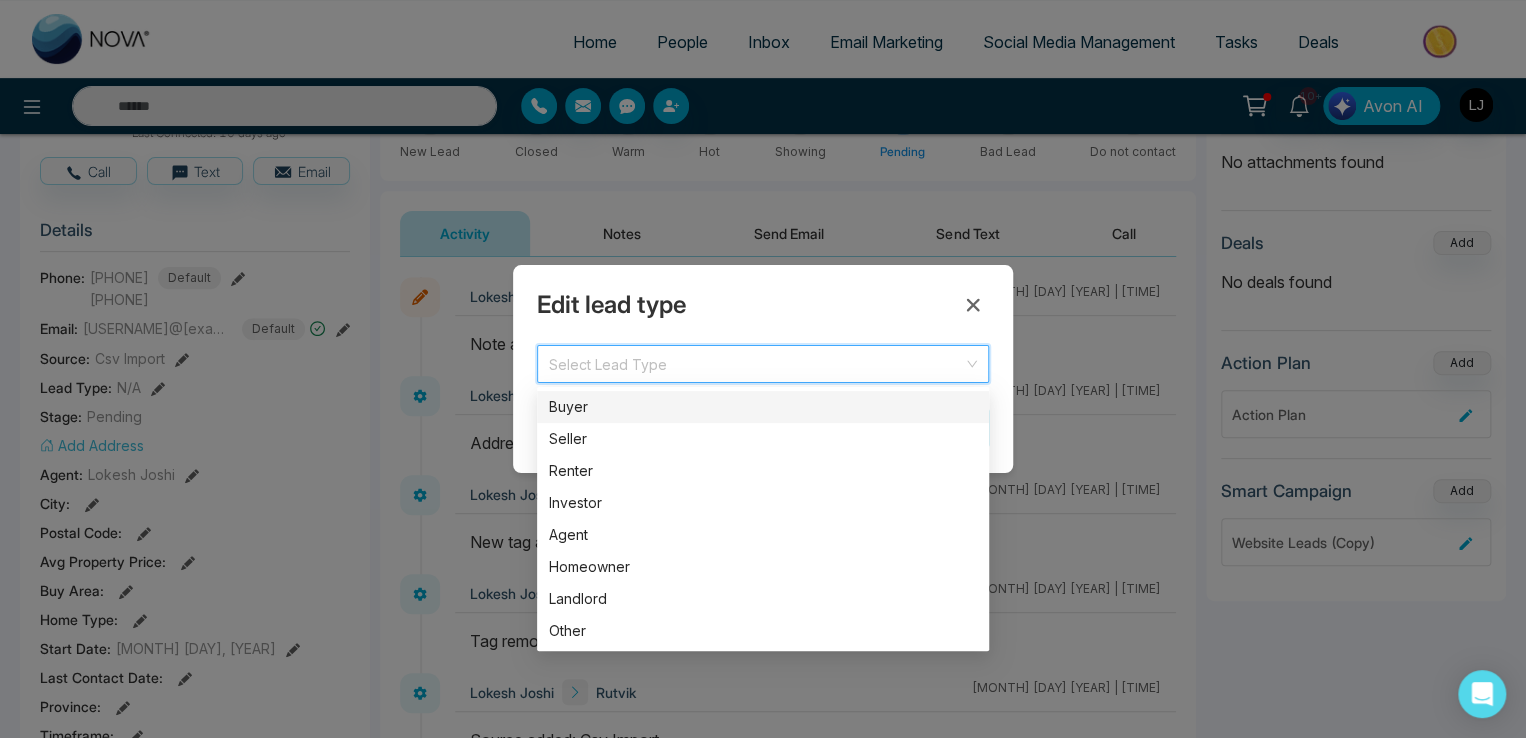 click at bounding box center (756, 361) 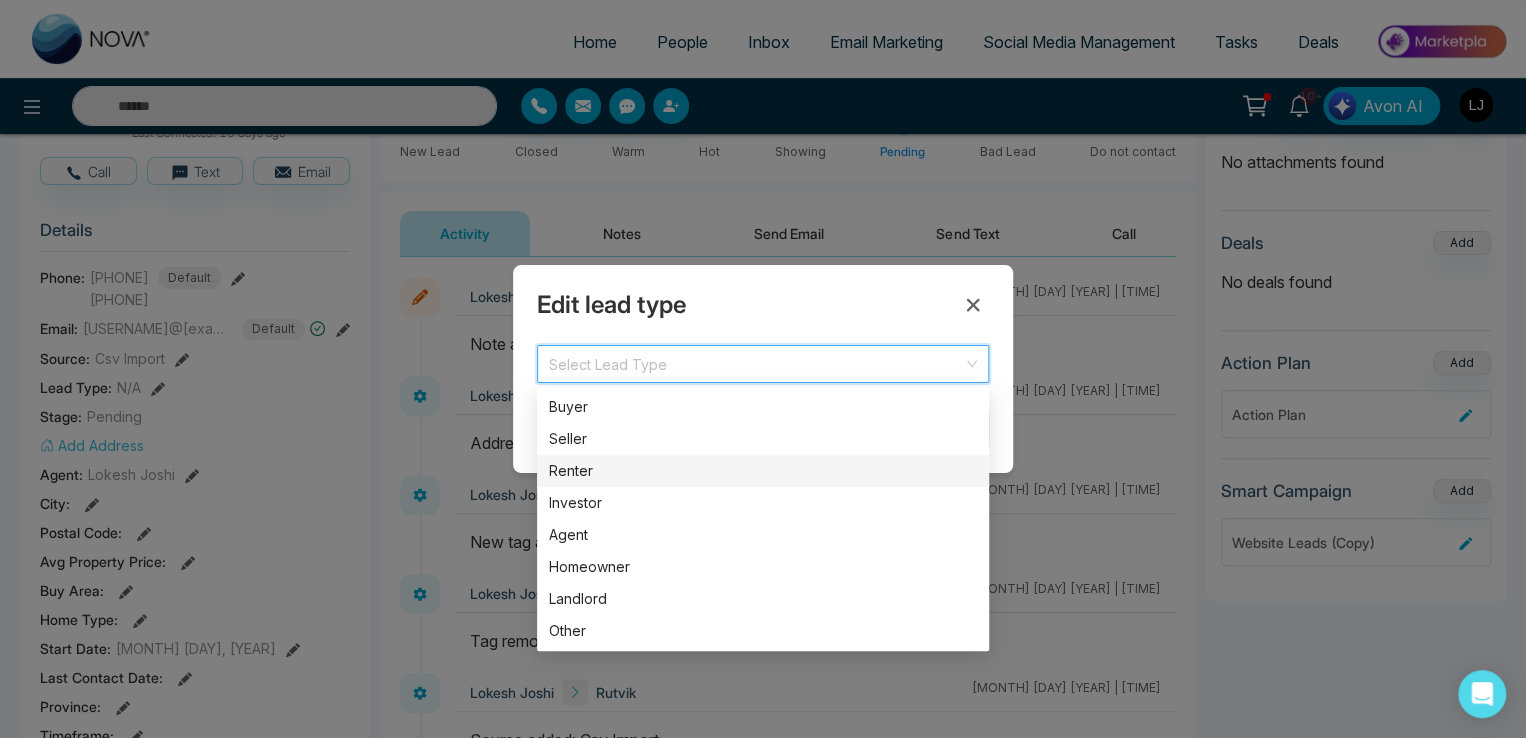 click on "Renter" at bounding box center (763, 471) 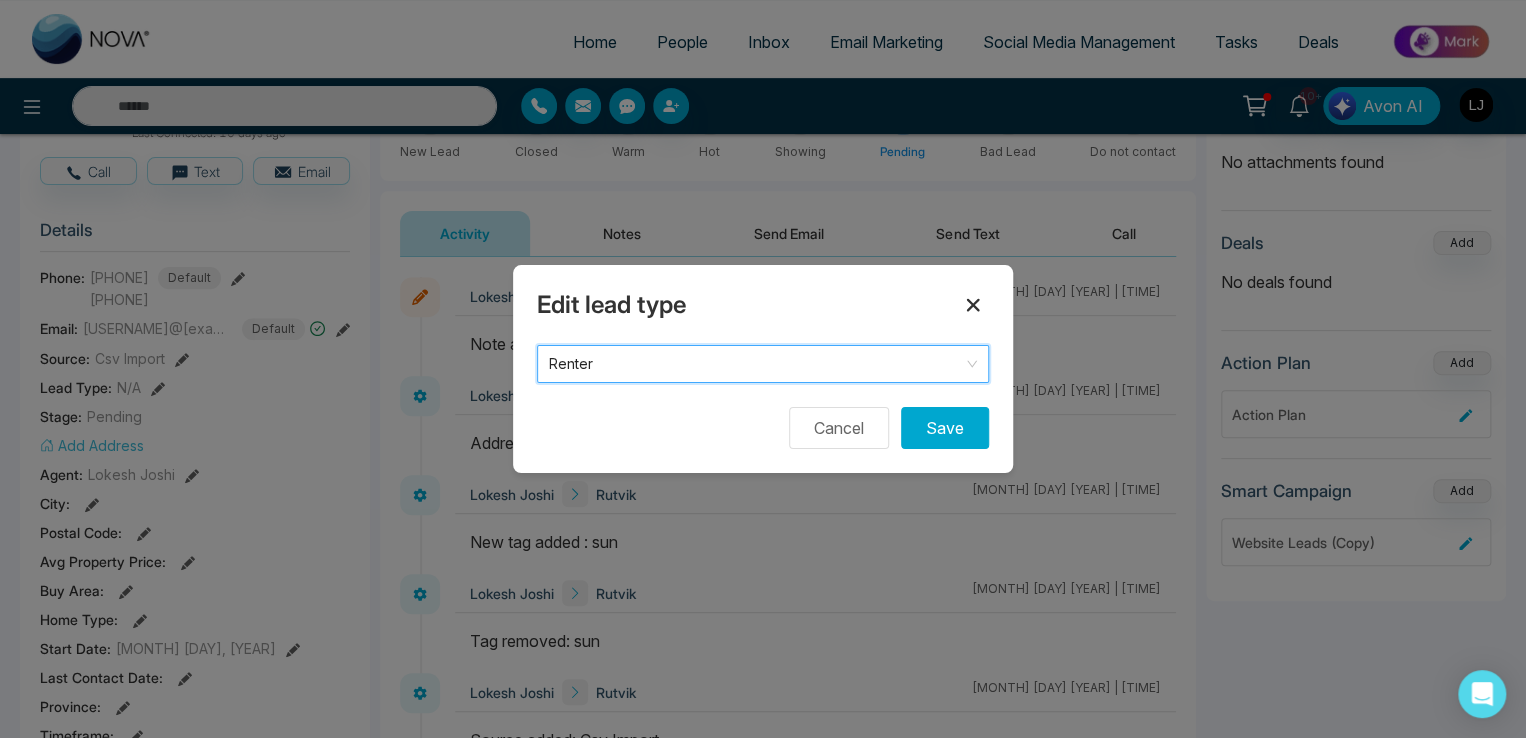 click 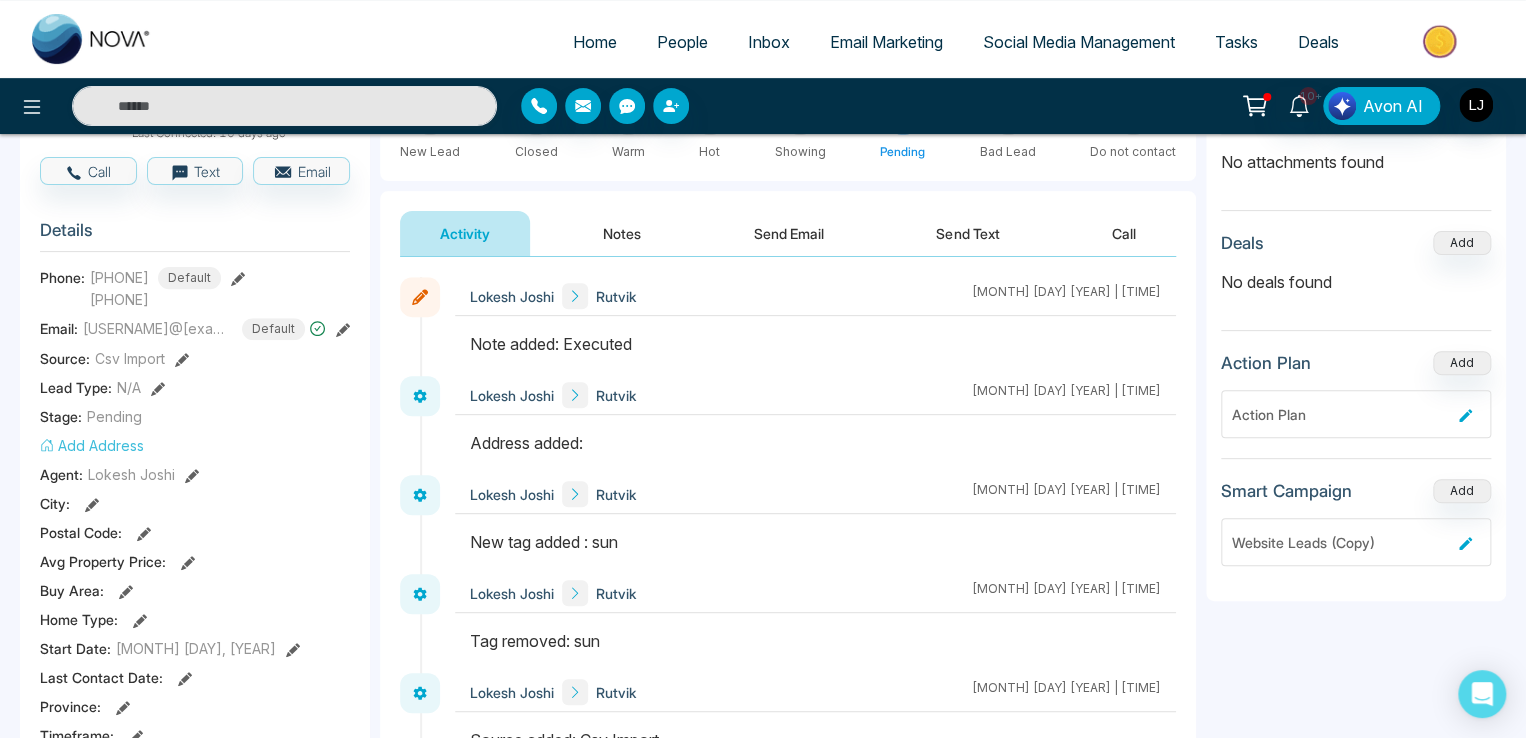 click on "Add Address" at bounding box center (92, 445) 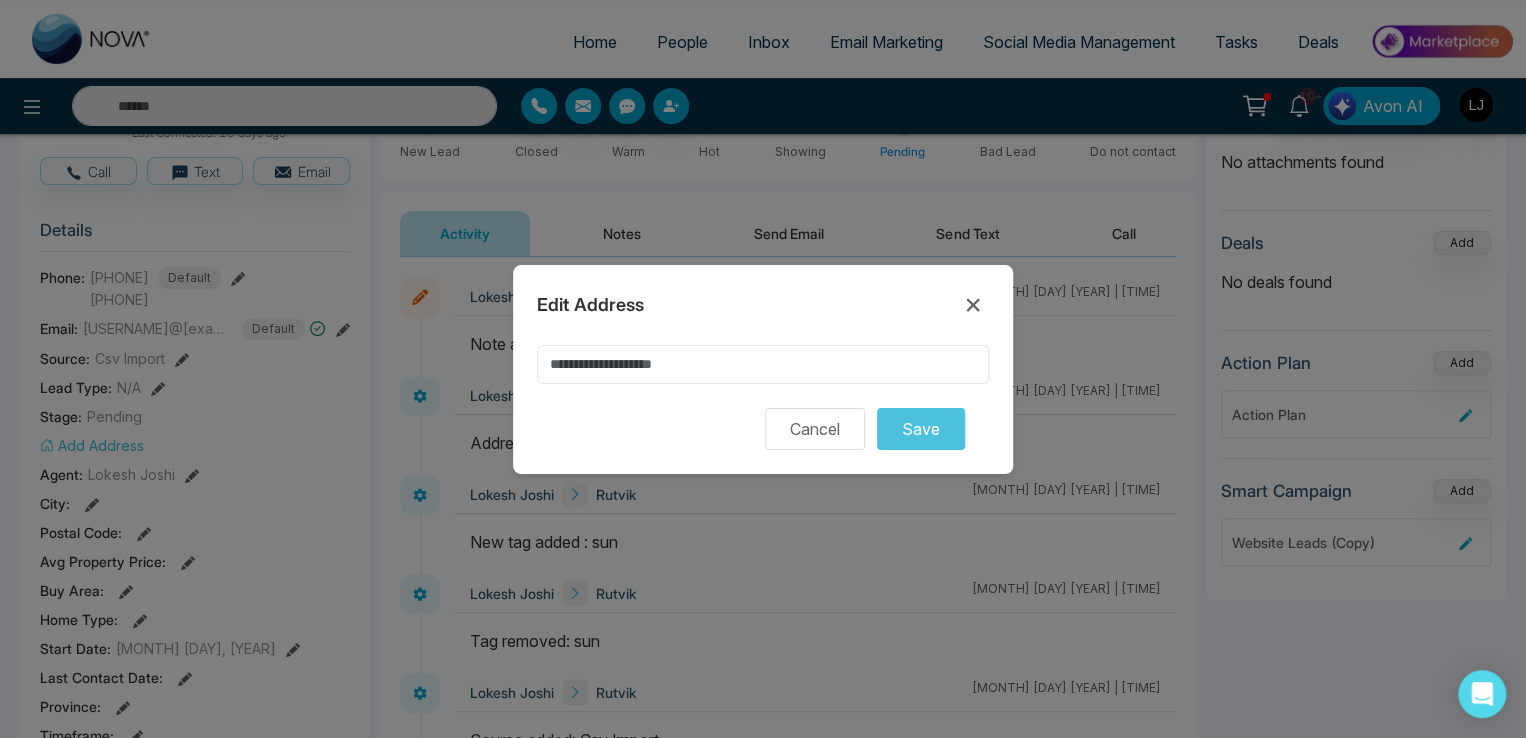 click at bounding box center (763, 364) 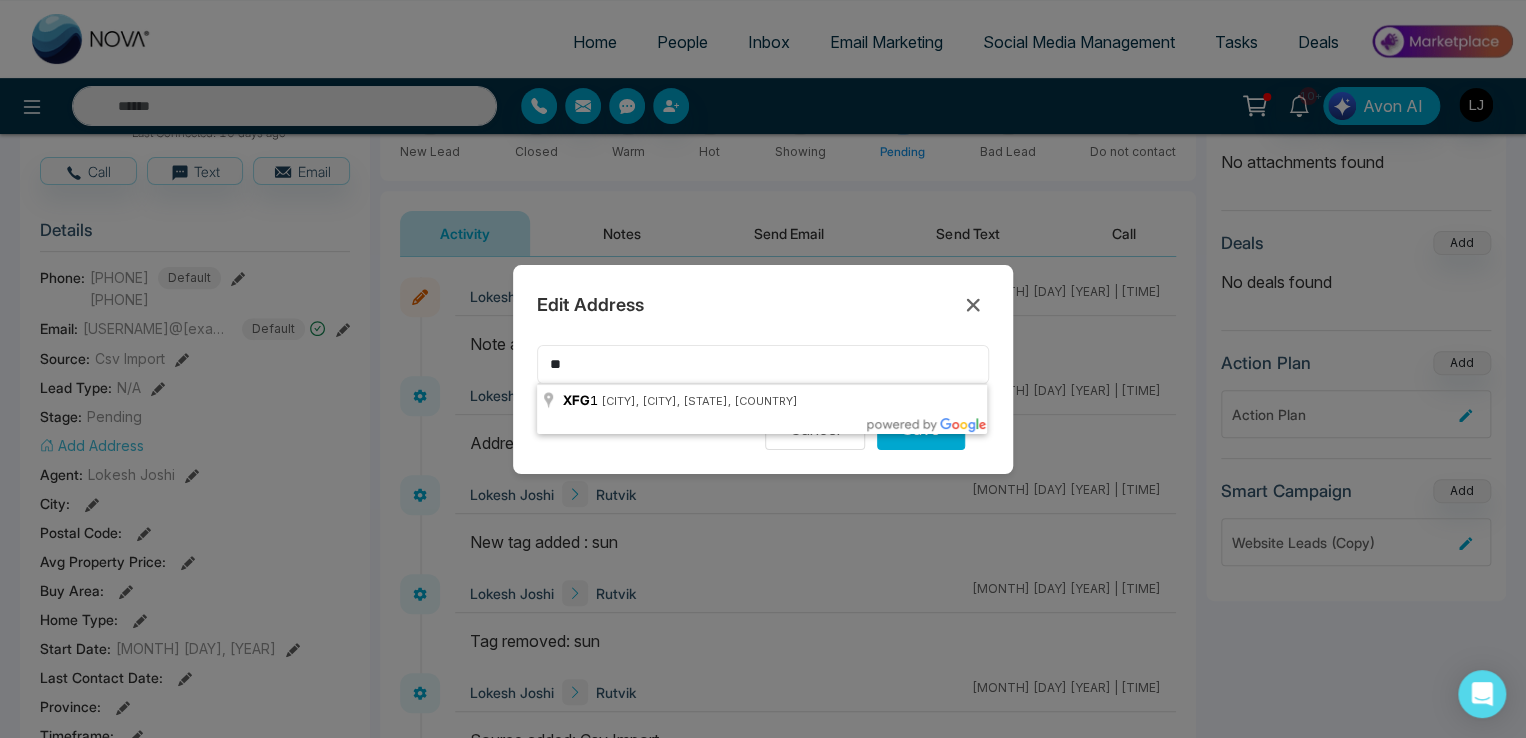 type on "*" 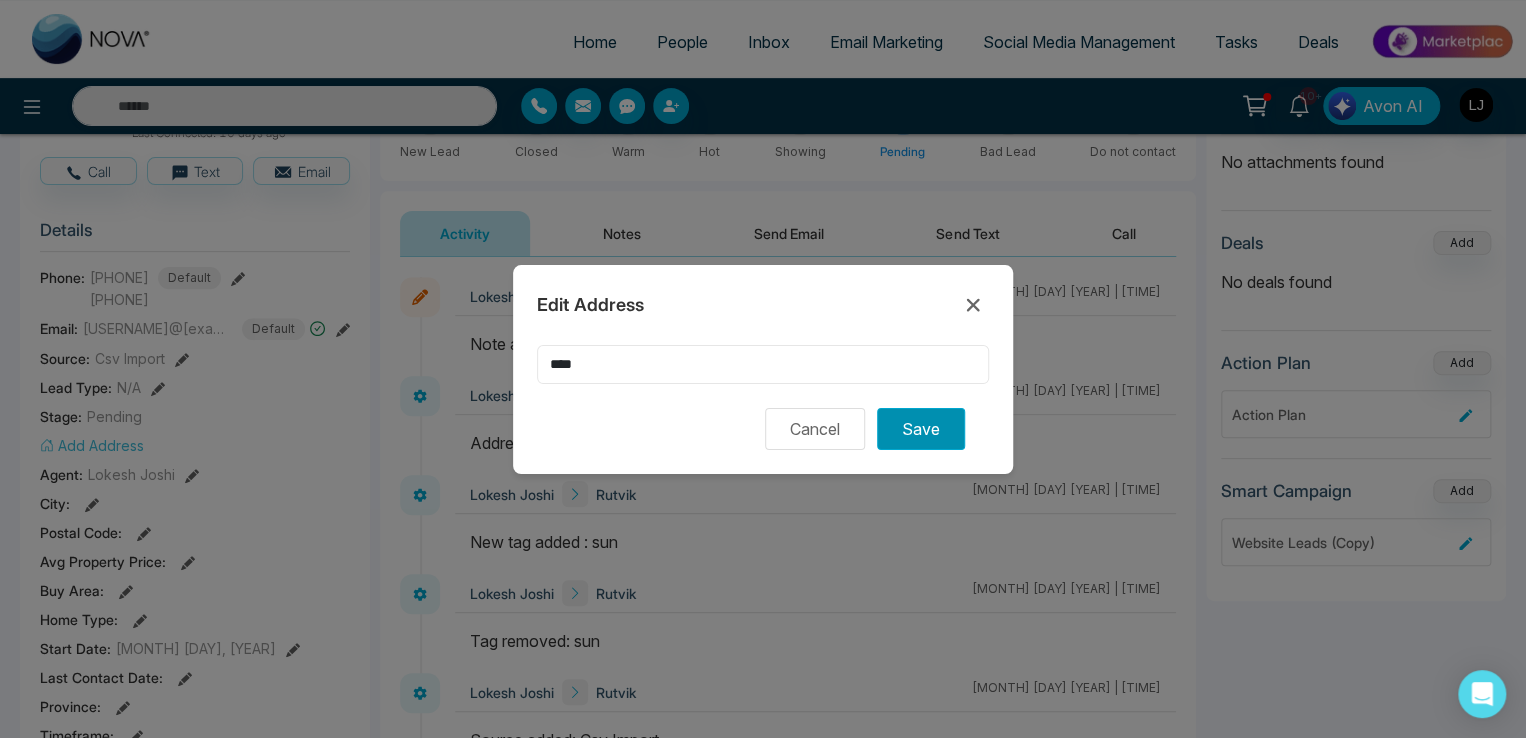 type on "****" 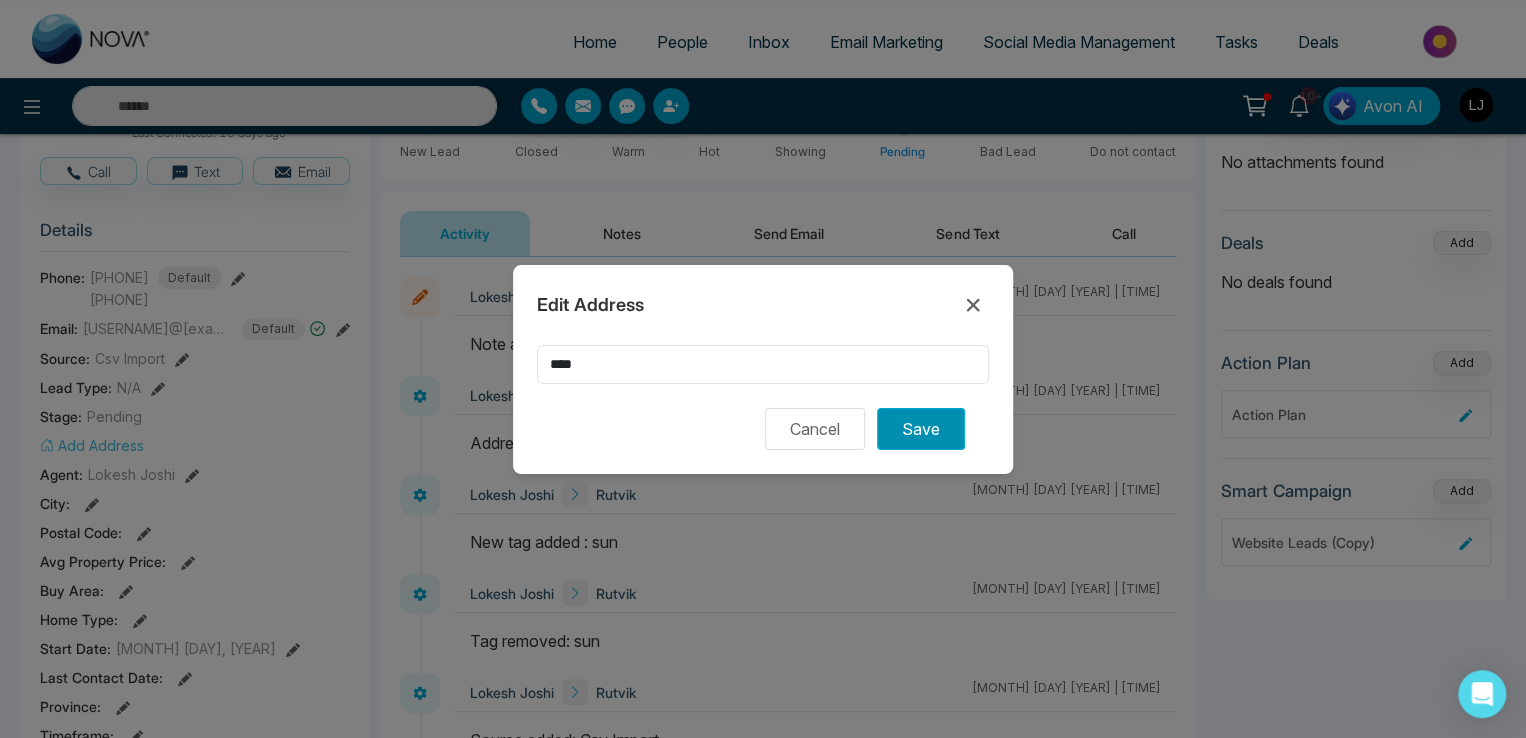 click on "Save" at bounding box center (921, 429) 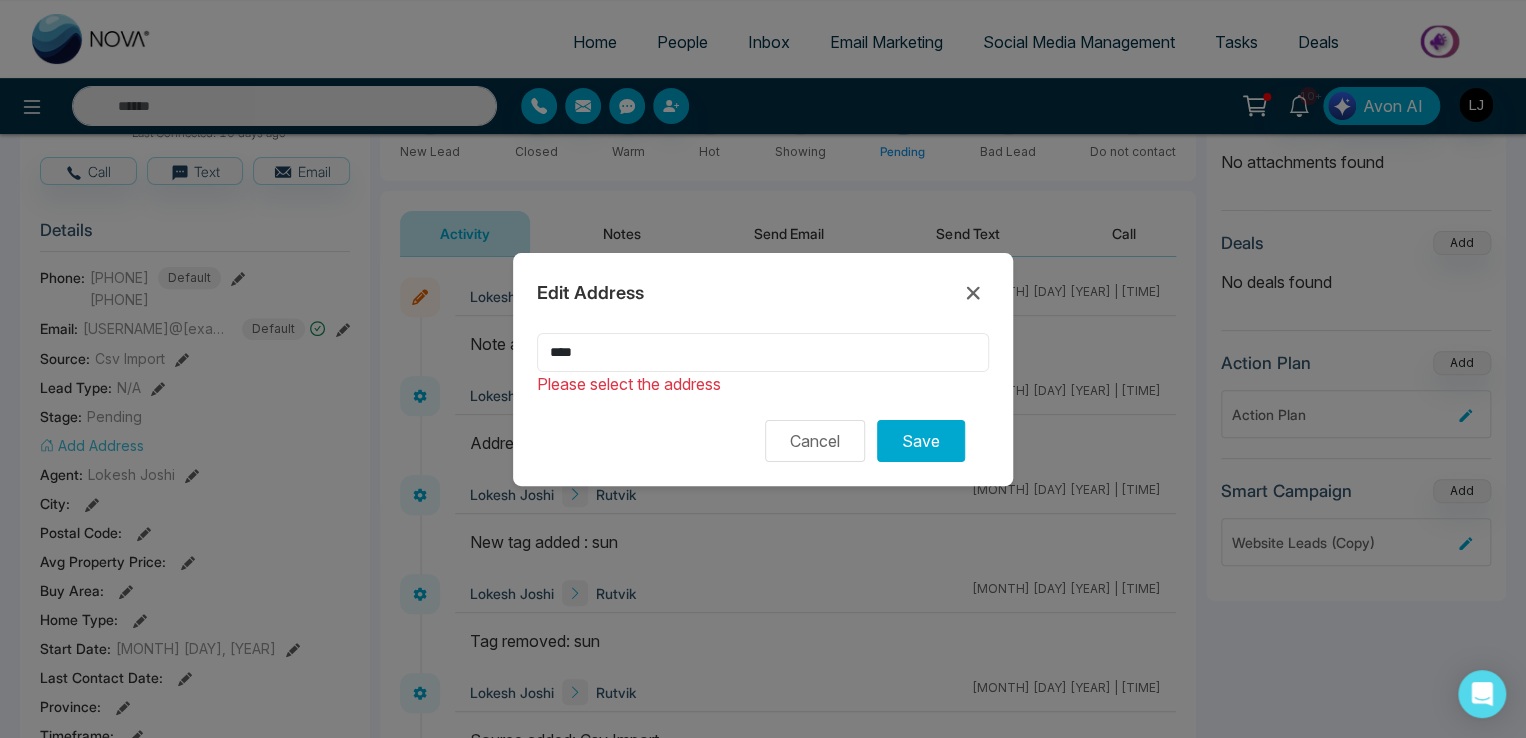drag, startPoint x: 581, startPoint y: 353, endPoint x: 549, endPoint y: 357, distance: 32.24903 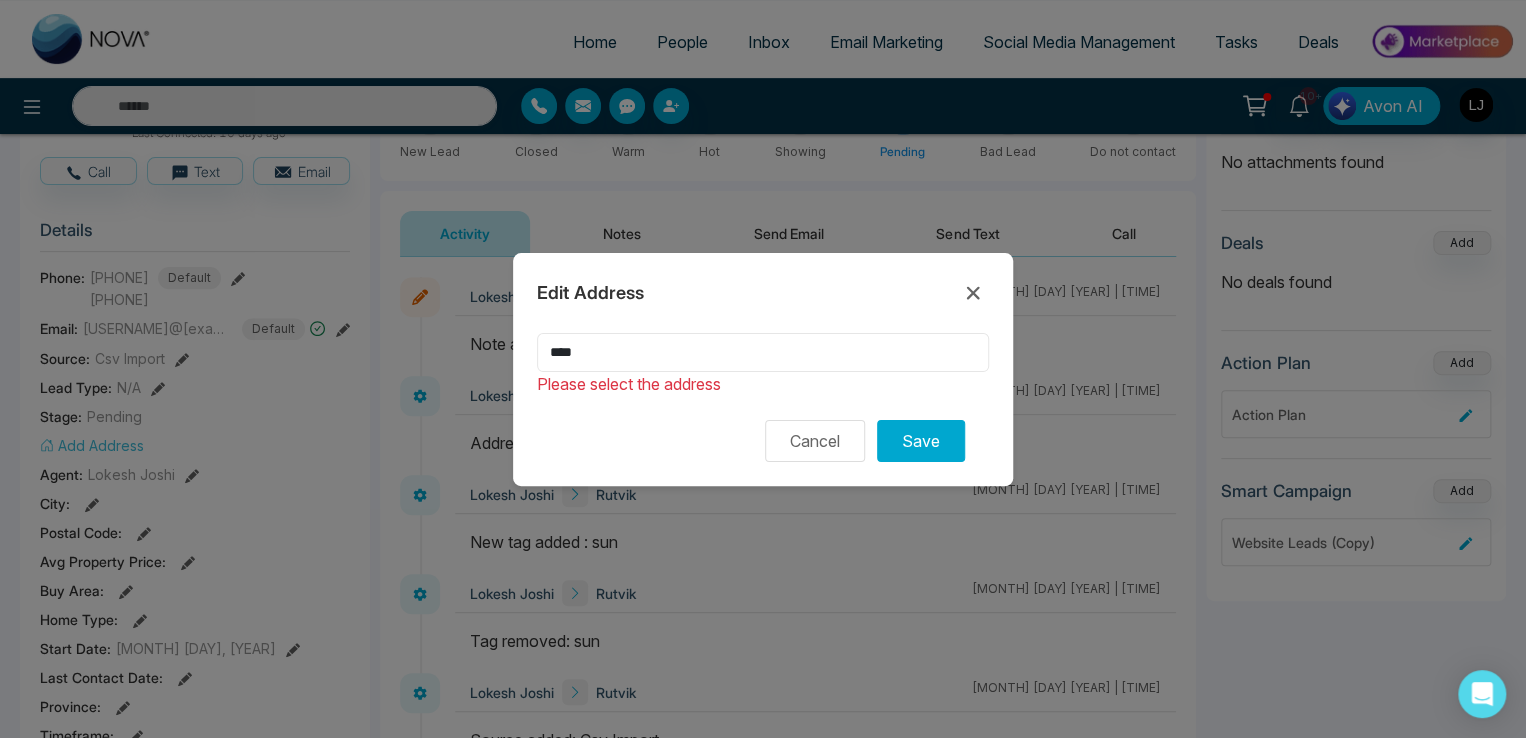 click on "****" at bounding box center (763, 352) 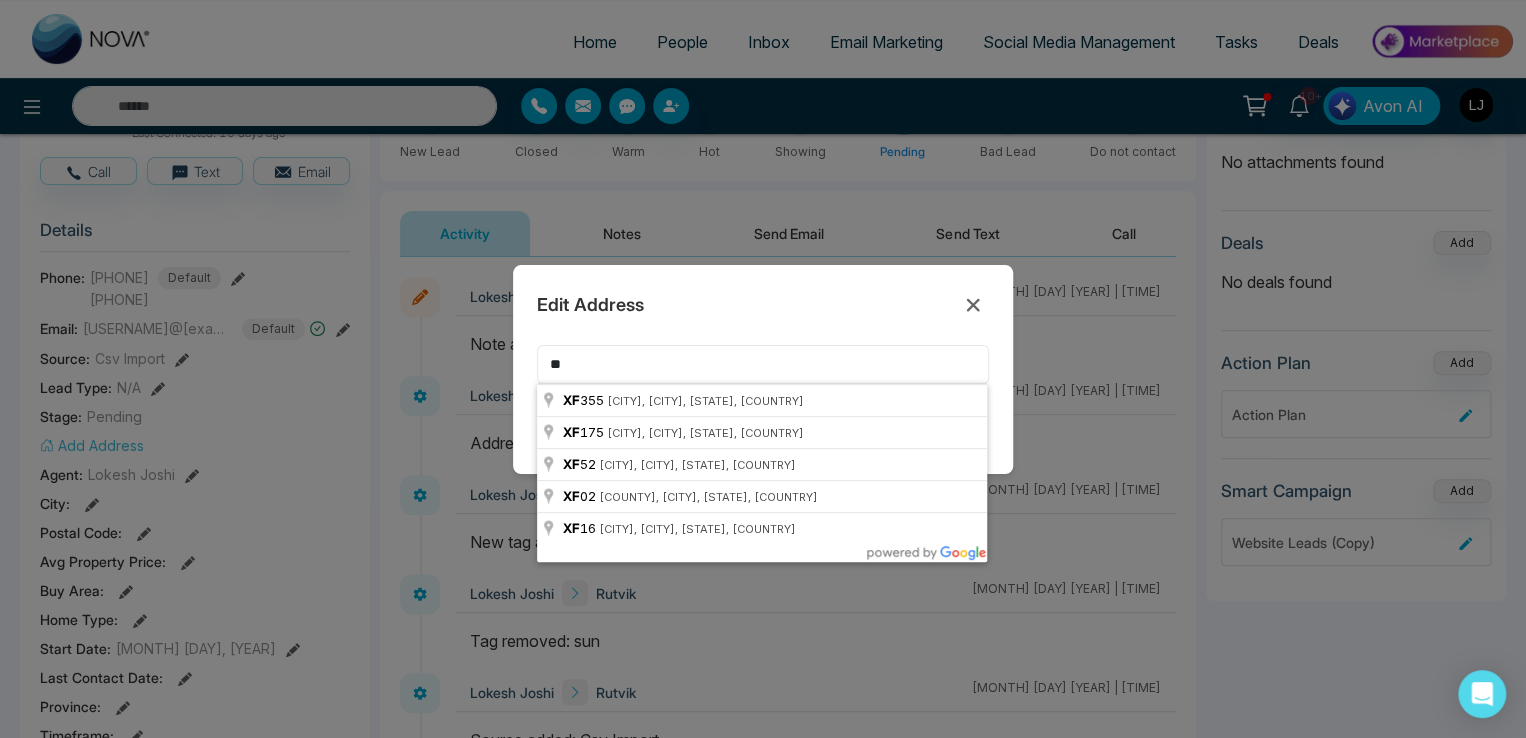 type on "*" 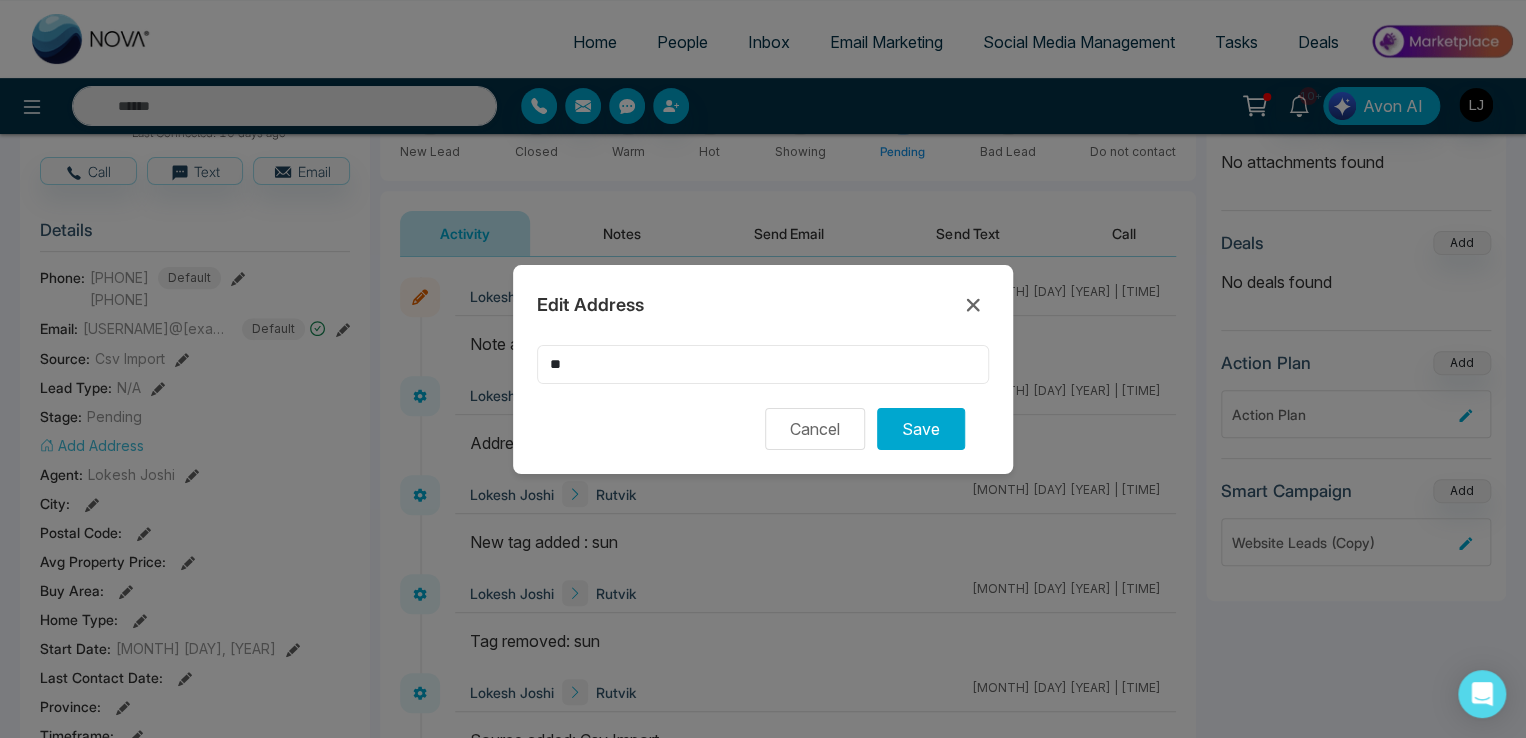 type on "*" 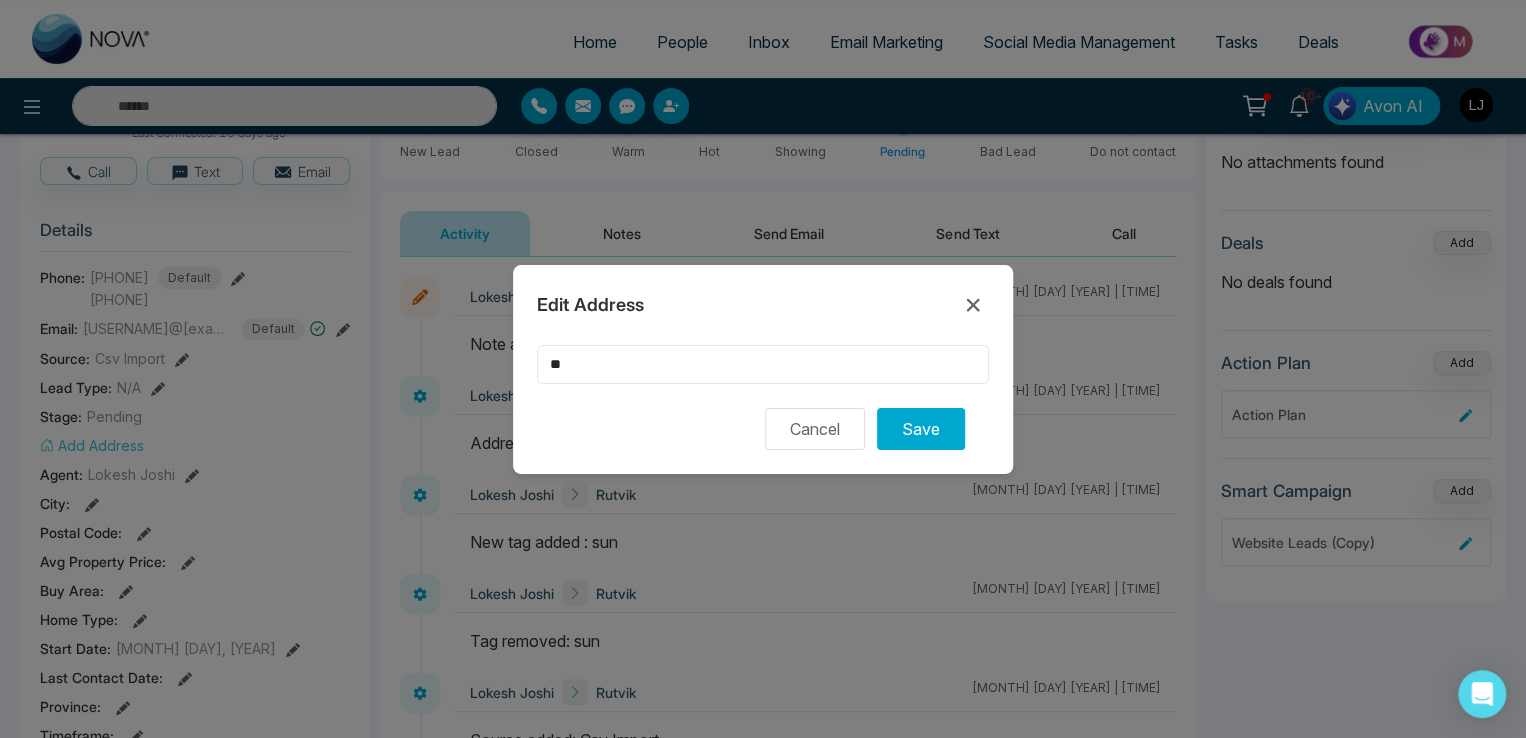 type on "*" 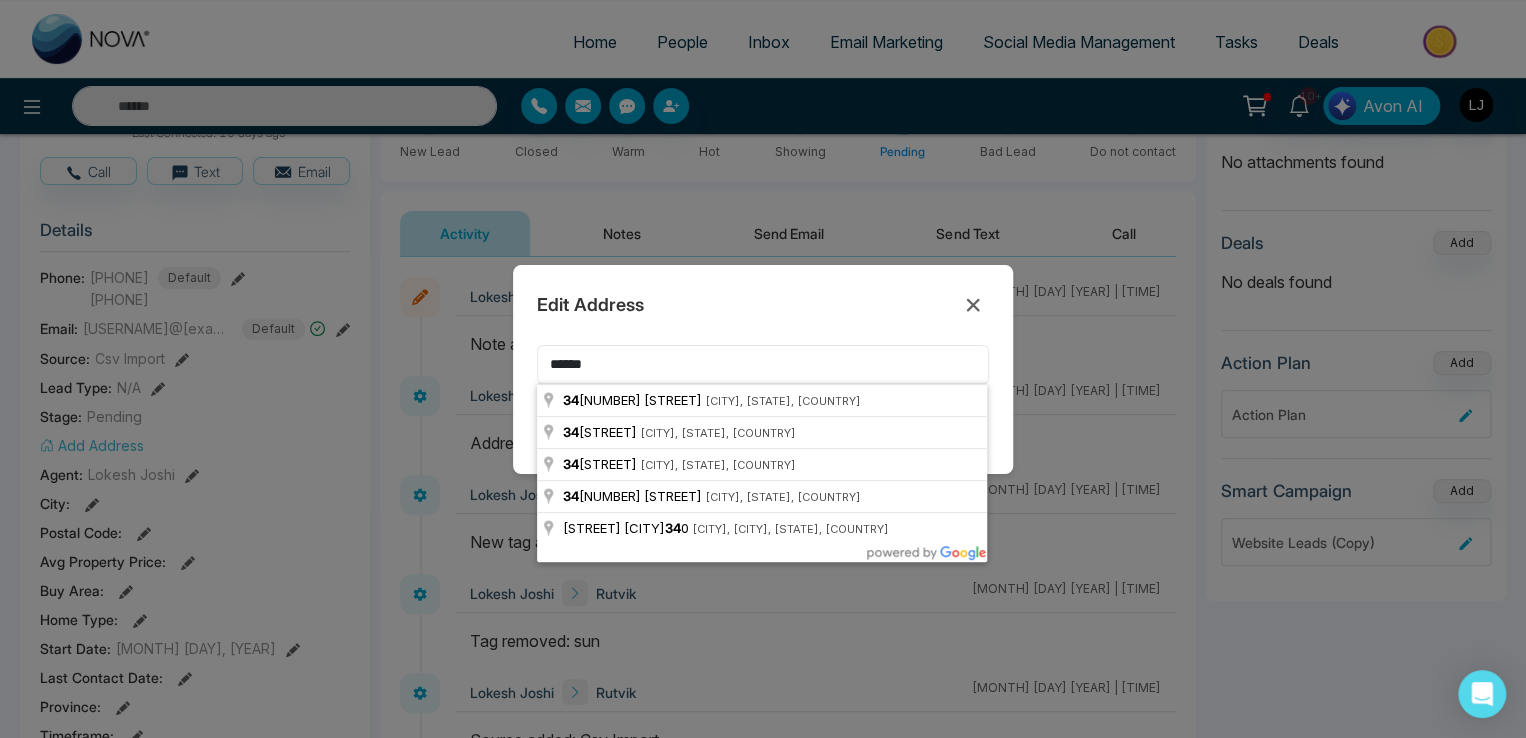 type on "******" 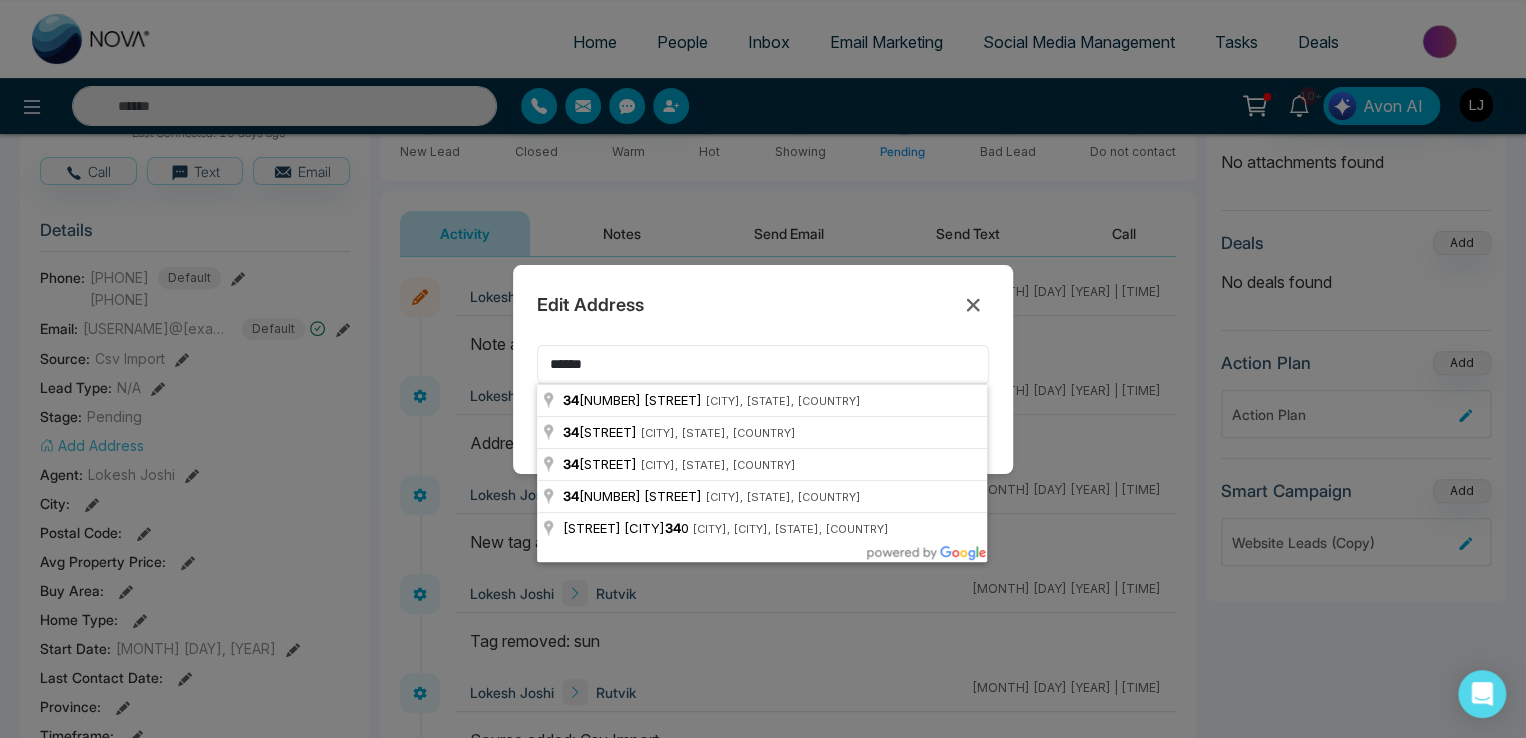 click on "Save" at bounding box center (921, 429) 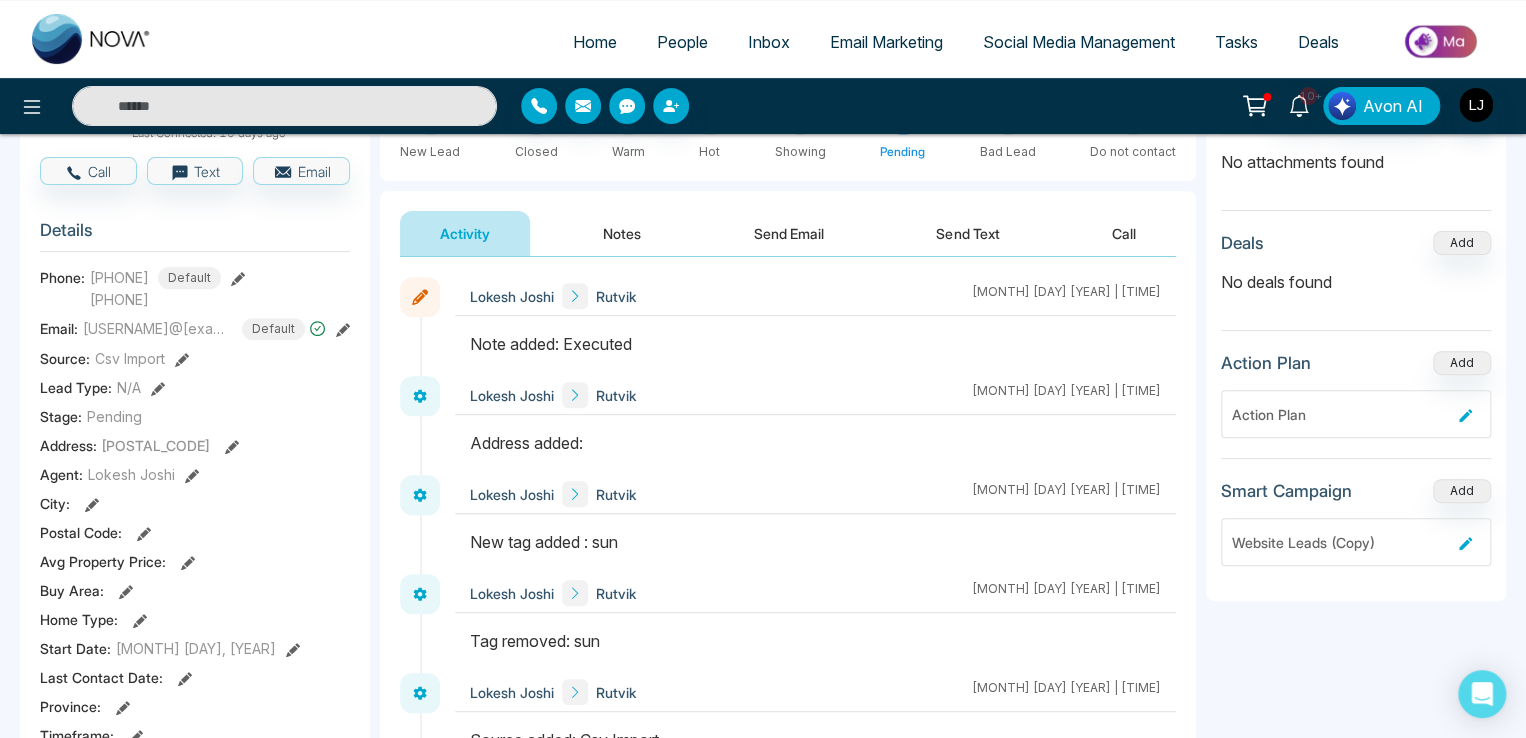 click at bounding box center (815, 453) 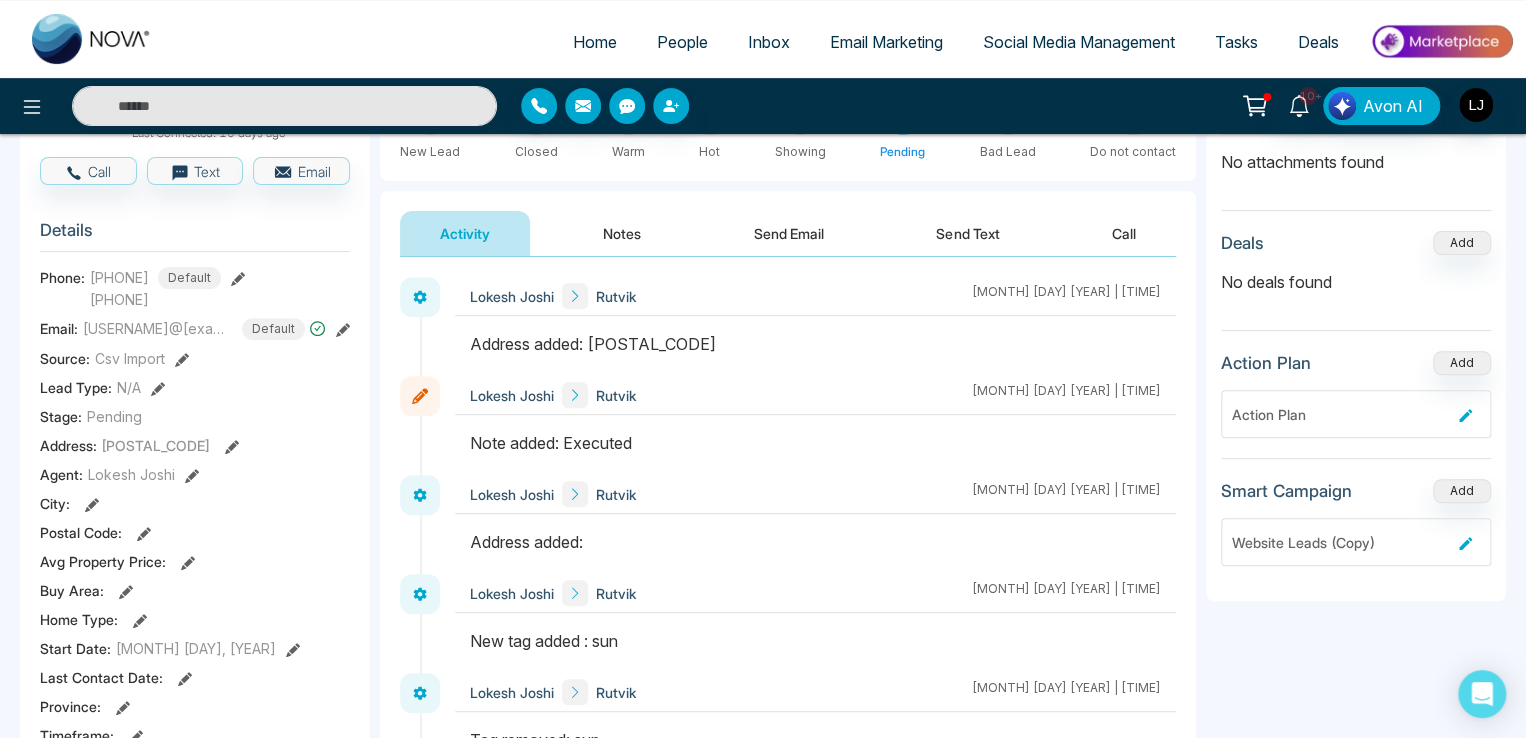 click 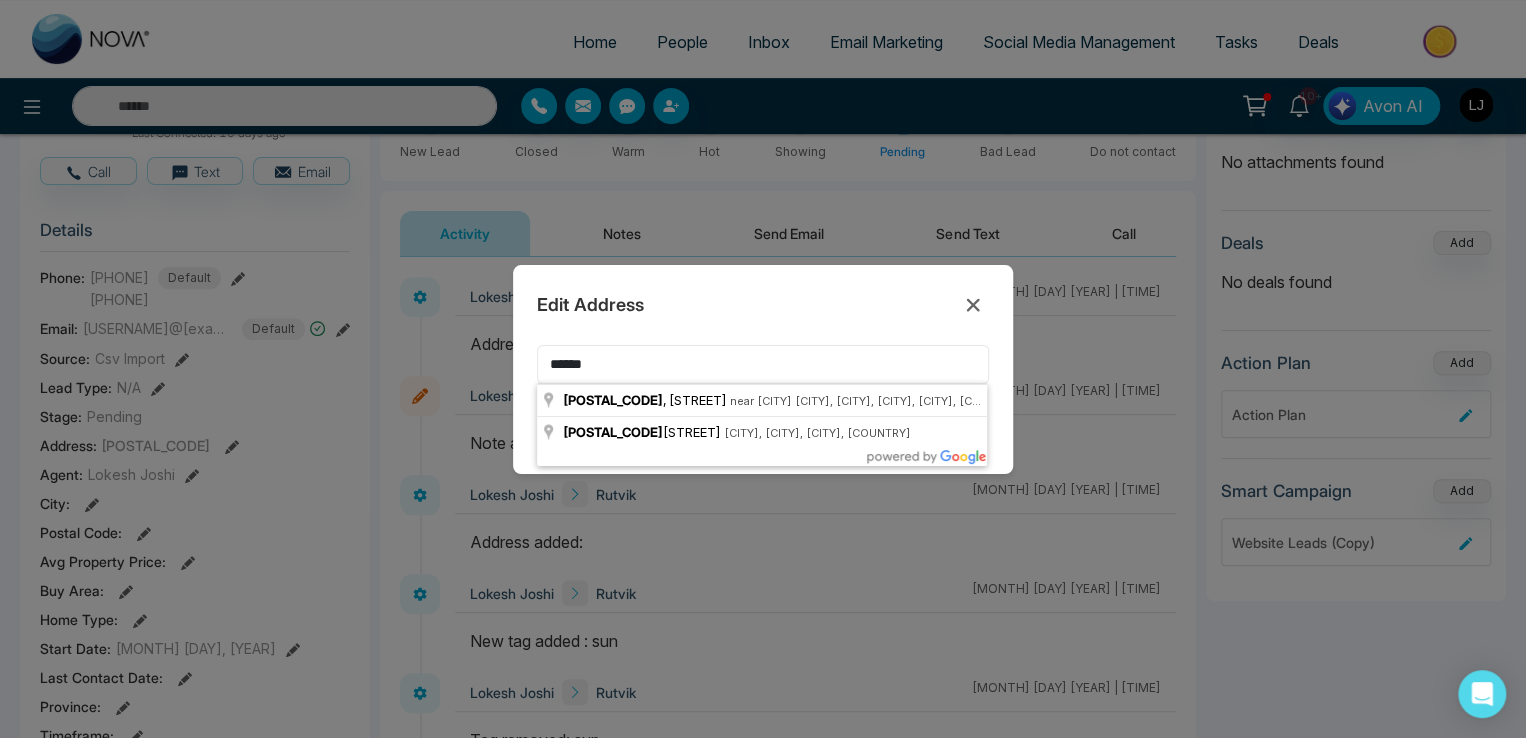 drag, startPoint x: 628, startPoint y: 367, endPoint x: 449, endPoint y: 368, distance: 179.00279 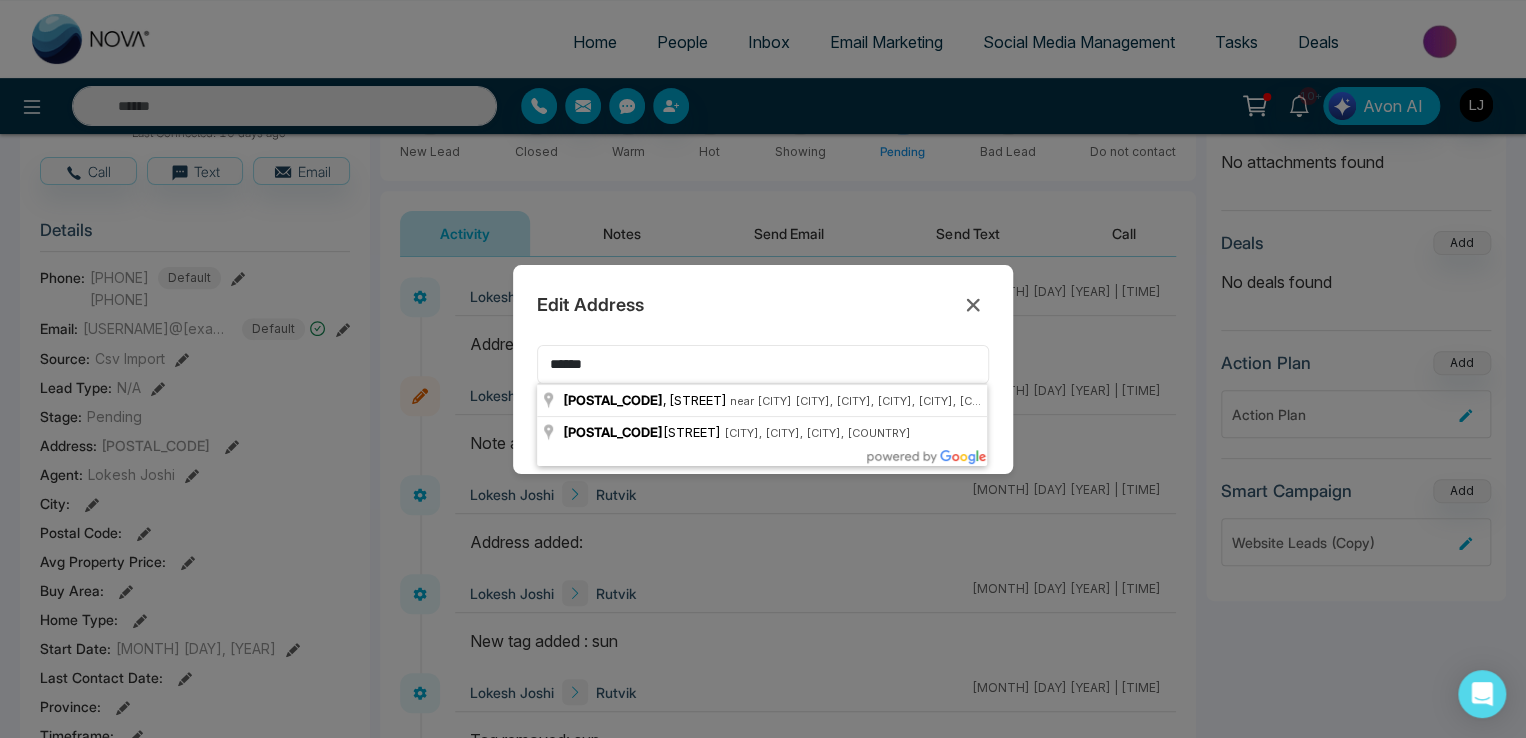 click on "Edit Address ****** Cancel Save" at bounding box center (763, 369) 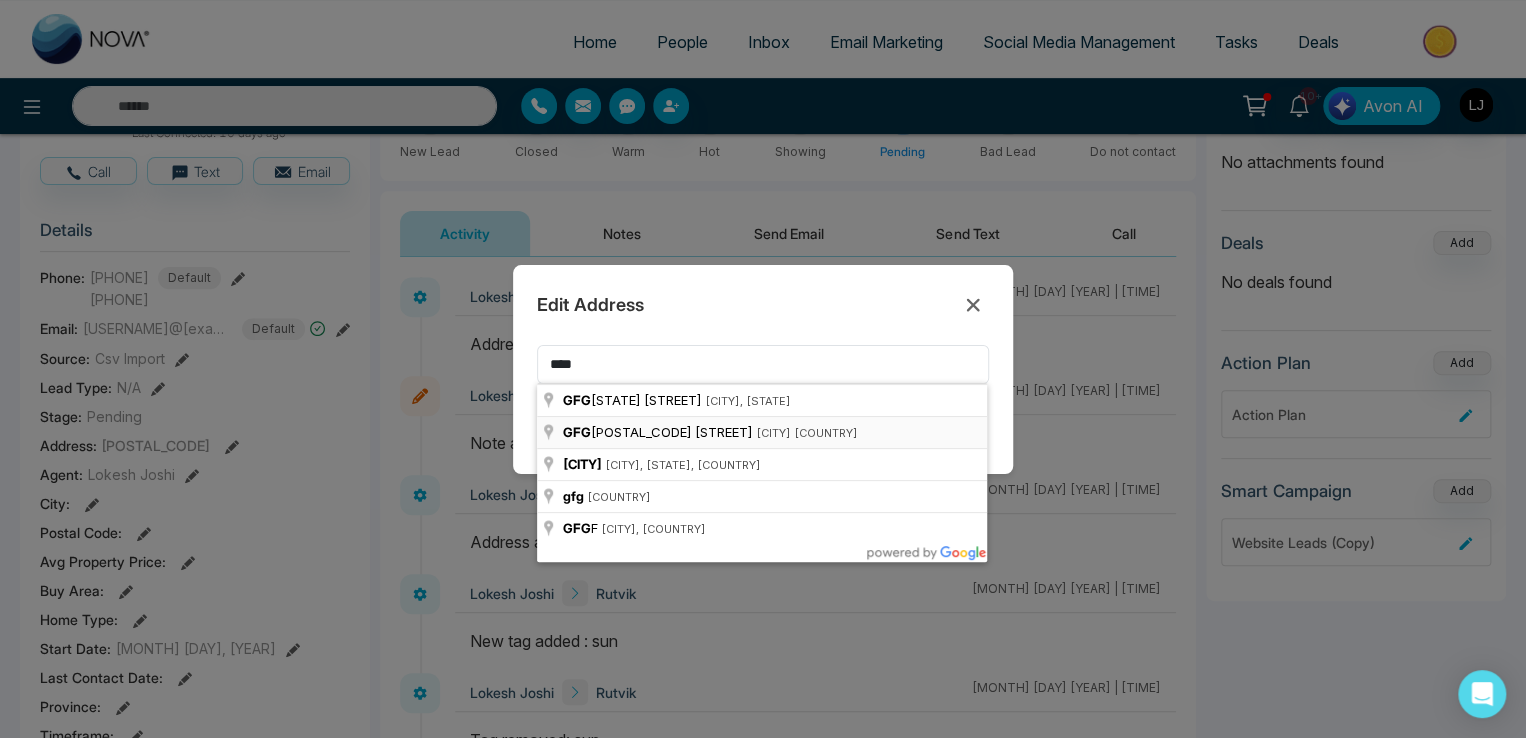 type on "**********" 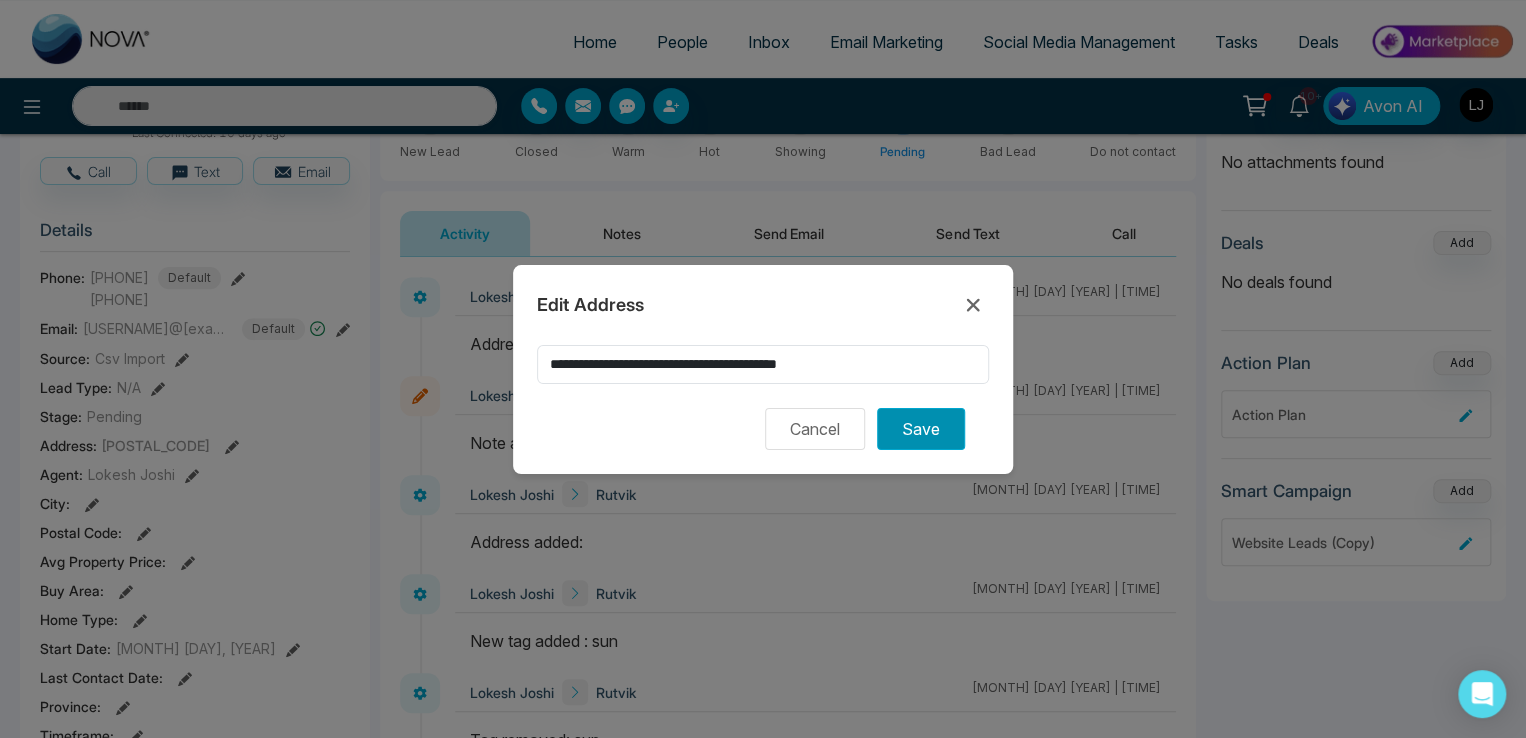 click on "Save" at bounding box center (921, 429) 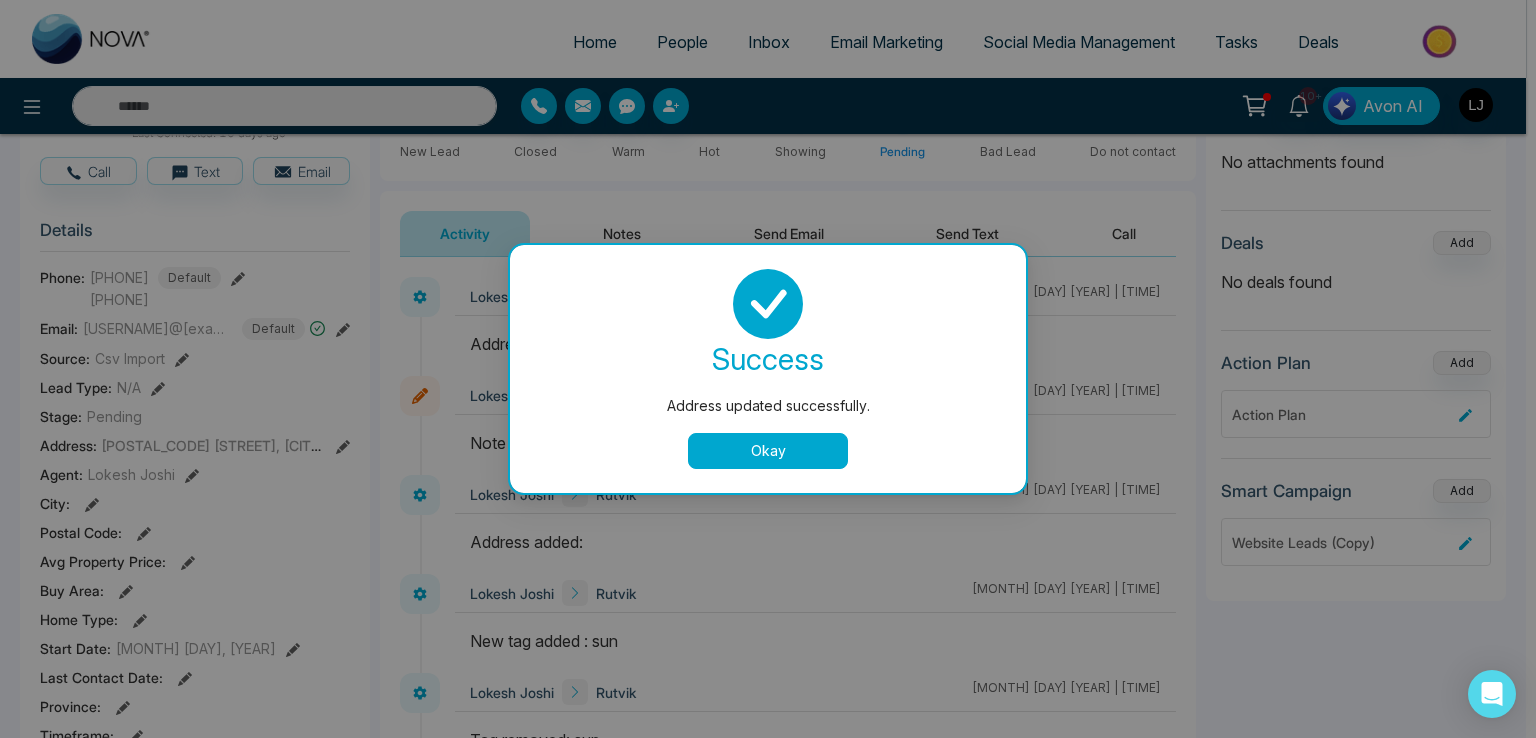 click on "Okay" at bounding box center [768, 451] 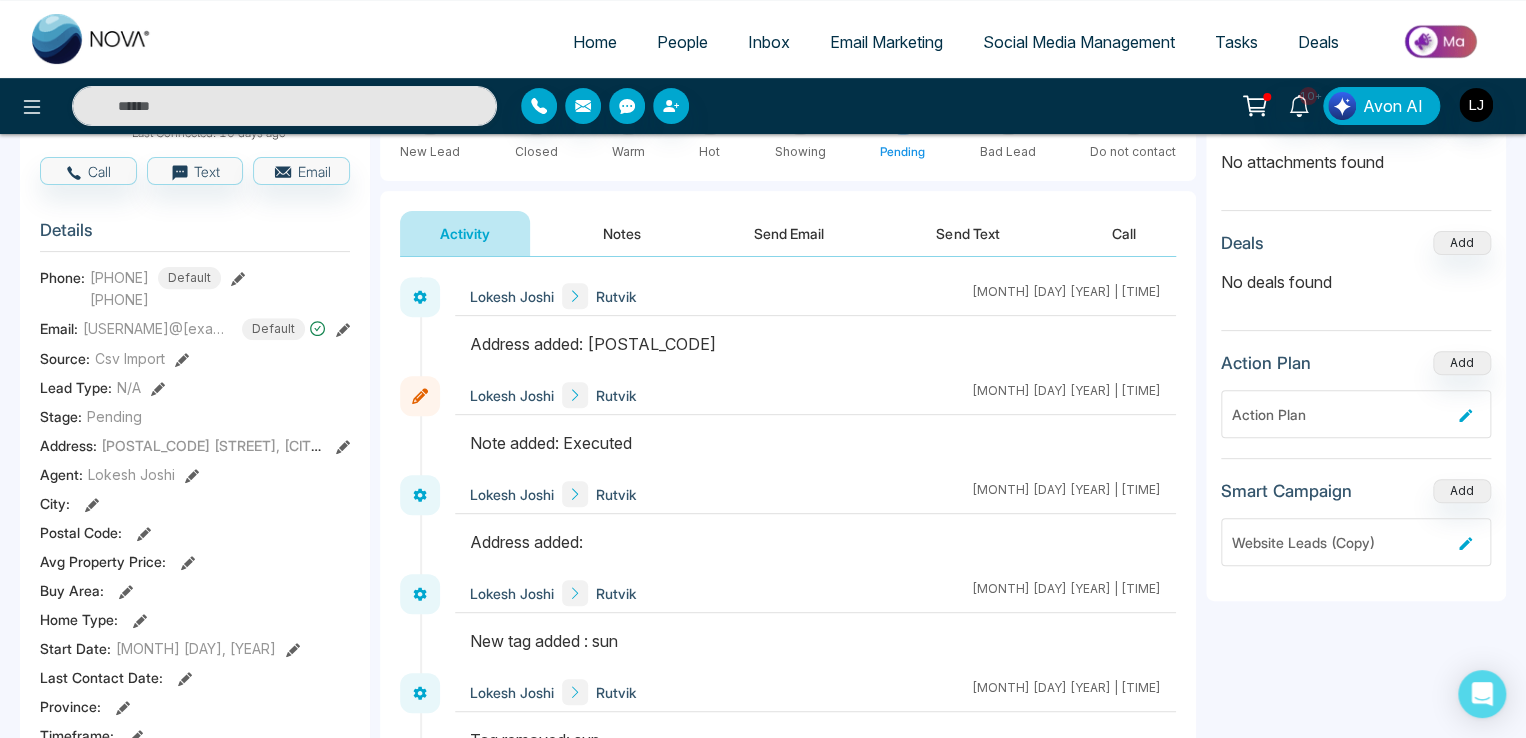 click 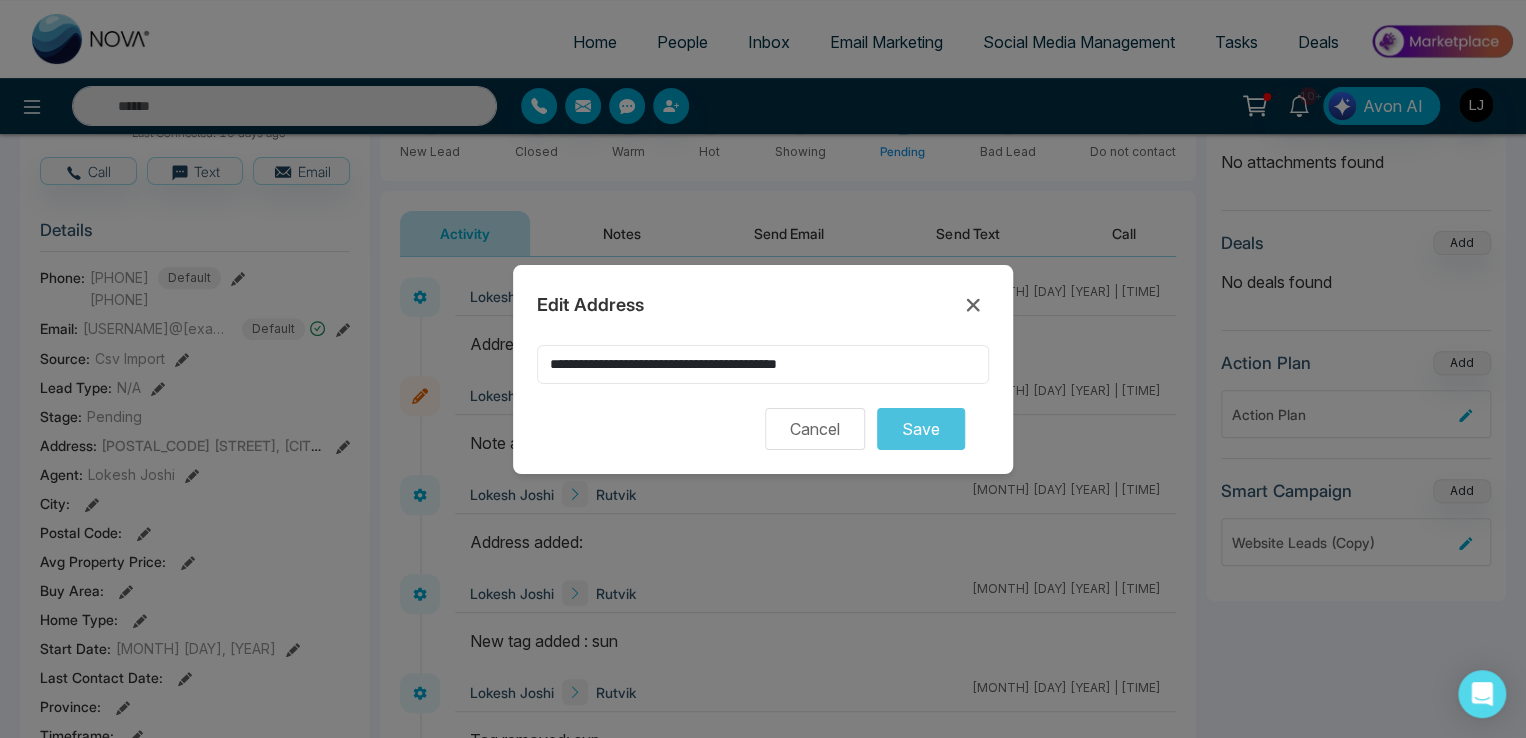 click on "**********" at bounding box center [763, 364] 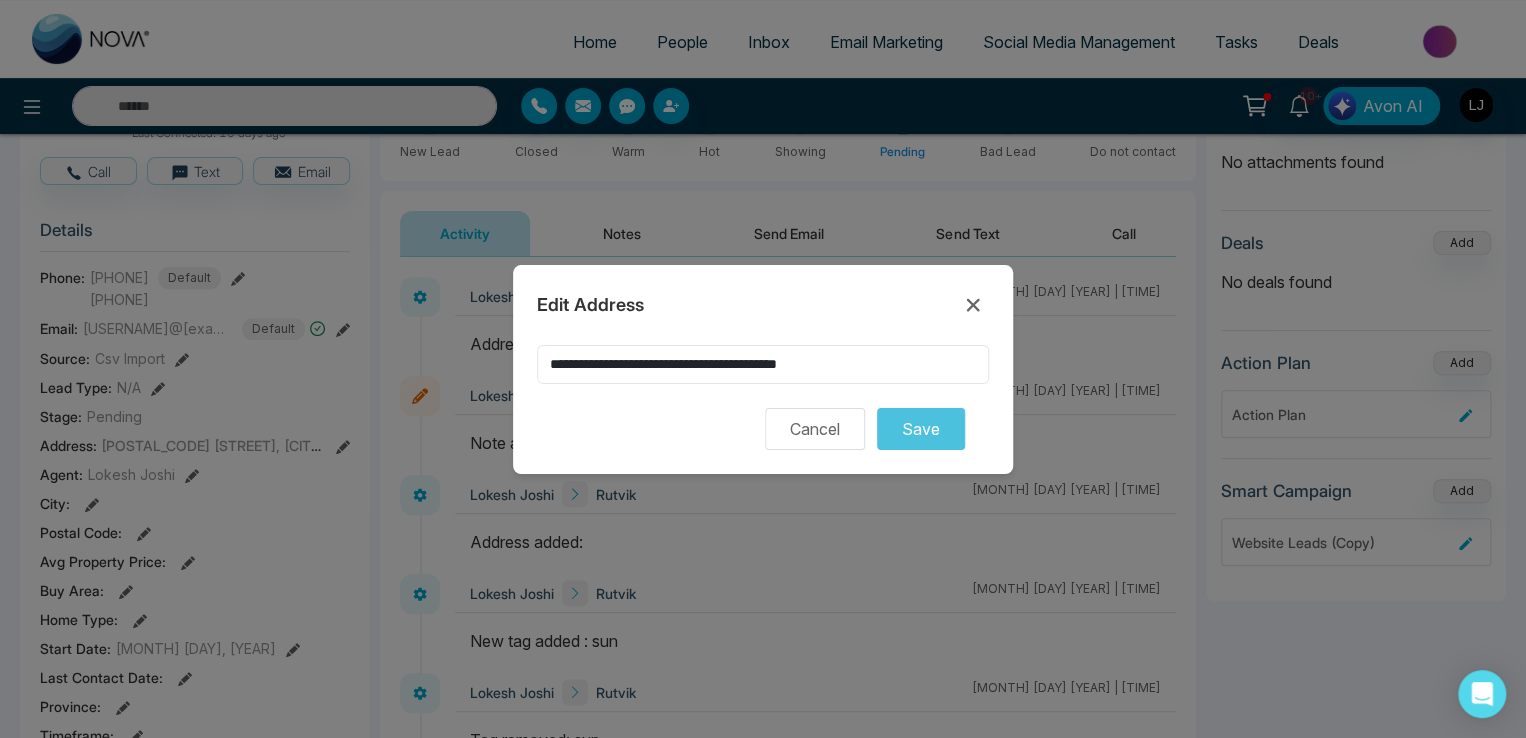 click on "**********" at bounding box center [763, 364] 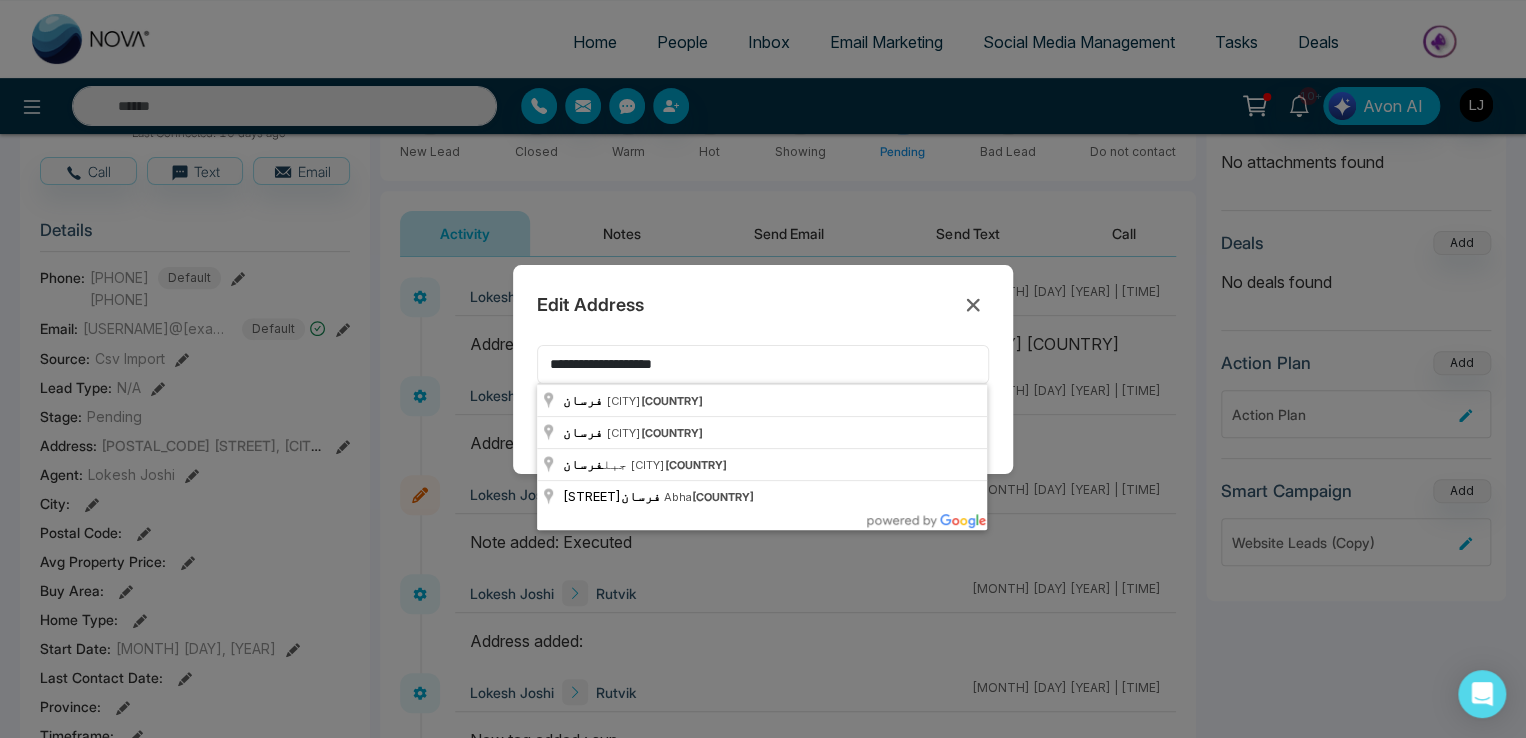 click on "**********" at bounding box center (763, 364) 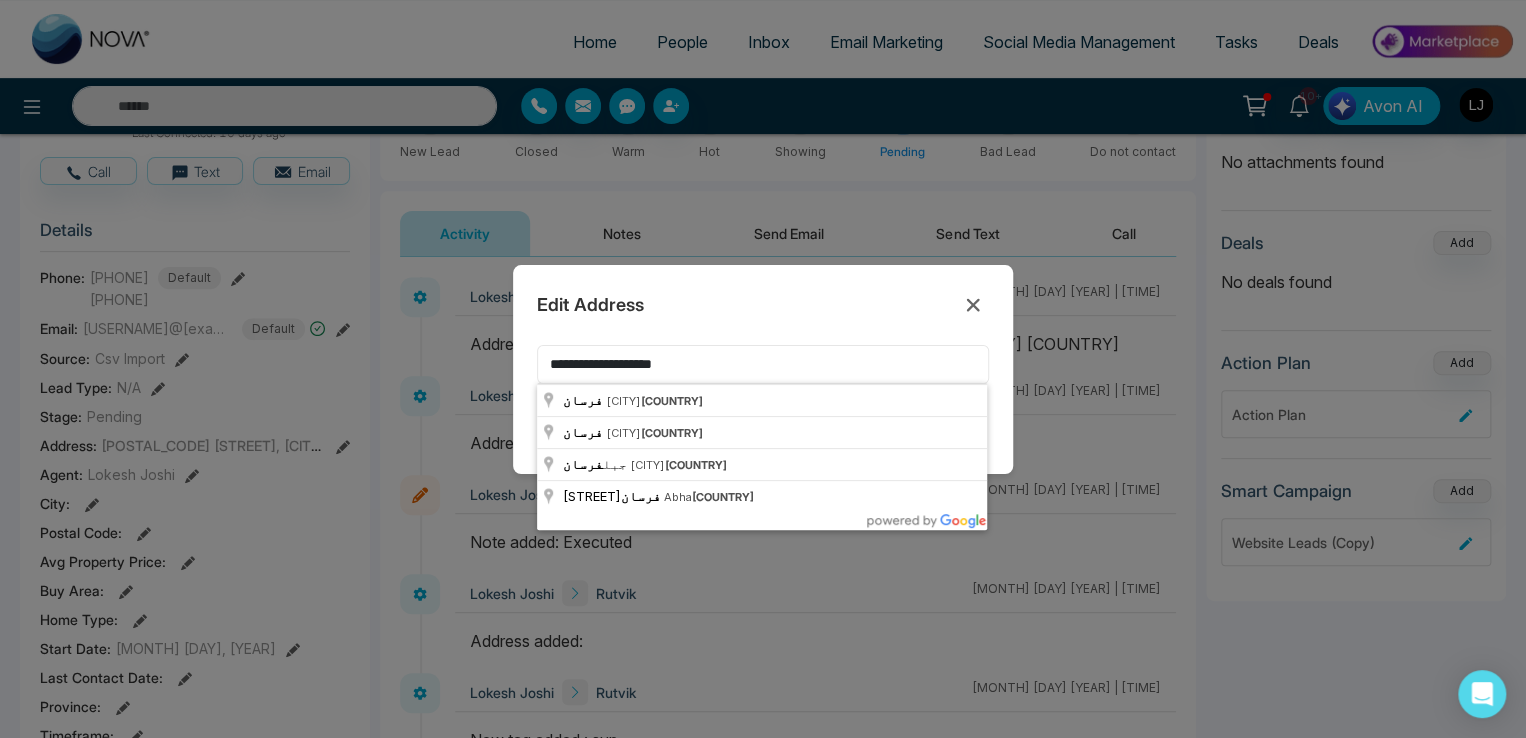 click on "**********" at bounding box center [763, 364] 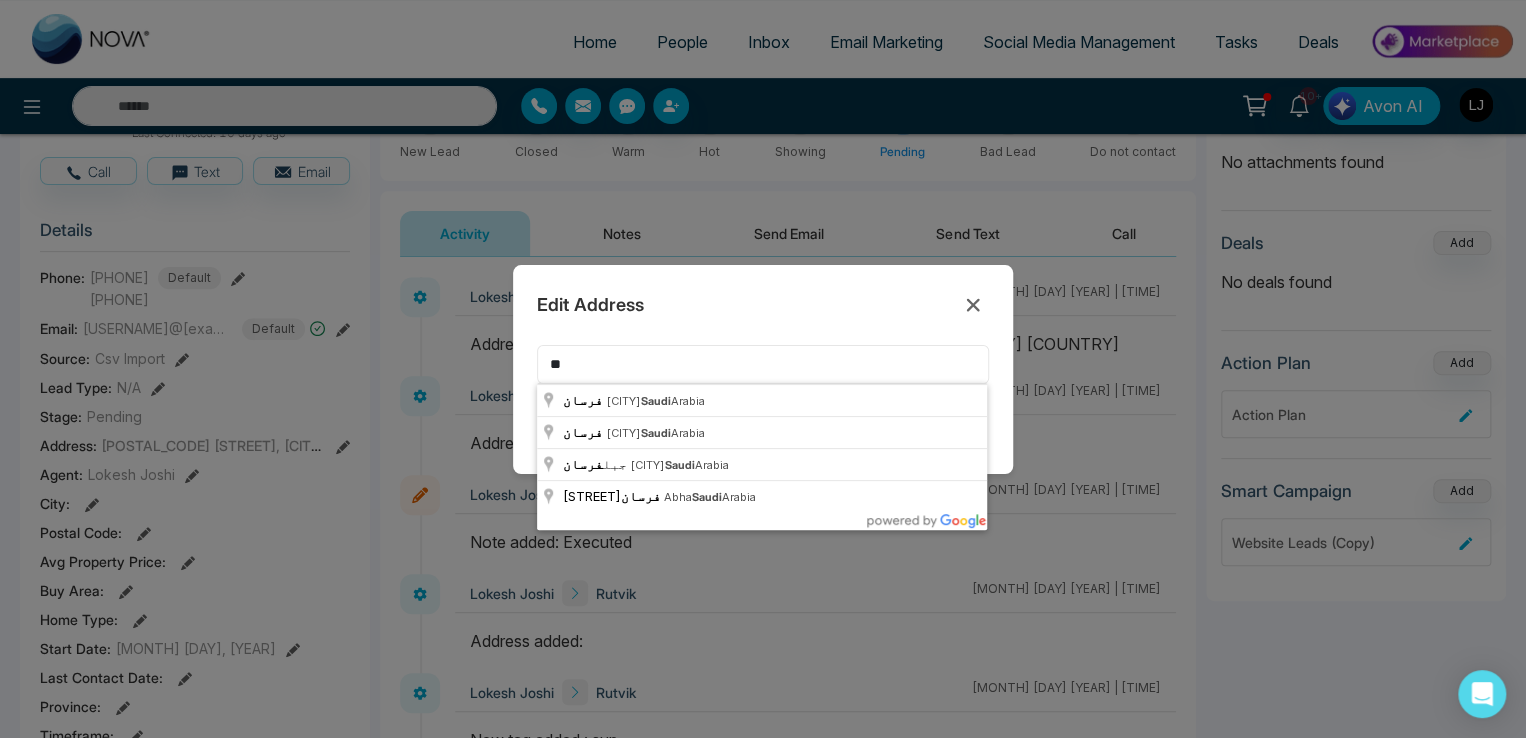 type on "*" 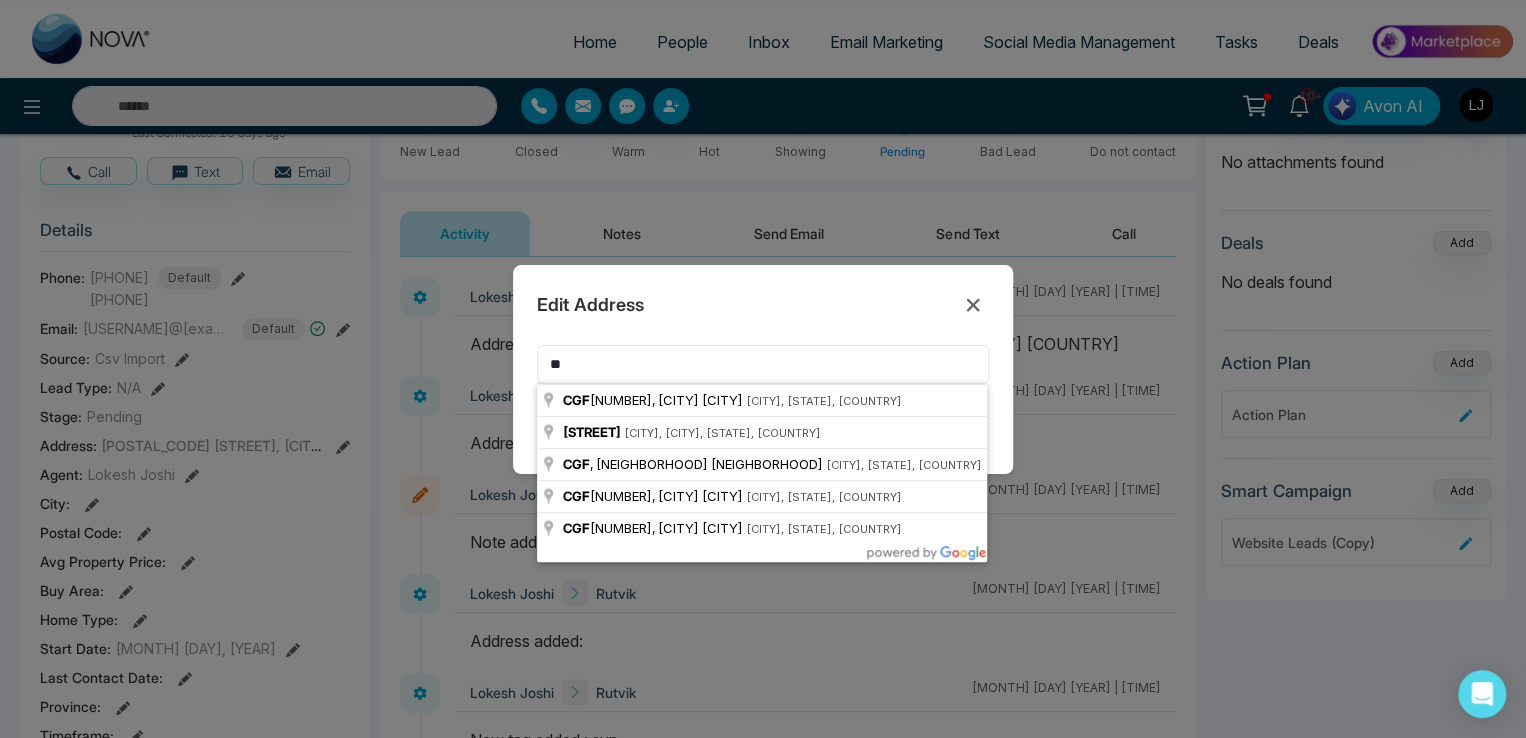type on "*" 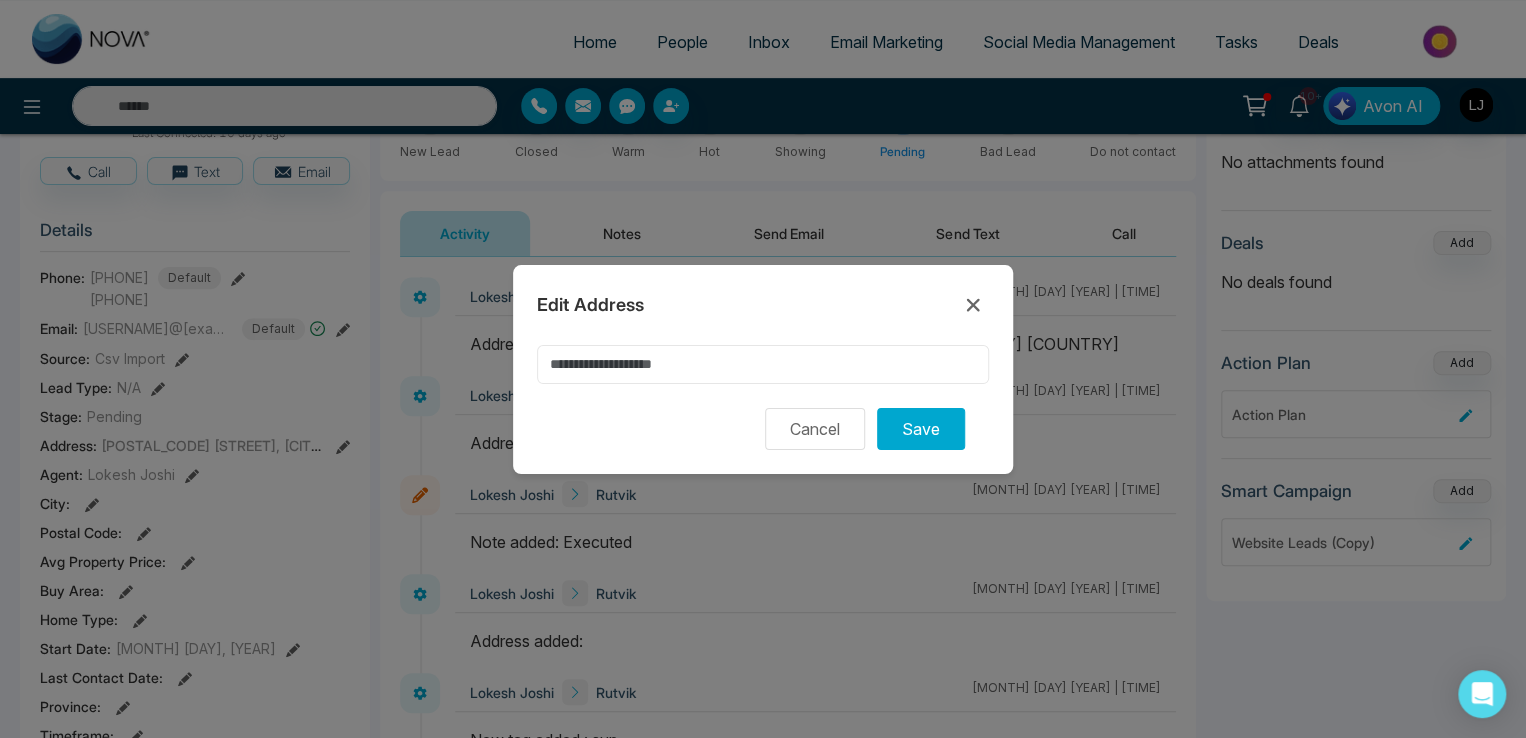 type 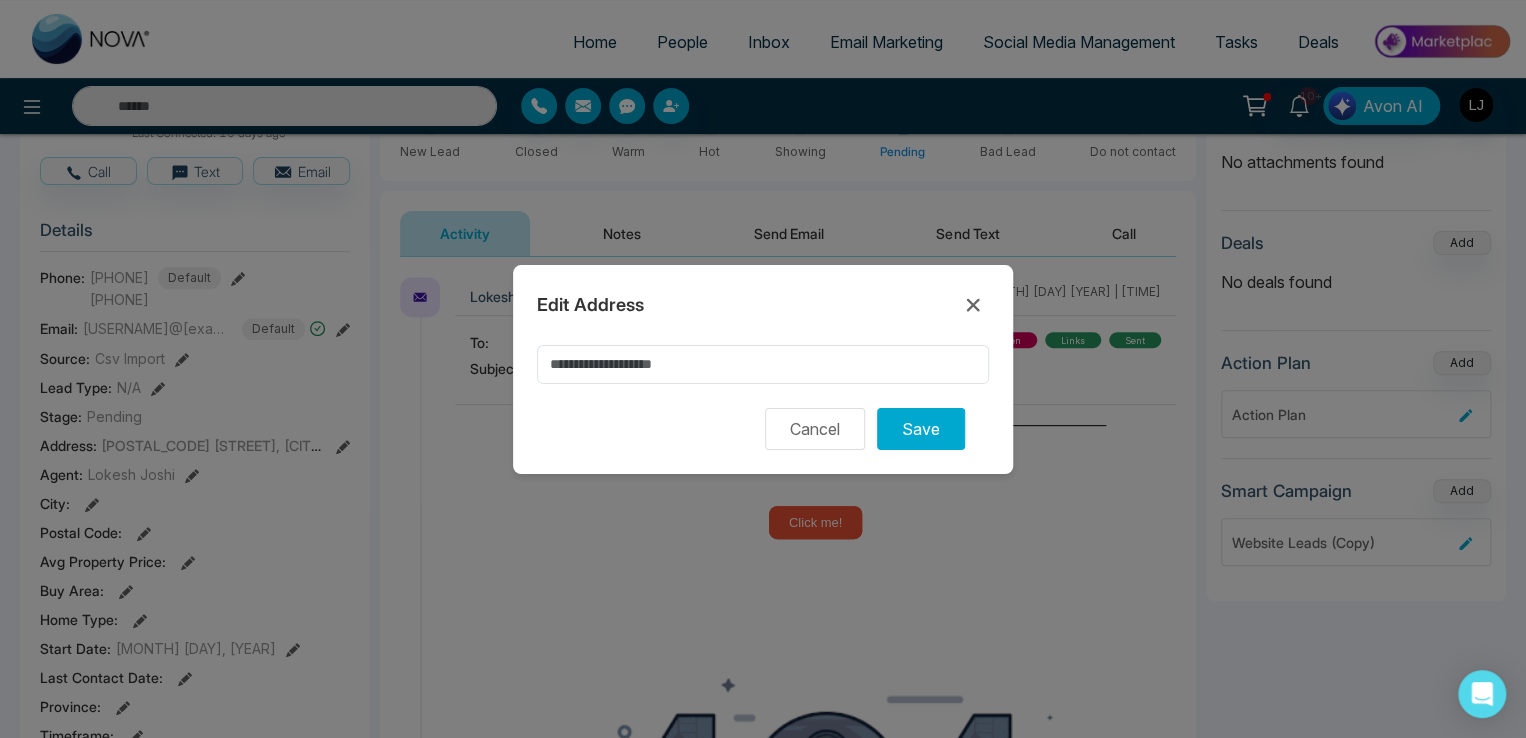 drag, startPoint x: 972, startPoint y: 302, endPoint x: 961, endPoint y: 315, distance: 17.029387 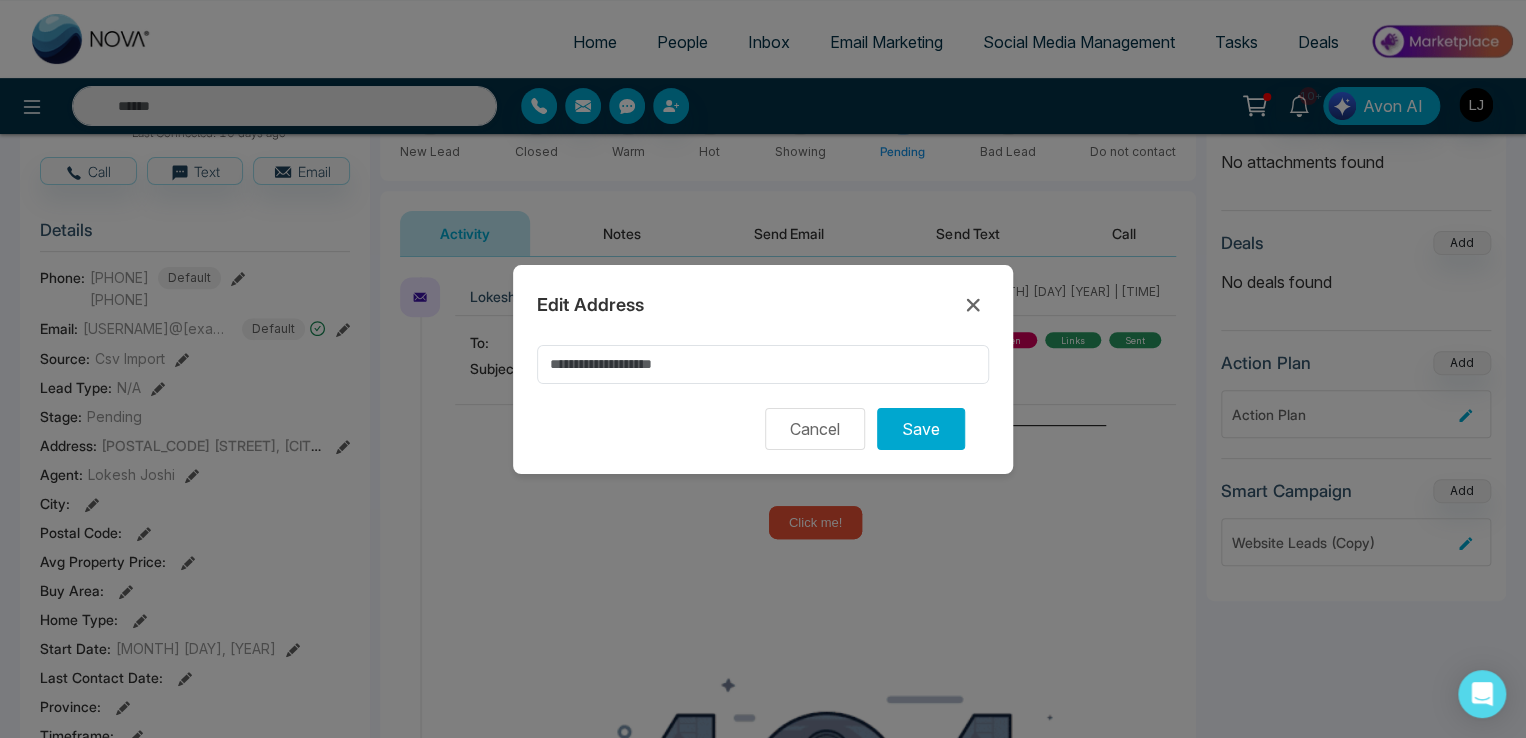 click 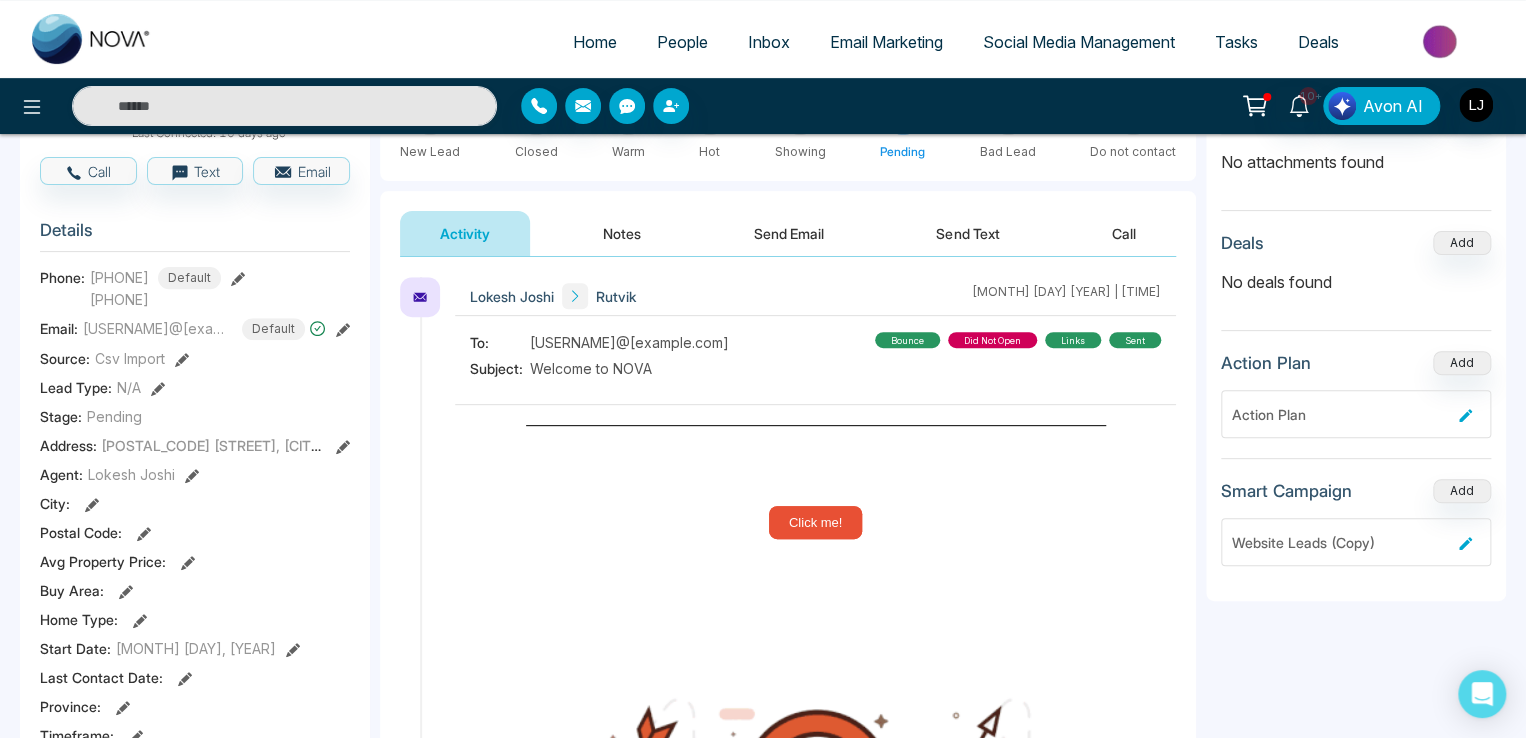 click on "Tasks" at bounding box center [1236, 42] 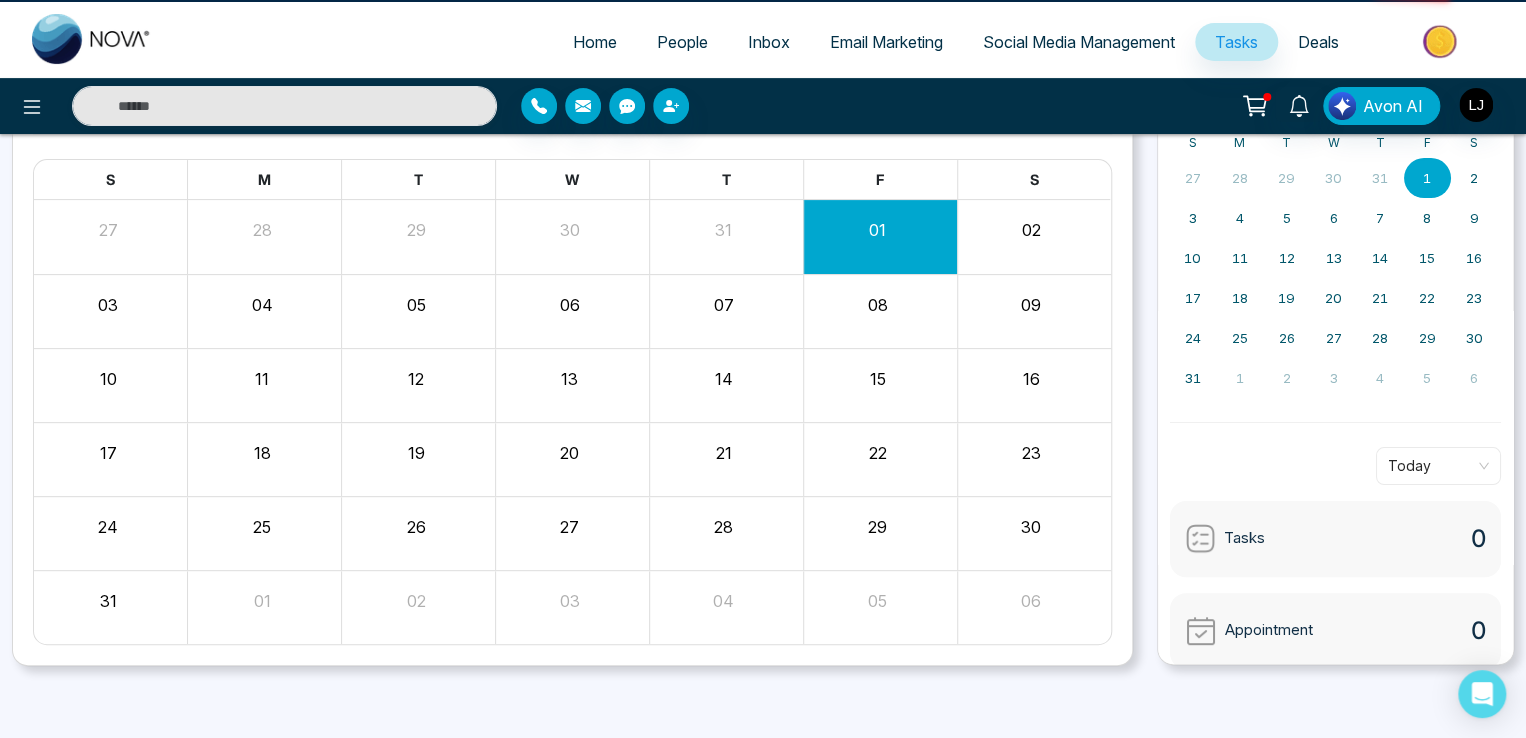scroll, scrollTop: 0, scrollLeft: 0, axis: both 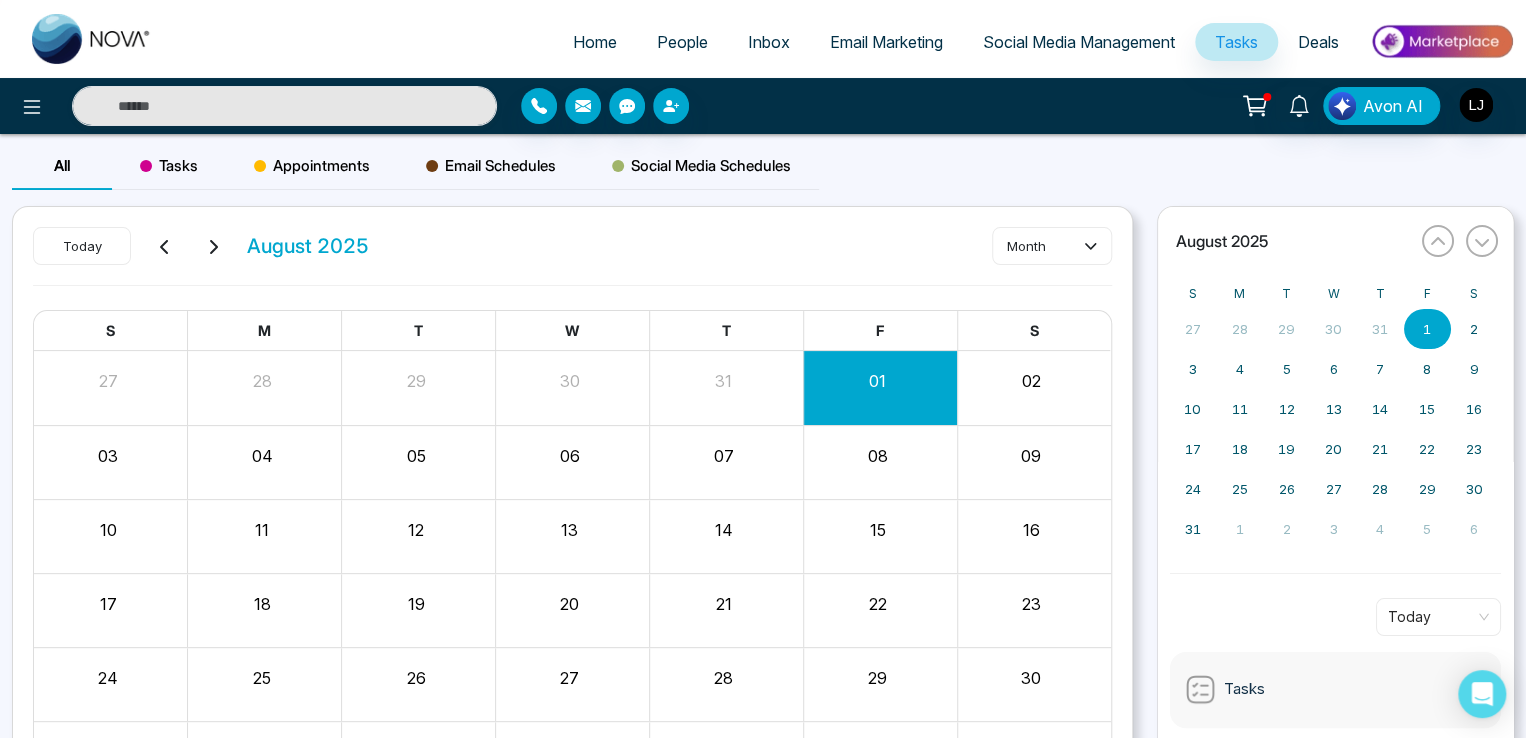 click on "Appointments" at bounding box center (312, 166) 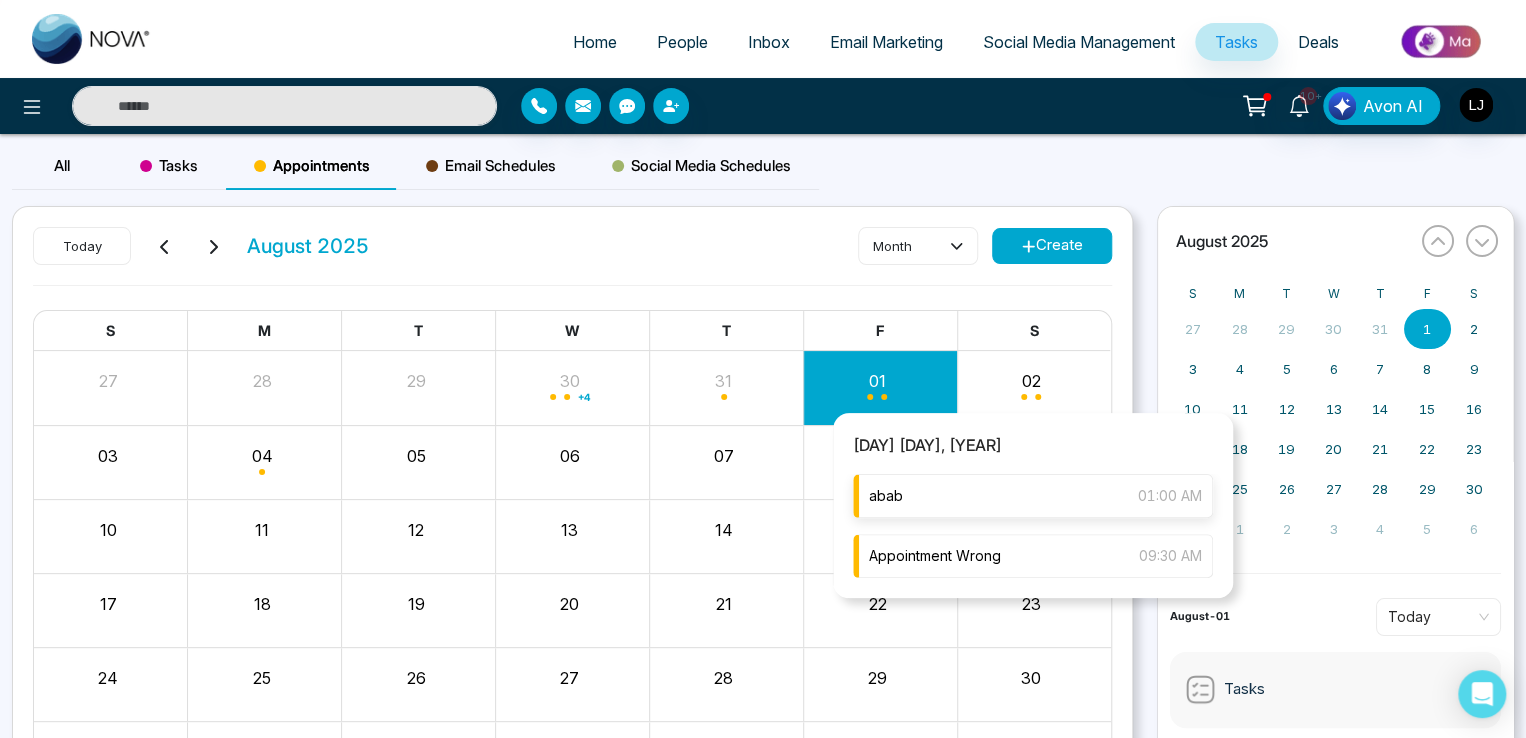 click on "abab 01:00 AM" at bounding box center (1033, 496) 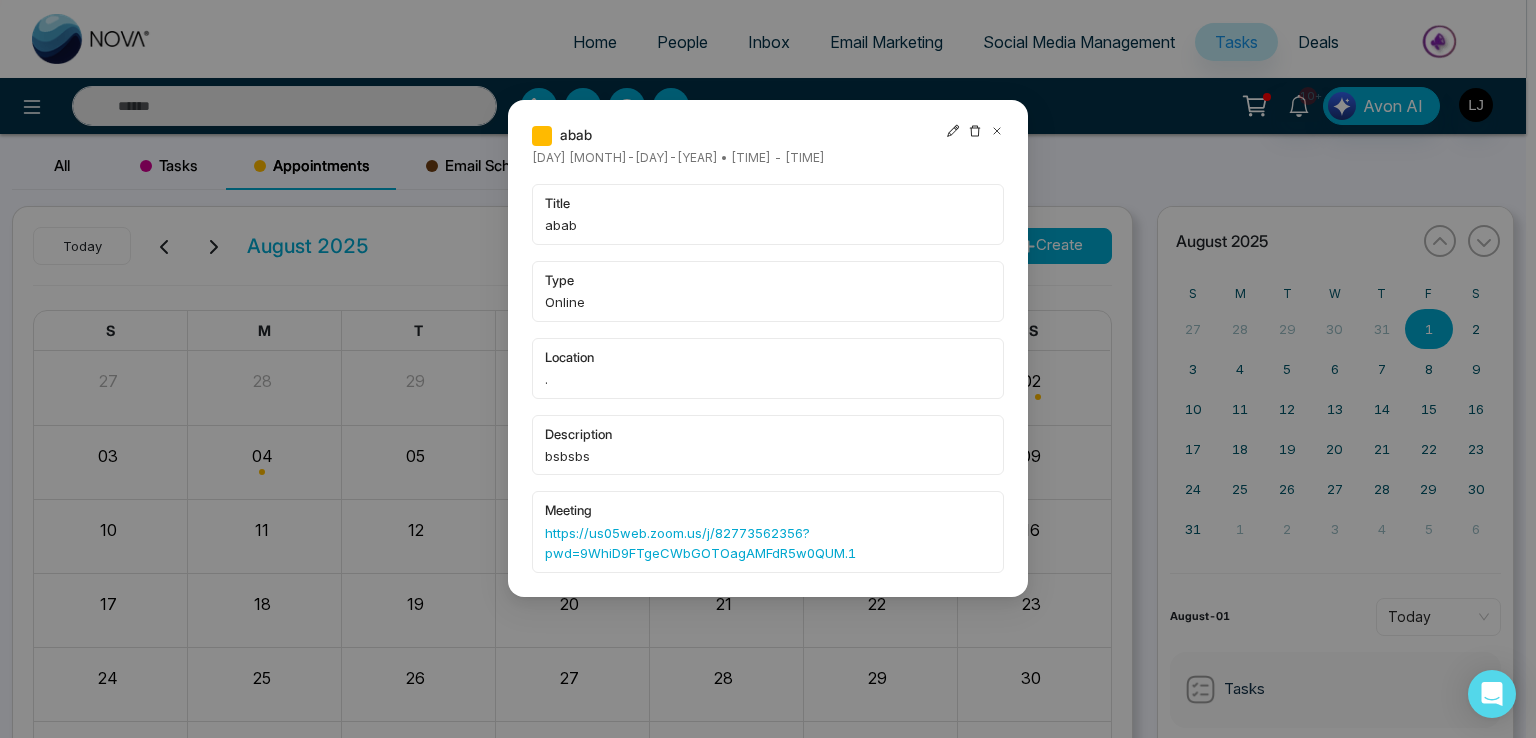 click 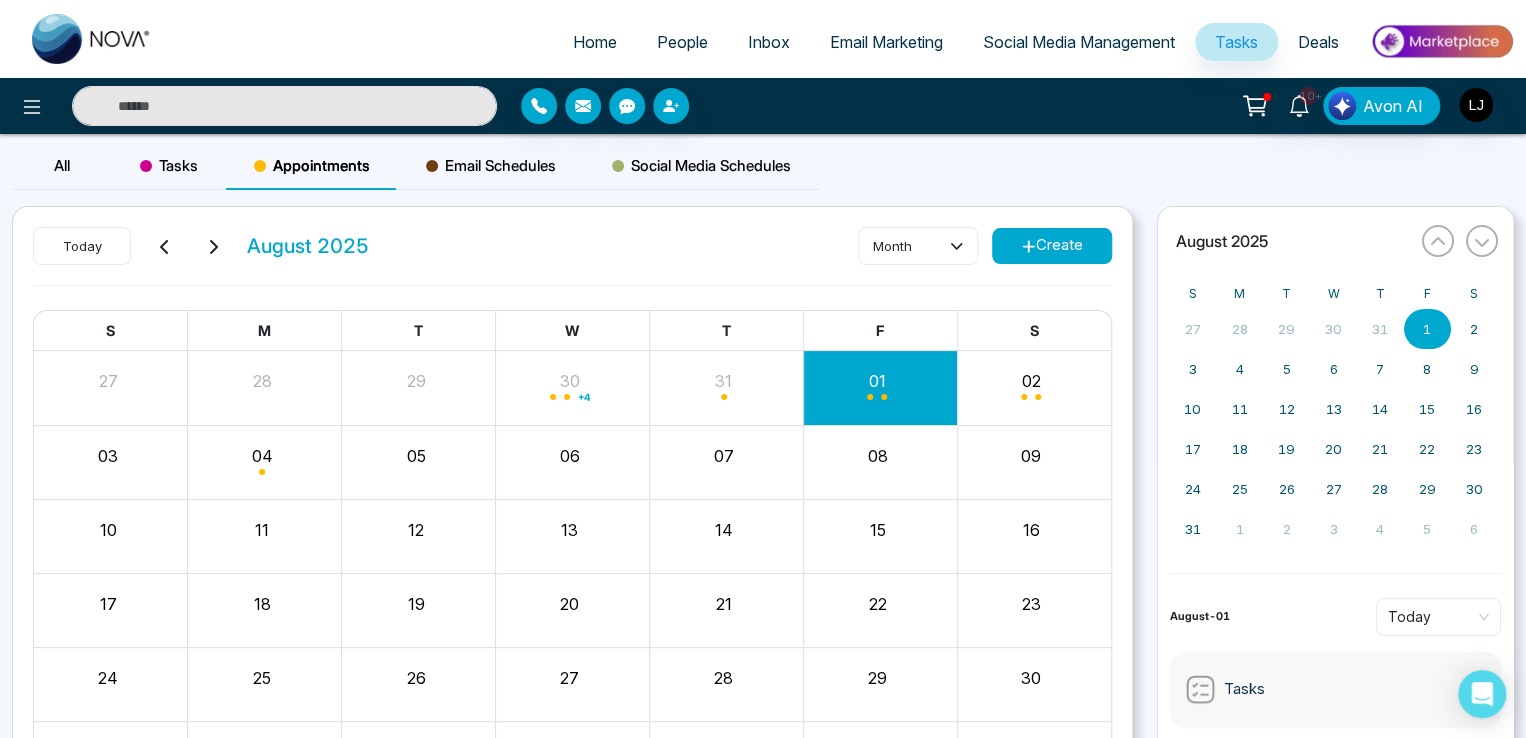 click on "Home" at bounding box center [595, 42] 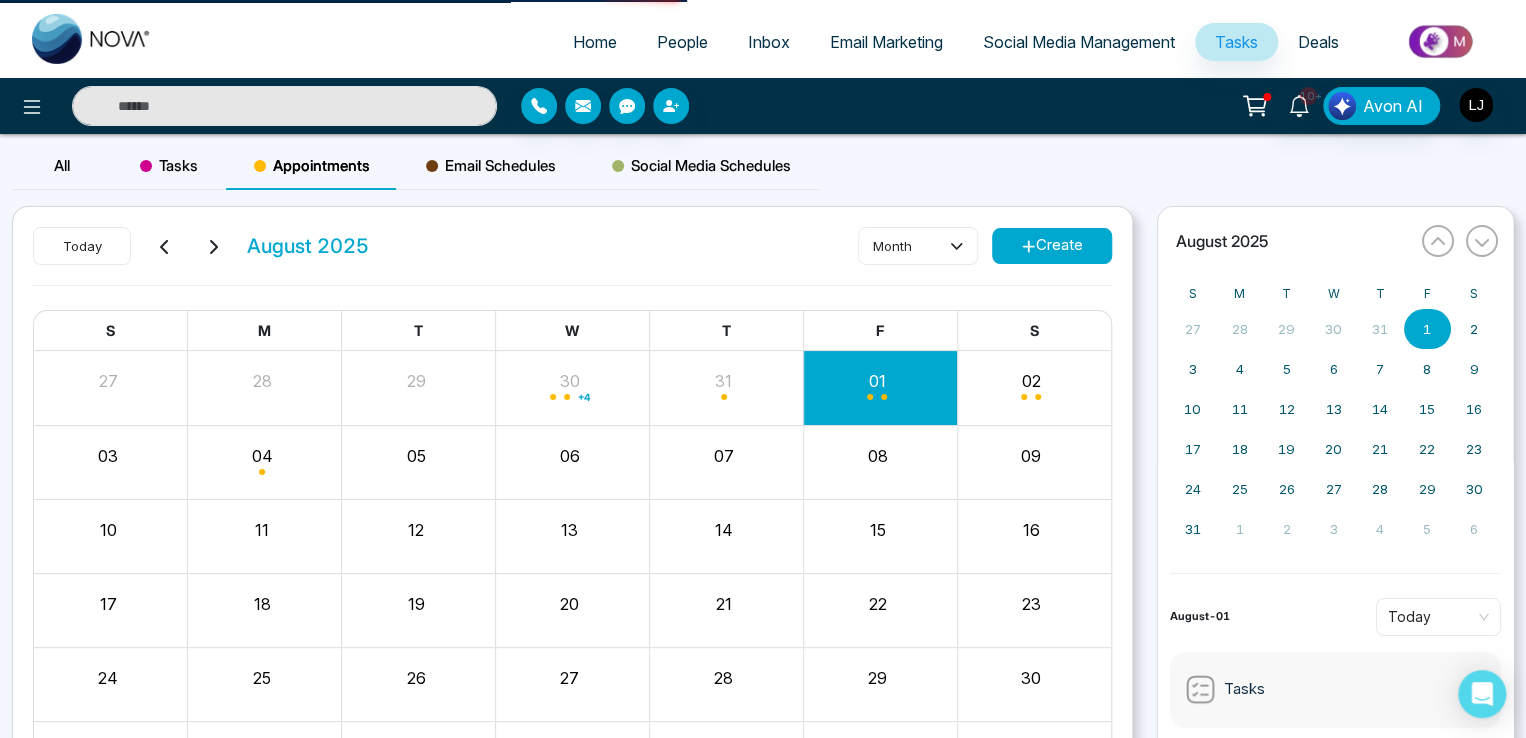 select on "*" 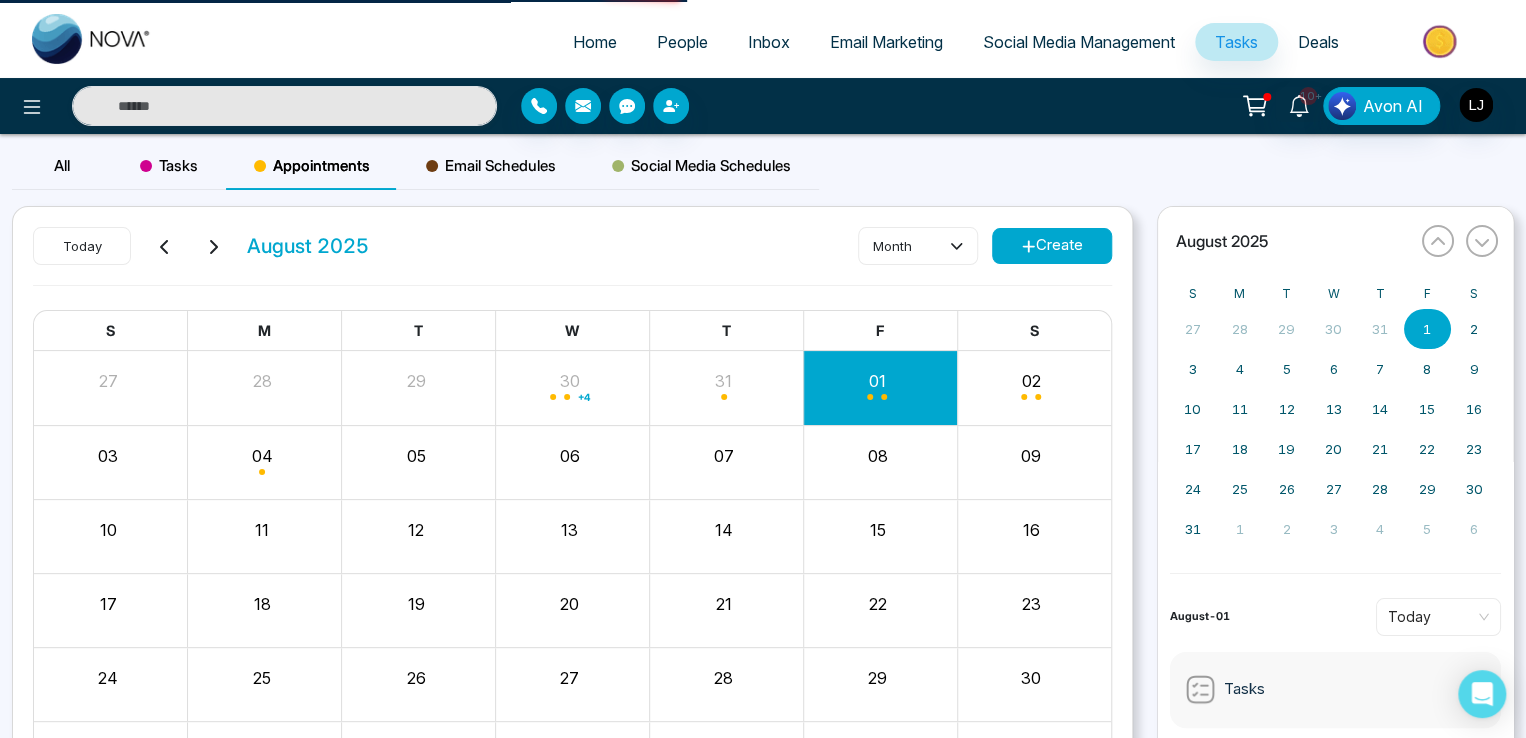 select on "*" 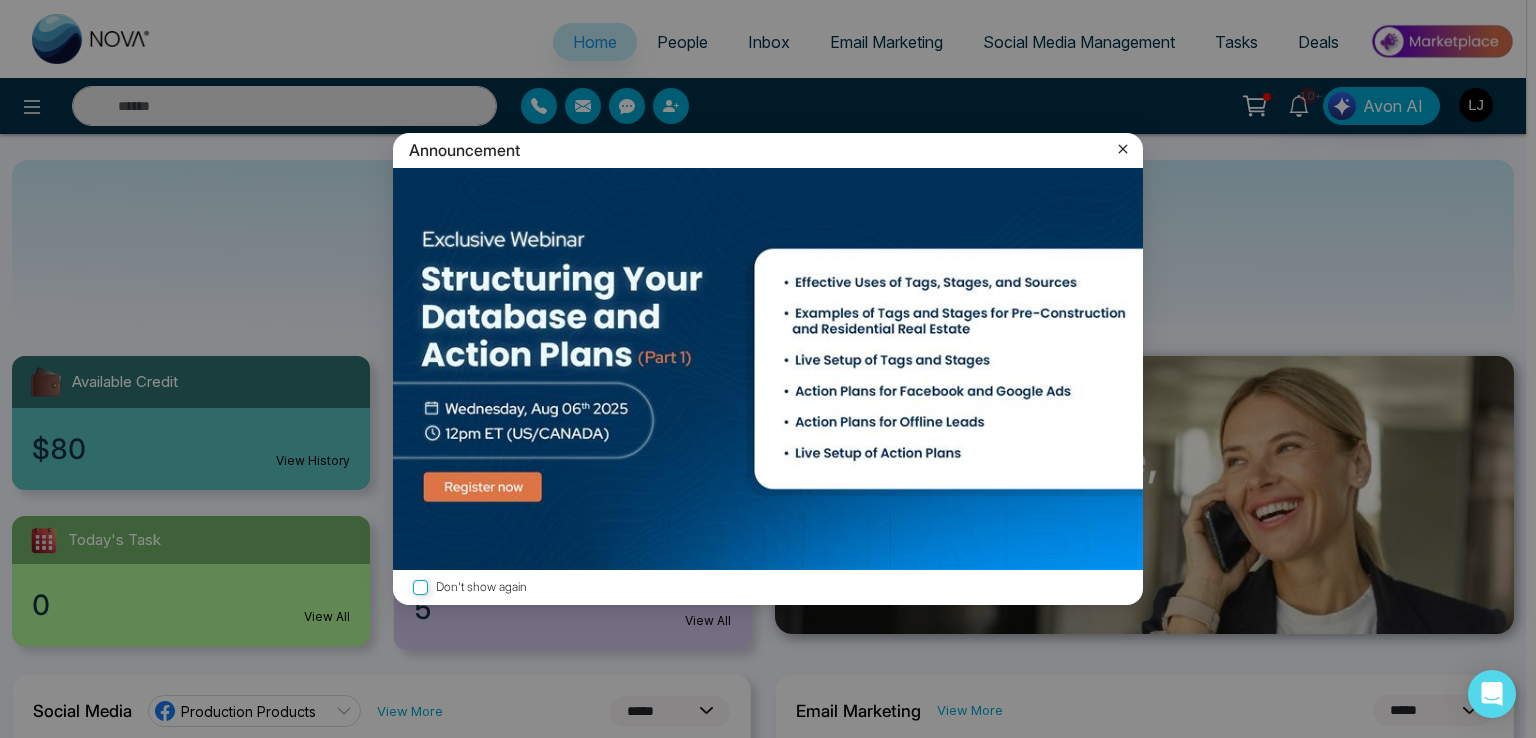 drag, startPoint x: 1122, startPoint y: 154, endPoint x: 1084, endPoint y: 140, distance: 40.496914 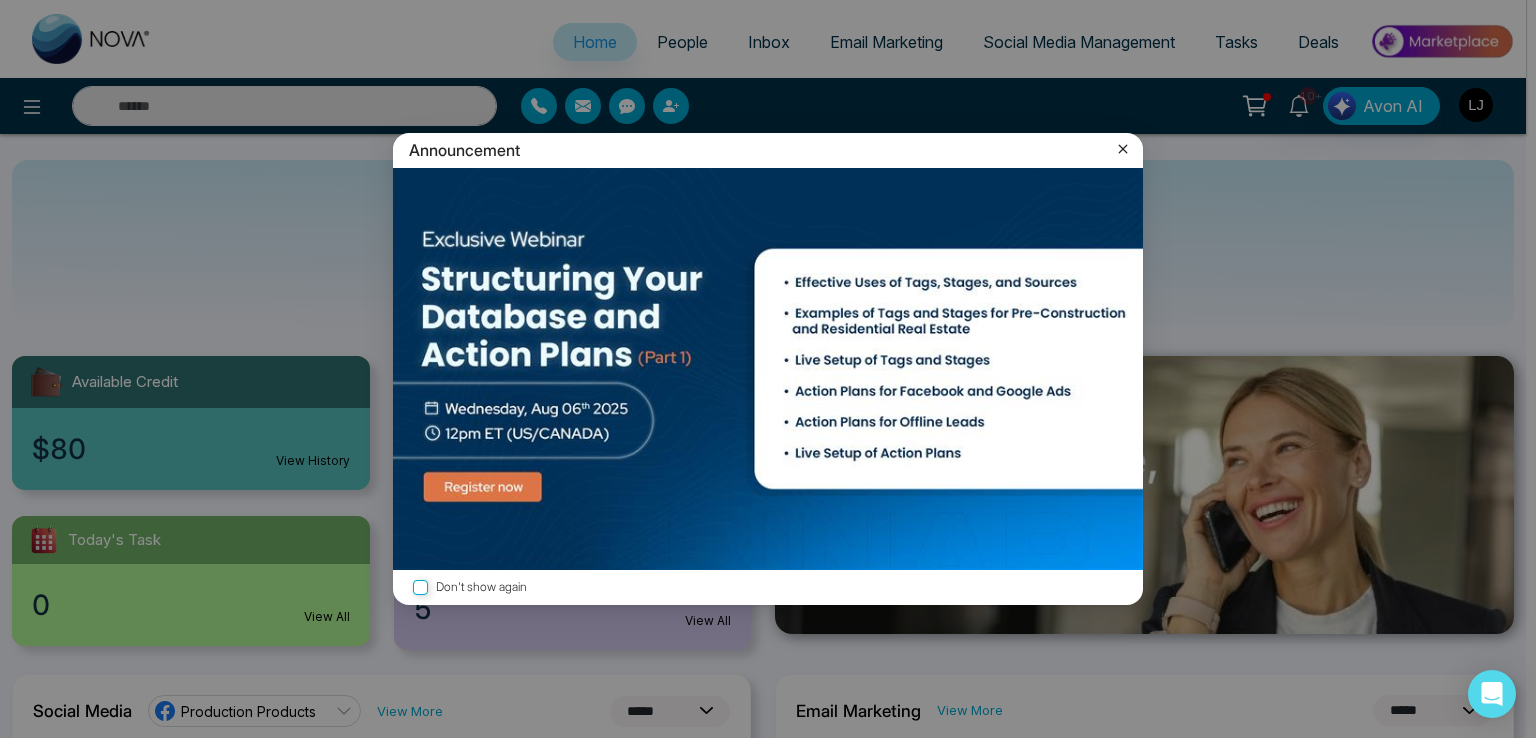 click 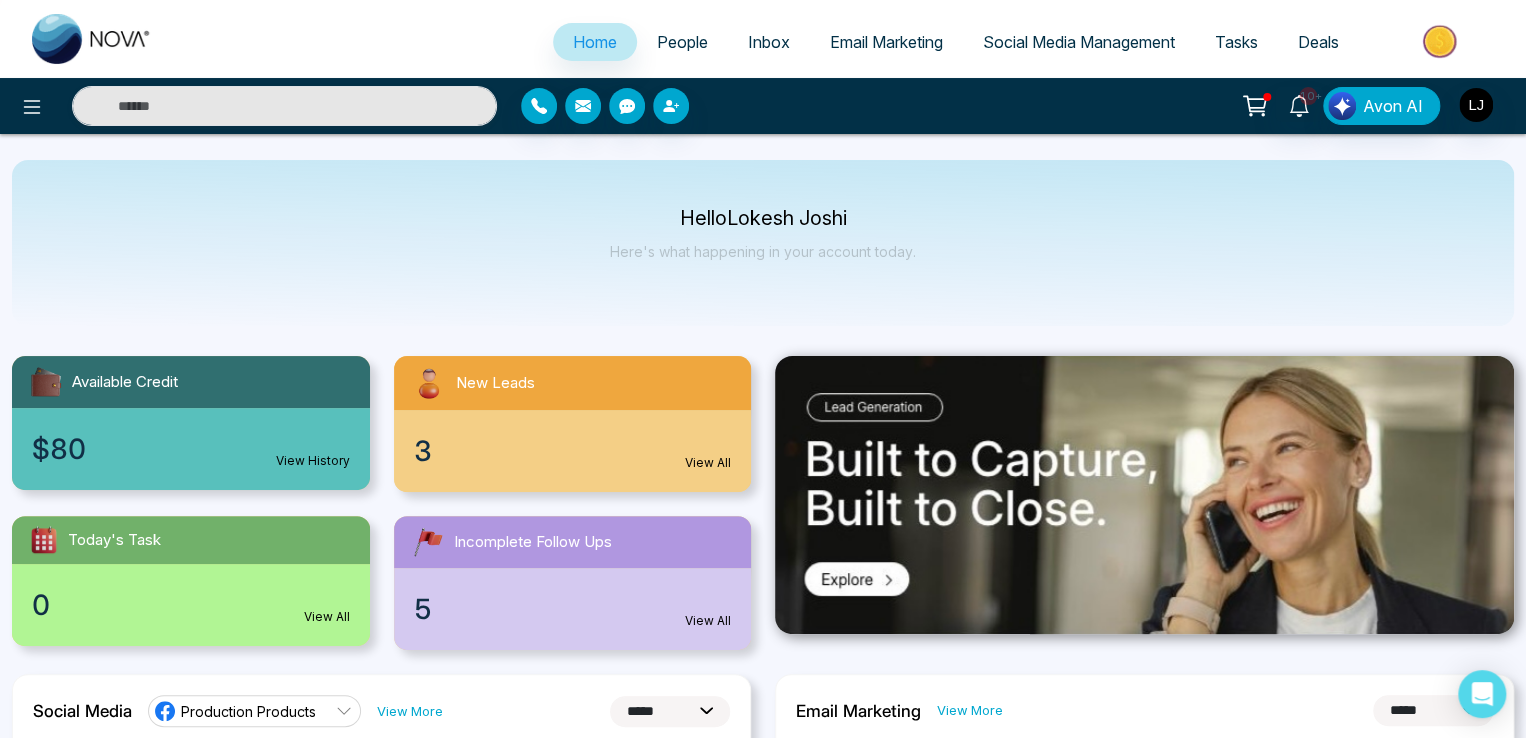 click 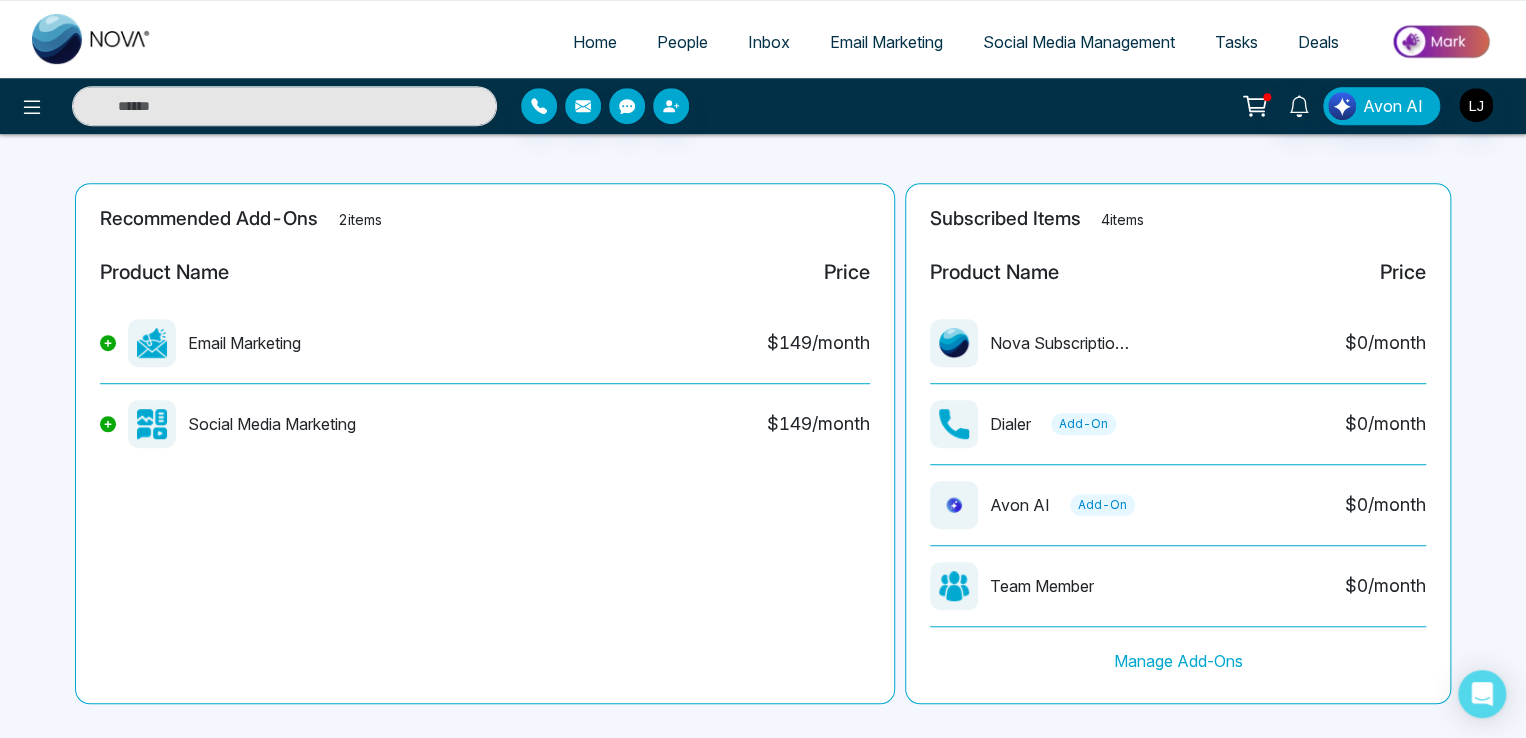 scroll, scrollTop: 455, scrollLeft: 0, axis: vertical 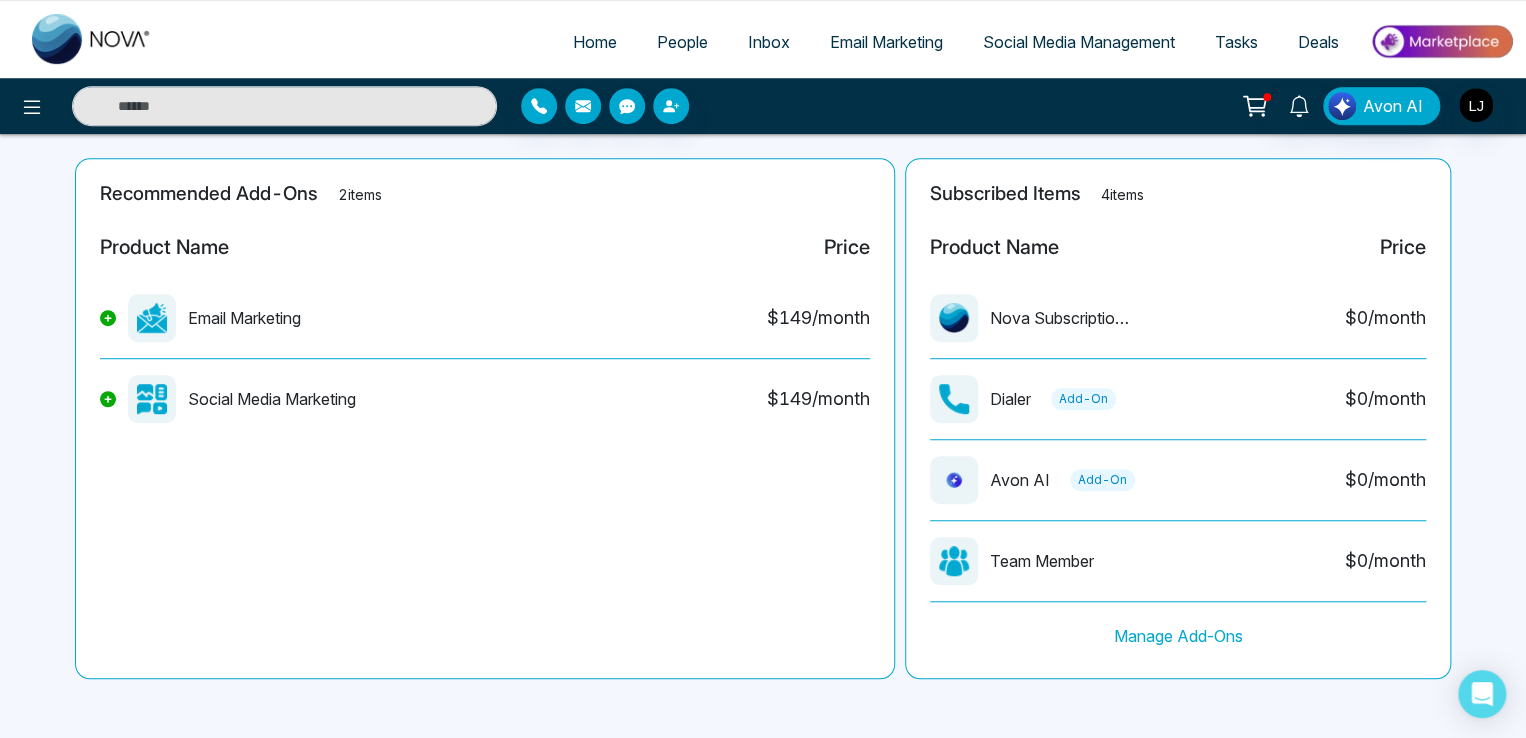 click 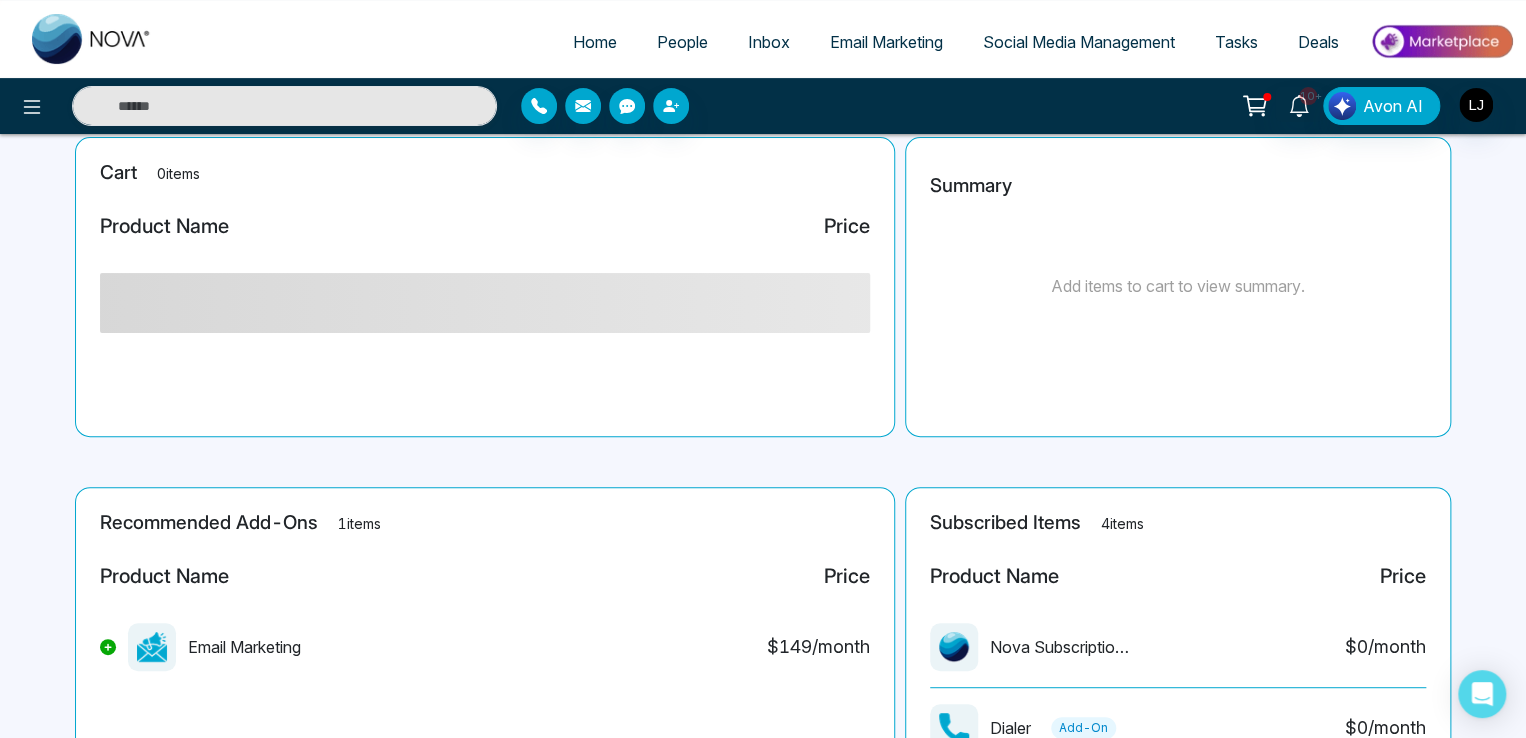 scroll, scrollTop: 0, scrollLeft: 0, axis: both 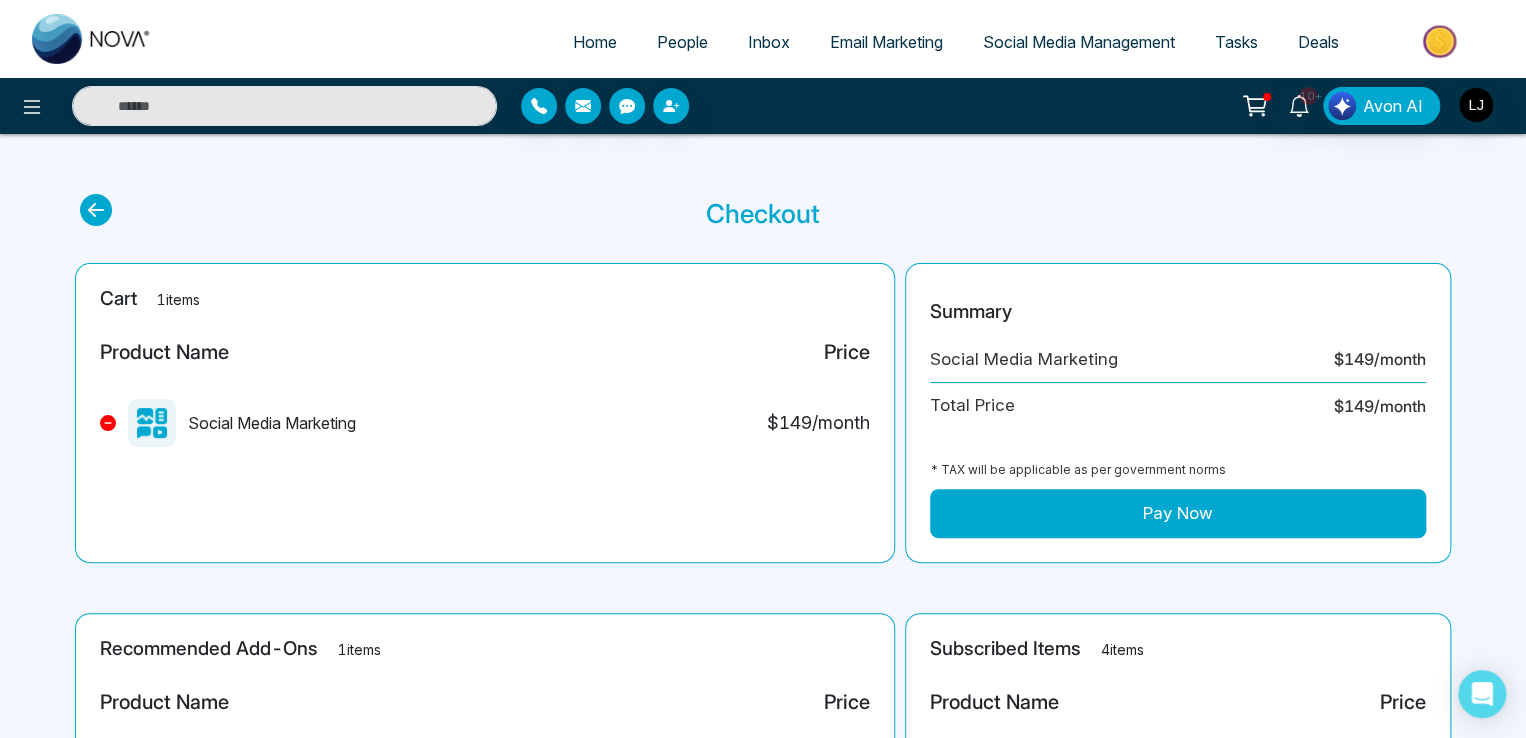 click on "Pay Now" at bounding box center (1178, 514) 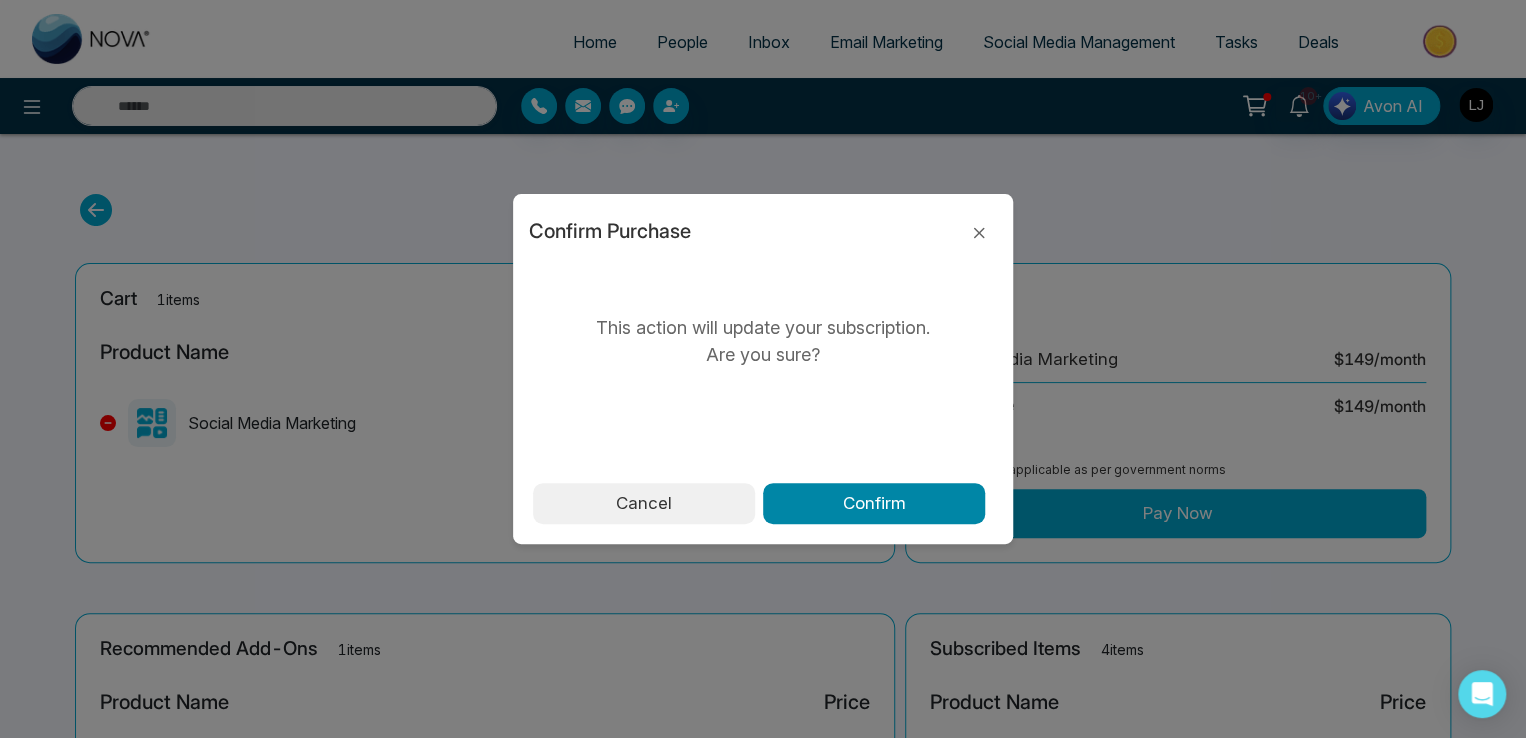 click on "Confirm" at bounding box center [874, 504] 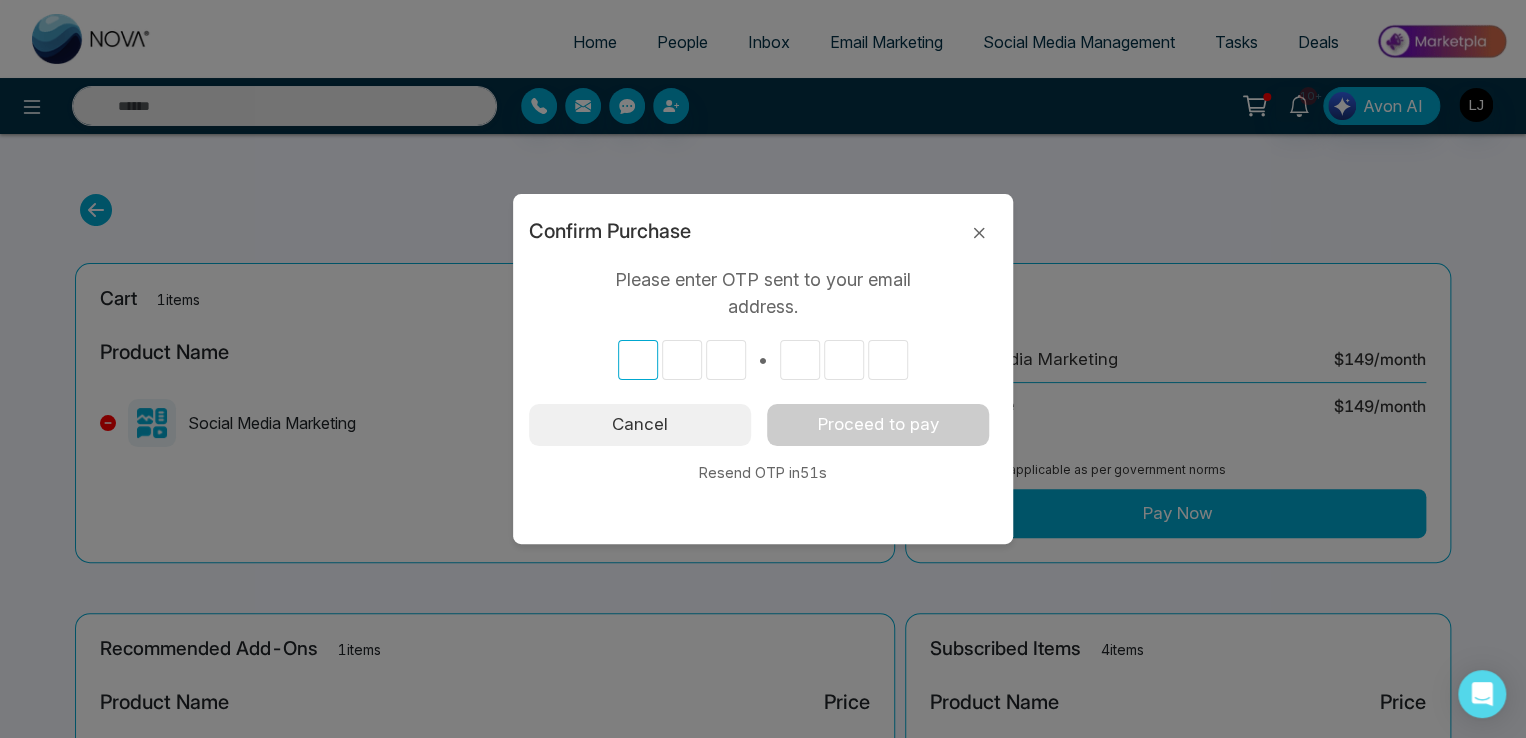 click at bounding box center [638, 360] 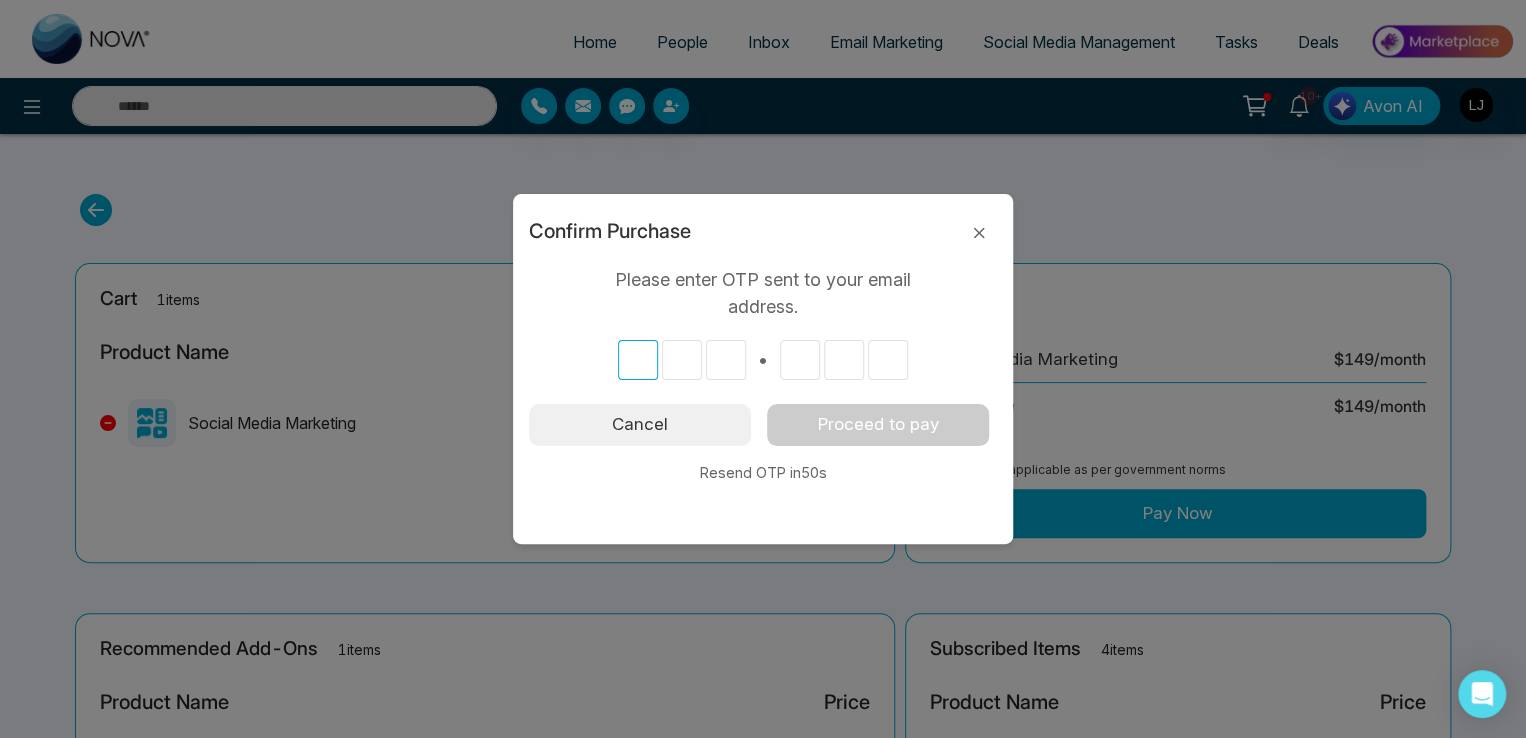 type on "*" 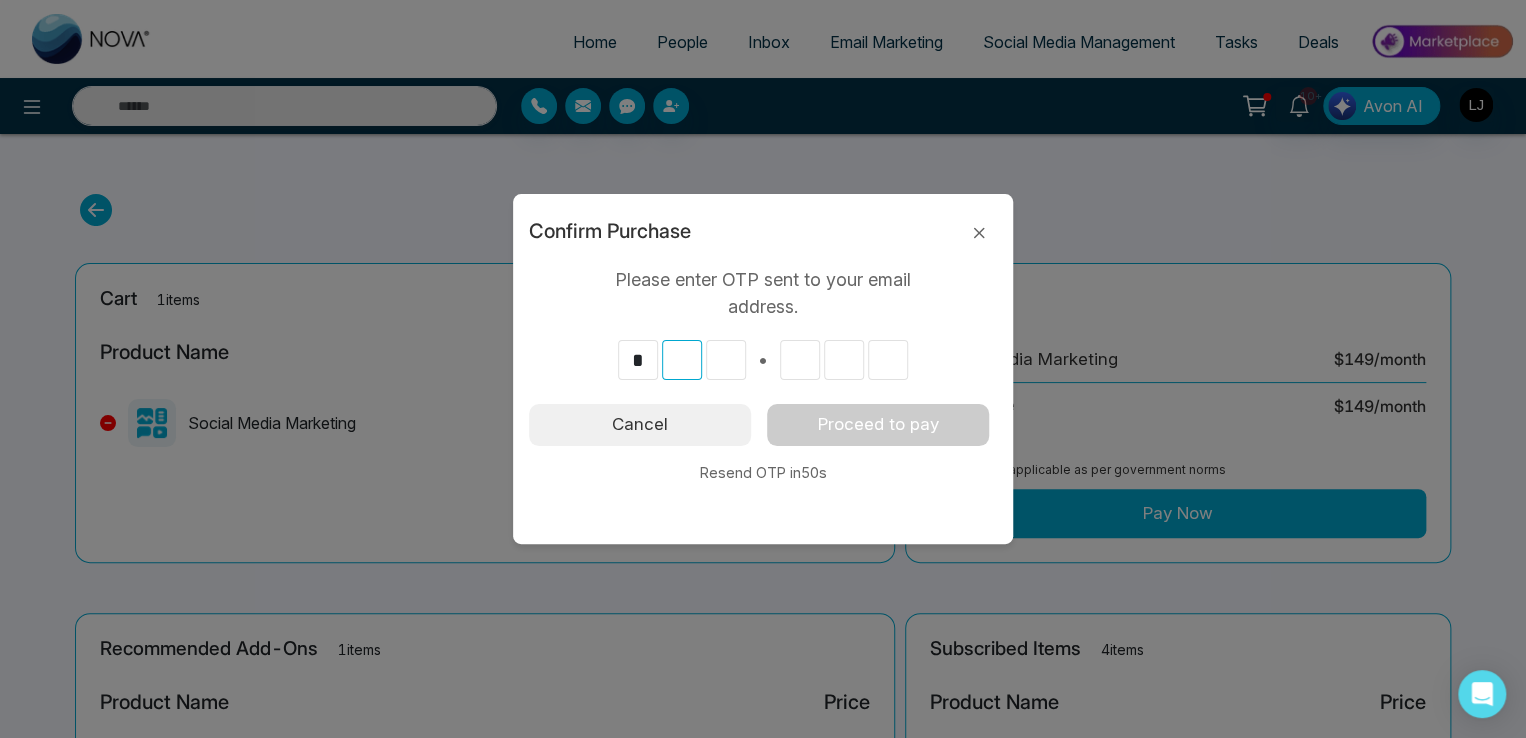 type on "*" 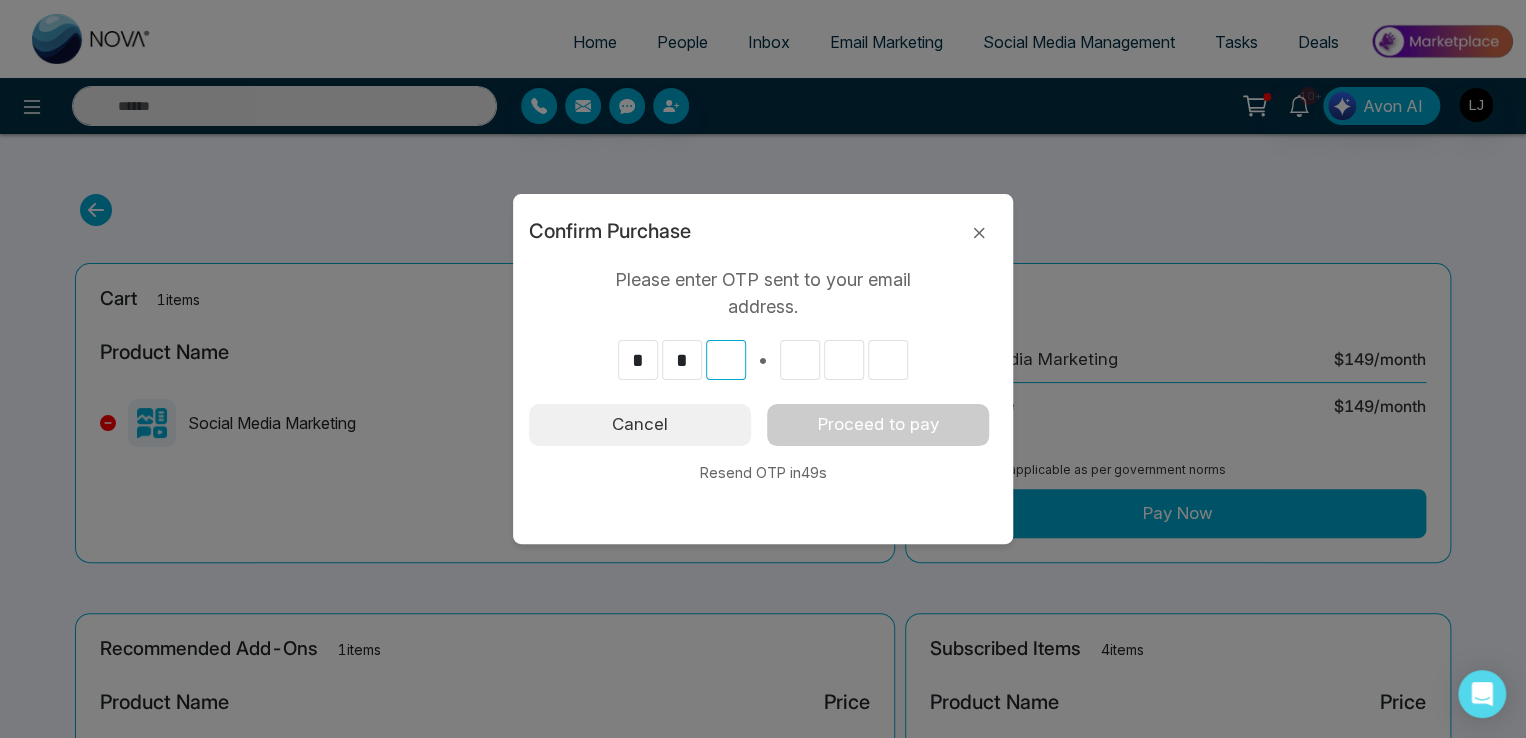 type on "*" 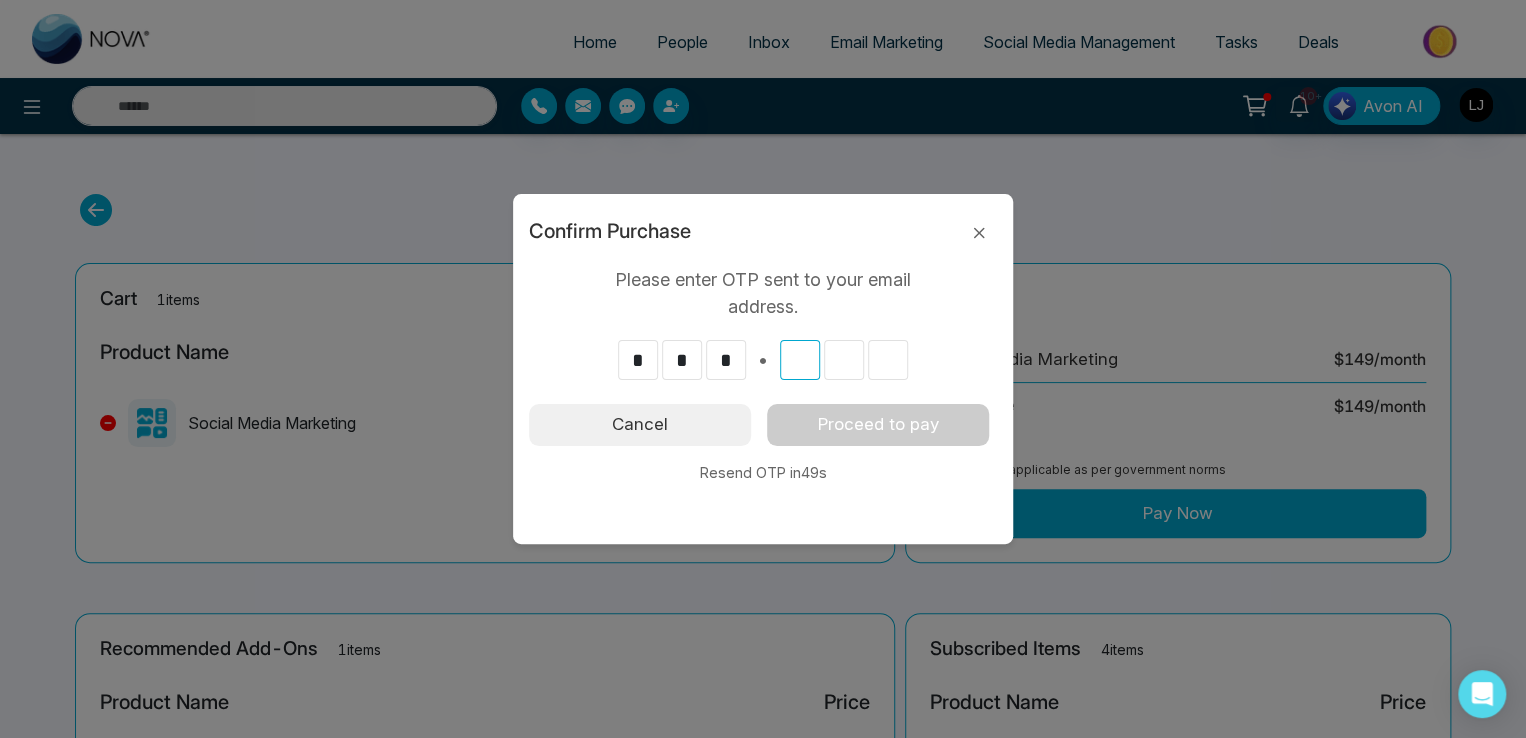 type on "*" 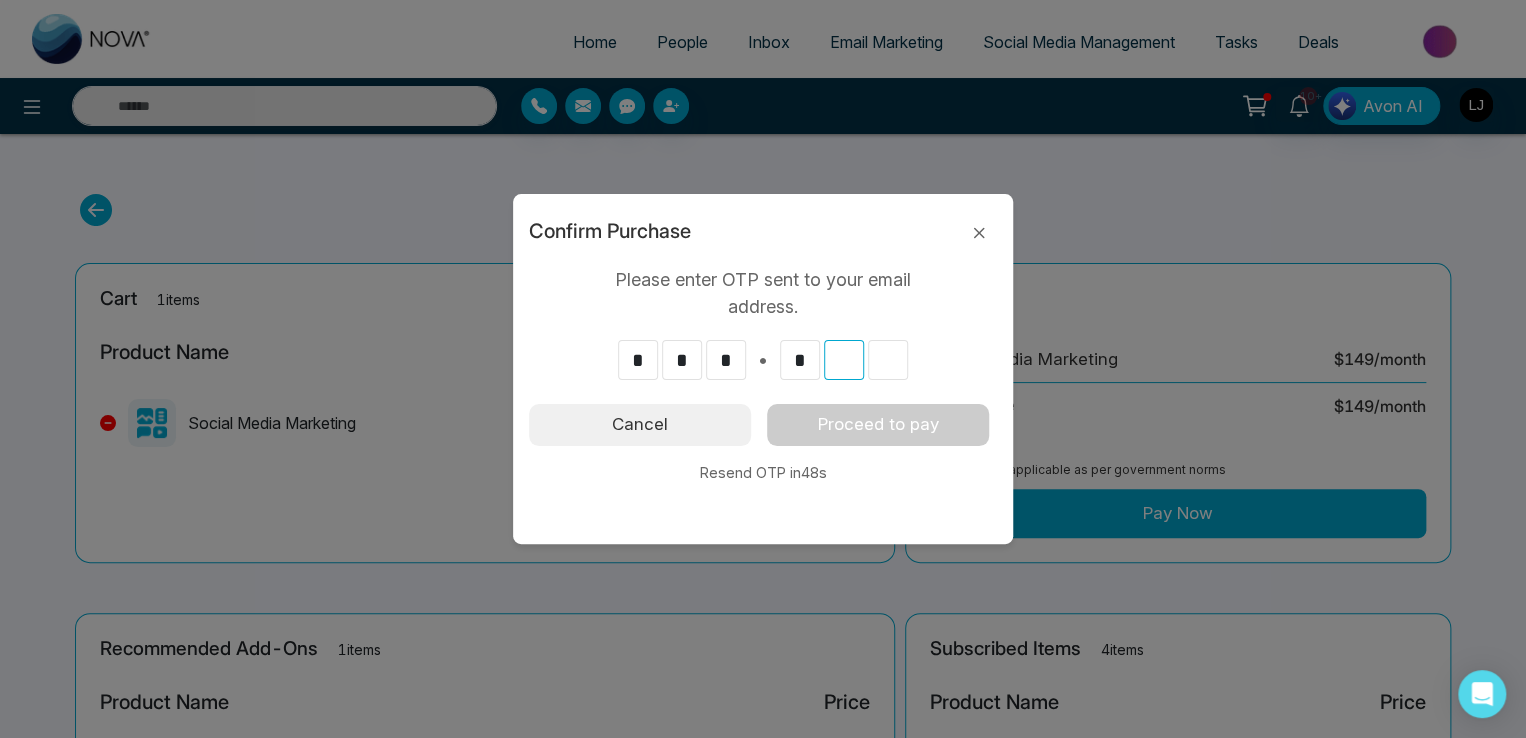 type on "*" 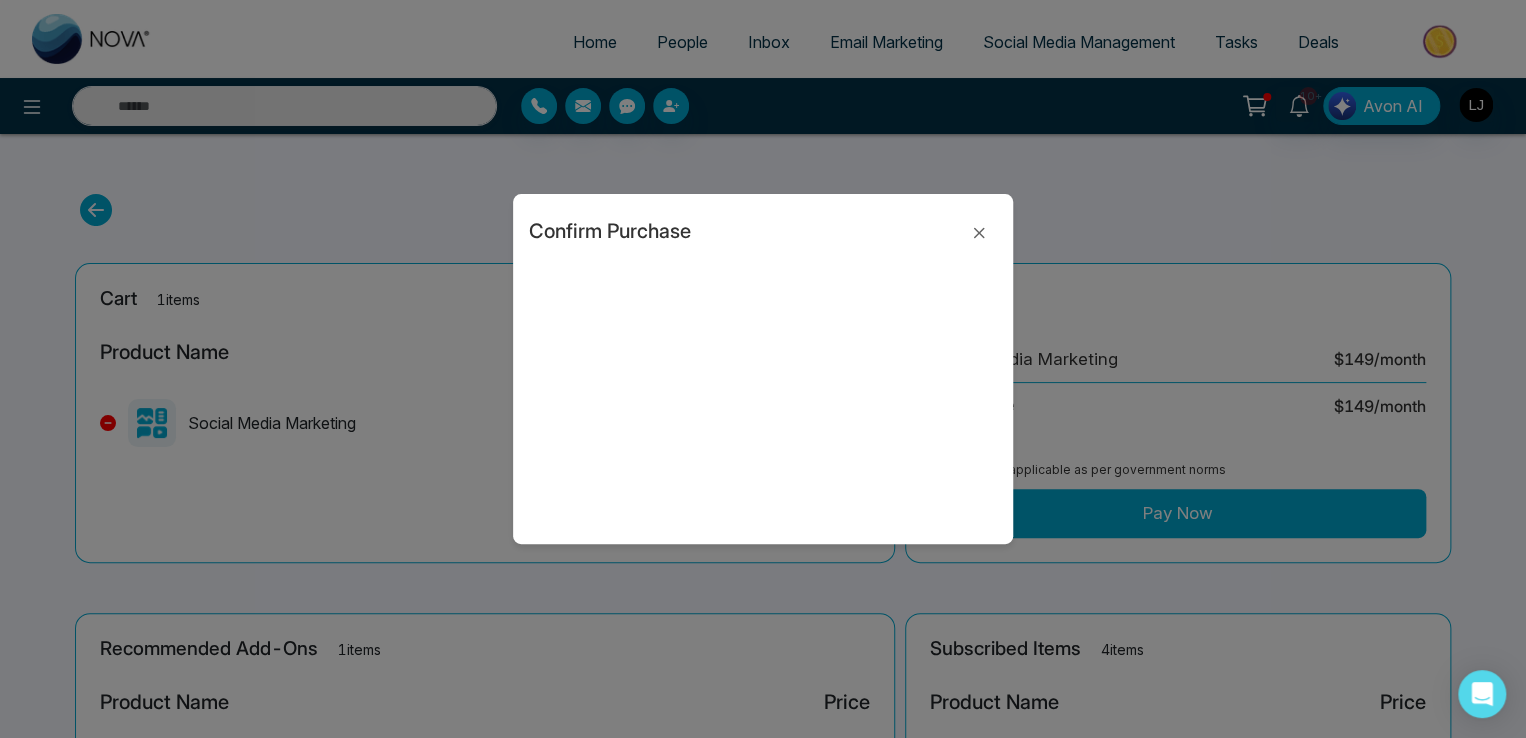 type on "*" 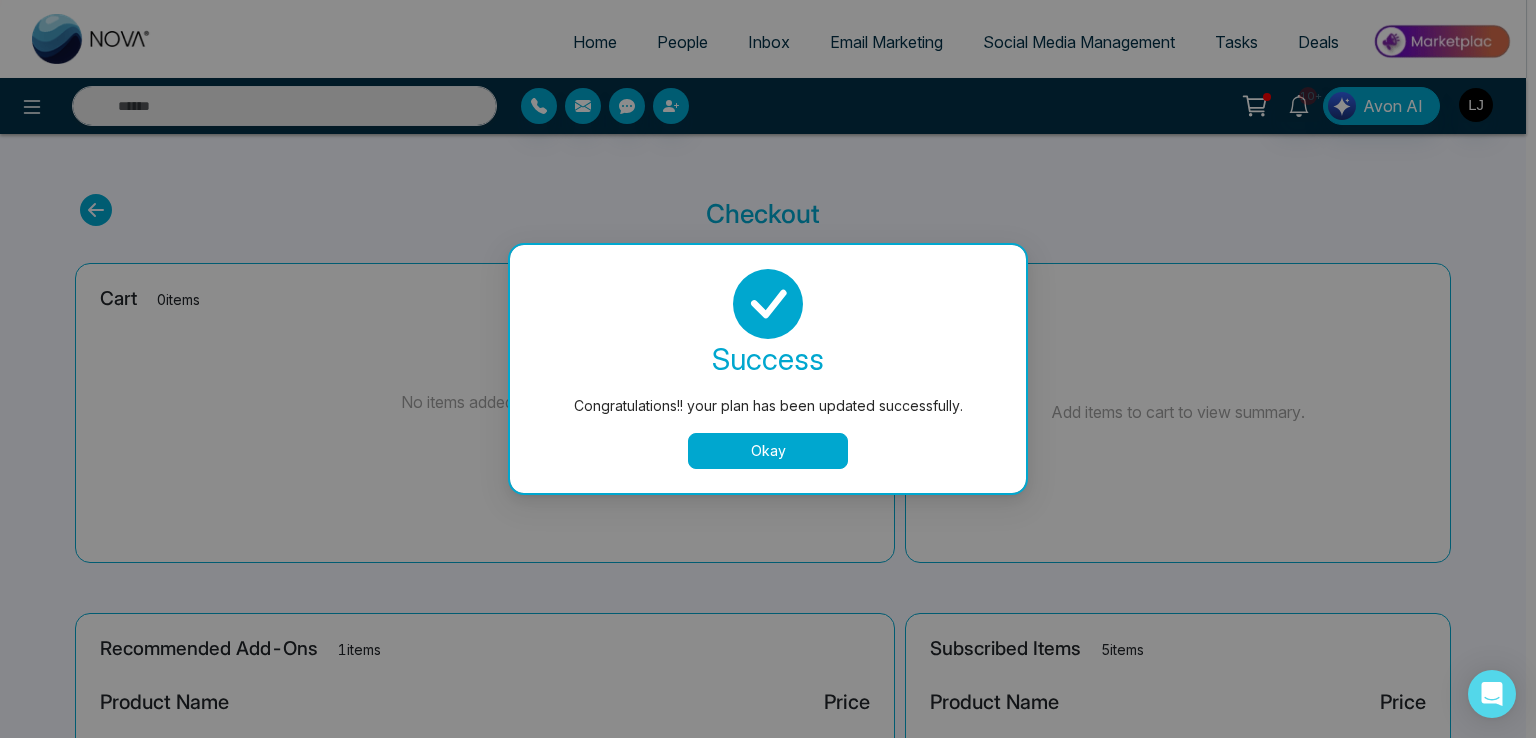 click on "Okay" at bounding box center [768, 451] 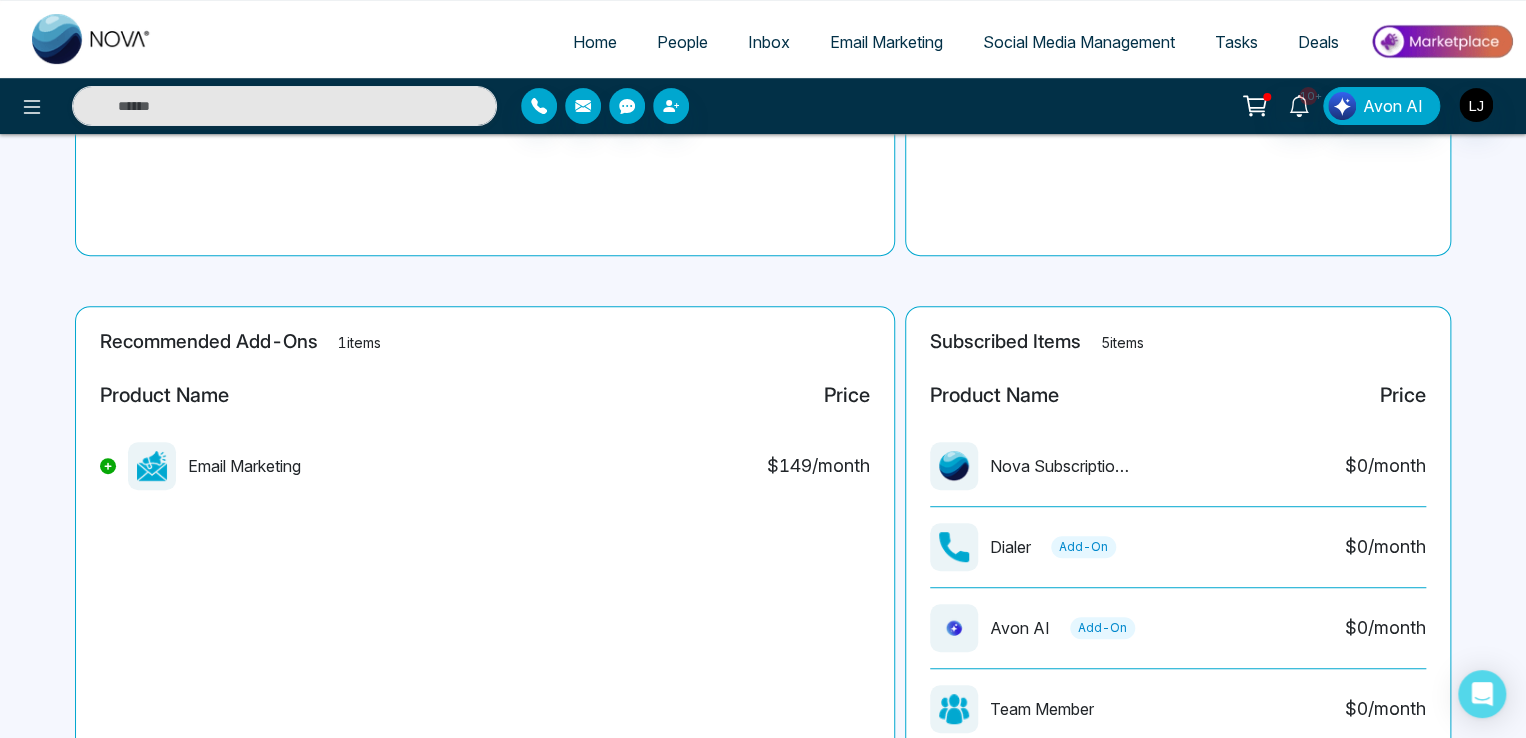scroll, scrollTop: 536, scrollLeft: 0, axis: vertical 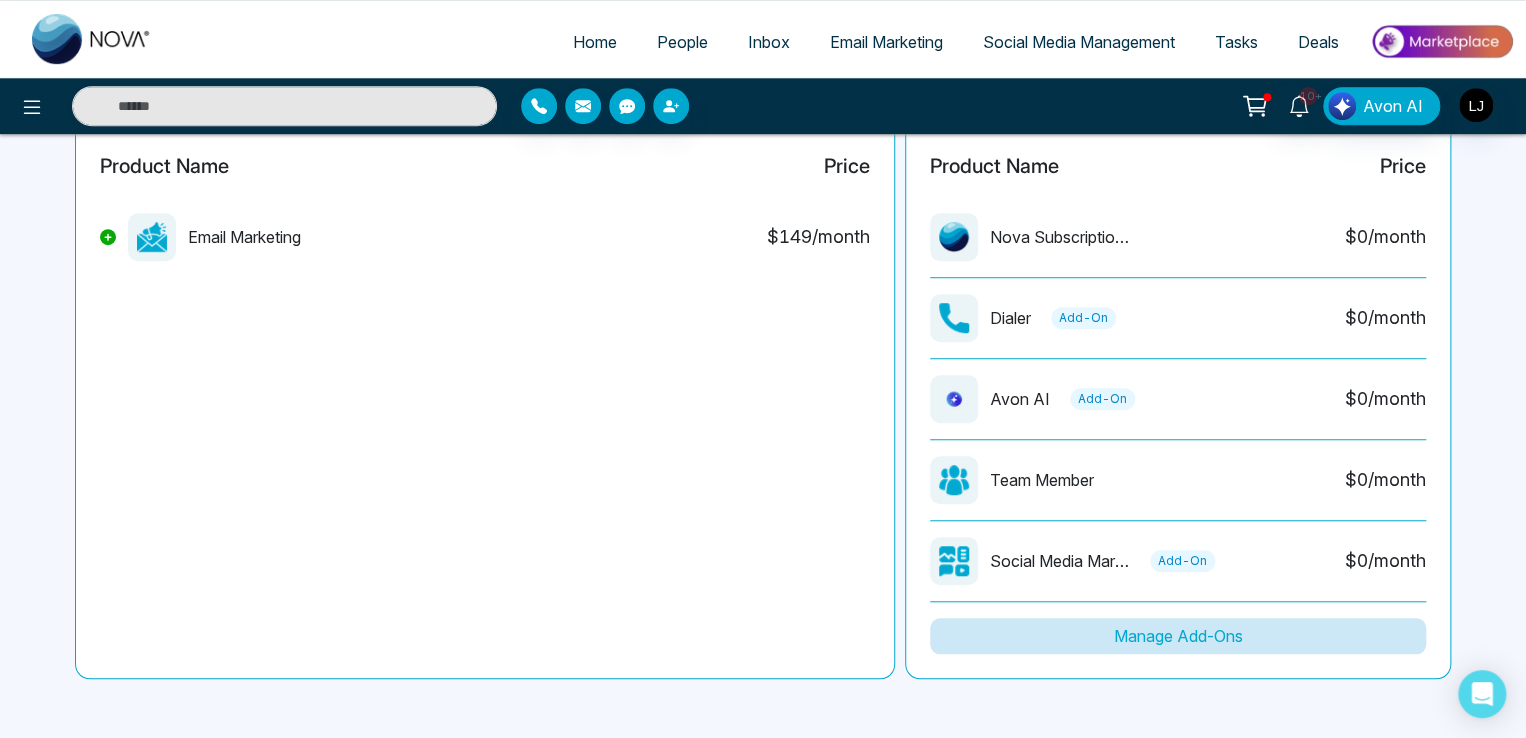 click on "Manage Add-Ons" at bounding box center [1178, 636] 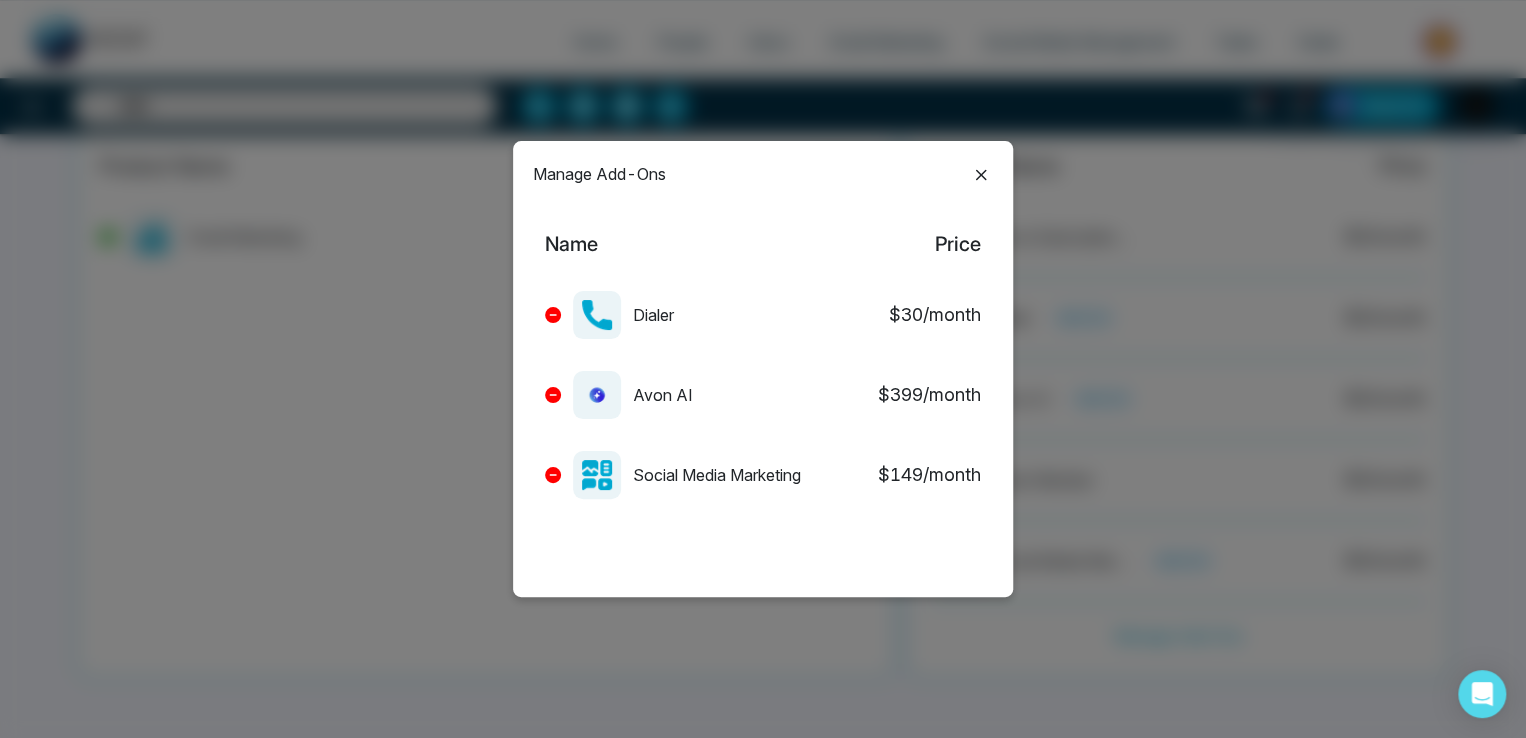 click at bounding box center [553, 315] 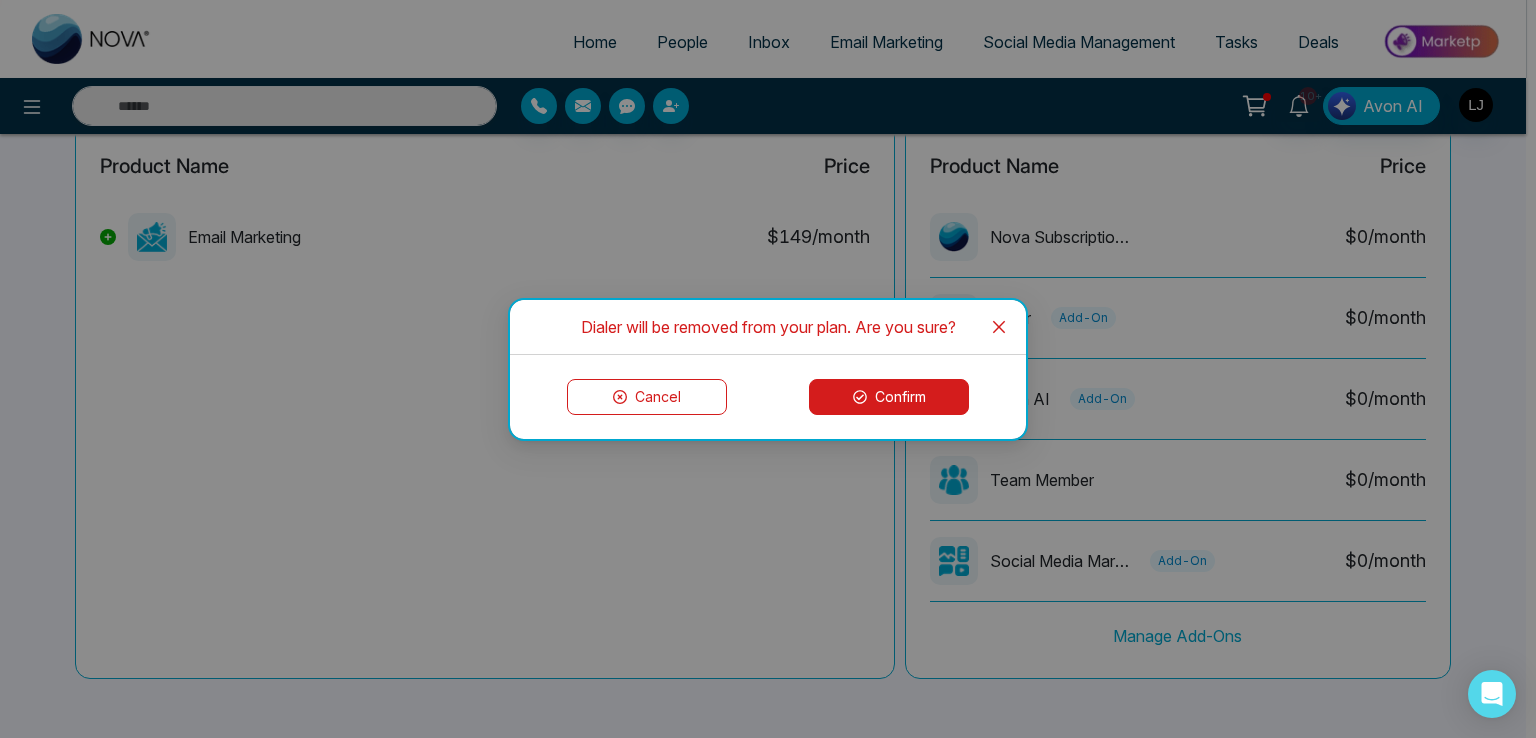 click on "Confirm" at bounding box center [889, 397] 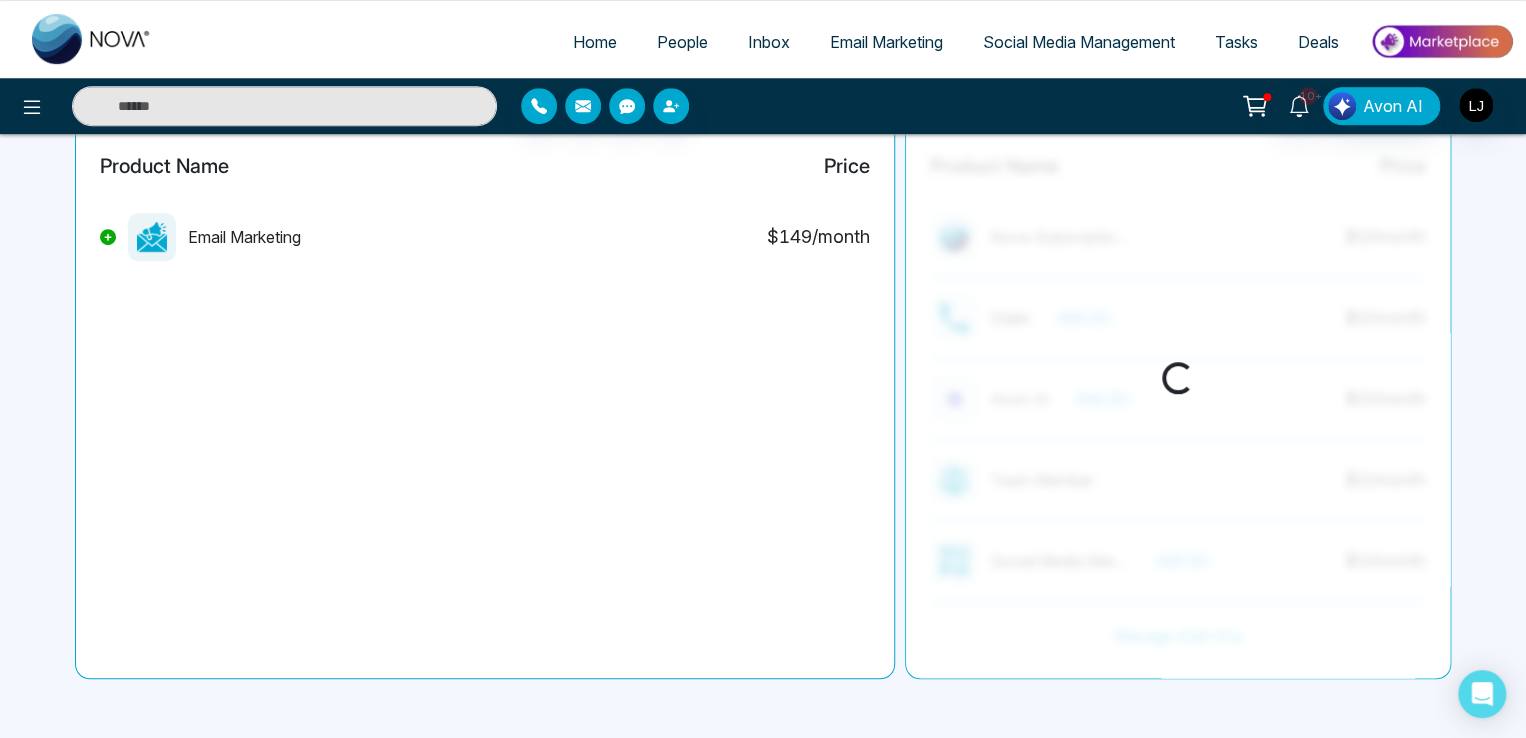 scroll, scrollTop: 455, scrollLeft: 0, axis: vertical 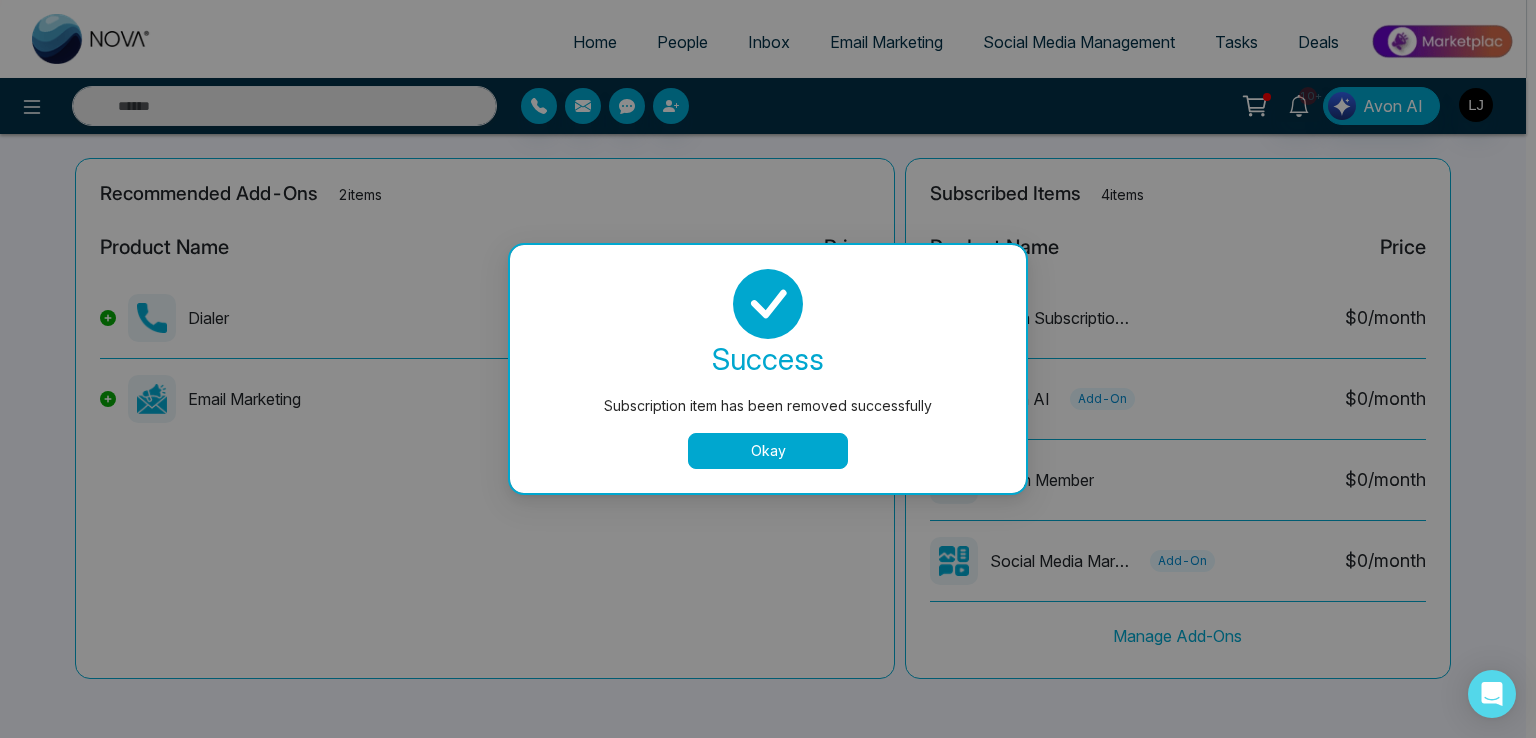 click on "Okay" at bounding box center (768, 451) 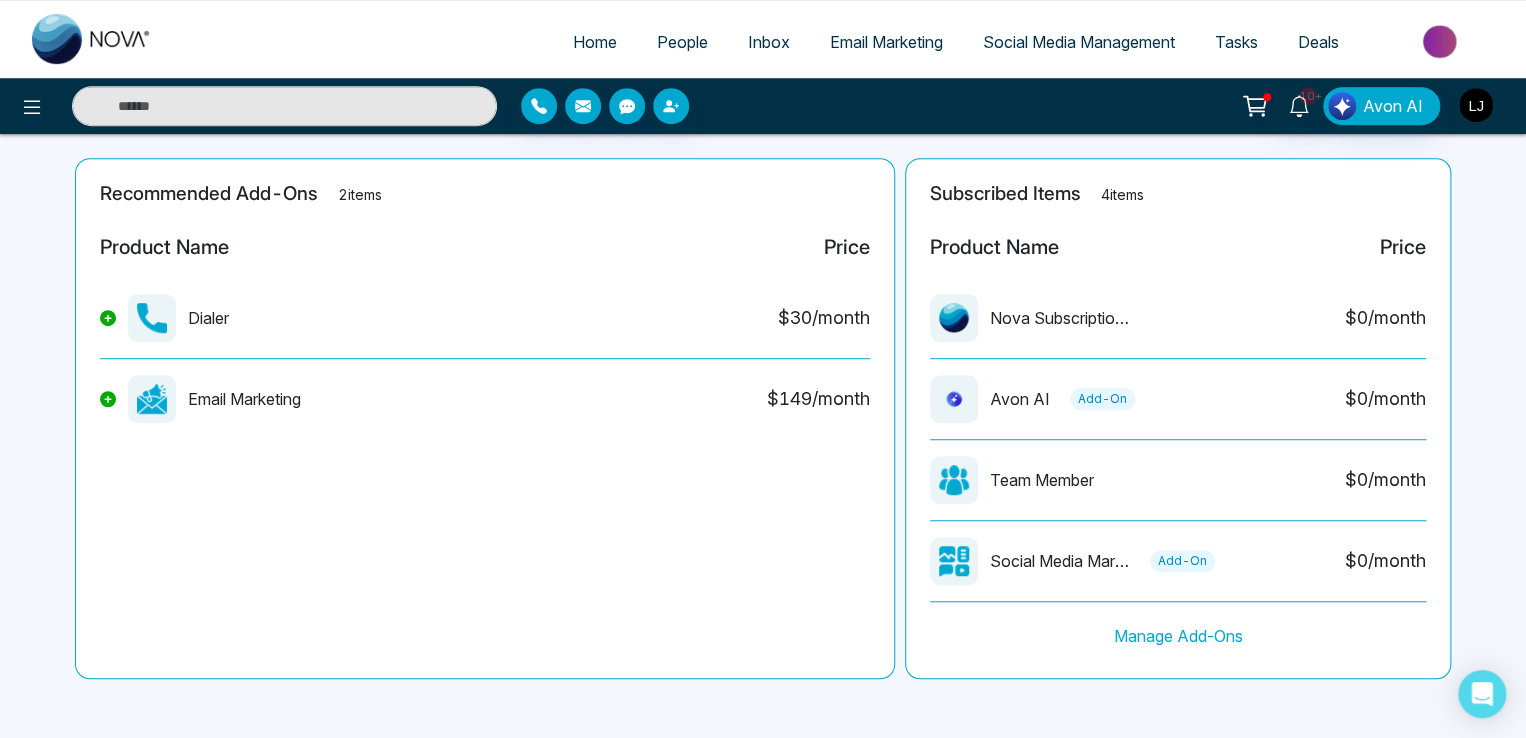 click at bounding box center [1476, 105] 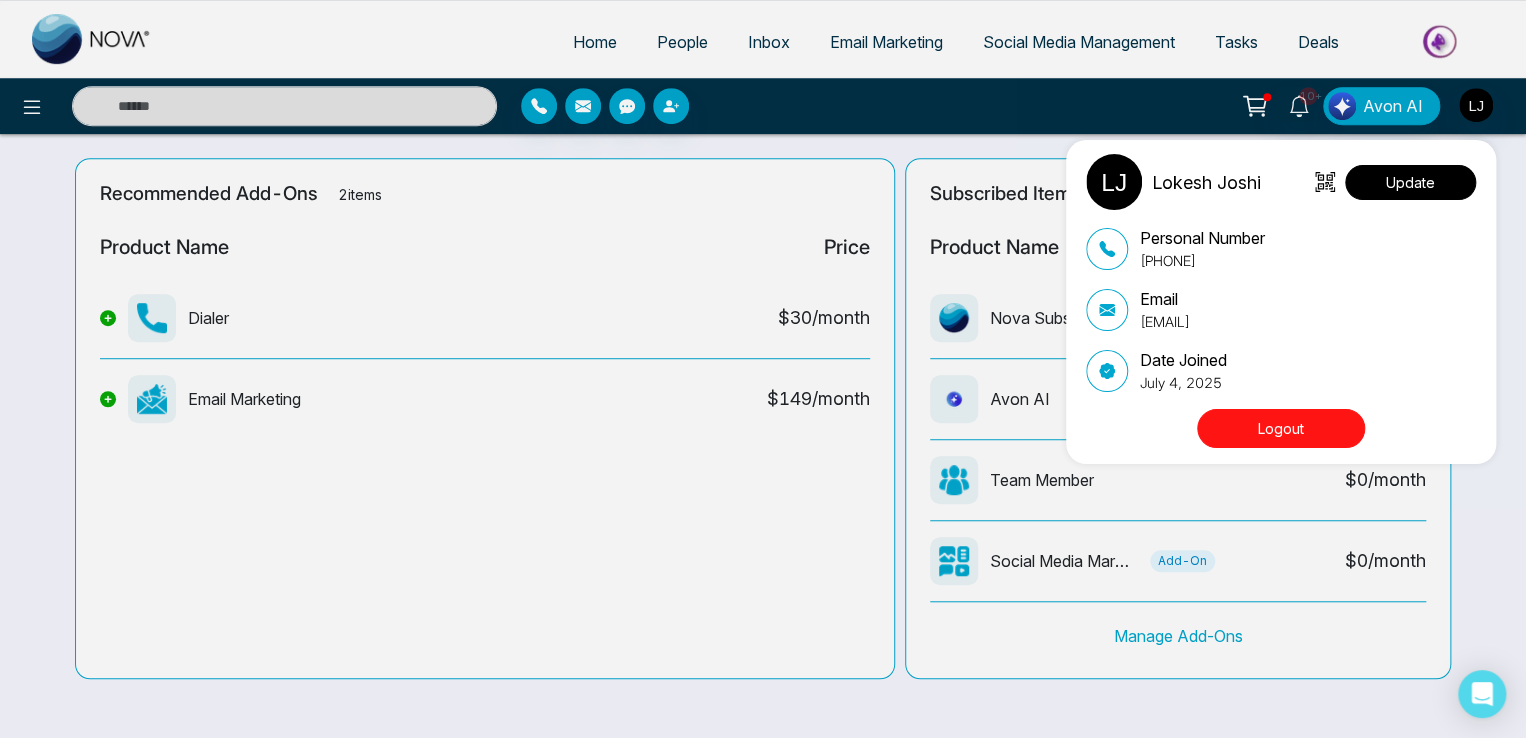 click on "Update" at bounding box center (1410, 182) 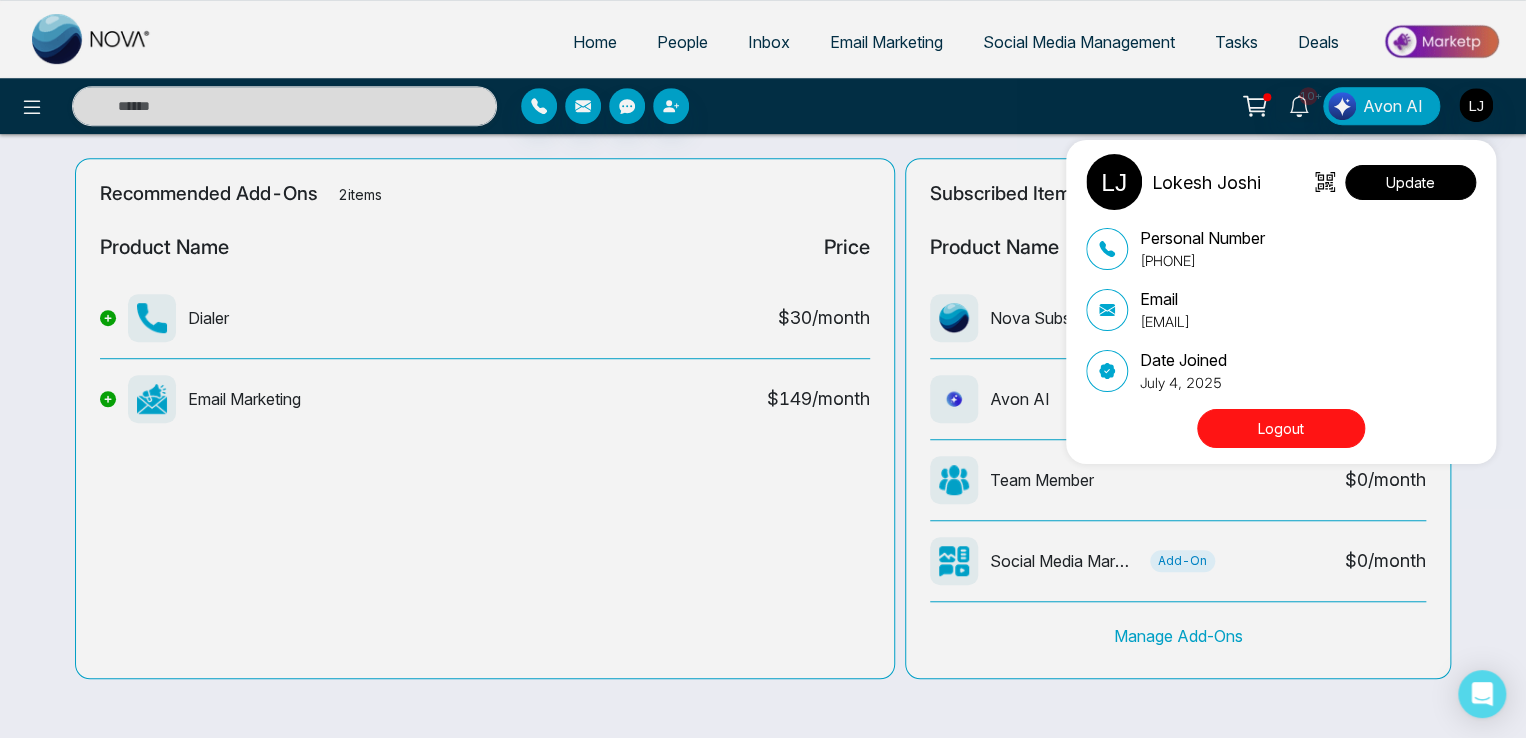 select 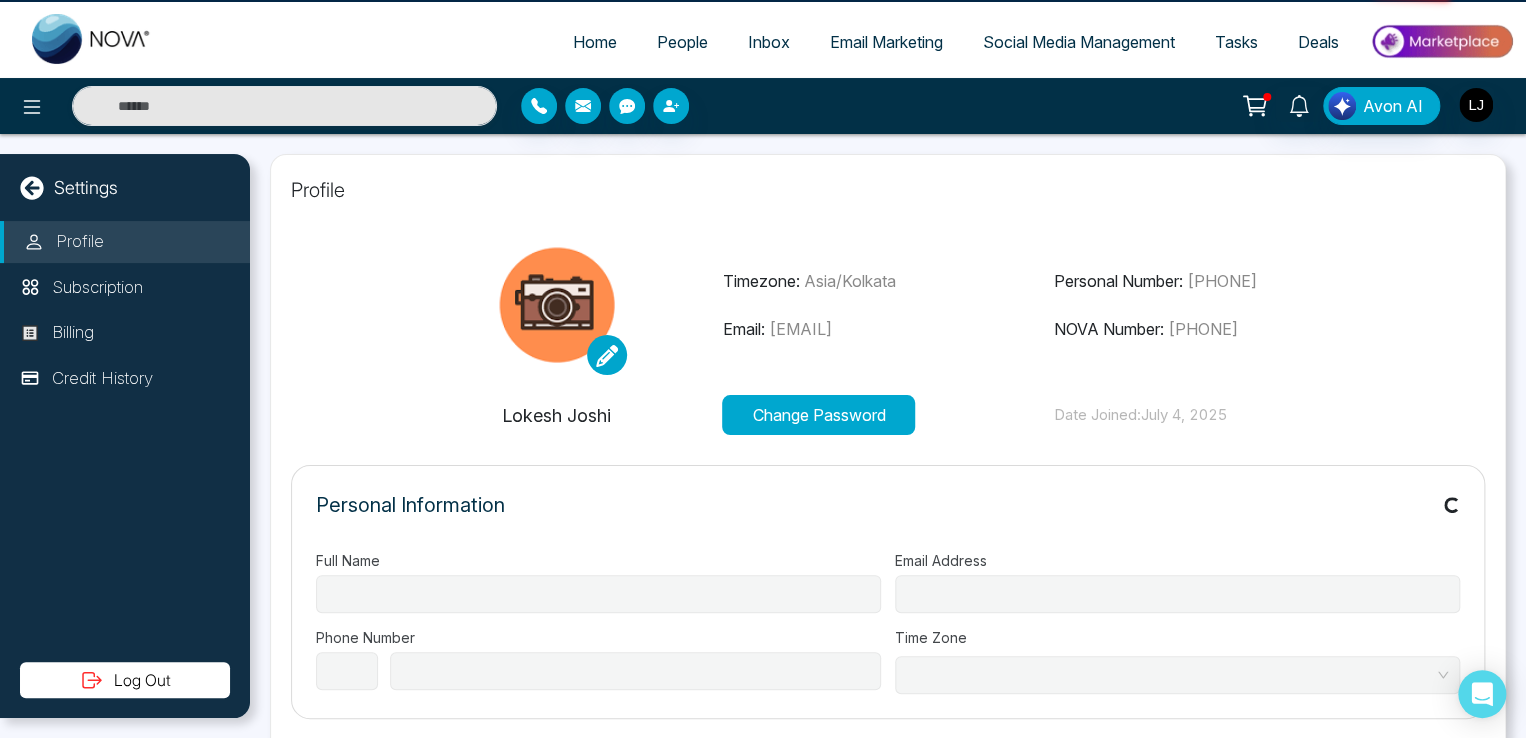 scroll, scrollTop: 0, scrollLeft: 0, axis: both 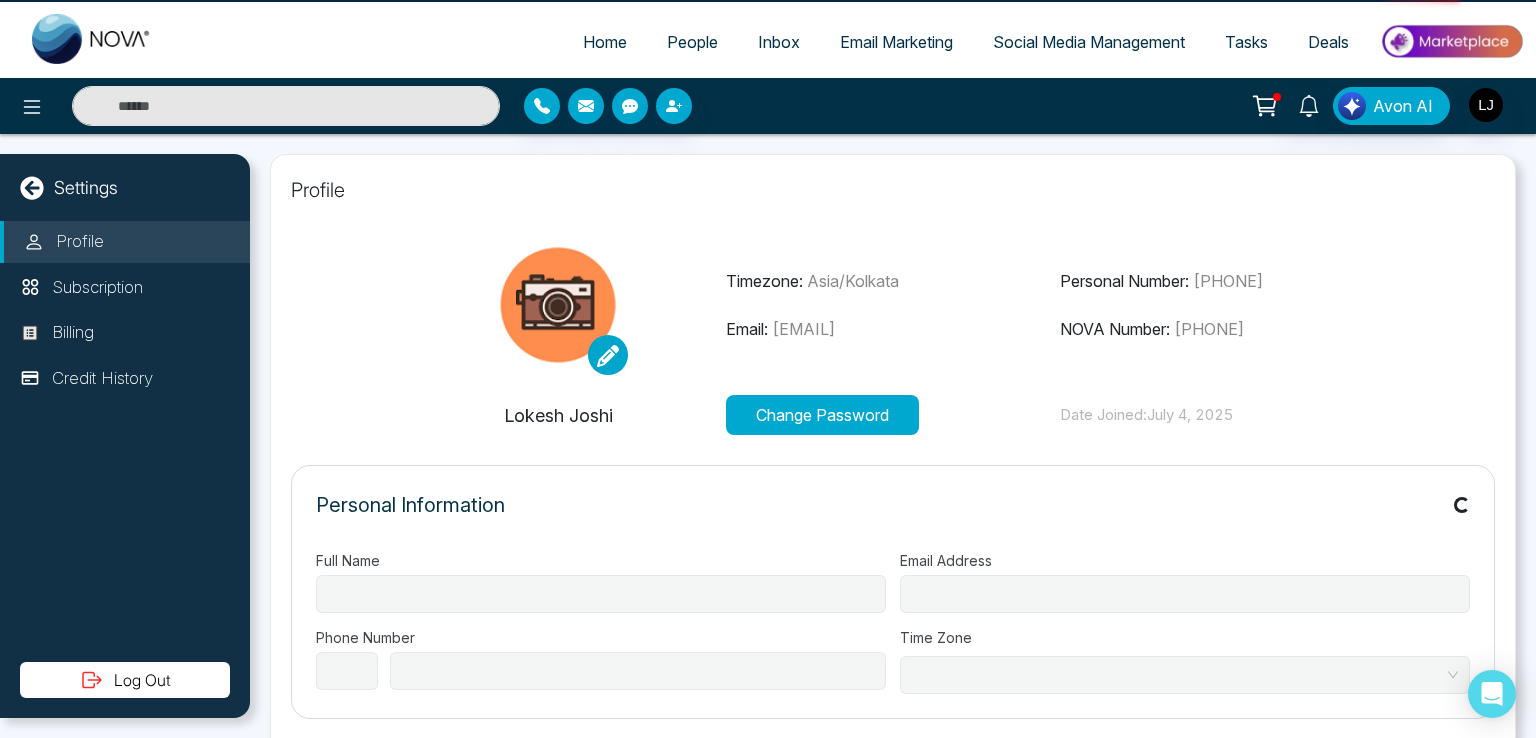 type on "**********" 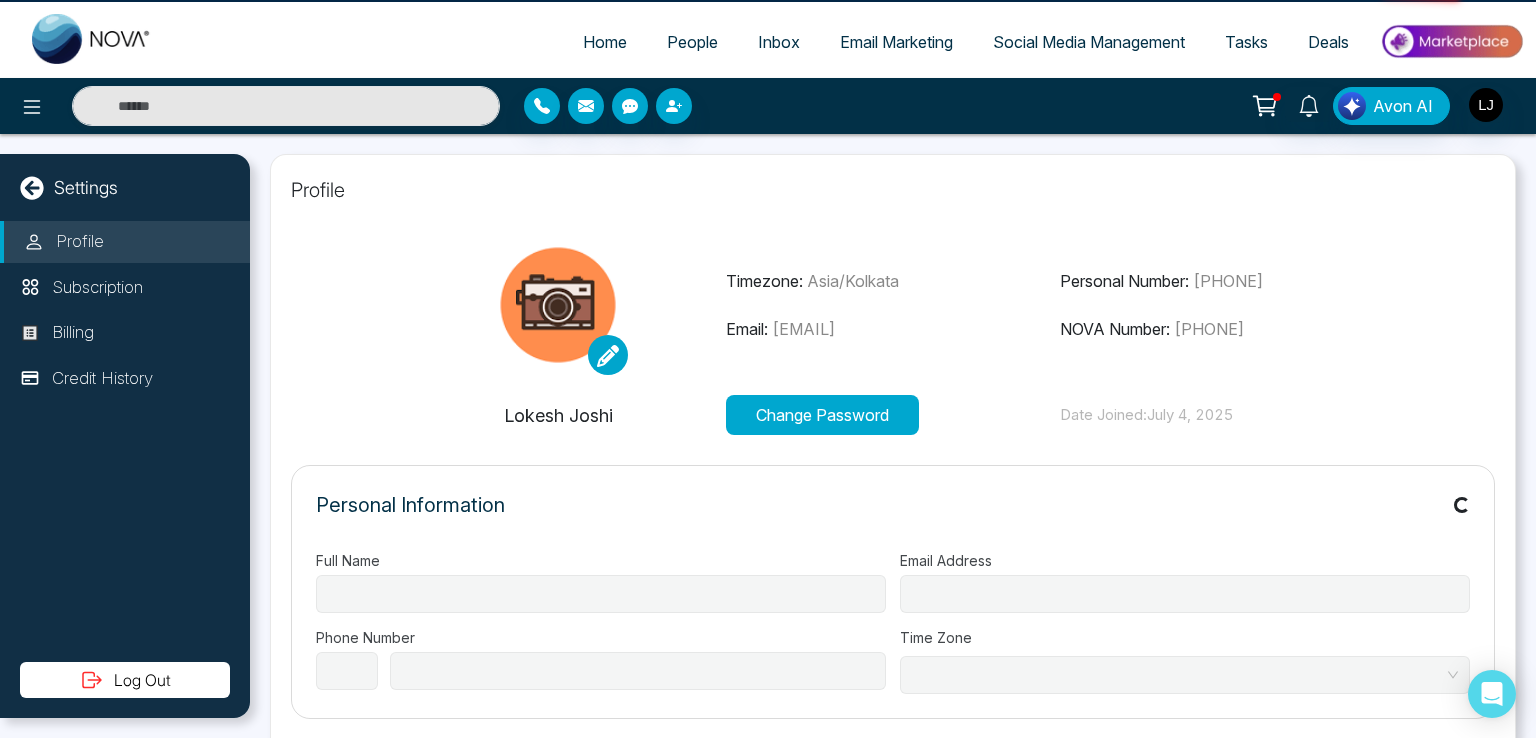 type on "**********" 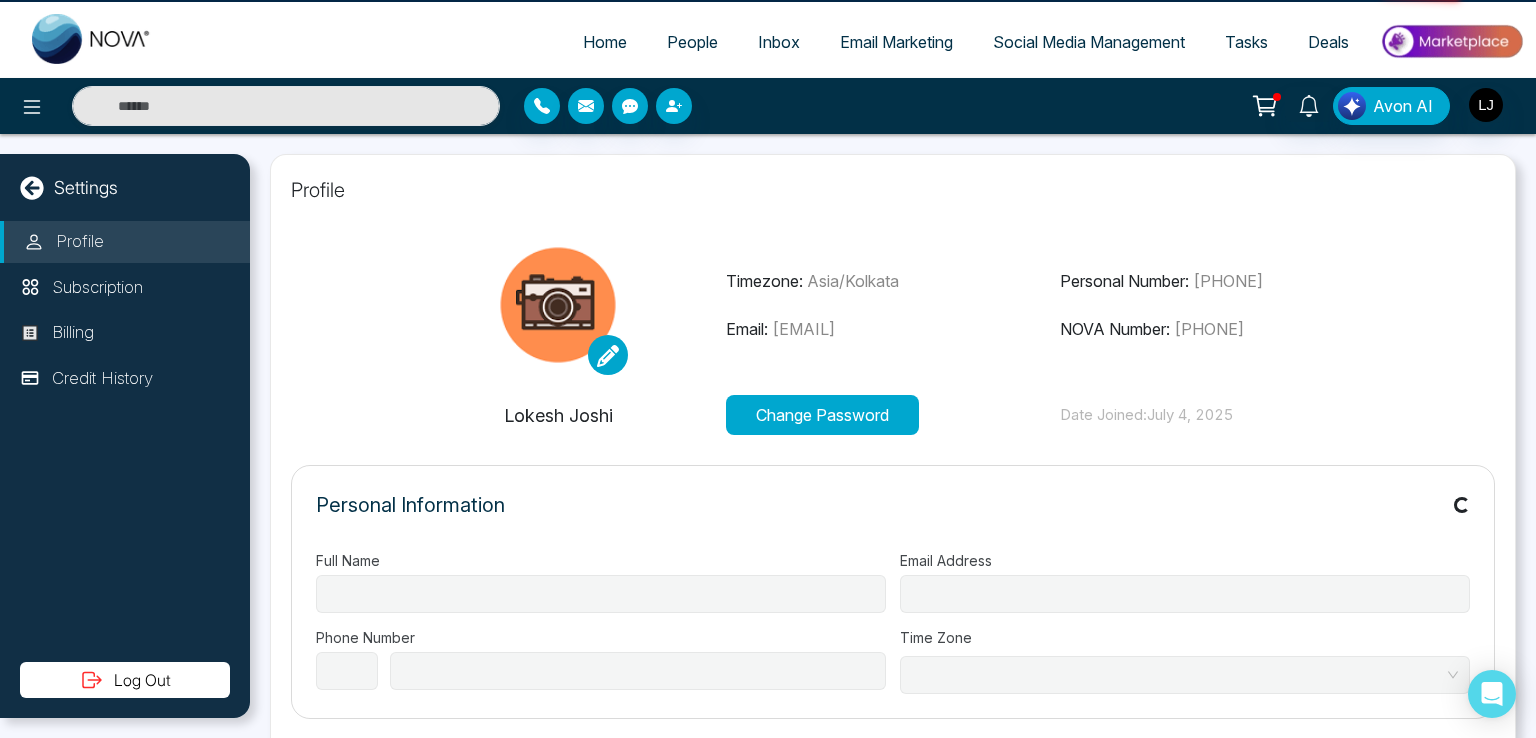 type on "**********" 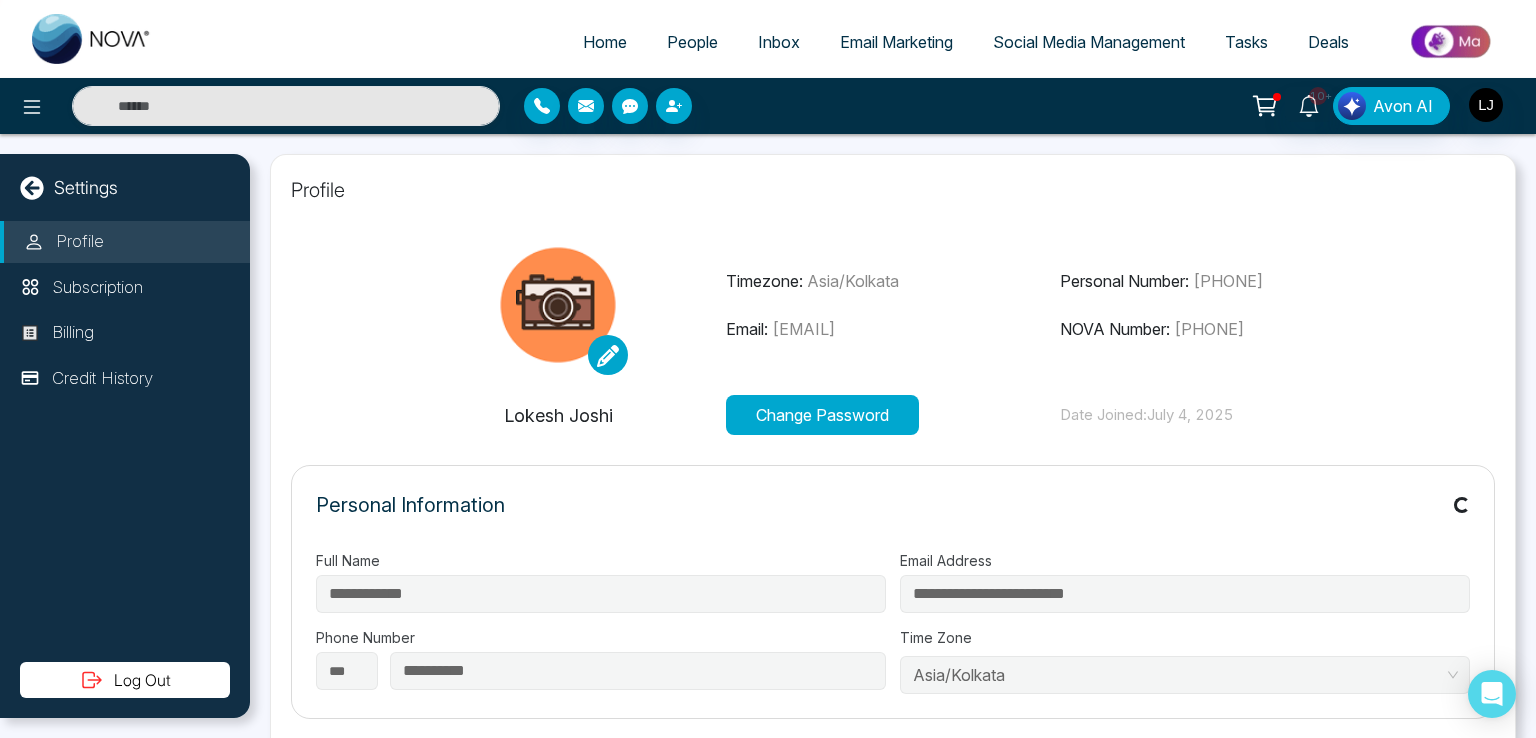 type on "**********" 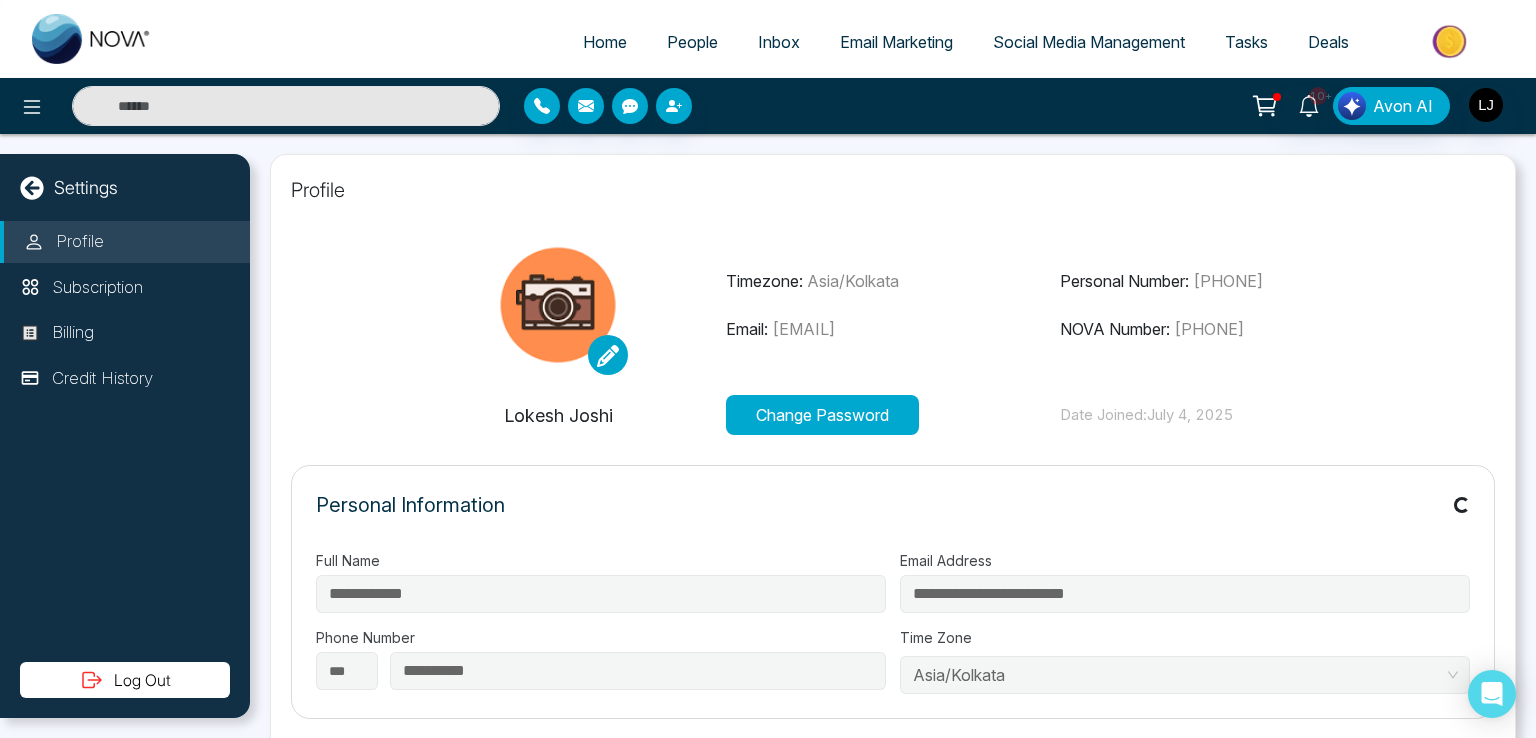 type on "**********" 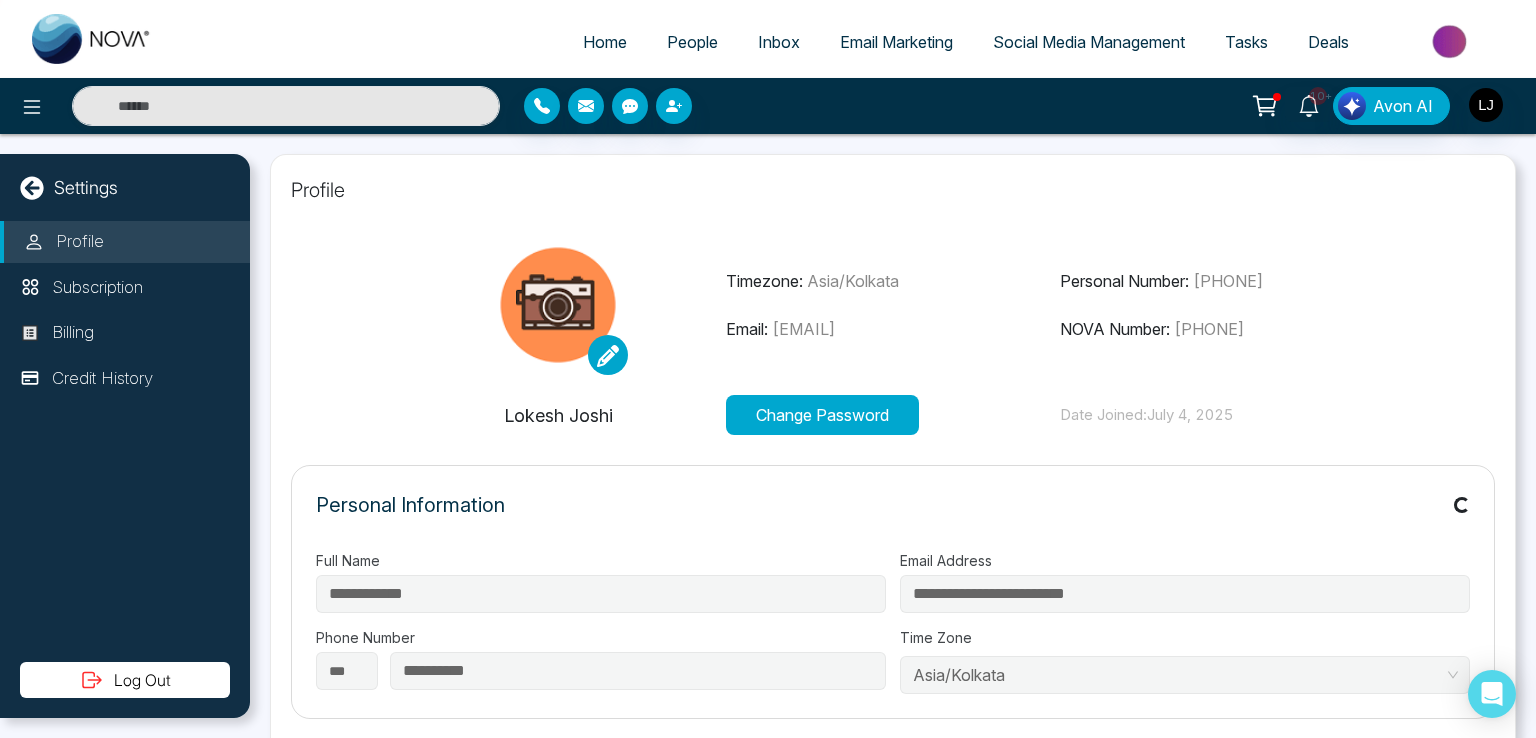 type on "**********" 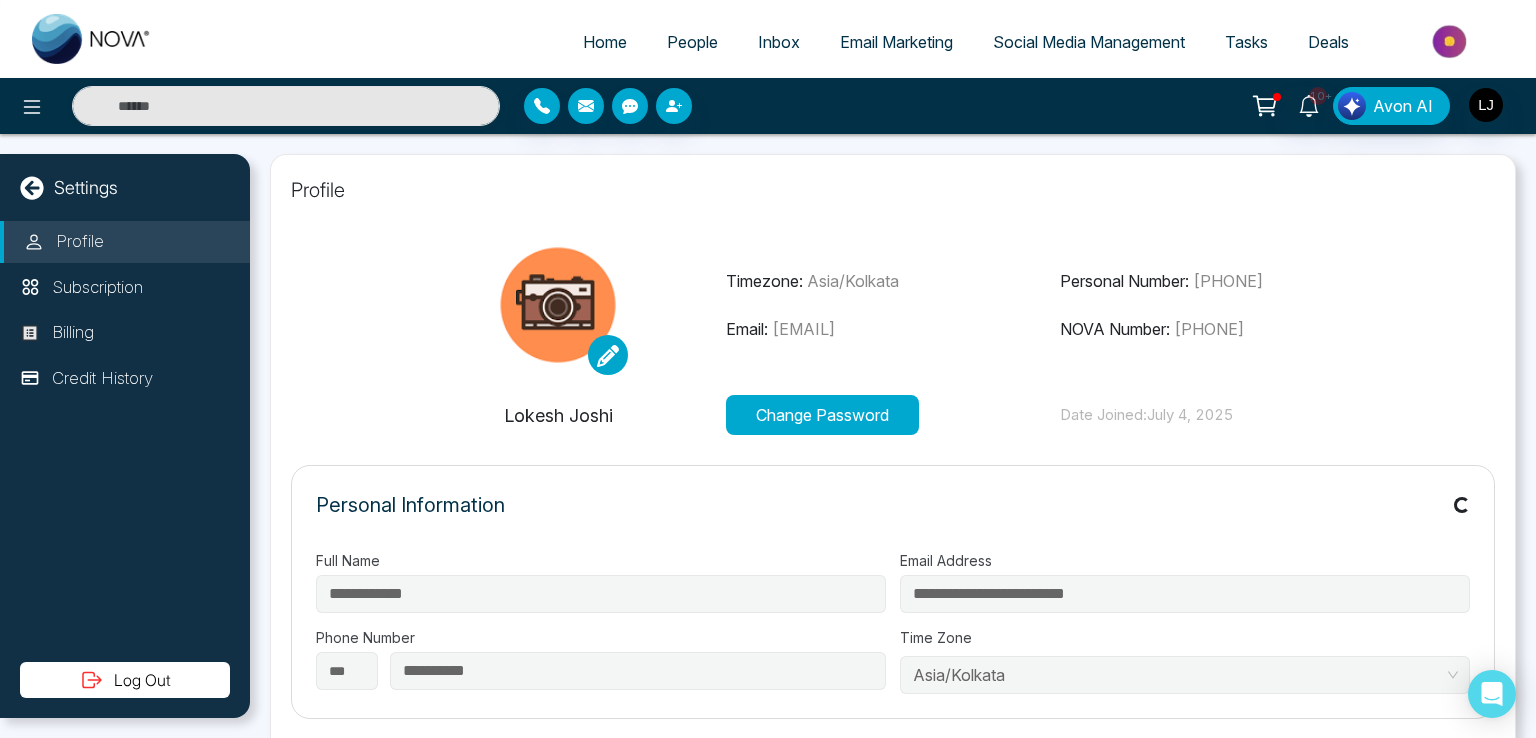 type on "**********" 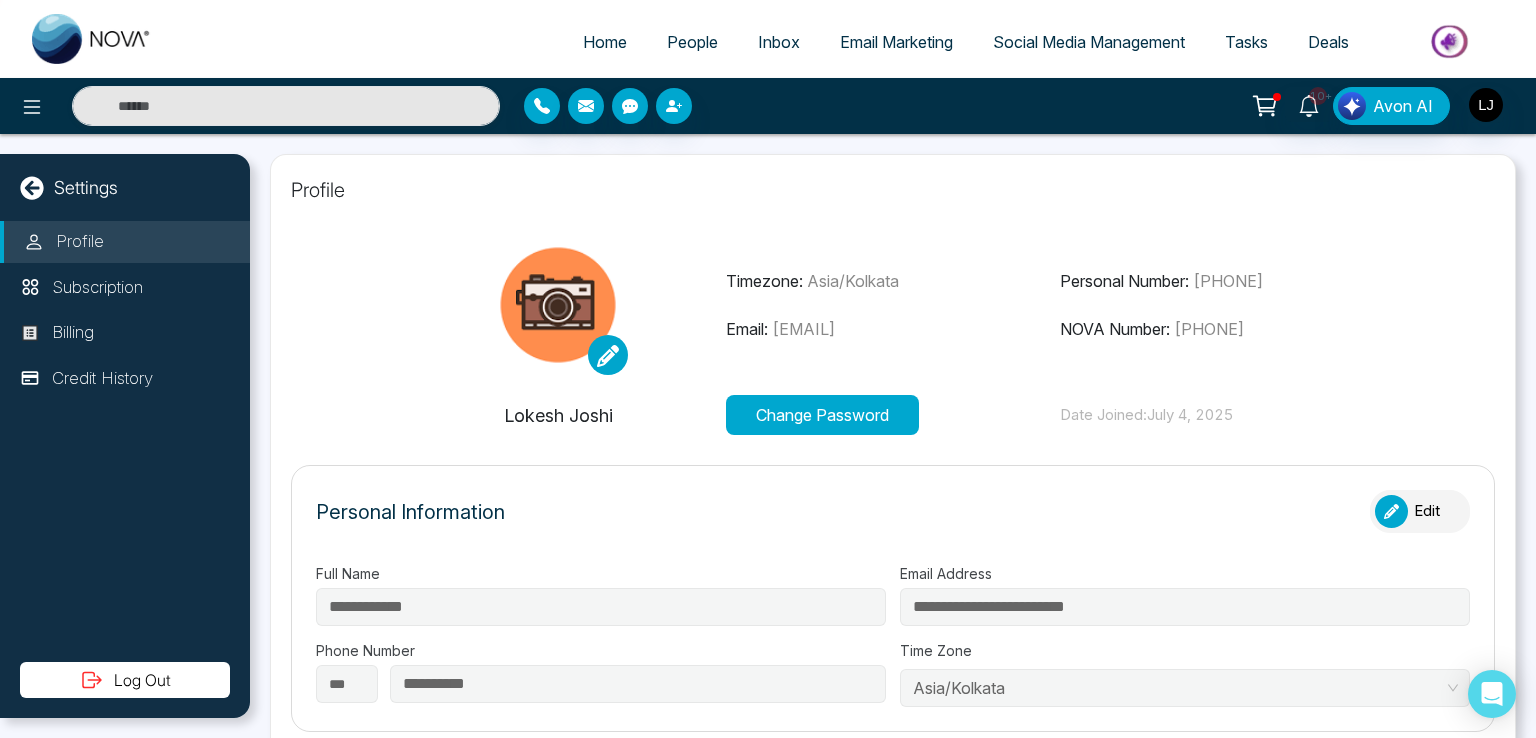 click on "Social Media Management" at bounding box center (1089, 42) 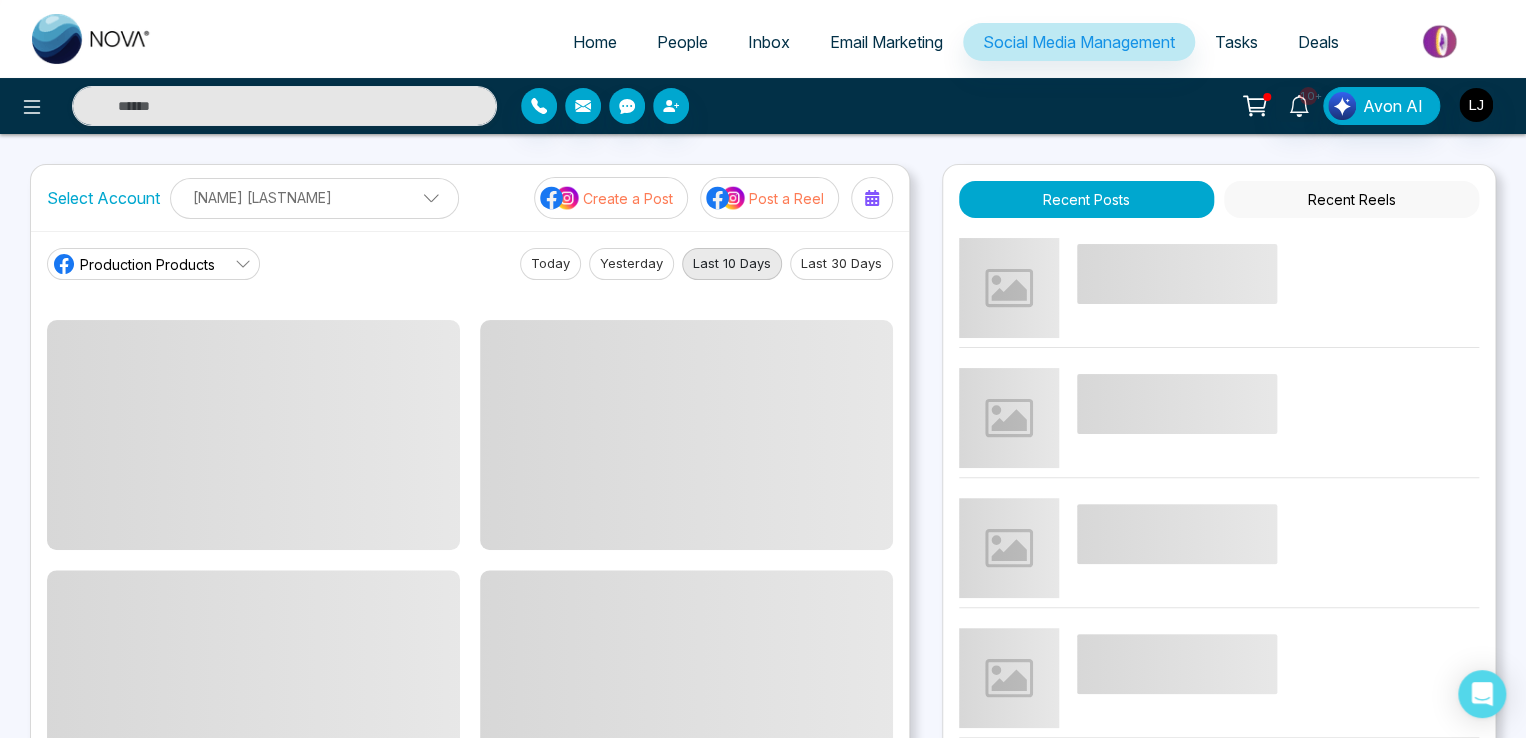 click on "Post a Reel" at bounding box center (786, 198) 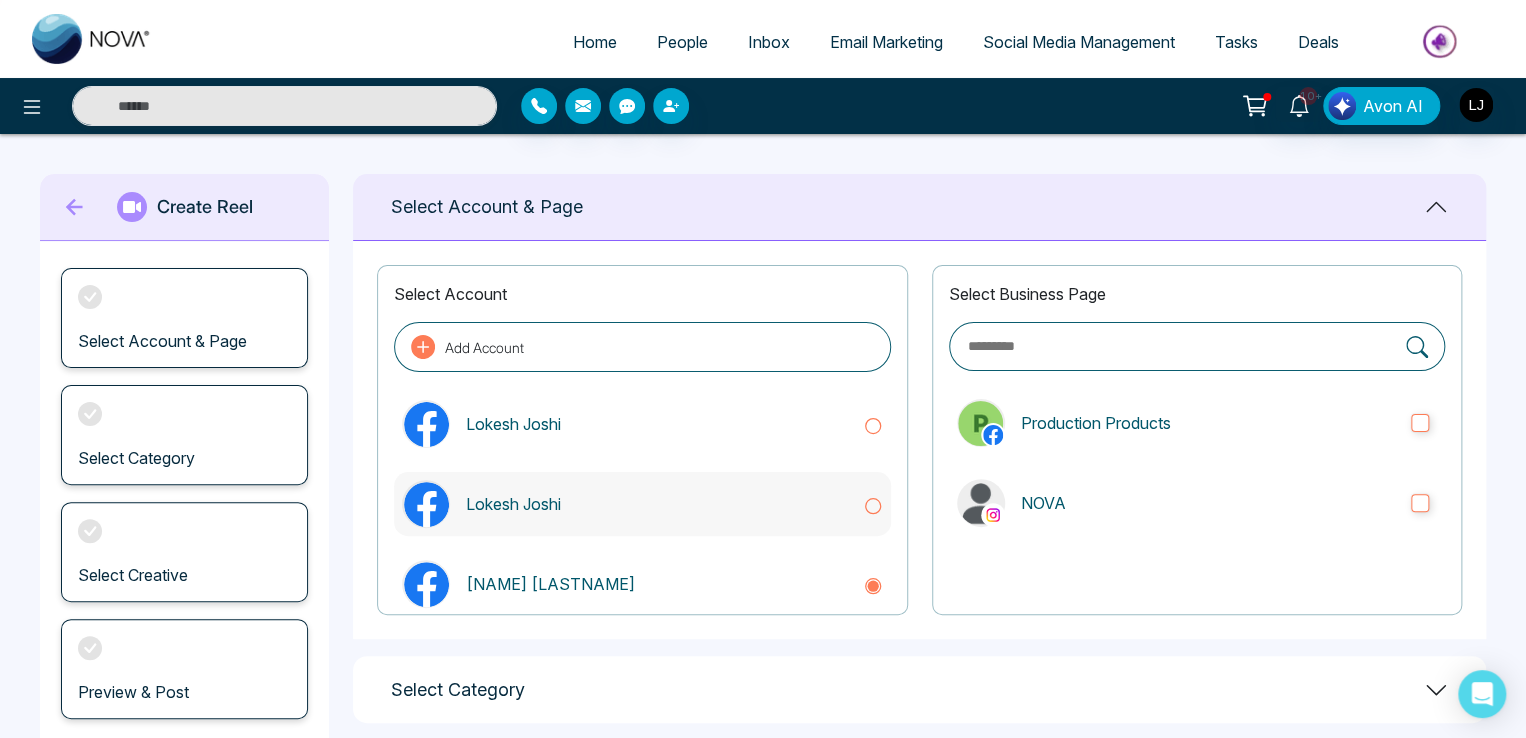 click on "Lokesh Joshi" at bounding box center (656, 504) 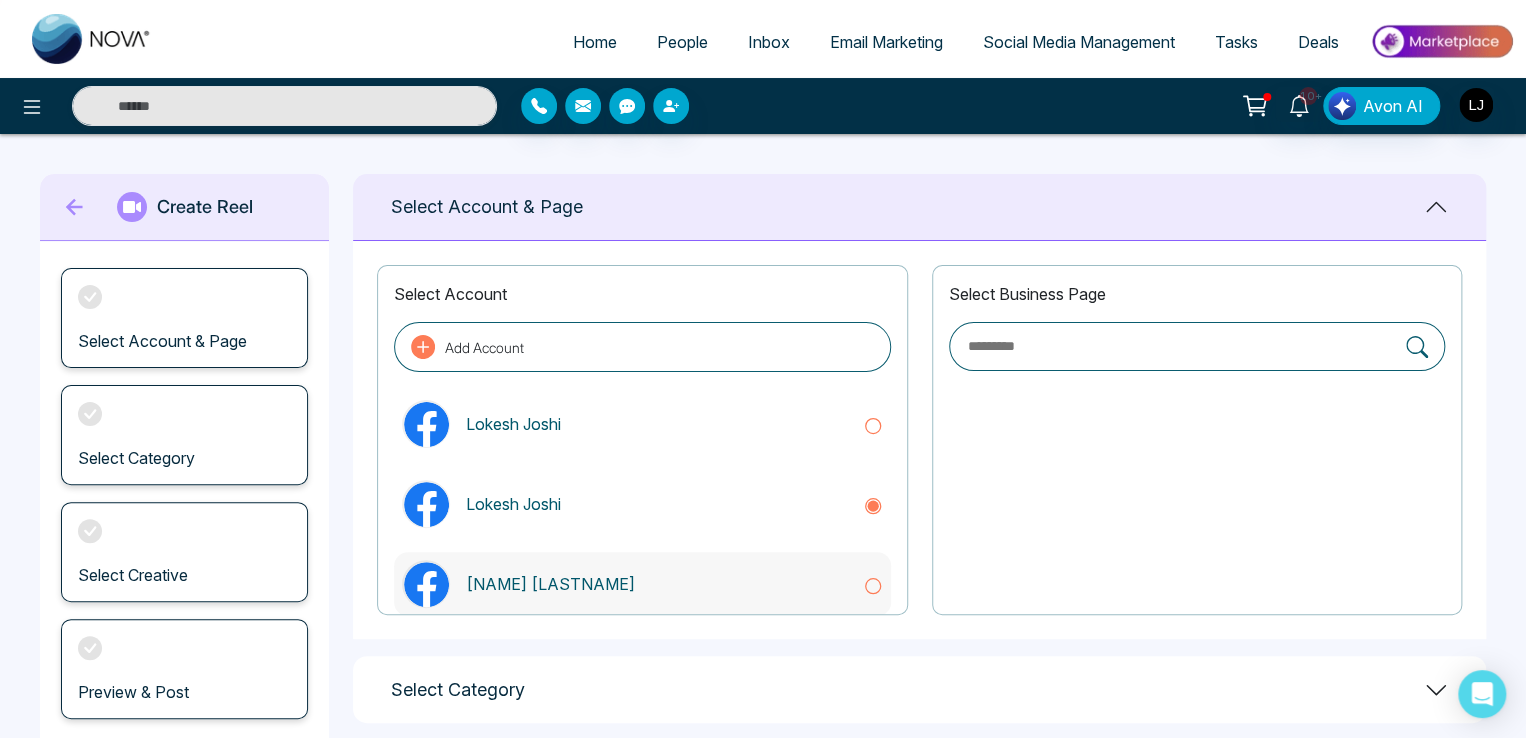 click on "[FIRST] [LAST]" at bounding box center (656, 584) 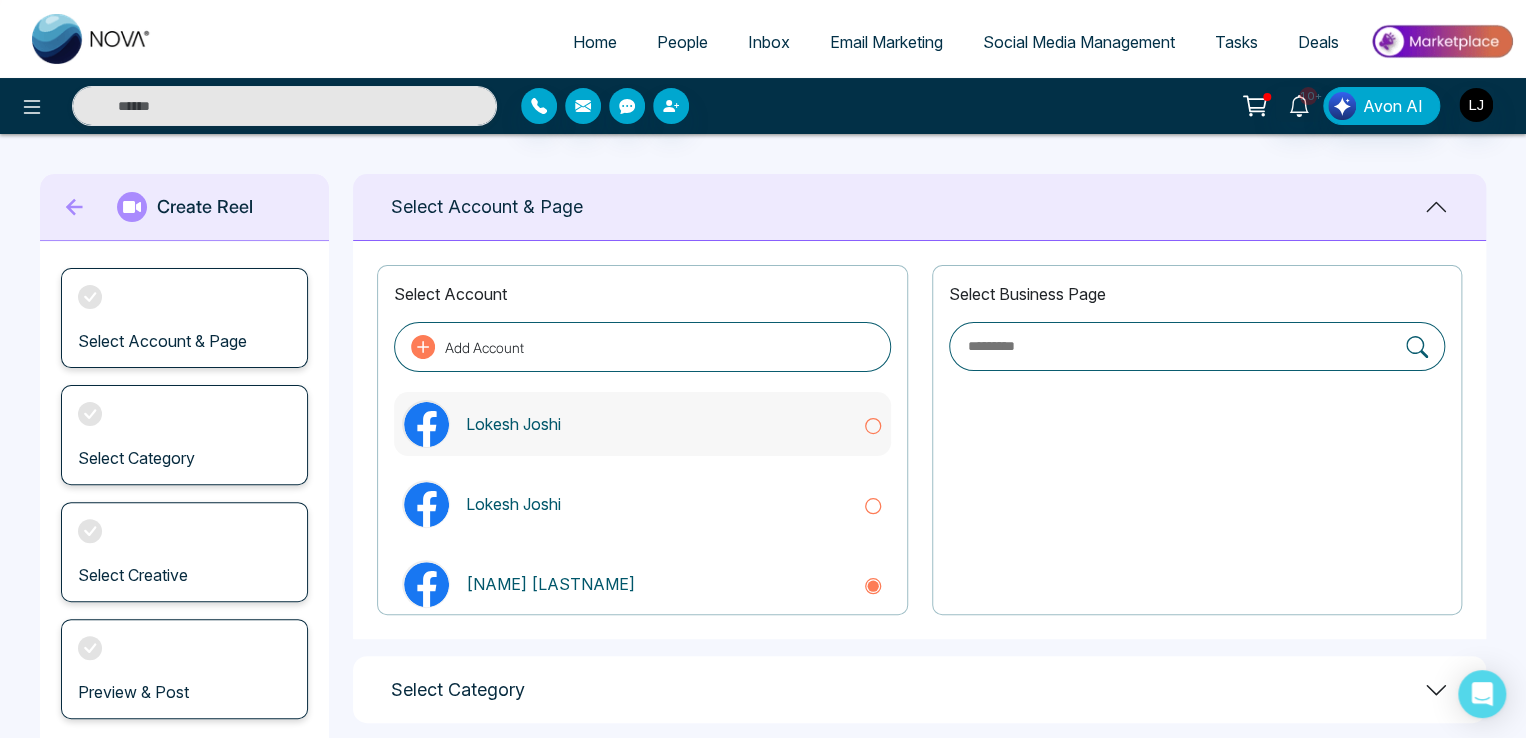 click on "Lokesh Joshi" at bounding box center [642, 424] 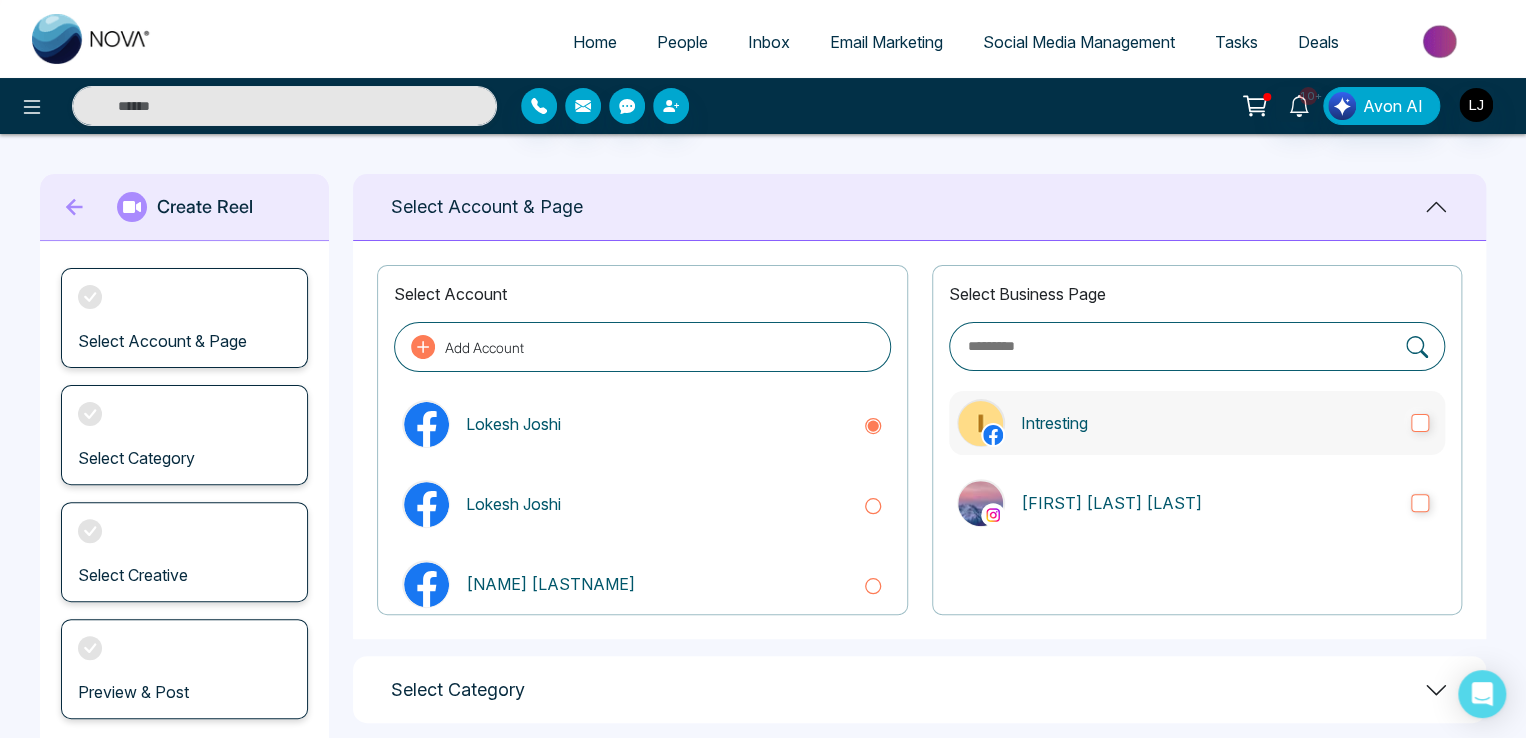 click on "Intresting" at bounding box center [1208, 423] 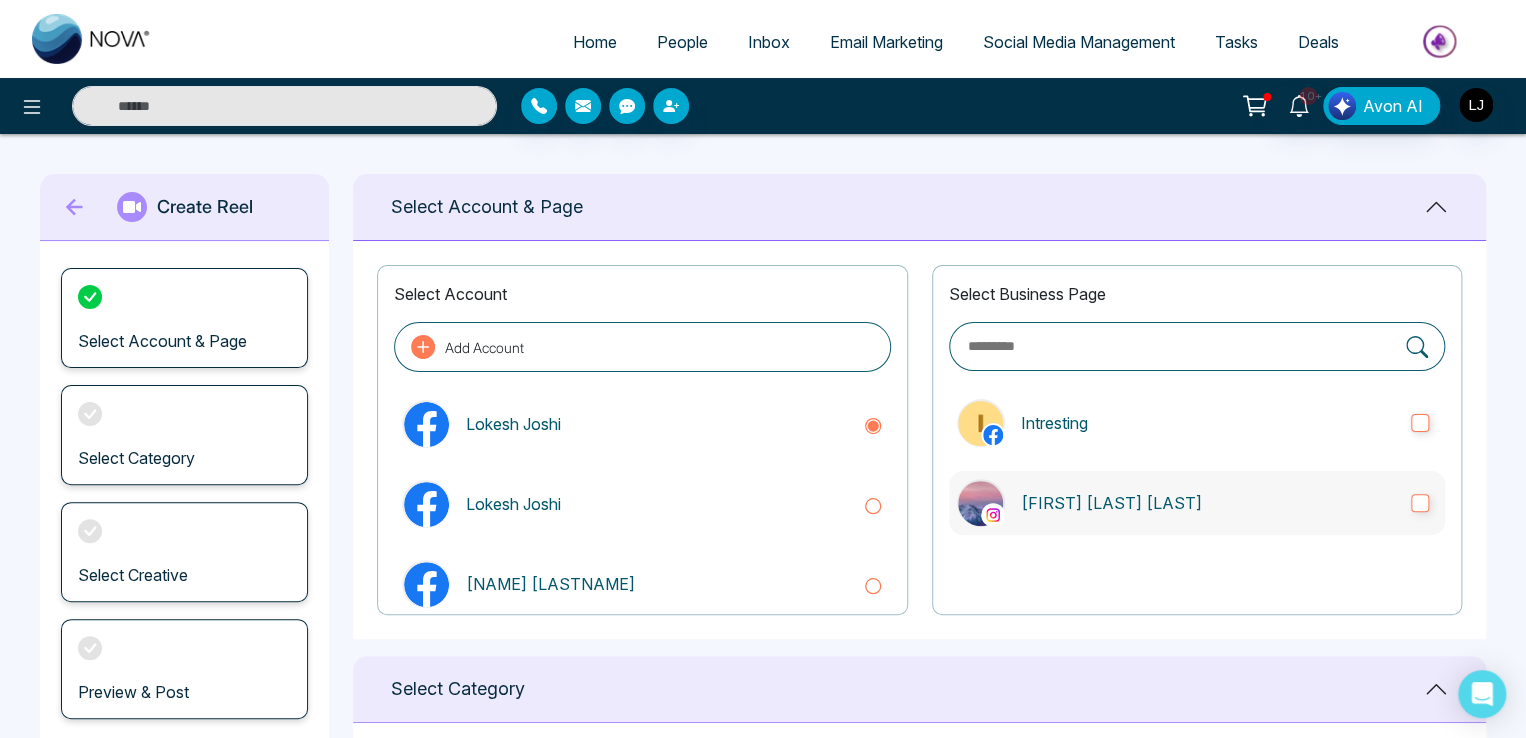 click on "[FIRST] [LAST]" at bounding box center (1197, 503) 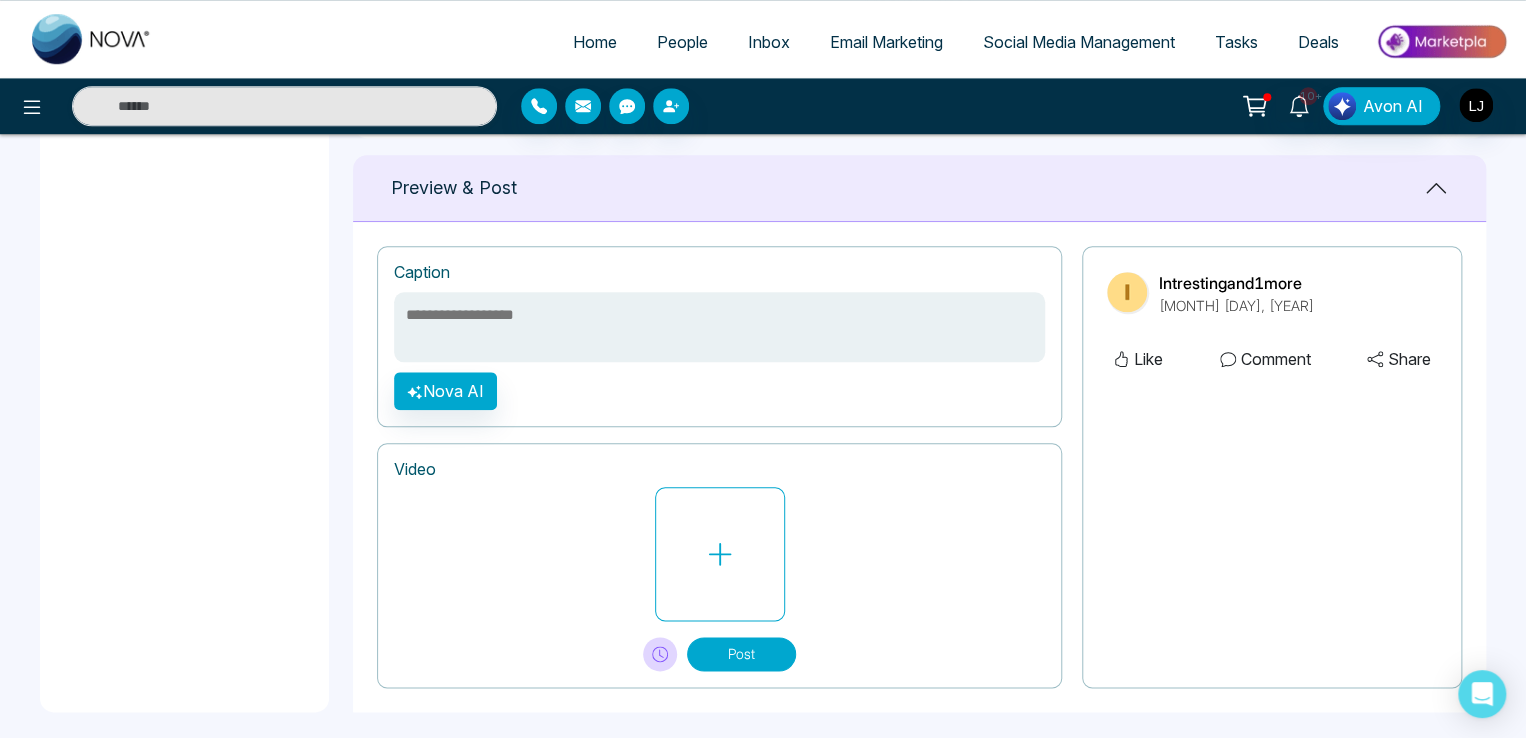 scroll, scrollTop: 878, scrollLeft: 0, axis: vertical 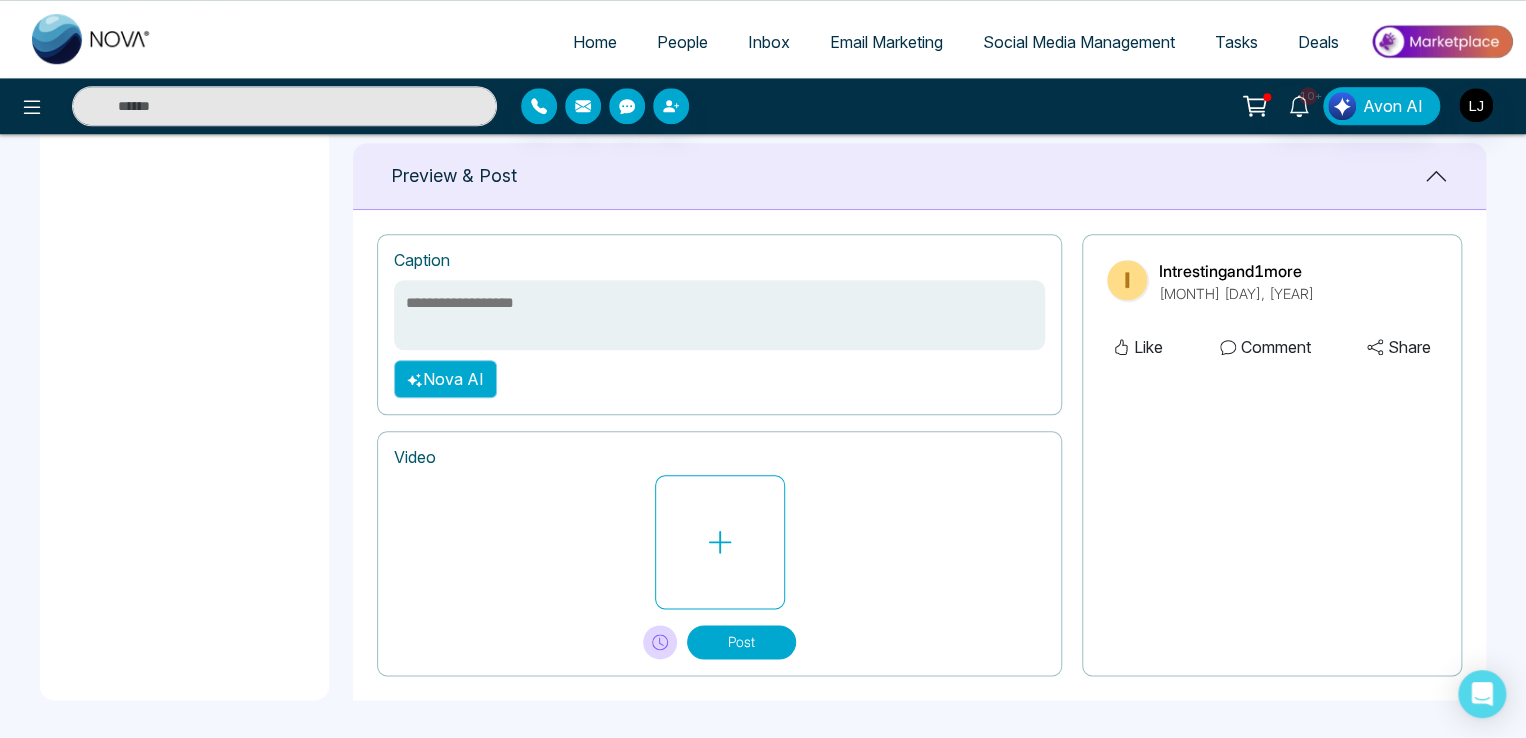 click on "Nova AI" at bounding box center [445, 379] 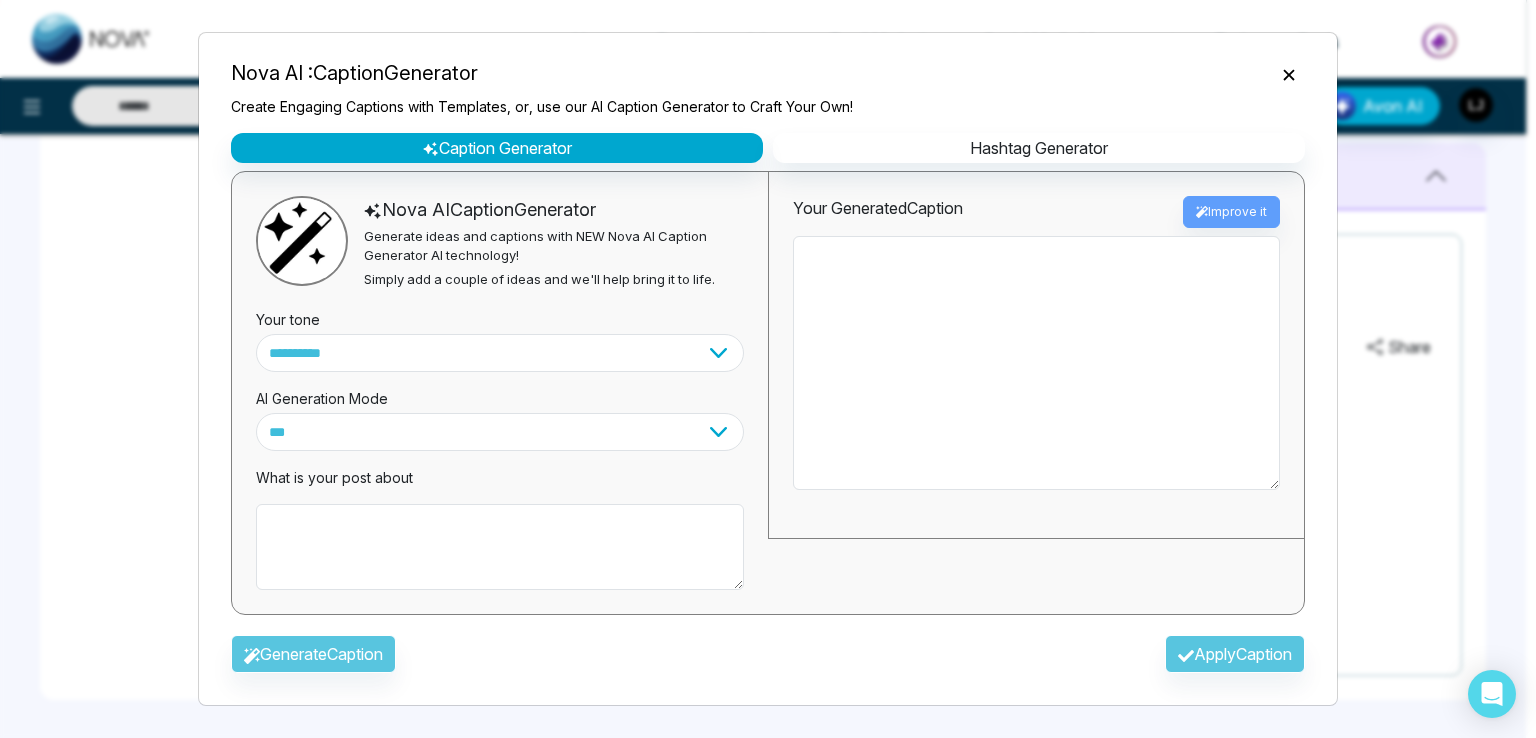 click 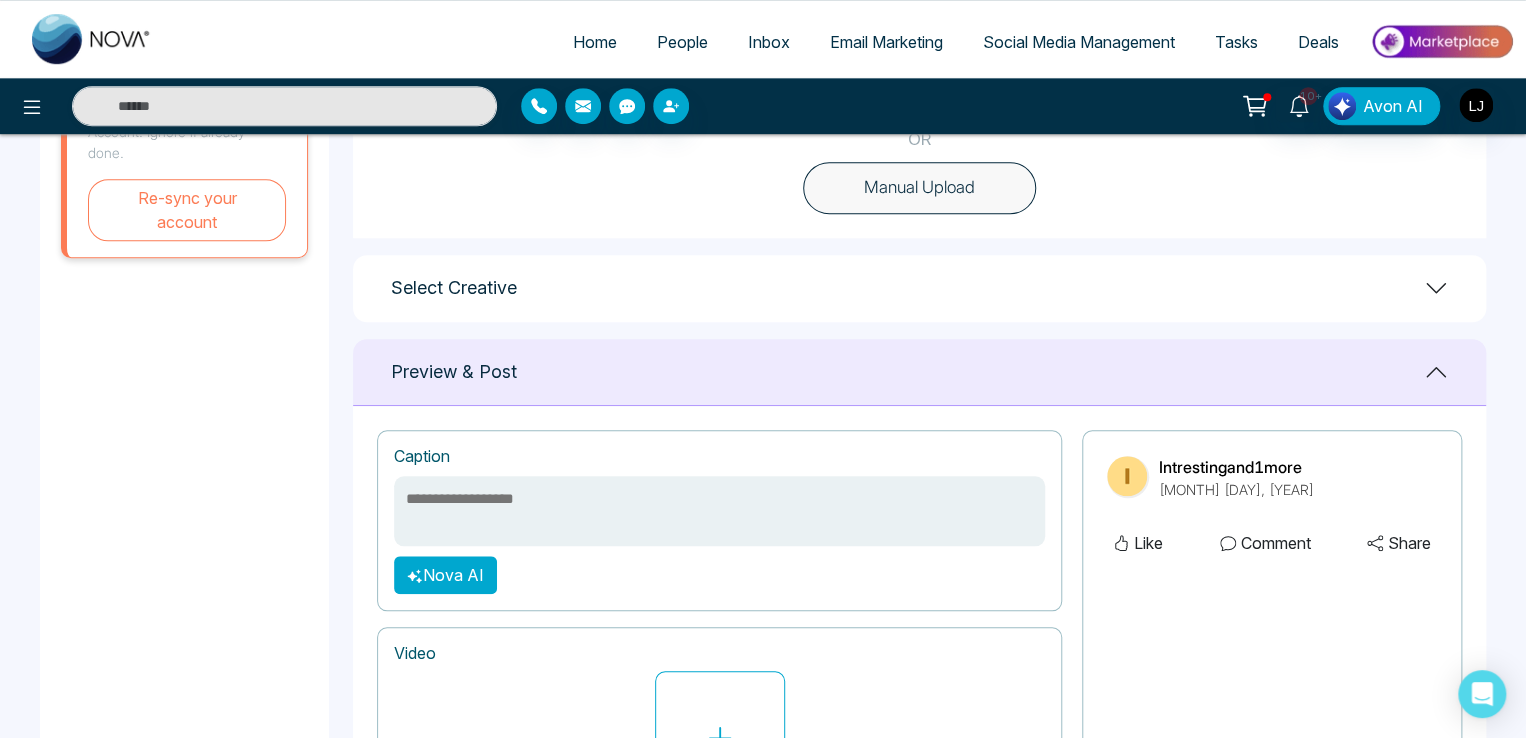 scroll, scrollTop: 678, scrollLeft: 0, axis: vertical 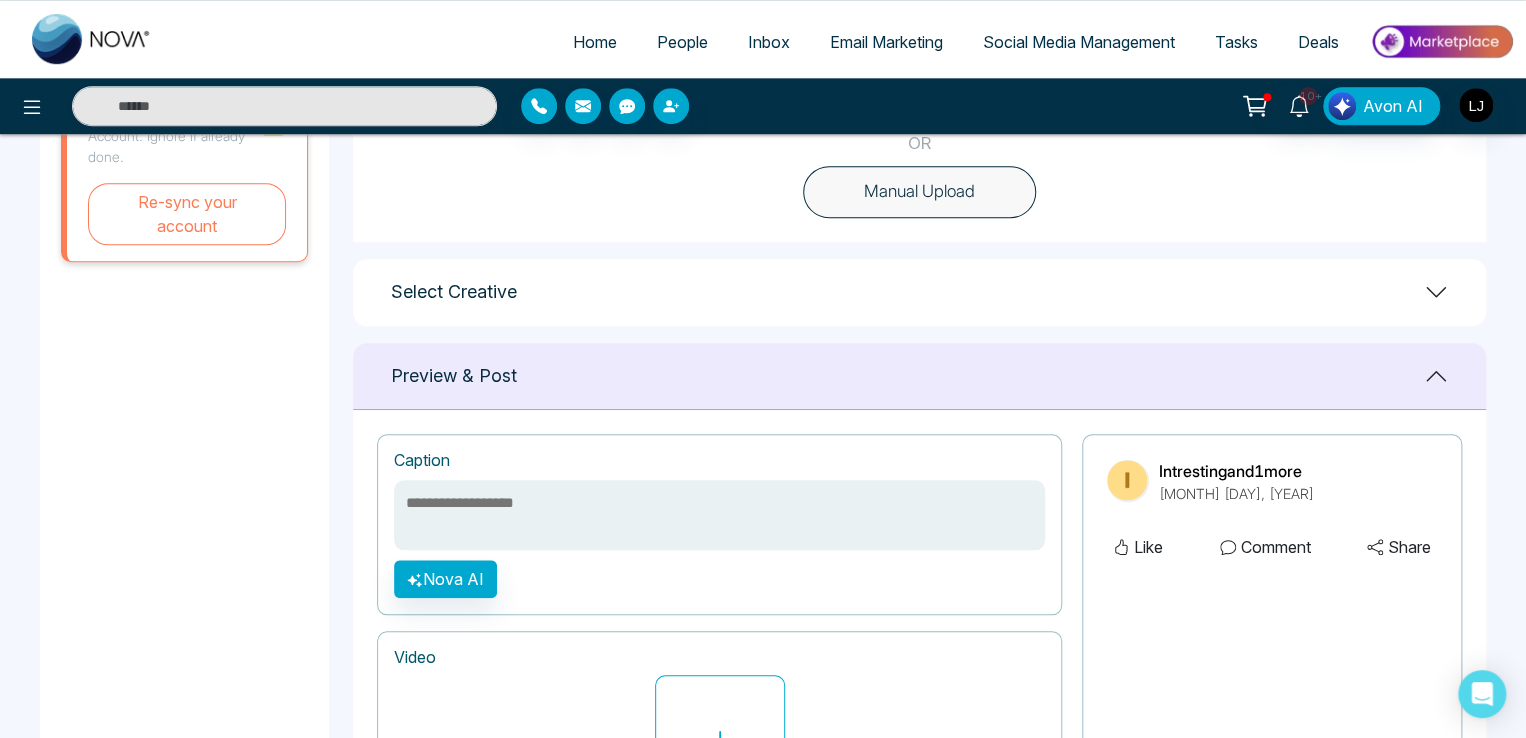 click on "Select Creative" at bounding box center (919, 292) 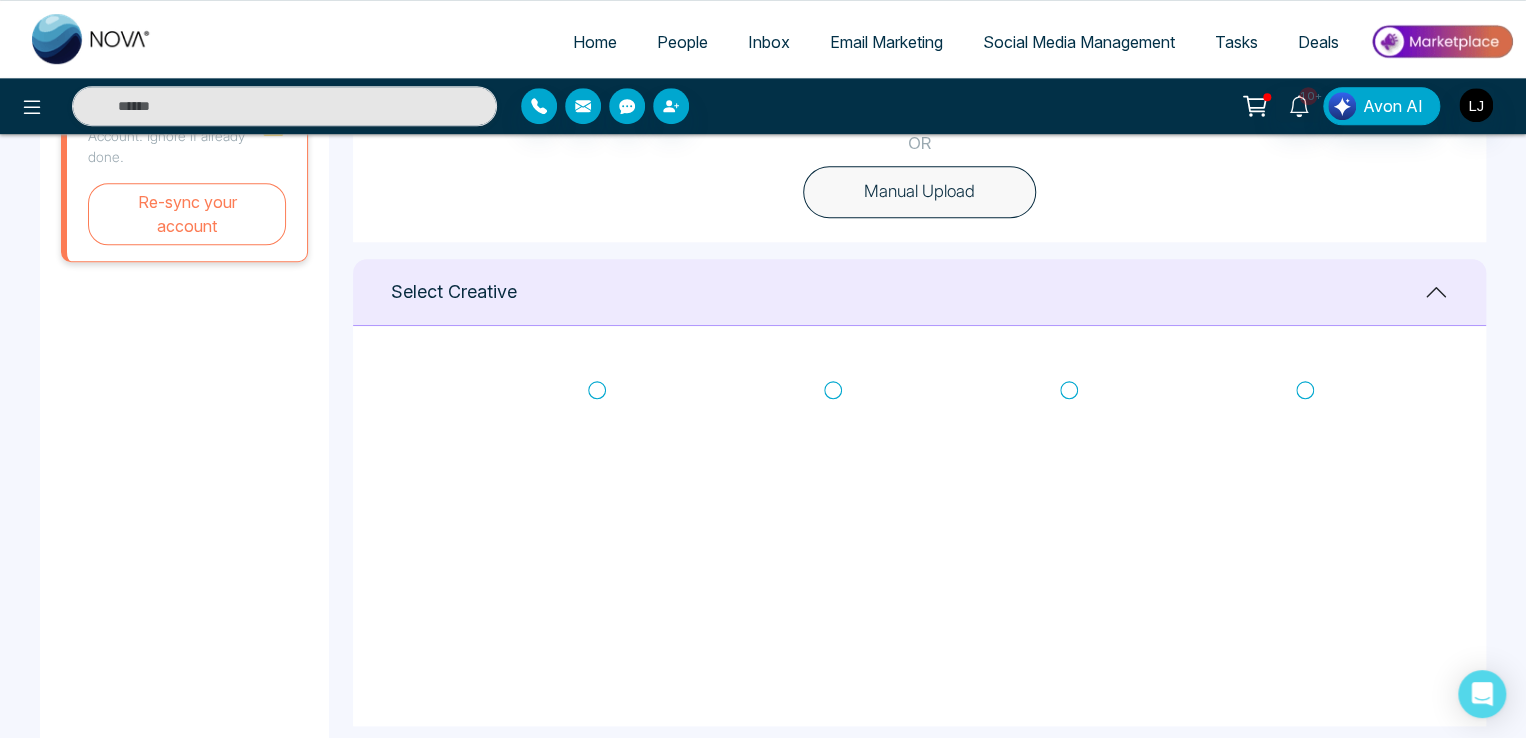 click 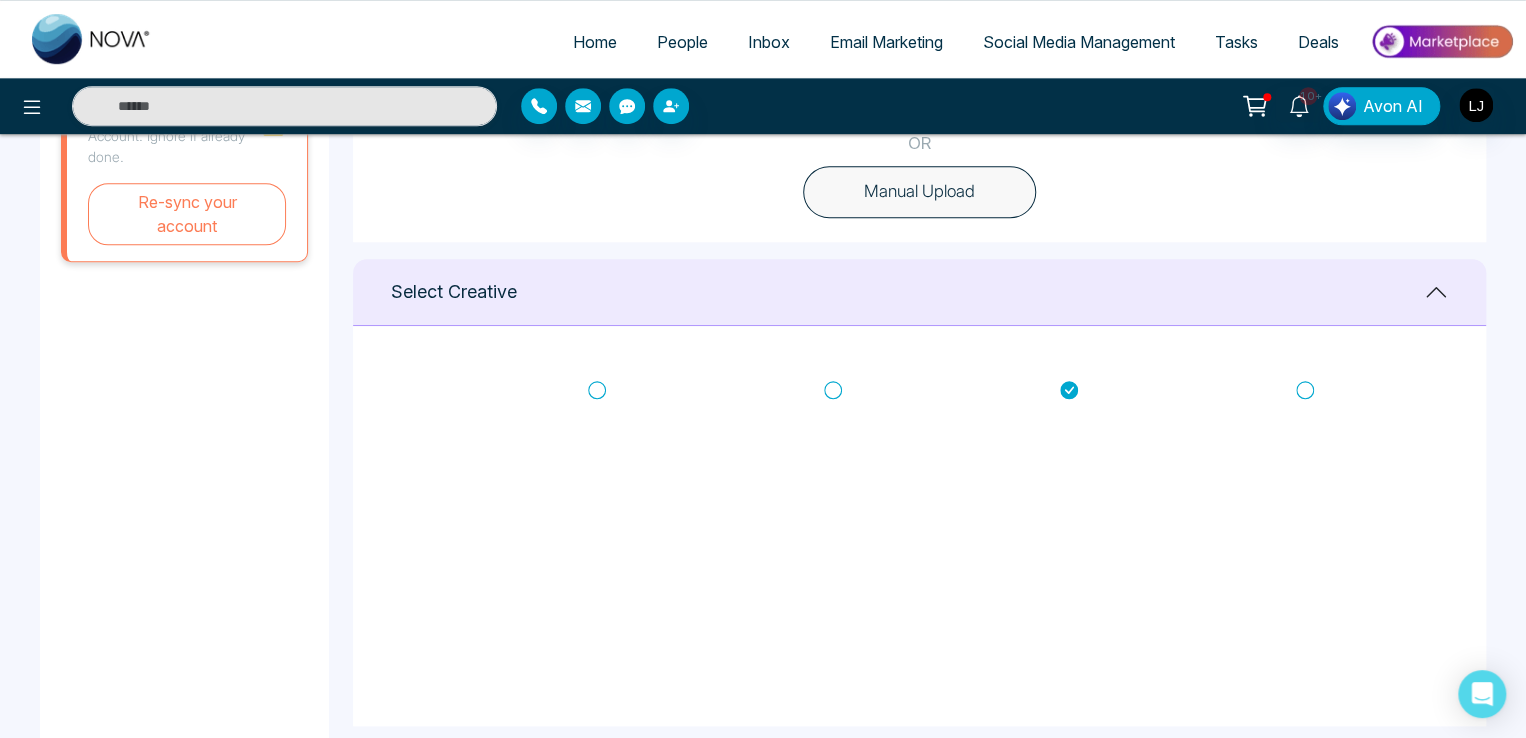 scroll, scrollTop: 79, scrollLeft: 0, axis: vertical 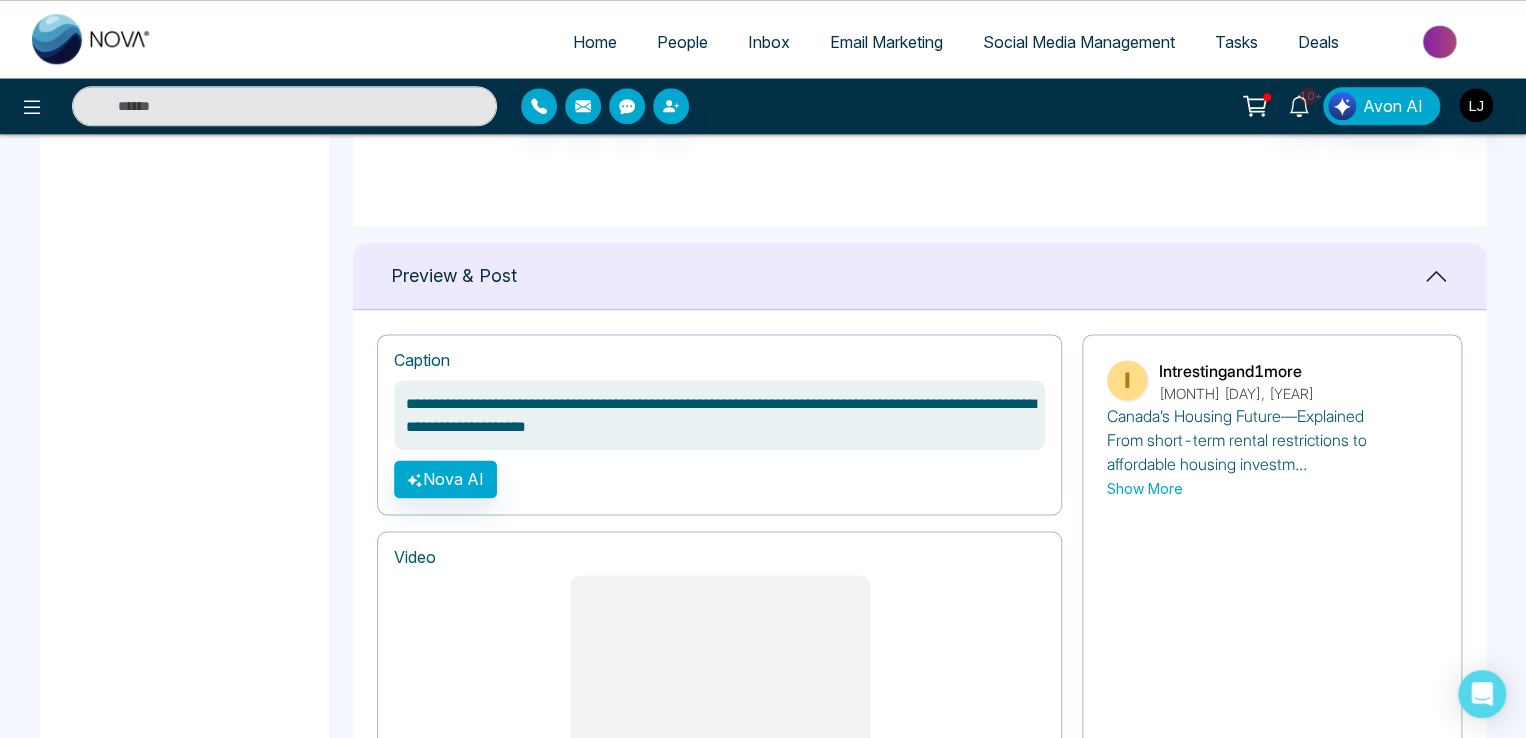 drag, startPoint x: 405, startPoint y: 424, endPoint x: 823, endPoint y: 453, distance: 419.00476 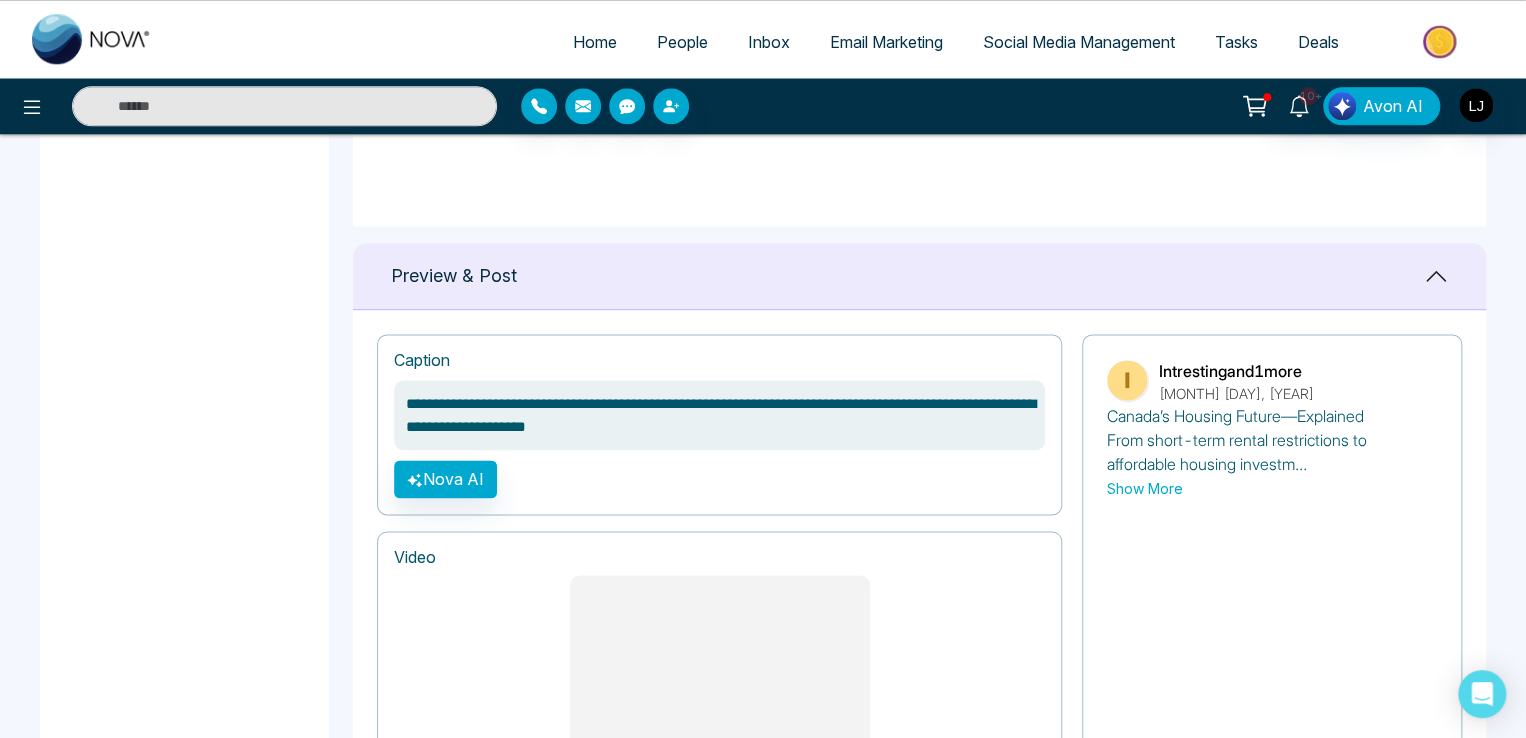 click on "**********" at bounding box center [719, 424] 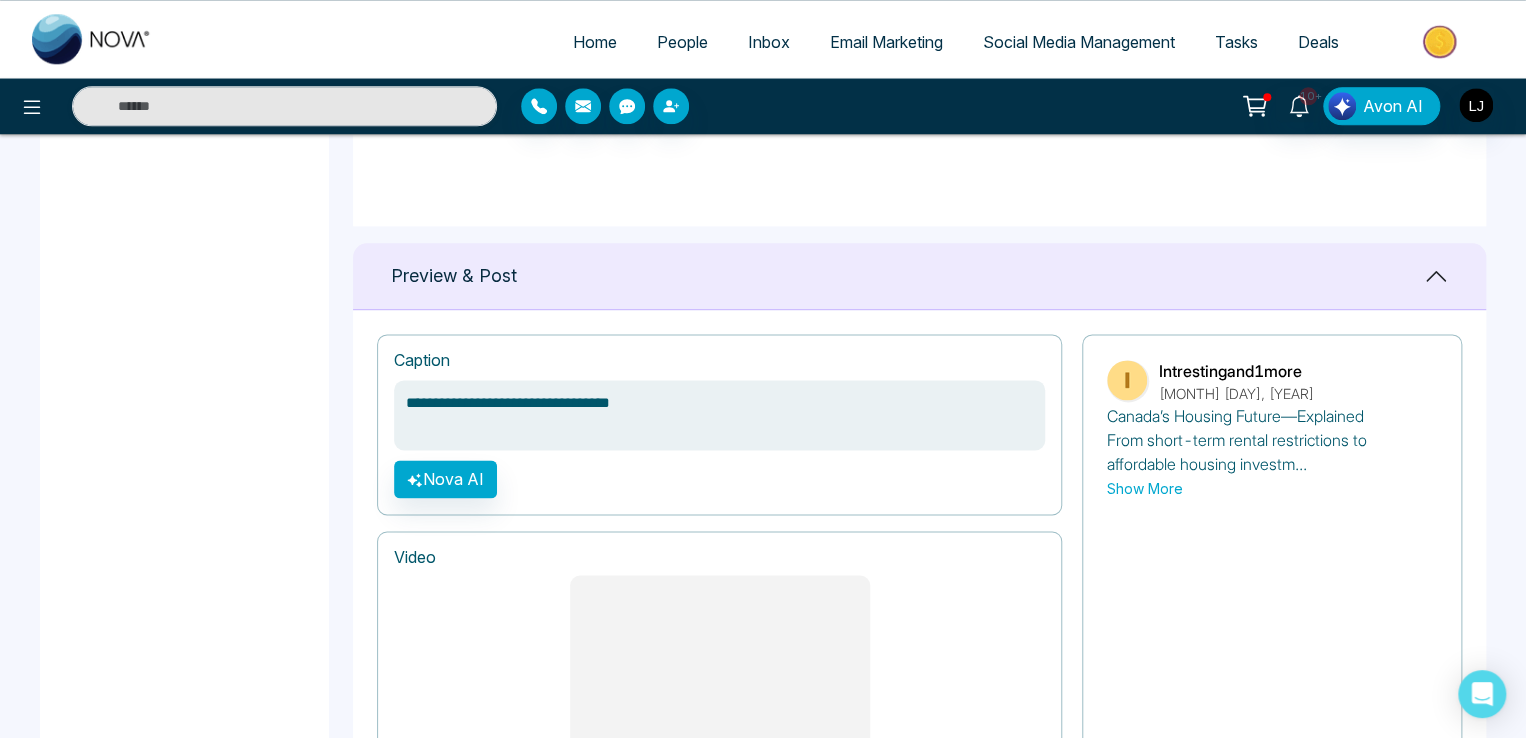 scroll, scrollTop: 0, scrollLeft: 0, axis: both 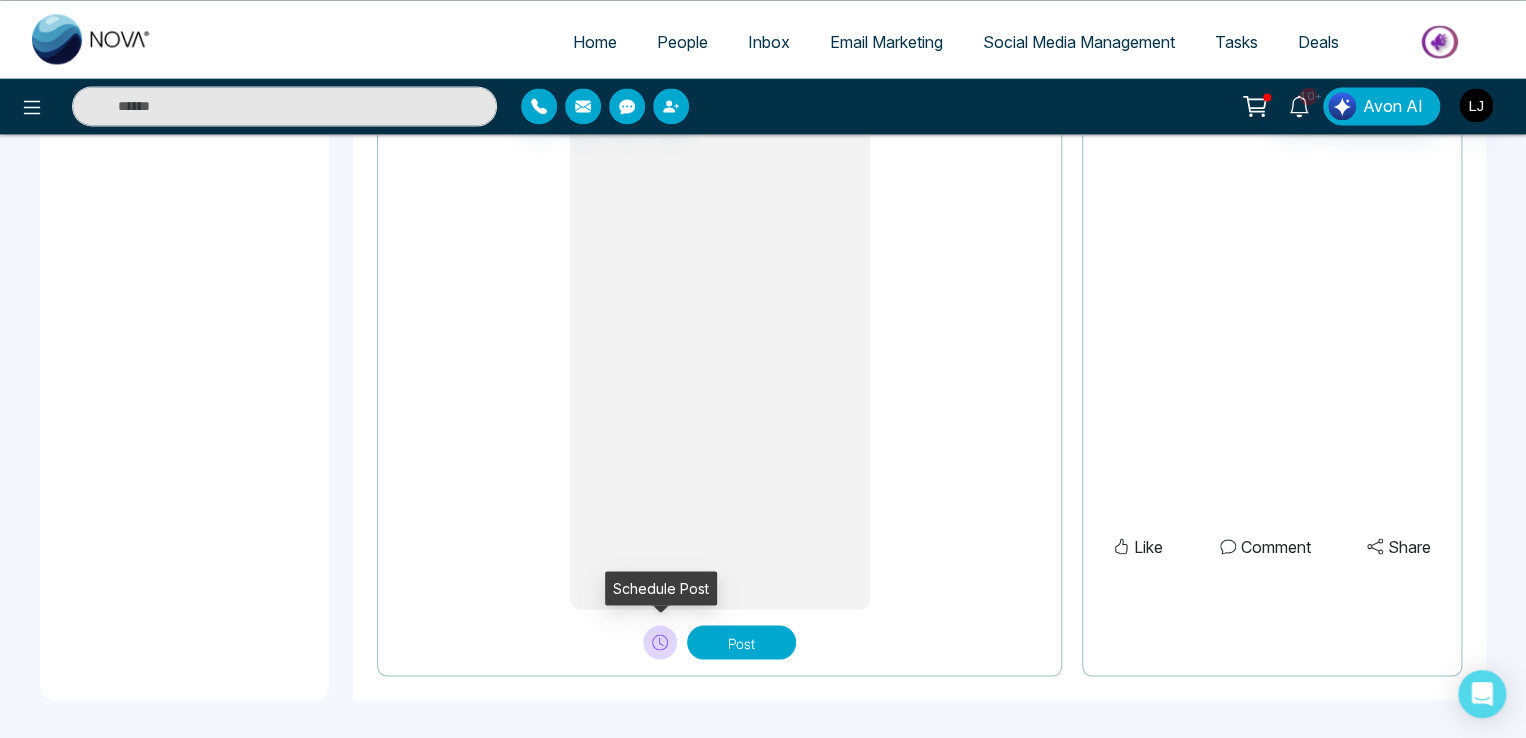 type on "**********" 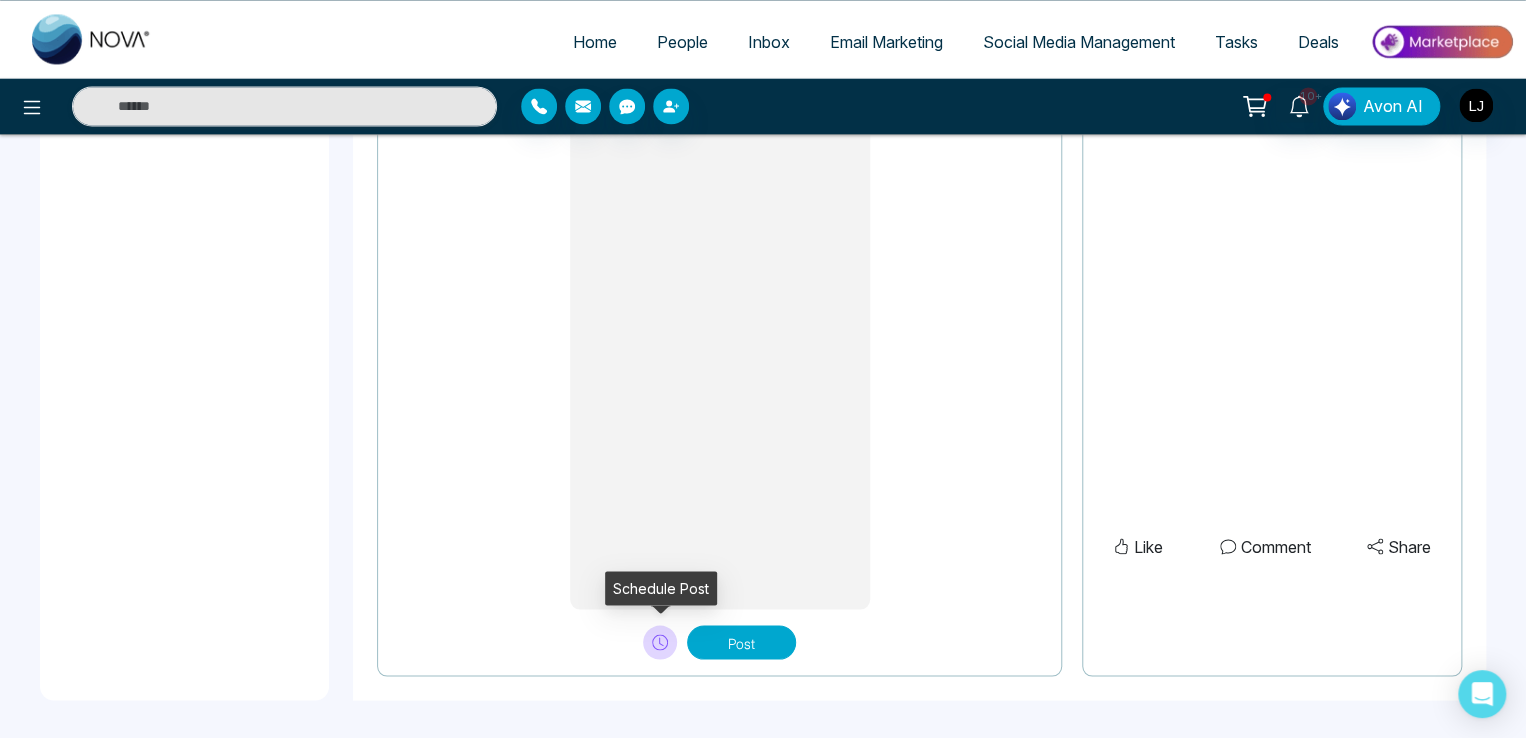 click 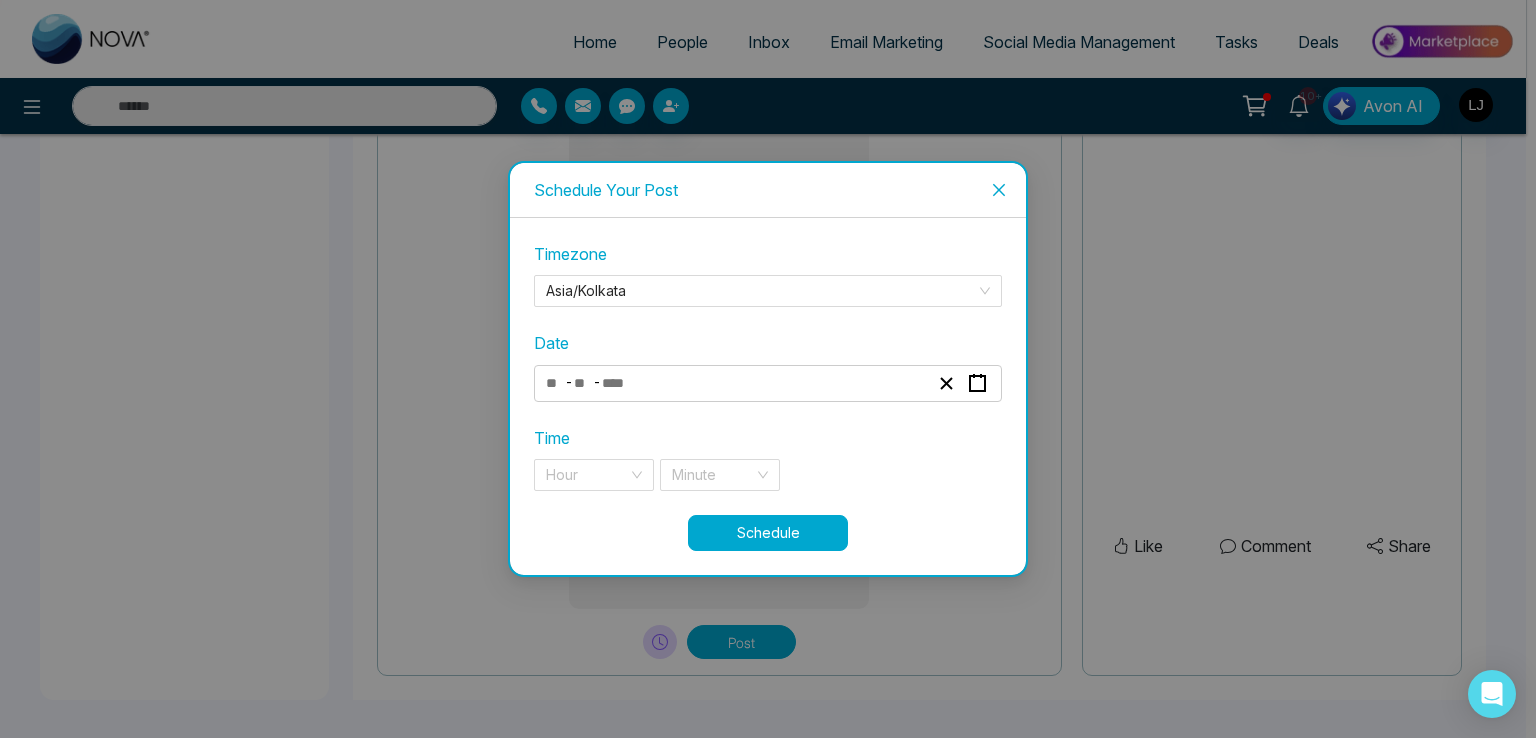 click on "- -" at bounding box center [768, 383] 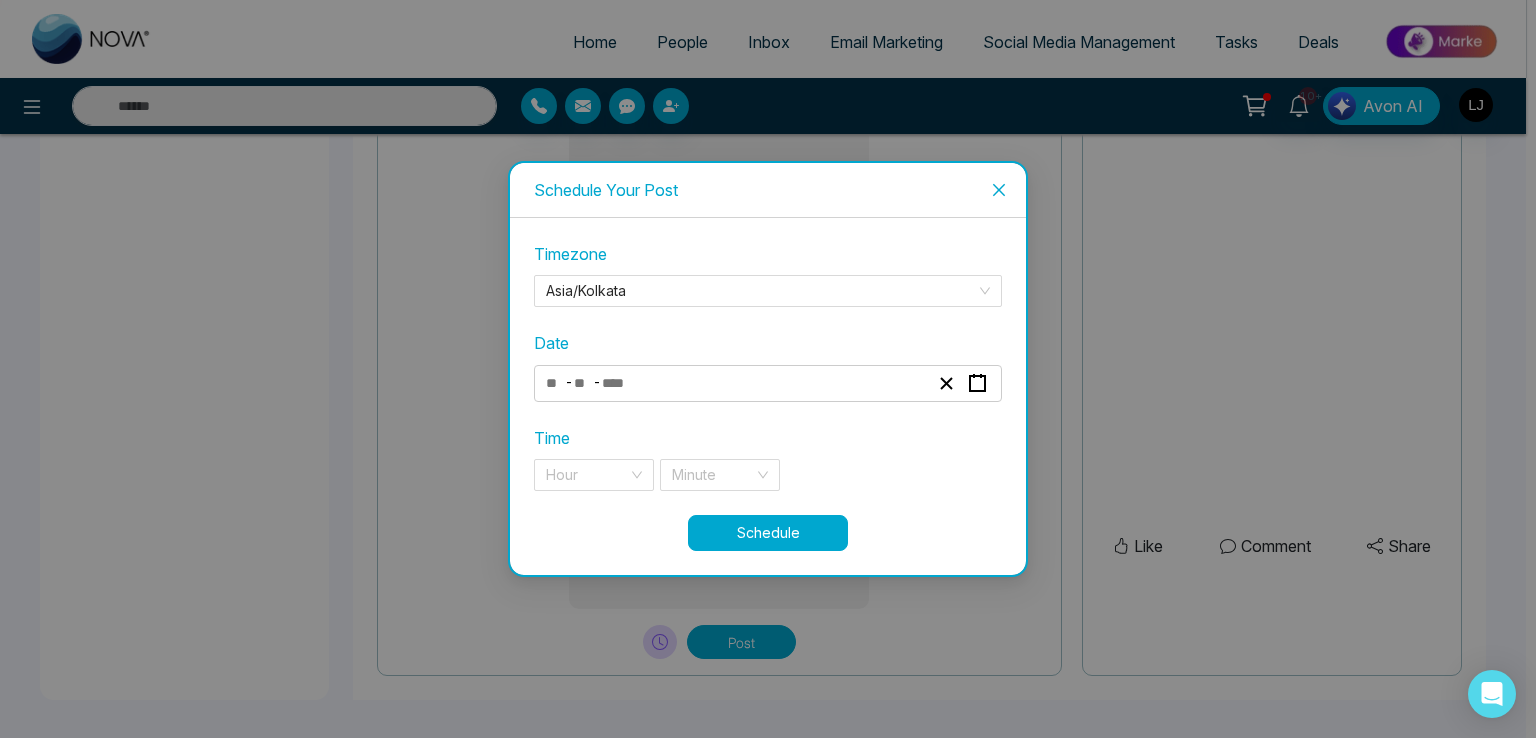 click on "-" at bounding box center [597, 382] 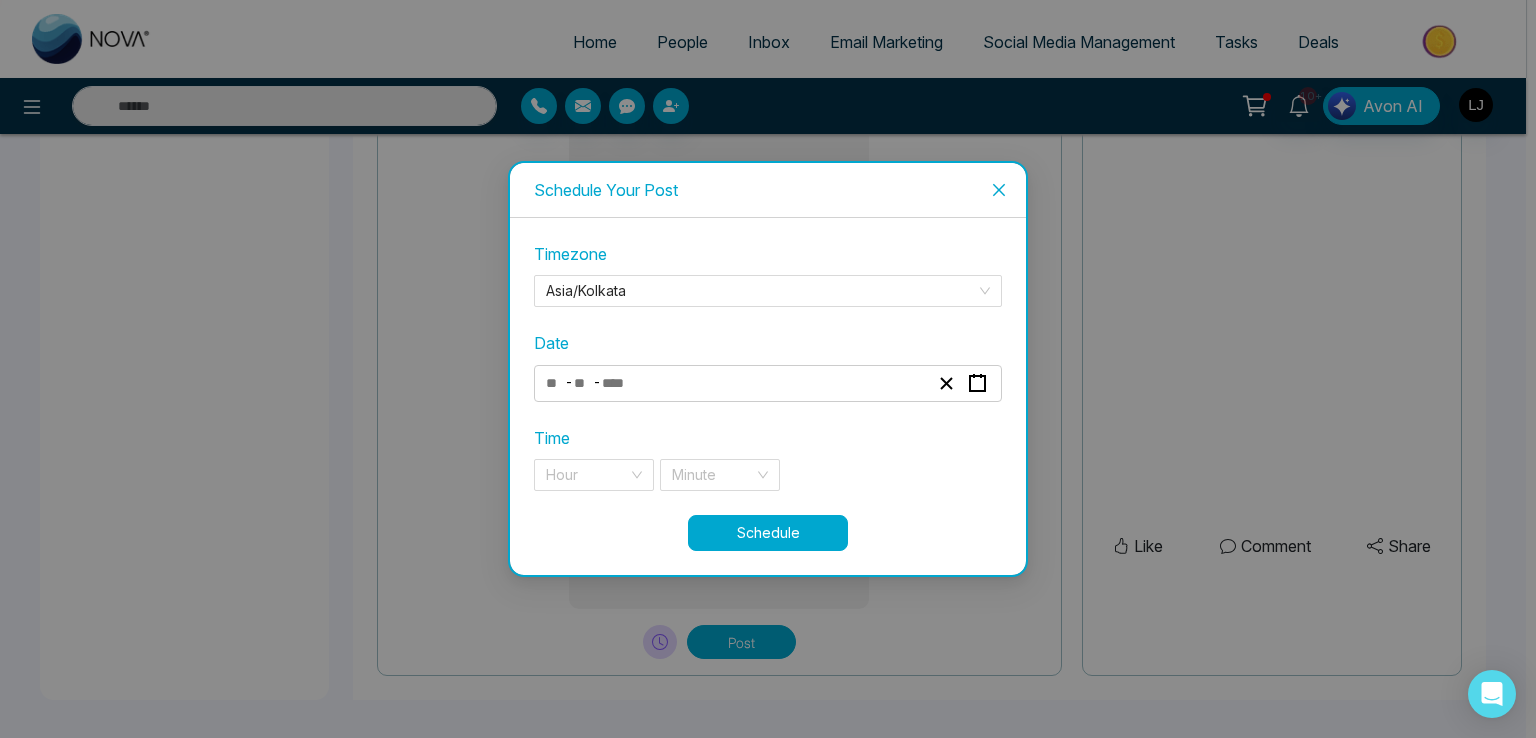 click on "- -" at bounding box center [737, 383] 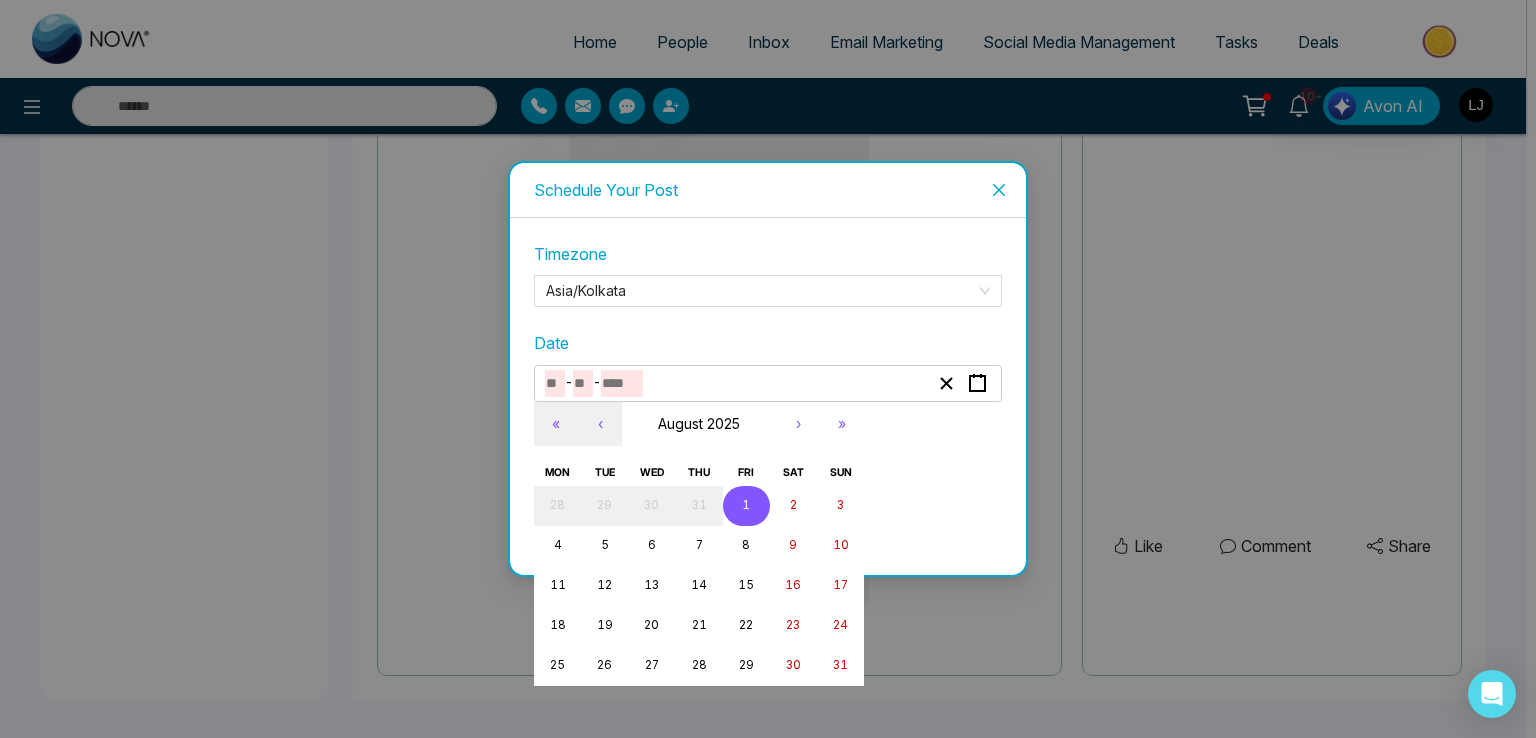 click on "1" at bounding box center [746, 505] 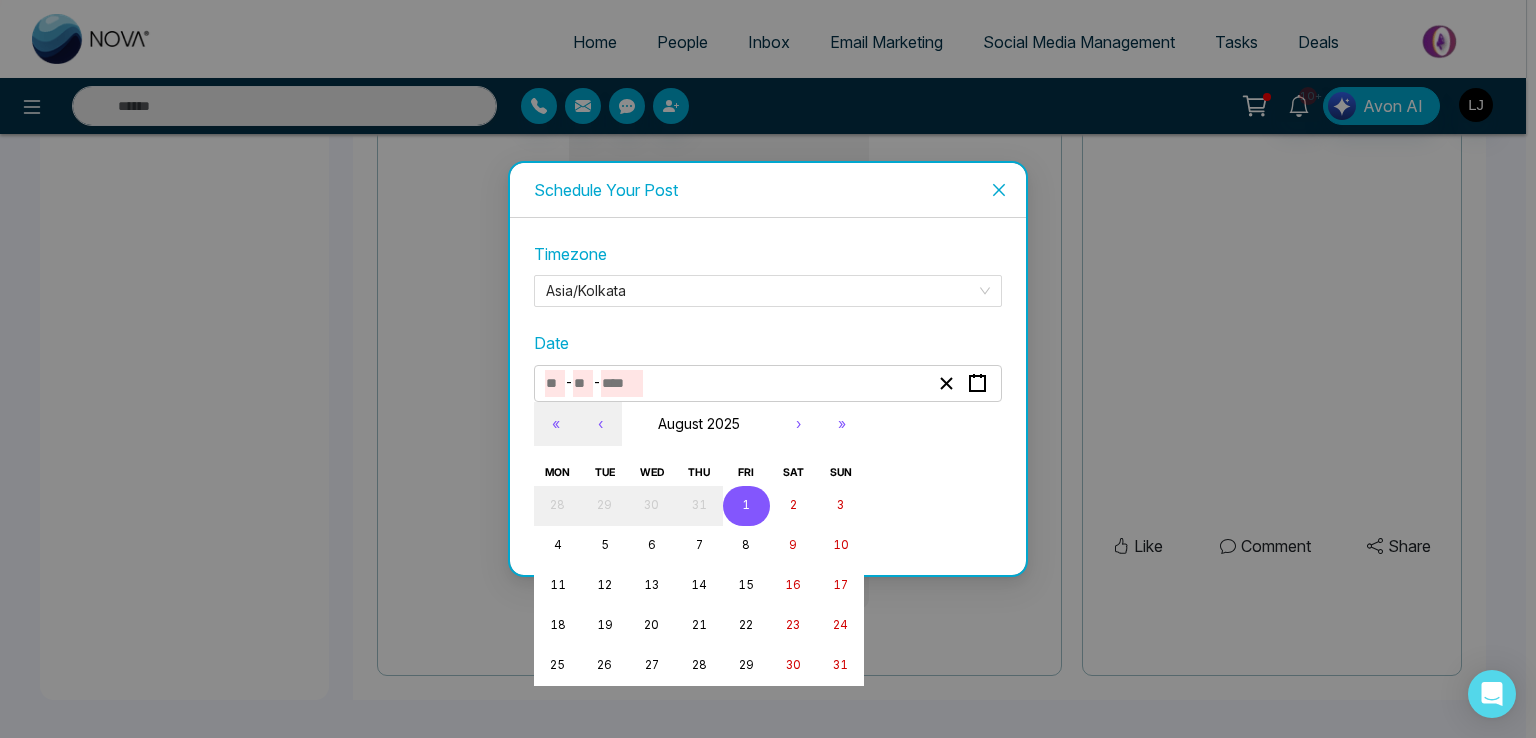 type on "*" 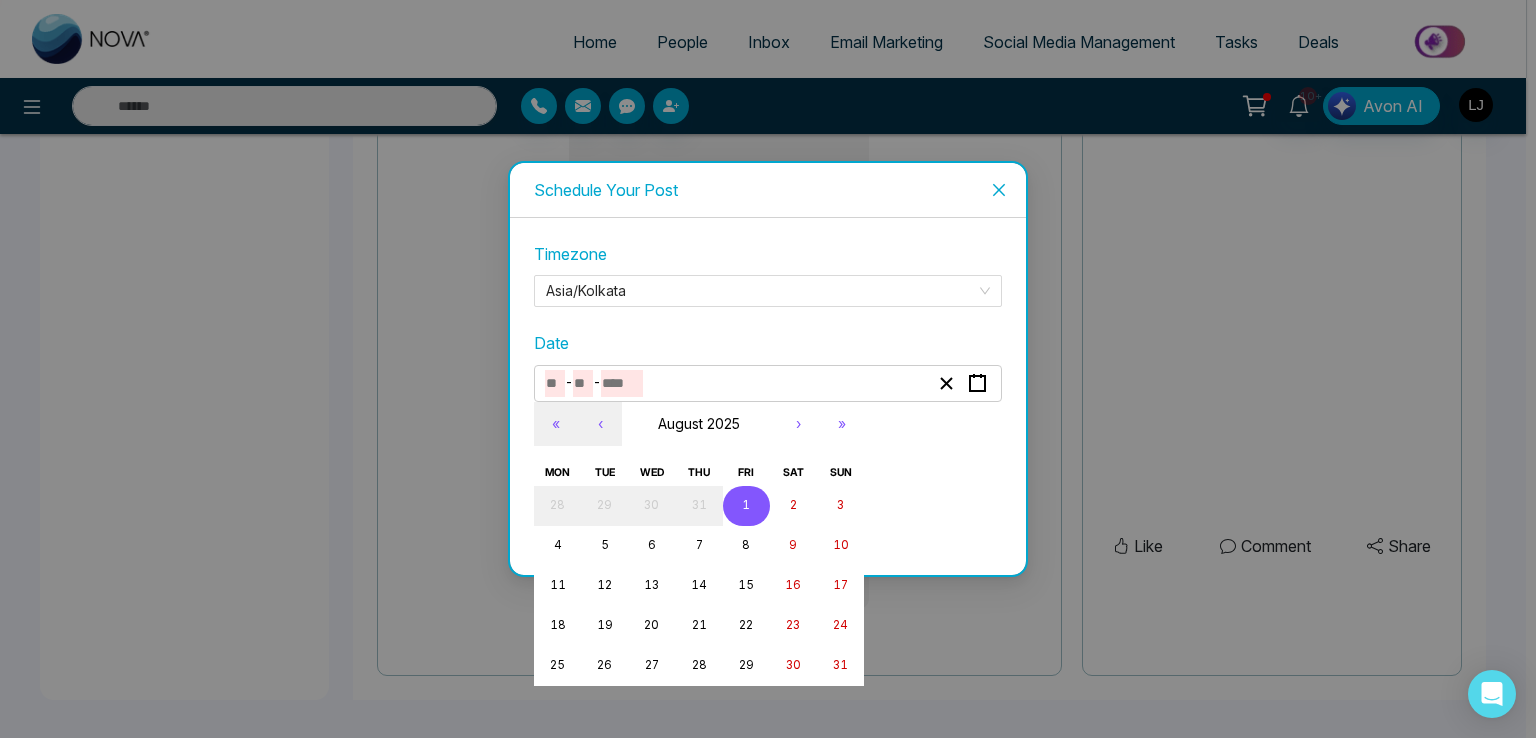 type on "*" 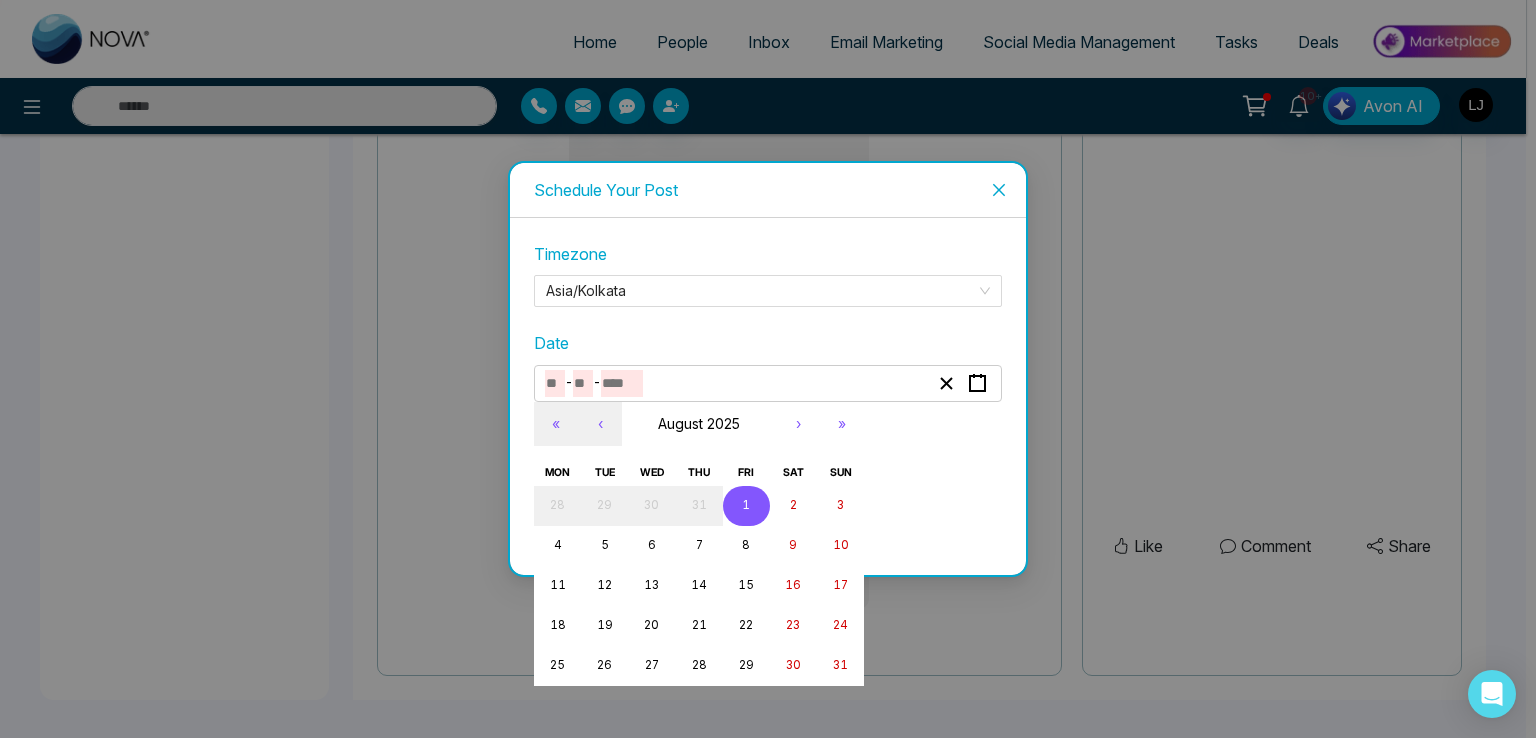 type on "****" 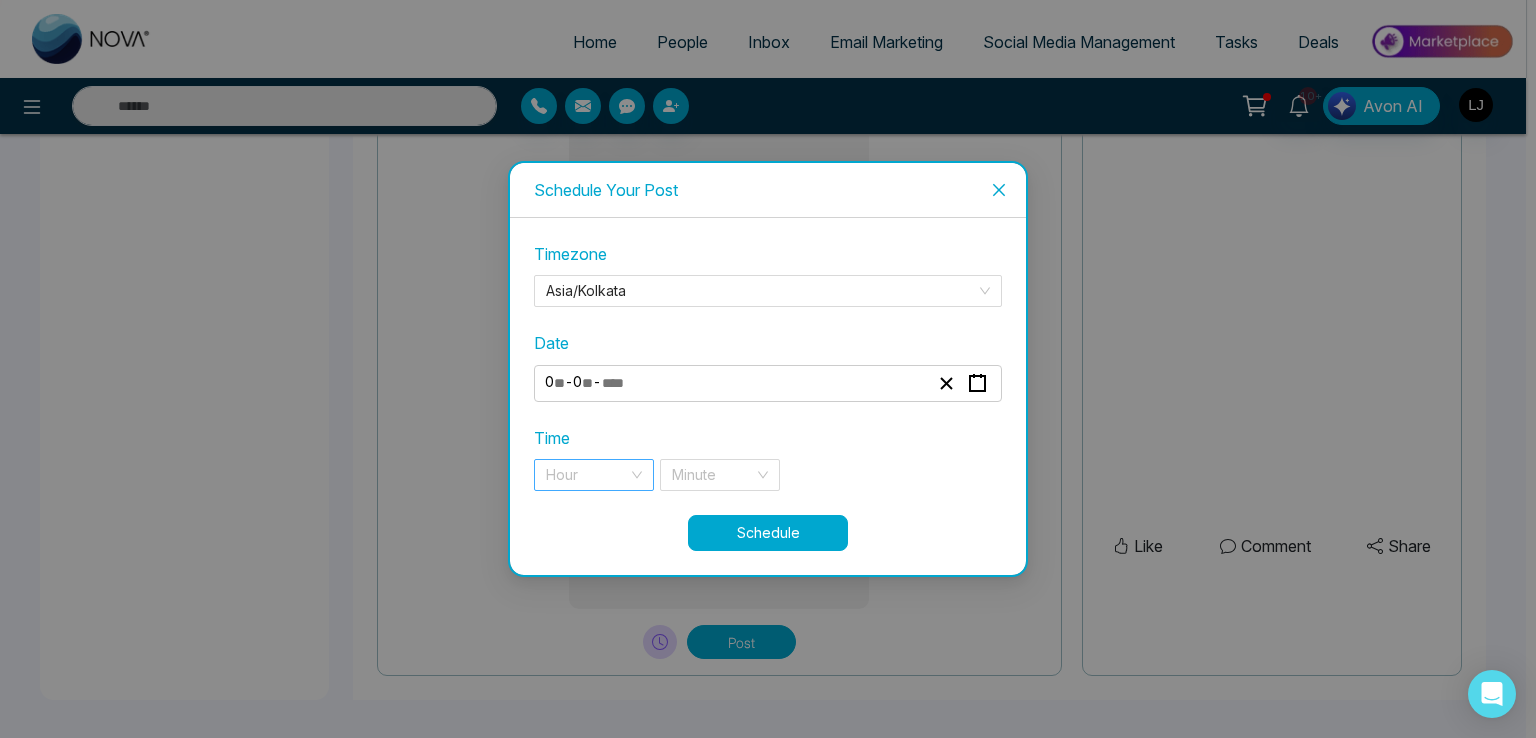click on "Hour" at bounding box center [594, 475] 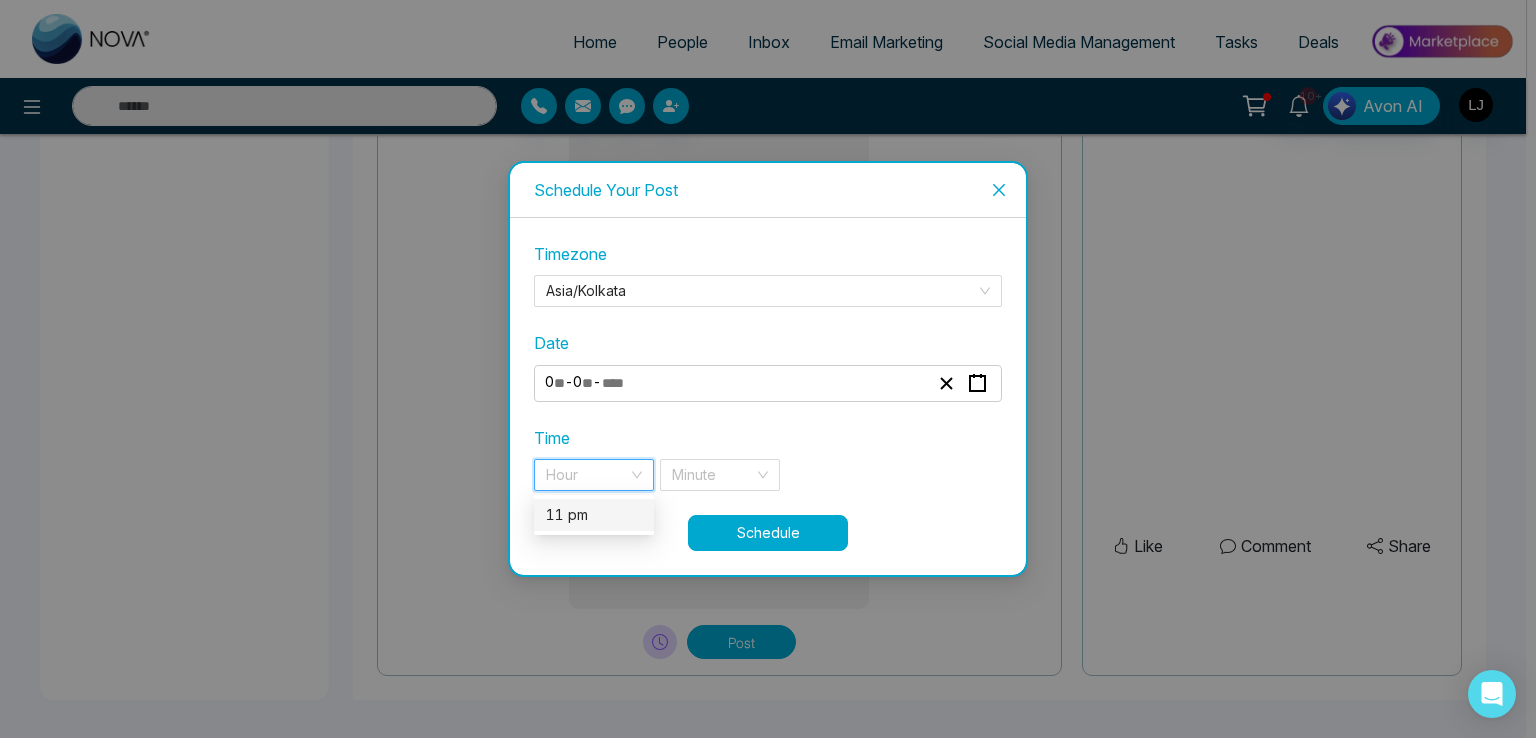 click on "11 pm" at bounding box center (594, 515) 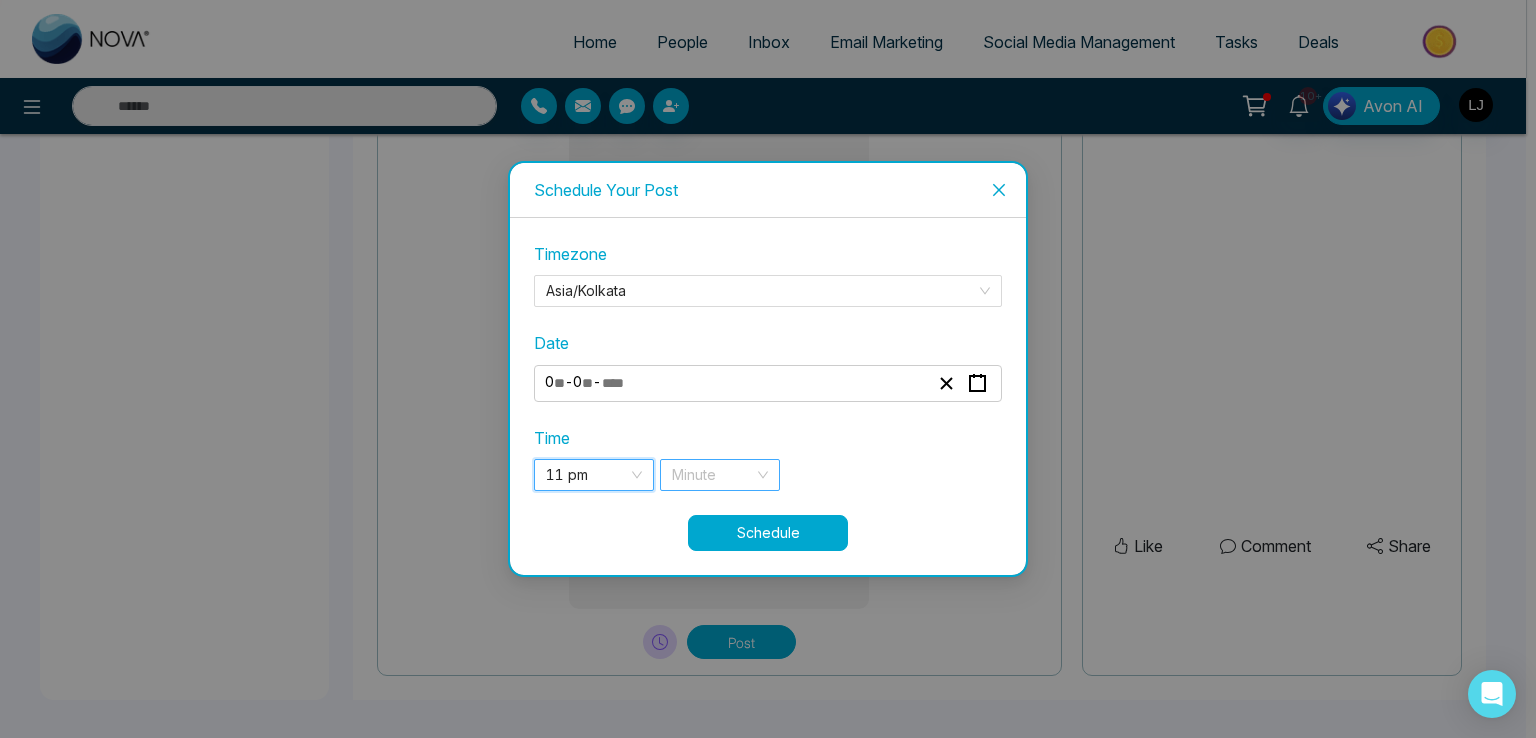 click at bounding box center [713, 475] 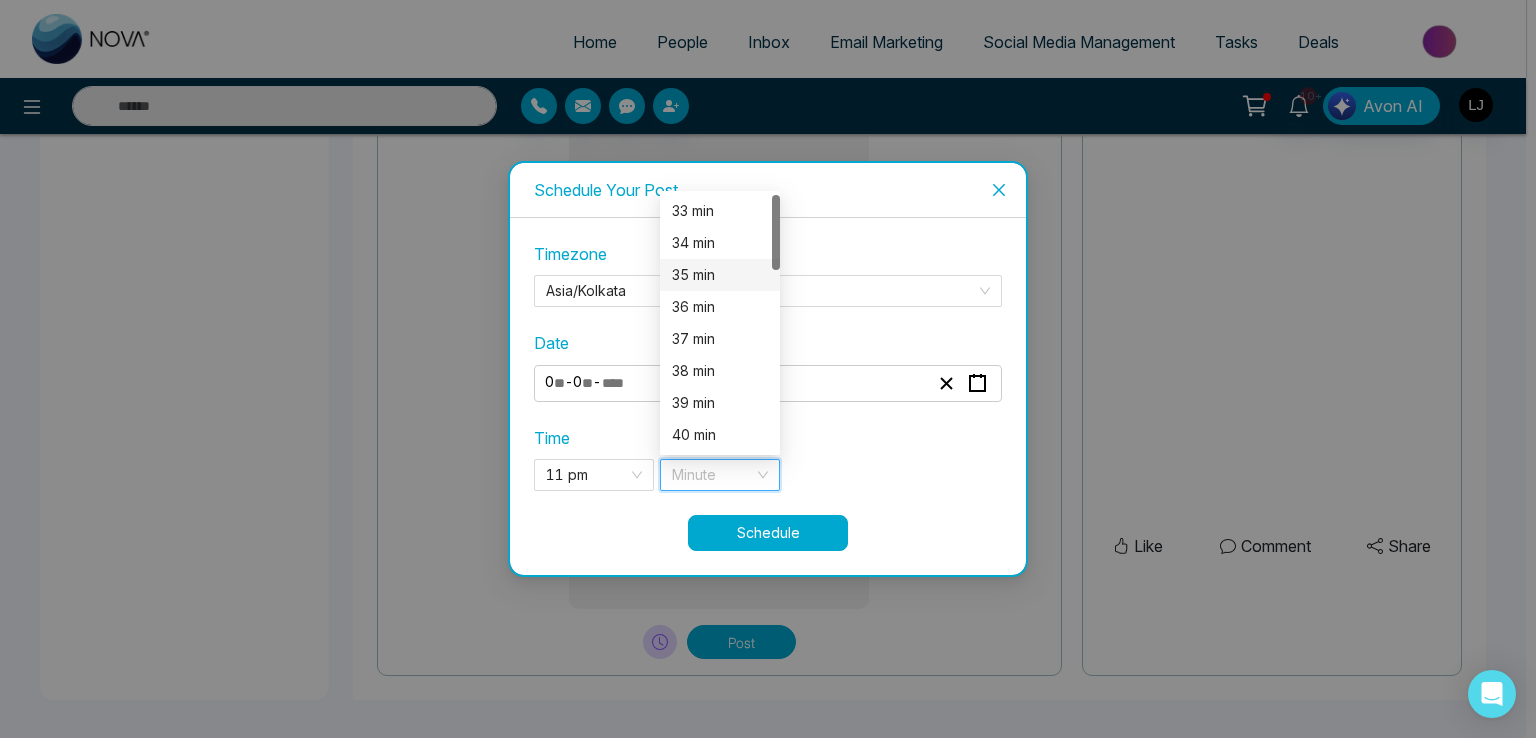click on "35 min" at bounding box center [720, 275] 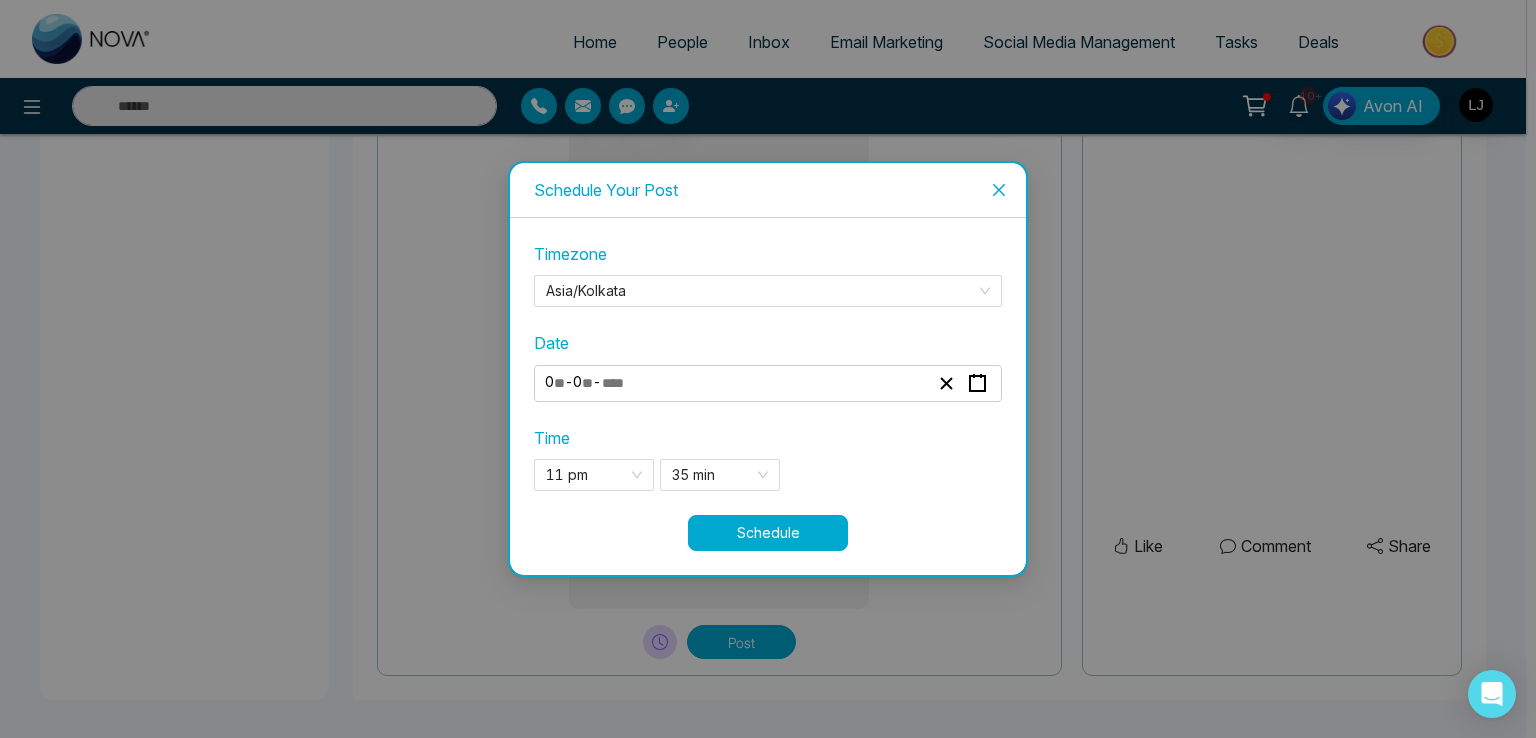 click on "Schedule" at bounding box center [768, 533] 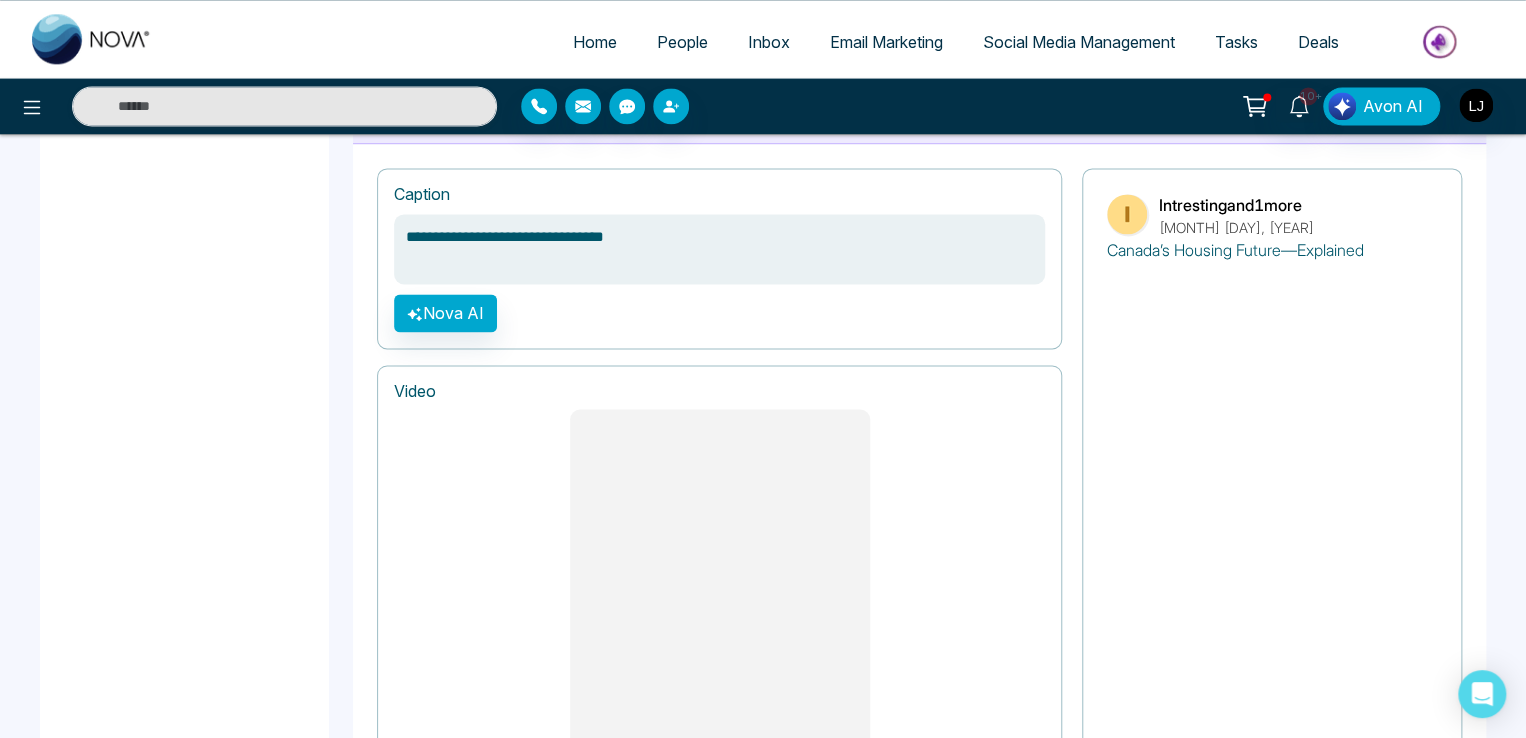 scroll, scrollTop: 1377, scrollLeft: 0, axis: vertical 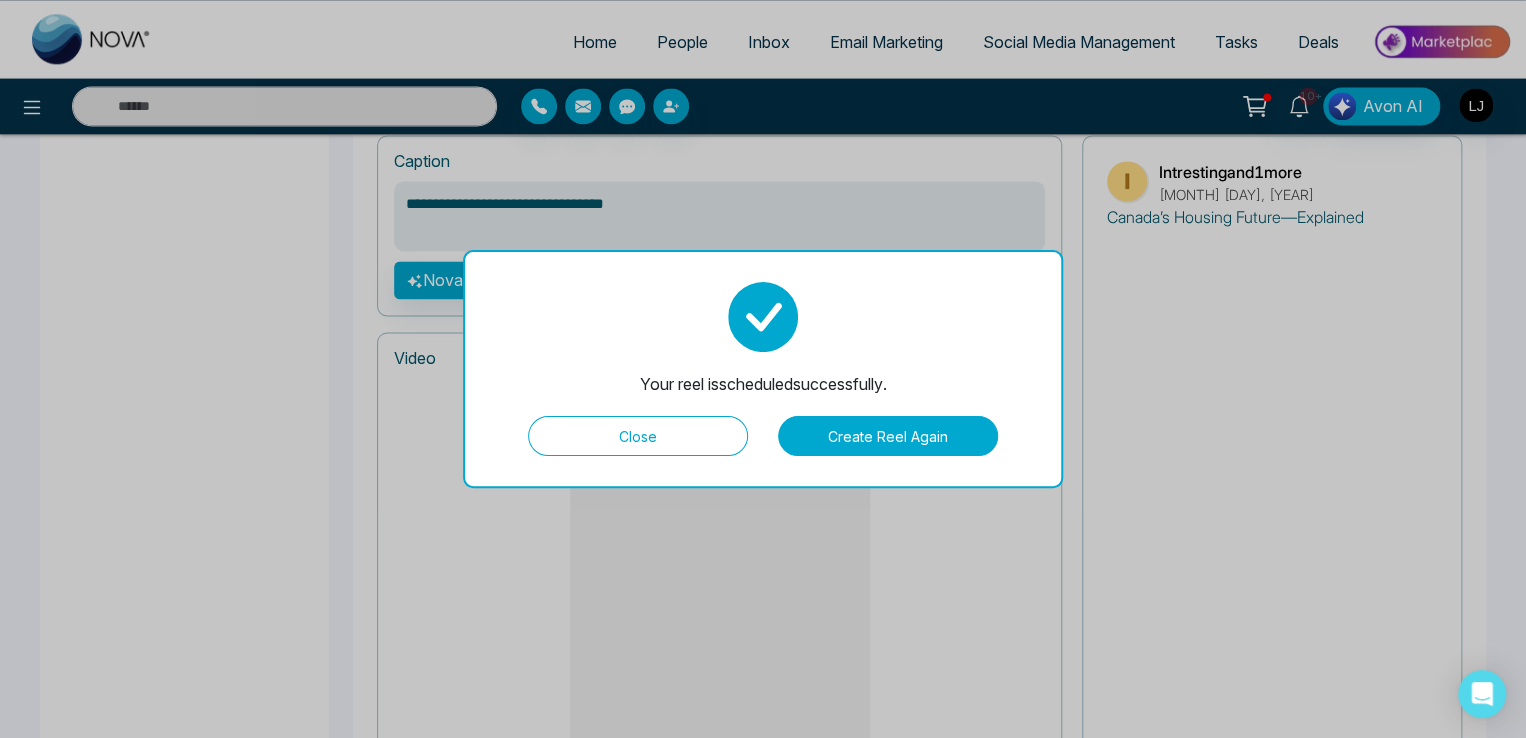 click on "Close" at bounding box center (638, 436) 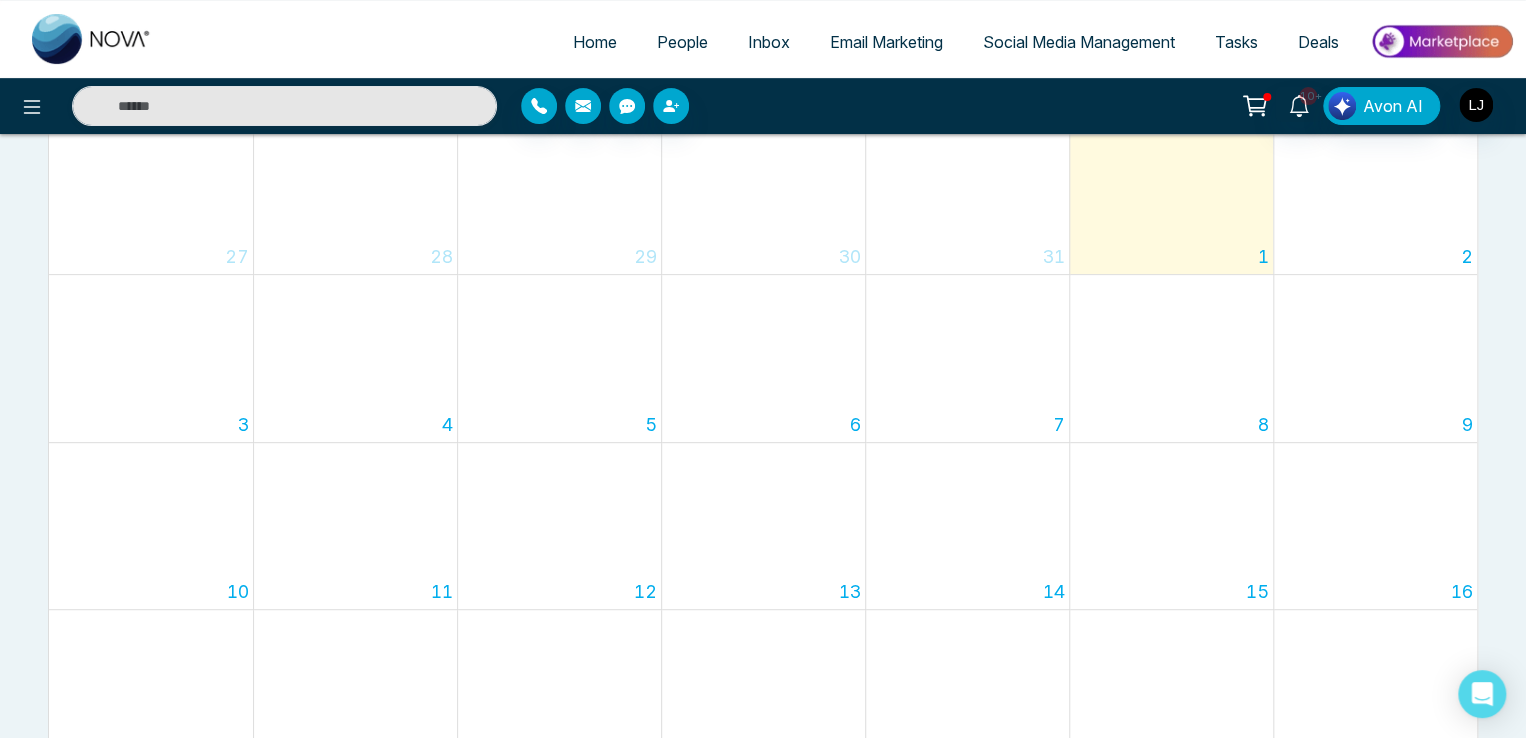 scroll, scrollTop: 0, scrollLeft: 0, axis: both 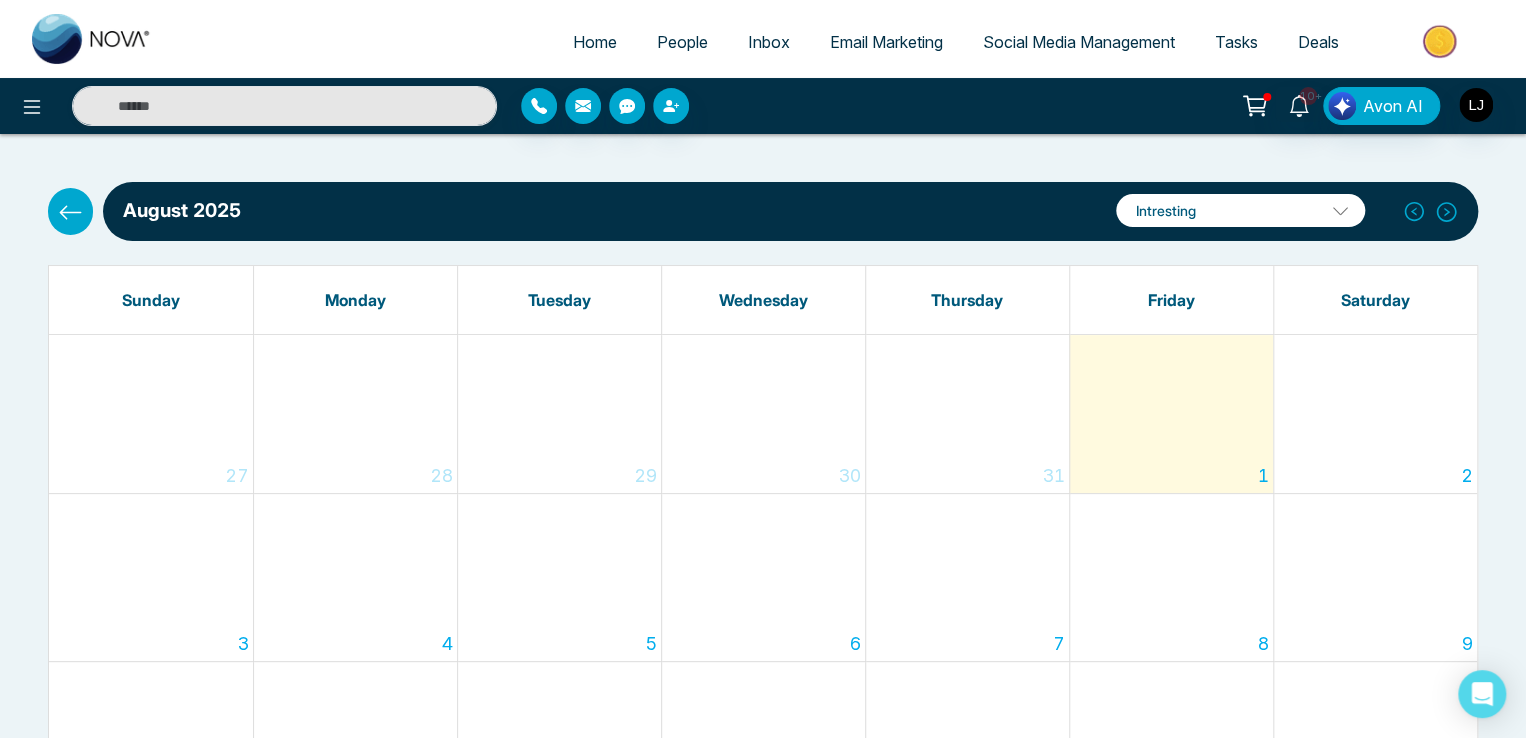 click on "Intresting" at bounding box center [1240, 210] 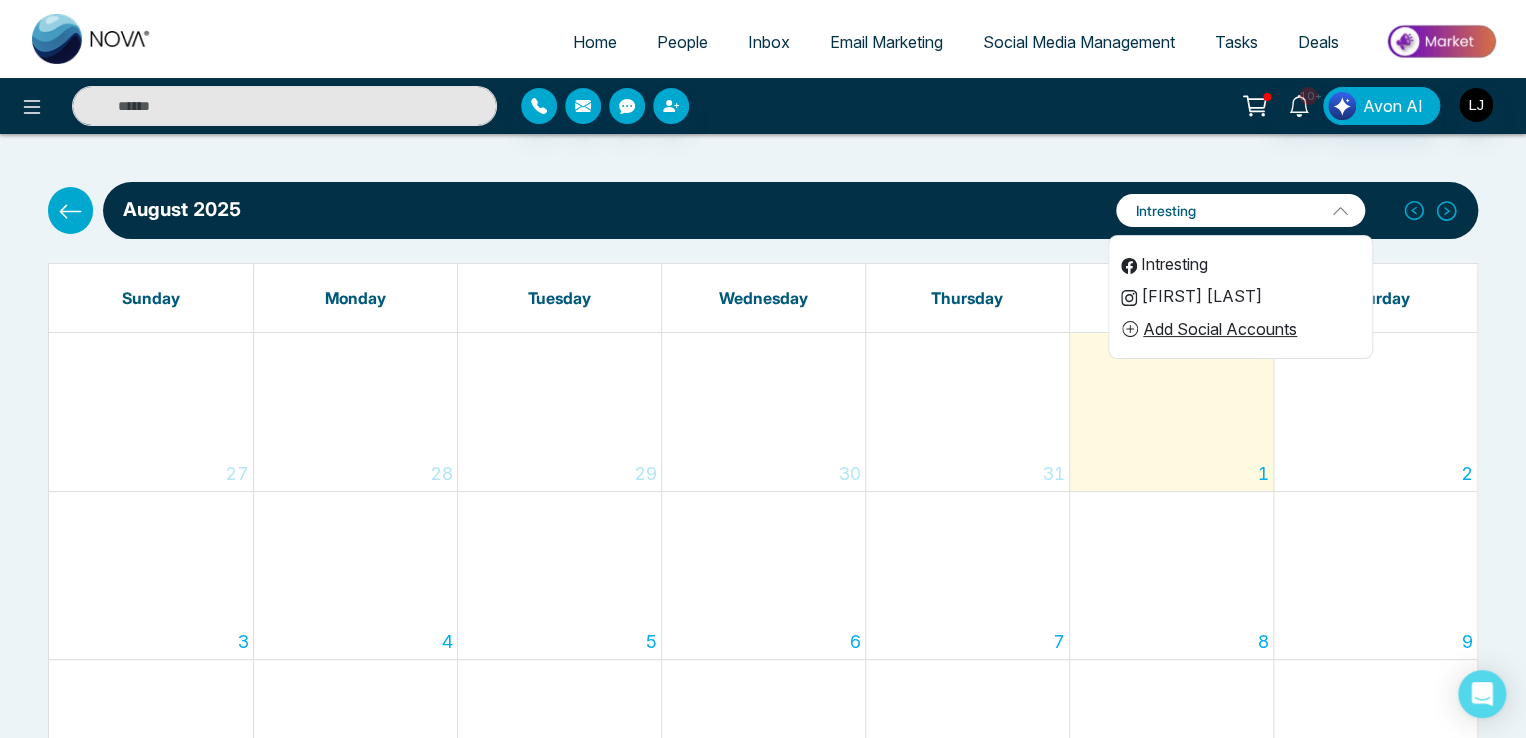 click on "[FIRST] [LAST]" at bounding box center (1240, 296) 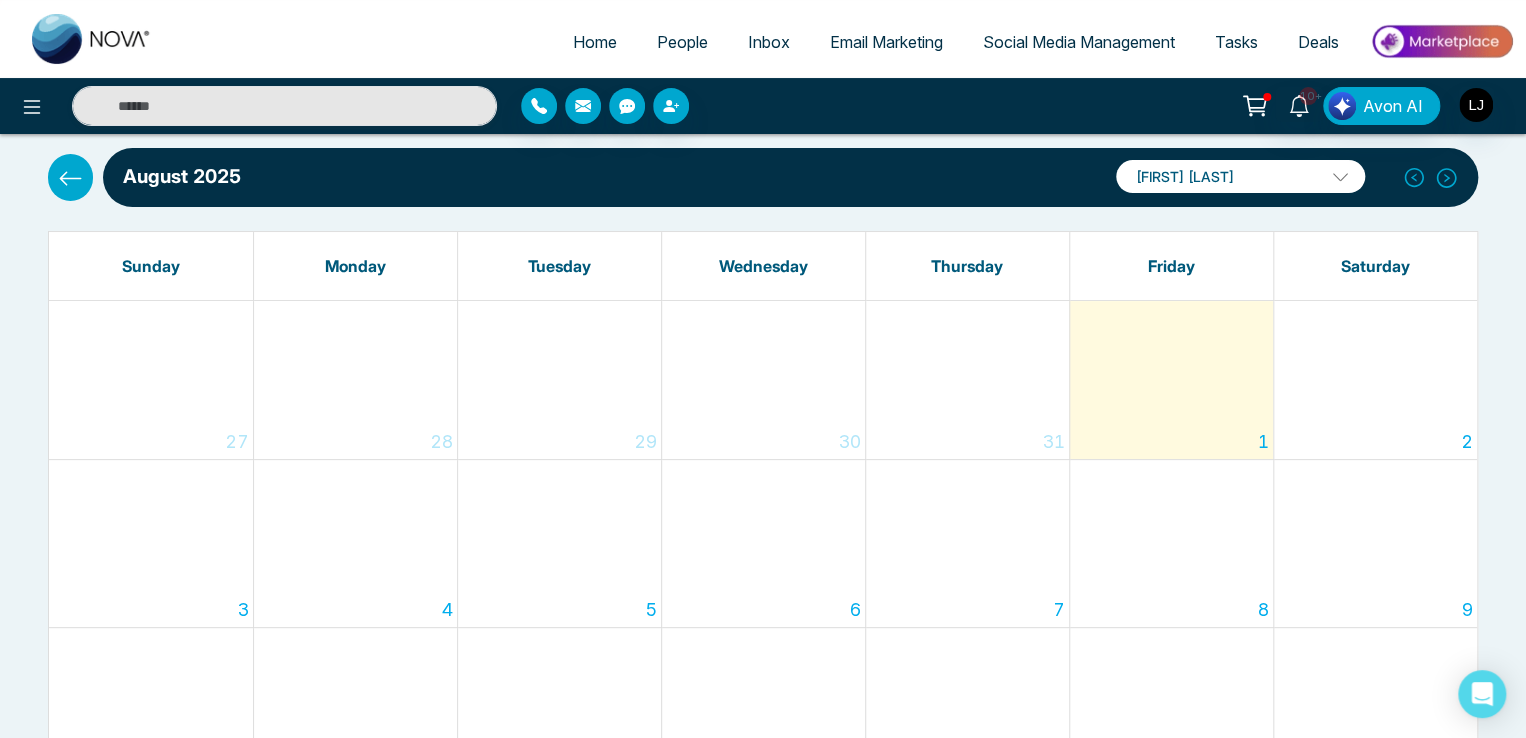 scroll, scrollTop: 0, scrollLeft: 0, axis: both 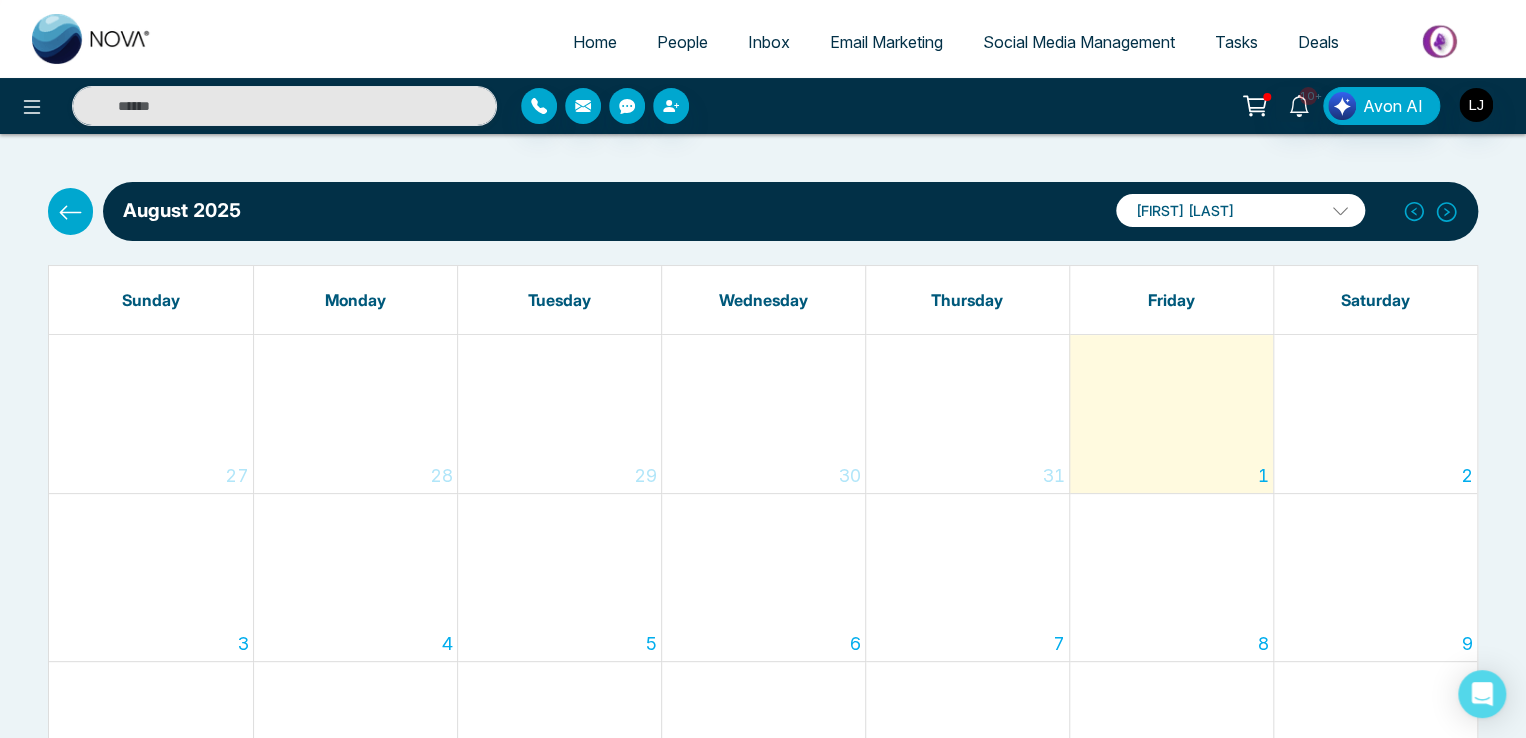 click on "Sunday" at bounding box center (151, 300) 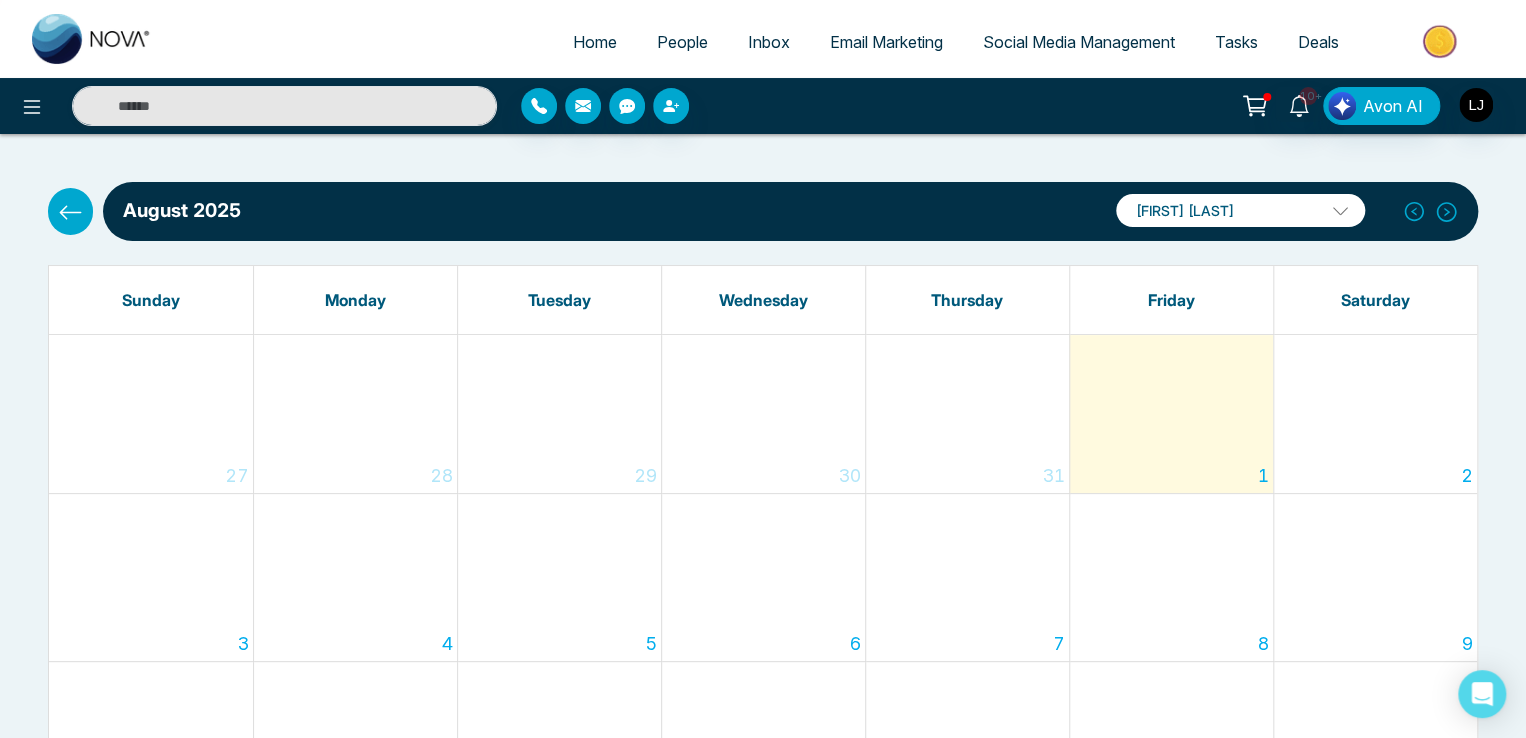 click on "Social Media Management" at bounding box center [1079, 42] 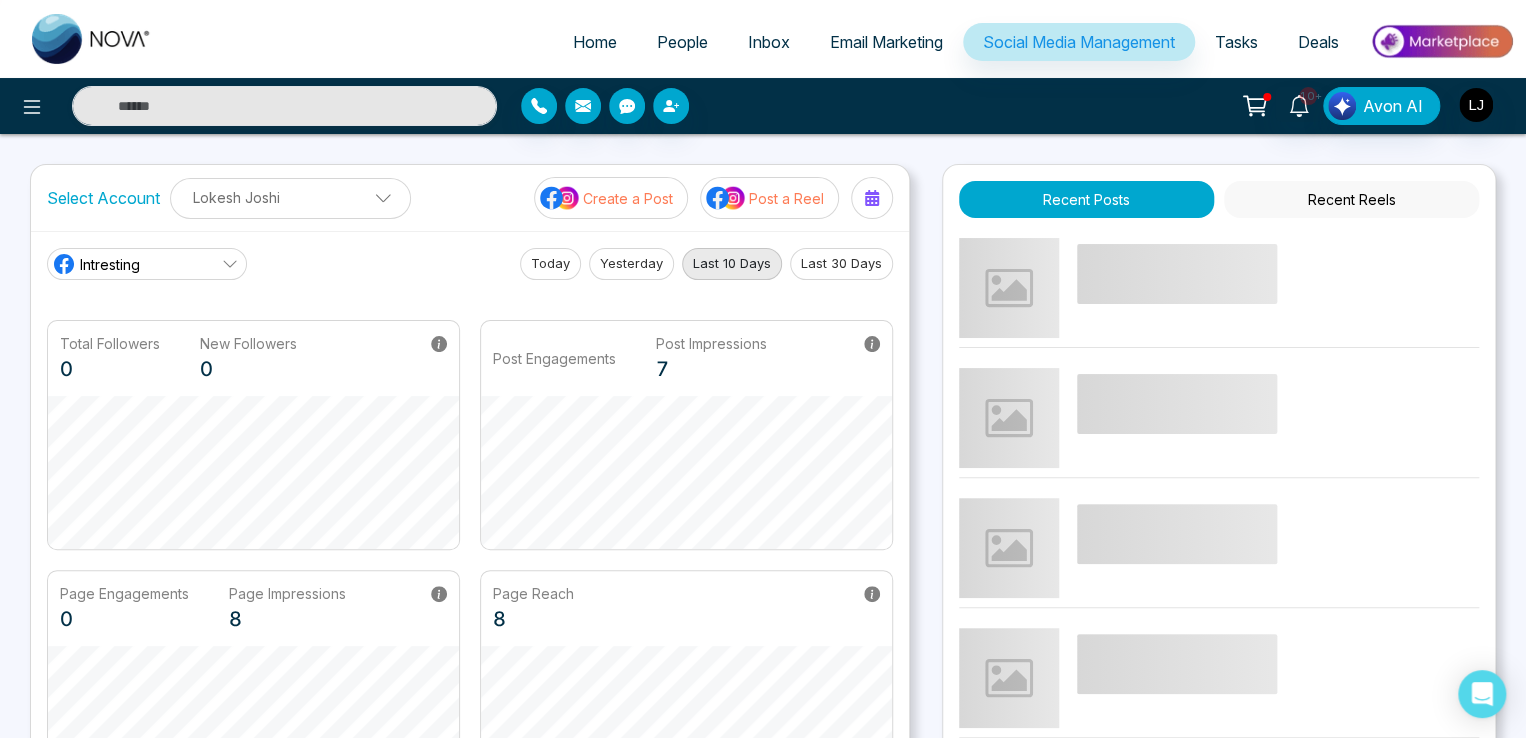click on "Post a Reel" at bounding box center (786, 198) 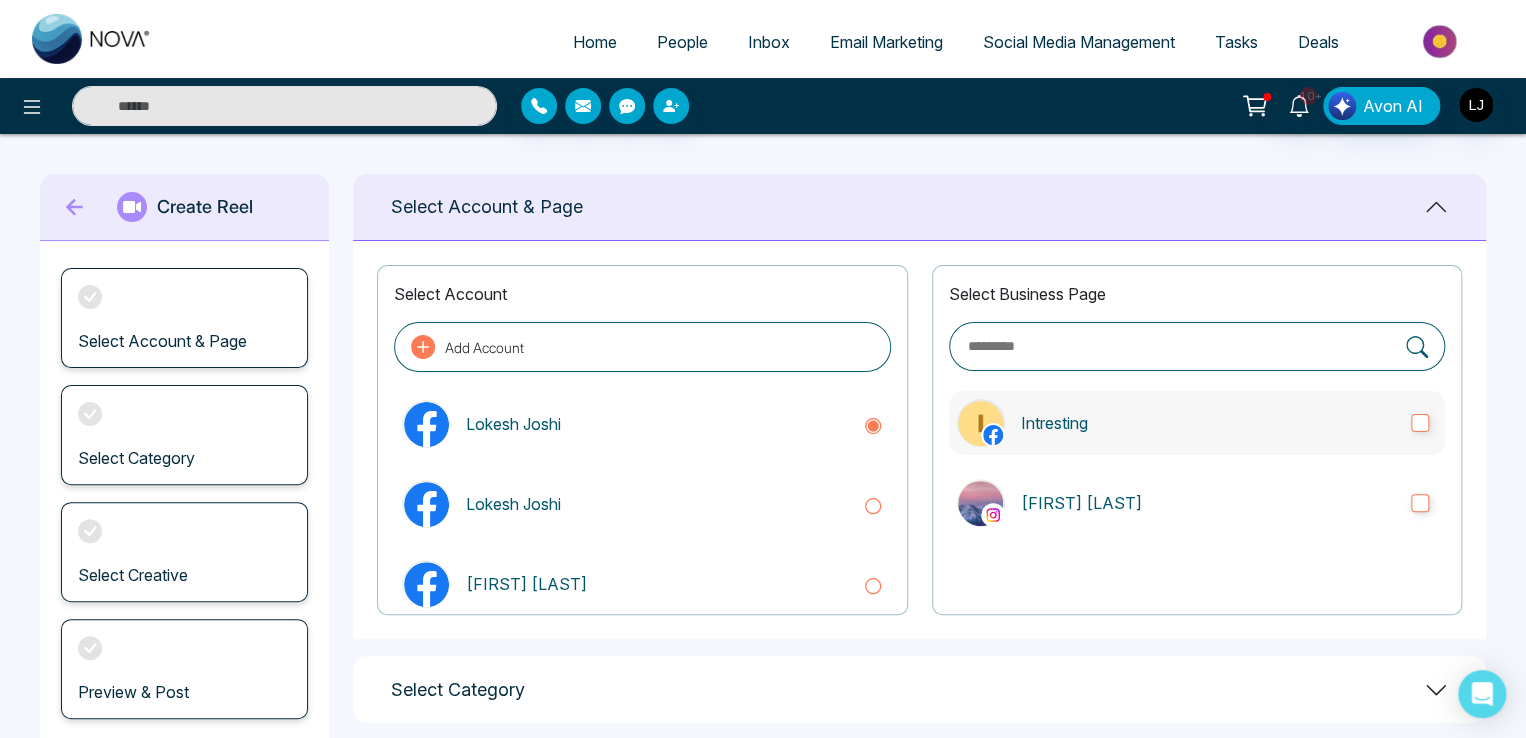 click on "Intresting" at bounding box center (1208, 423) 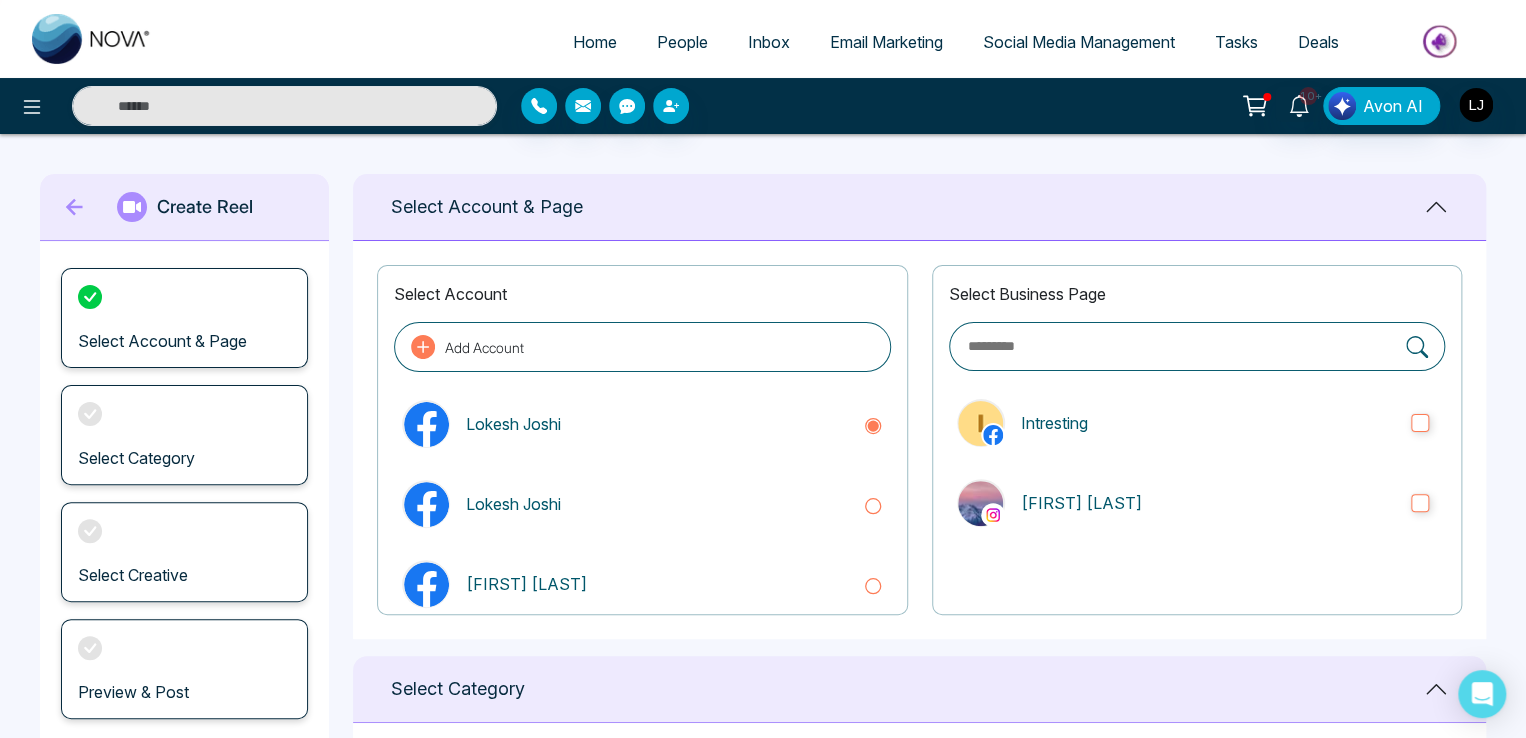 click on "Select Business Page Intresting [FIRST] [LAST]" at bounding box center (1197, 440) 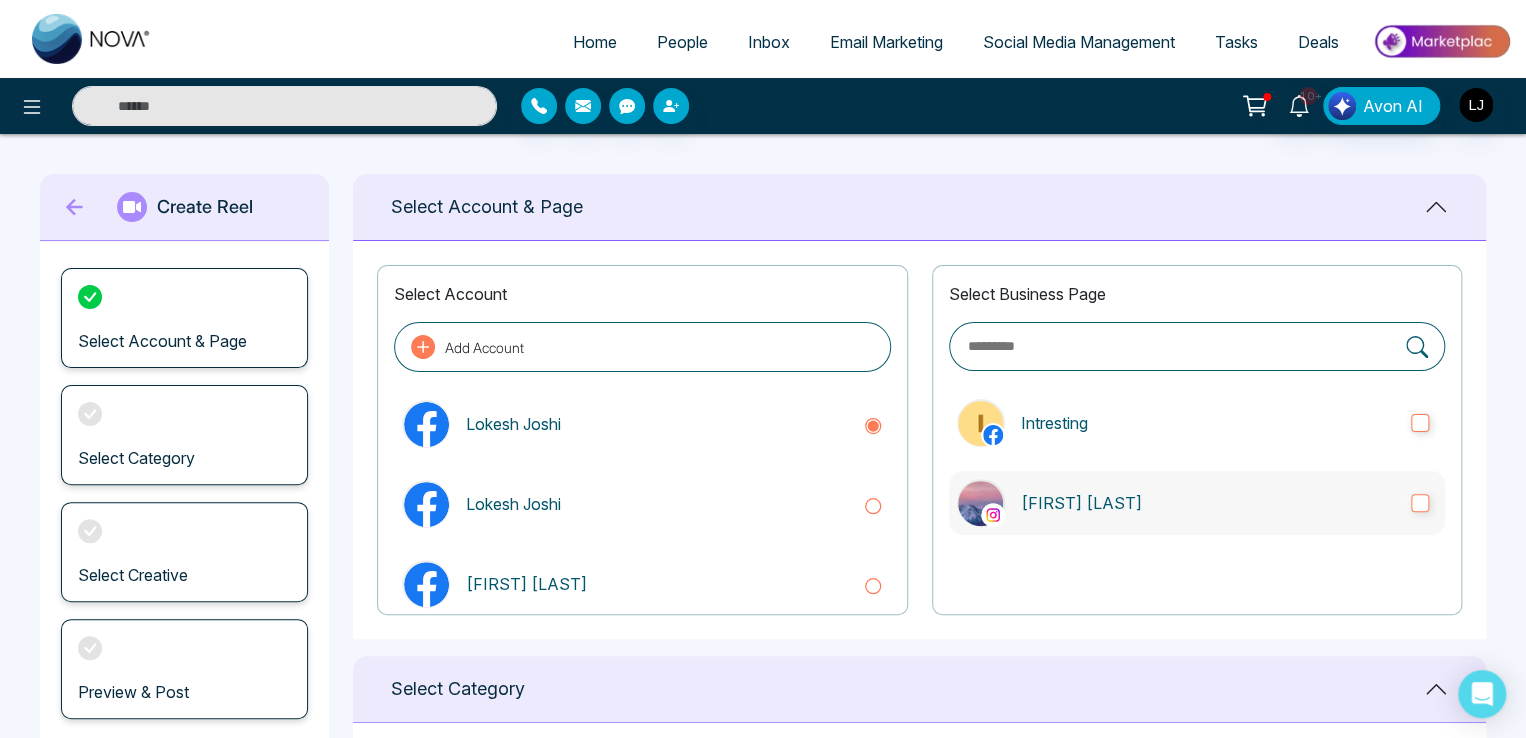 drag, startPoint x: 1154, startPoint y: 504, endPoint x: 1137, endPoint y: 489, distance: 22.671568 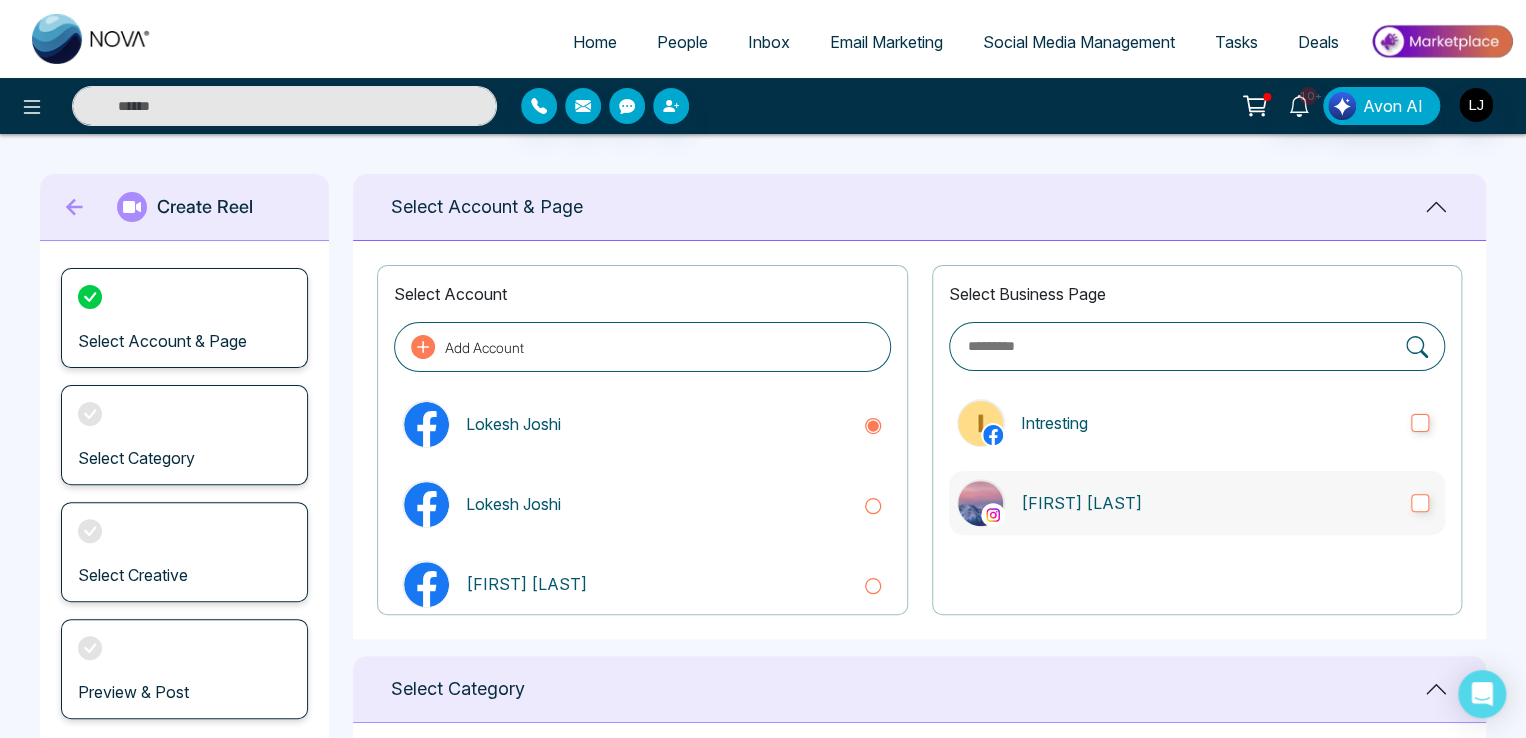 click on "[FIRST] [LAST]" at bounding box center (1208, 503) 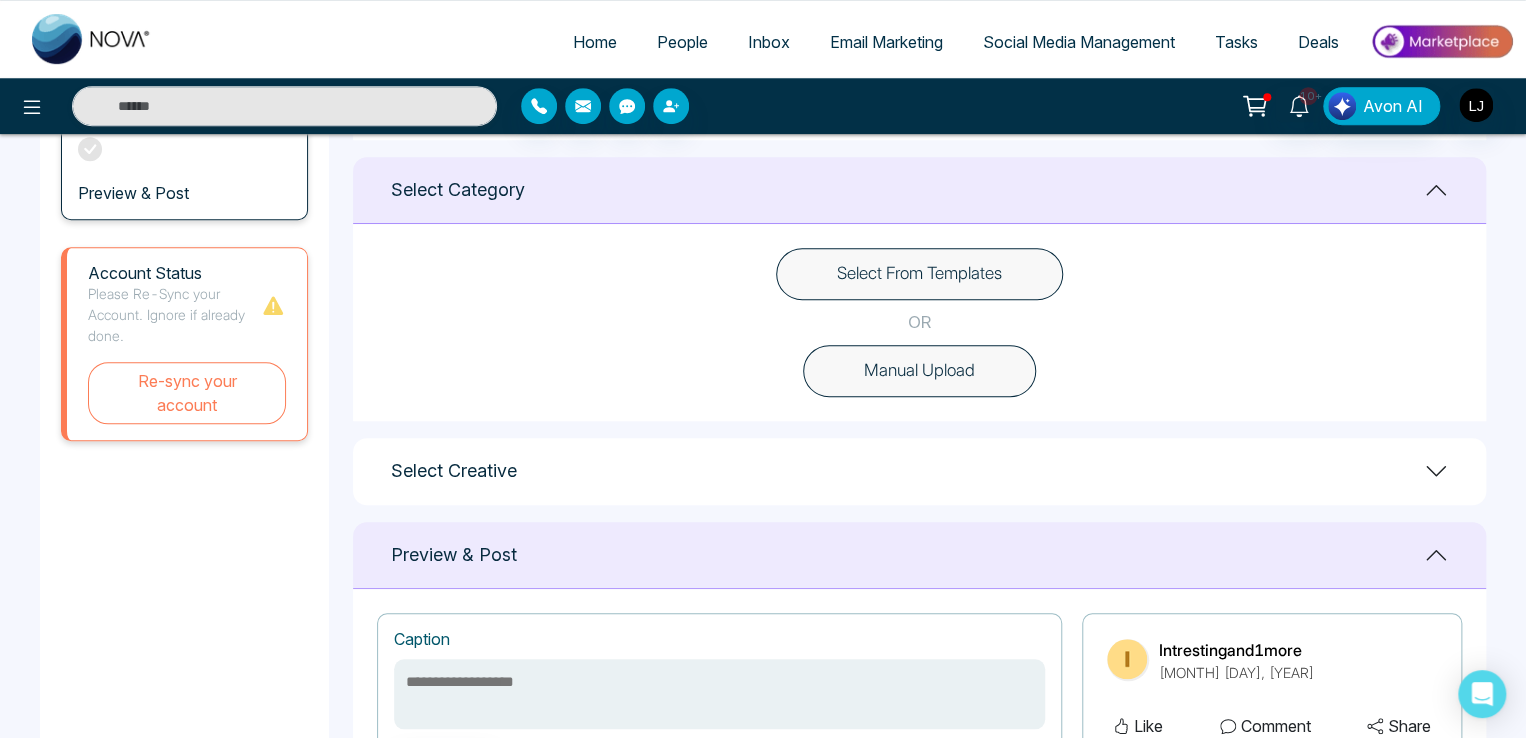scroll, scrollTop: 500, scrollLeft: 0, axis: vertical 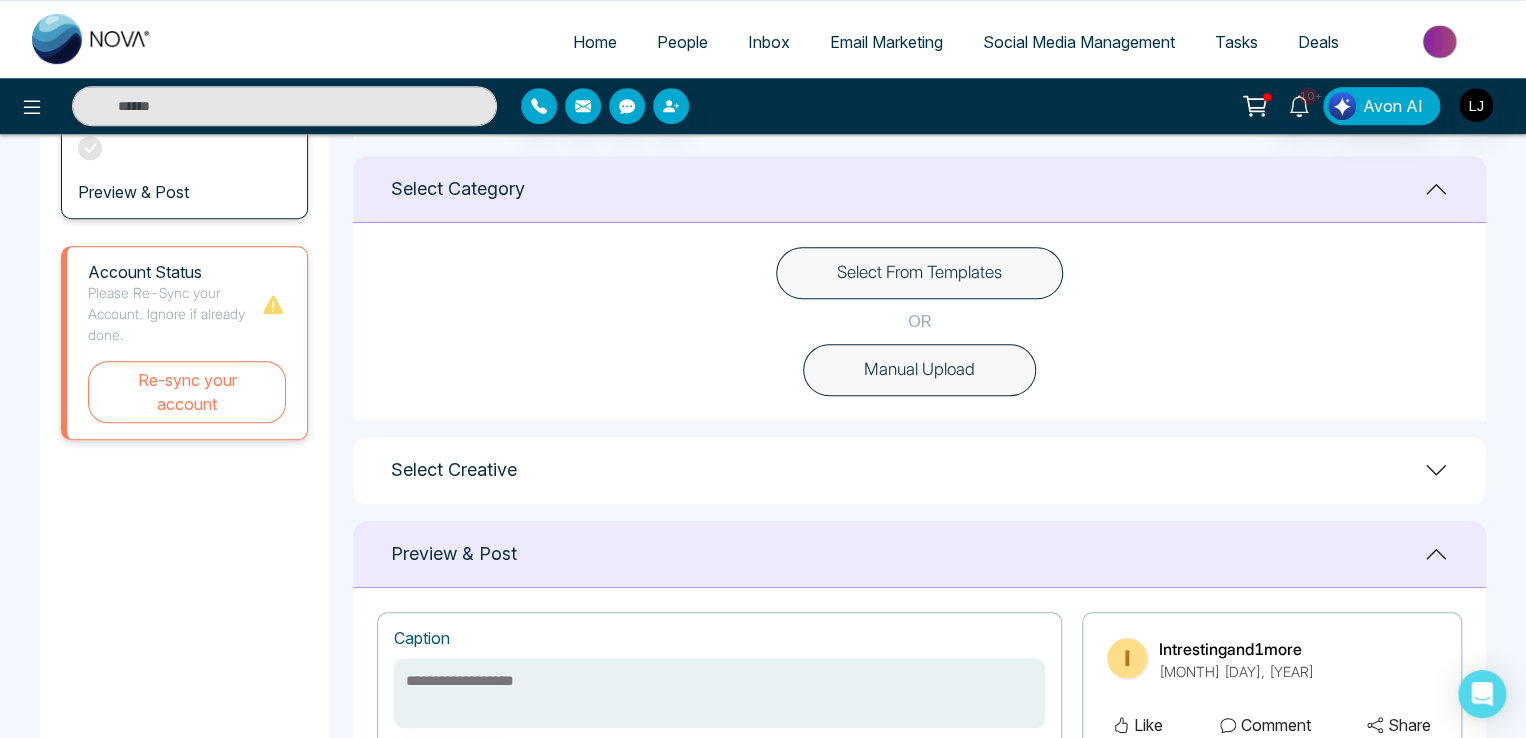 click on "Select From Templates" at bounding box center (919, 273) 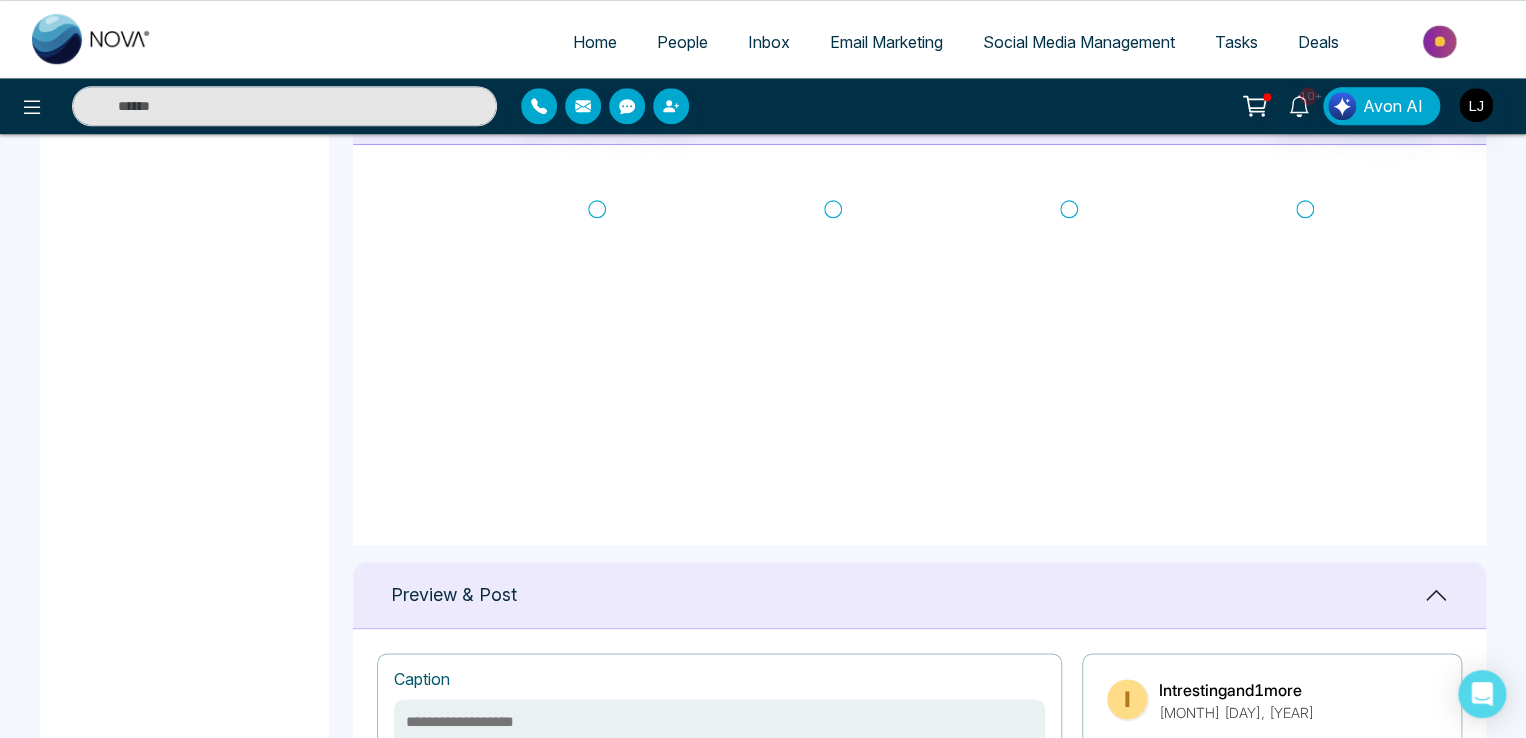 scroll, scrollTop: 900, scrollLeft: 0, axis: vertical 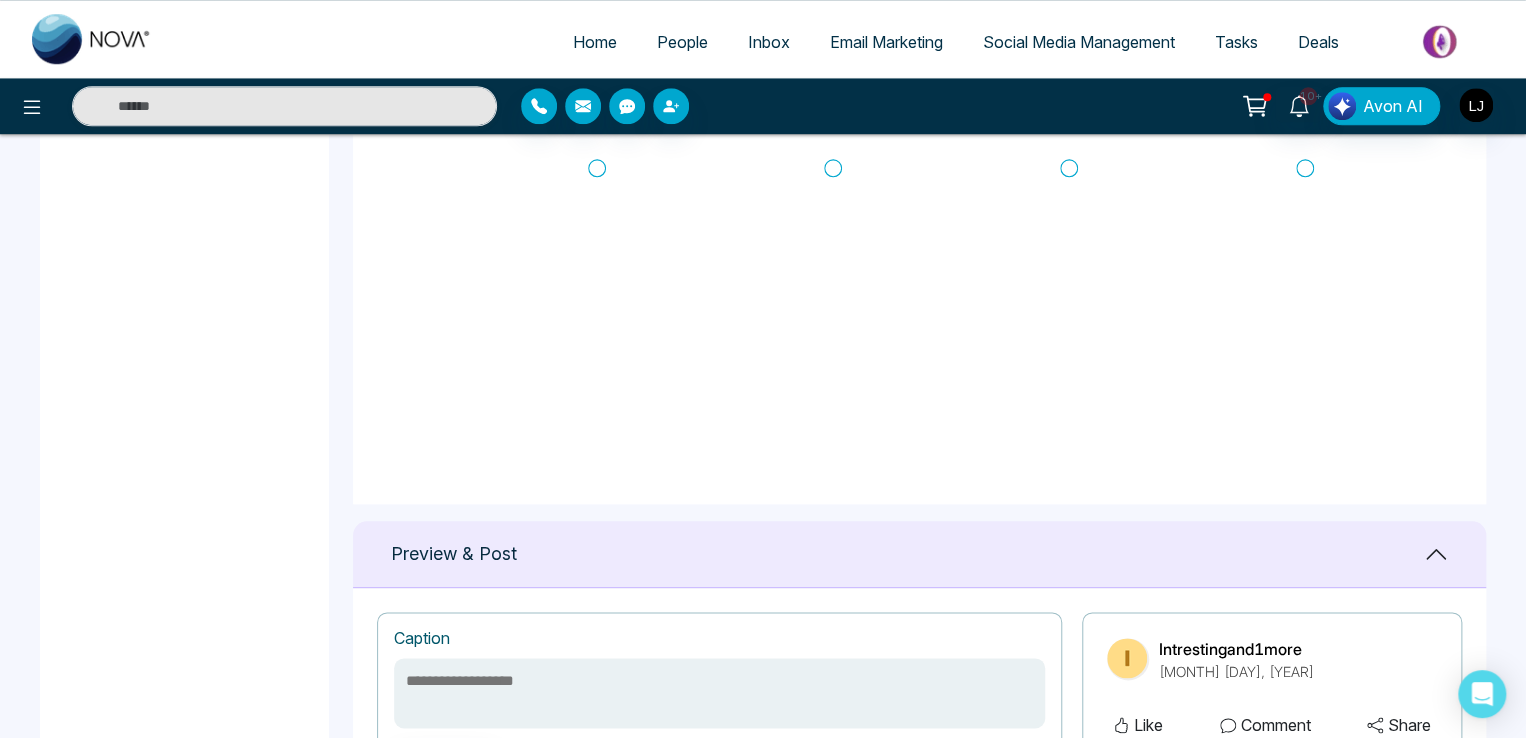 click 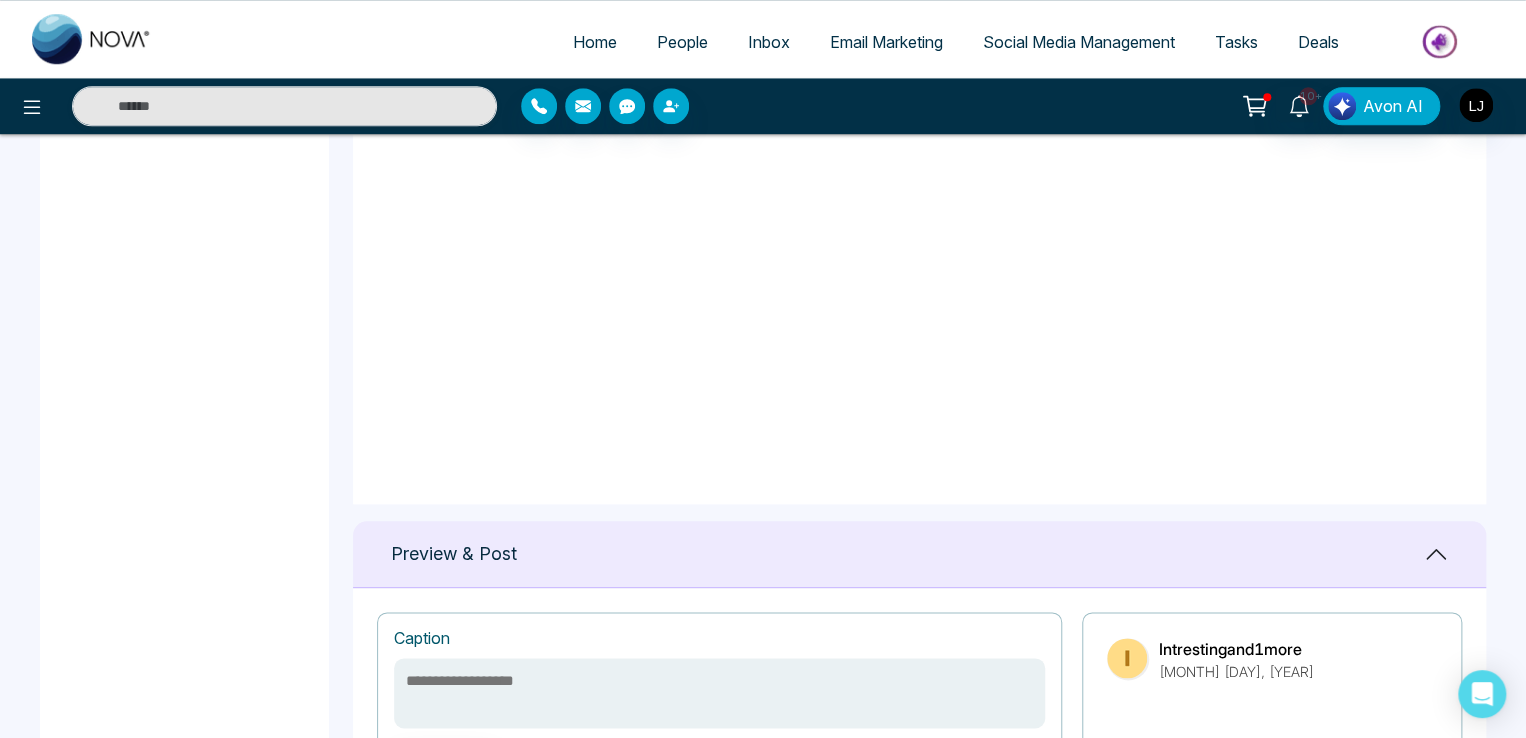 scroll, scrollTop: 79, scrollLeft: 0, axis: vertical 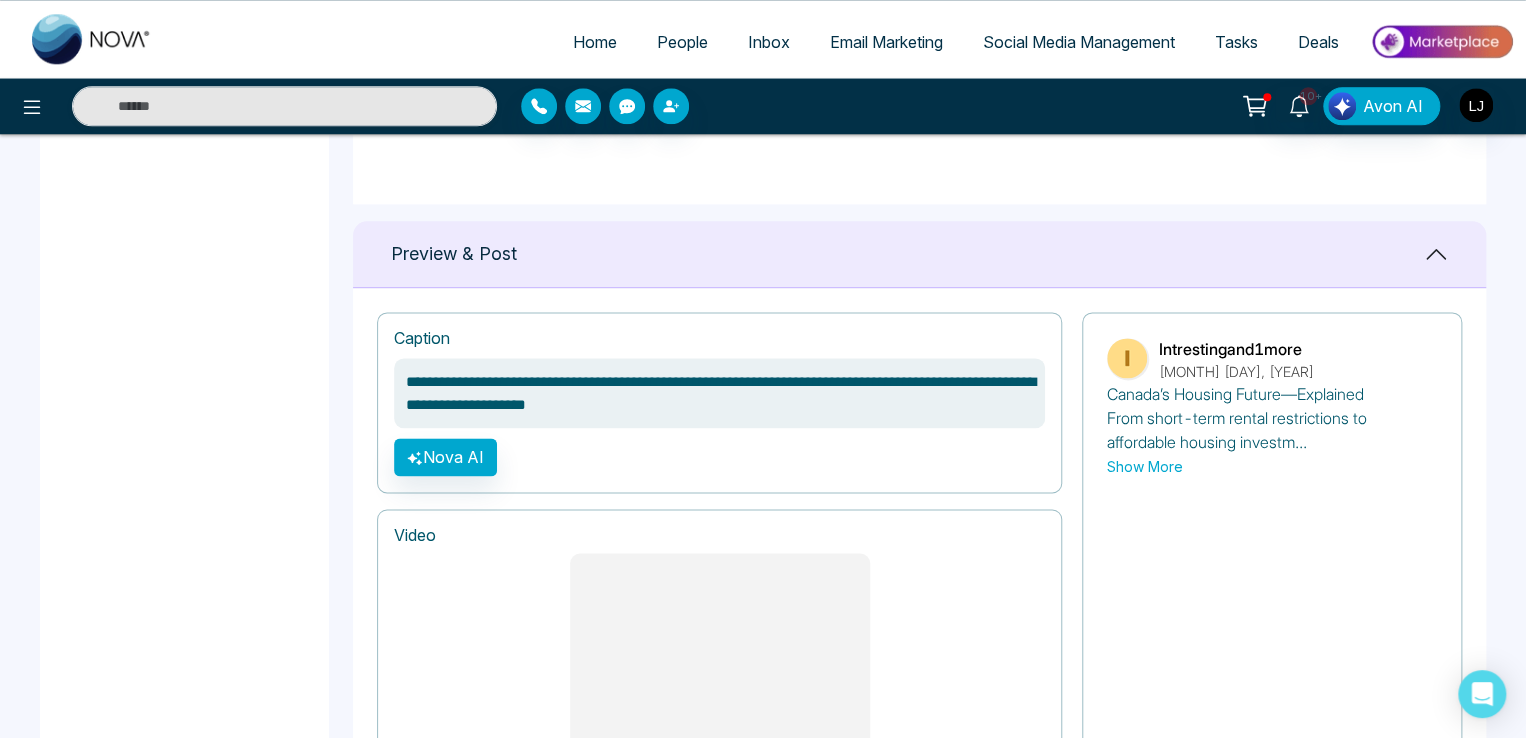 drag, startPoint x: 669, startPoint y: 375, endPoint x: 845, endPoint y: 488, distance: 209.15306 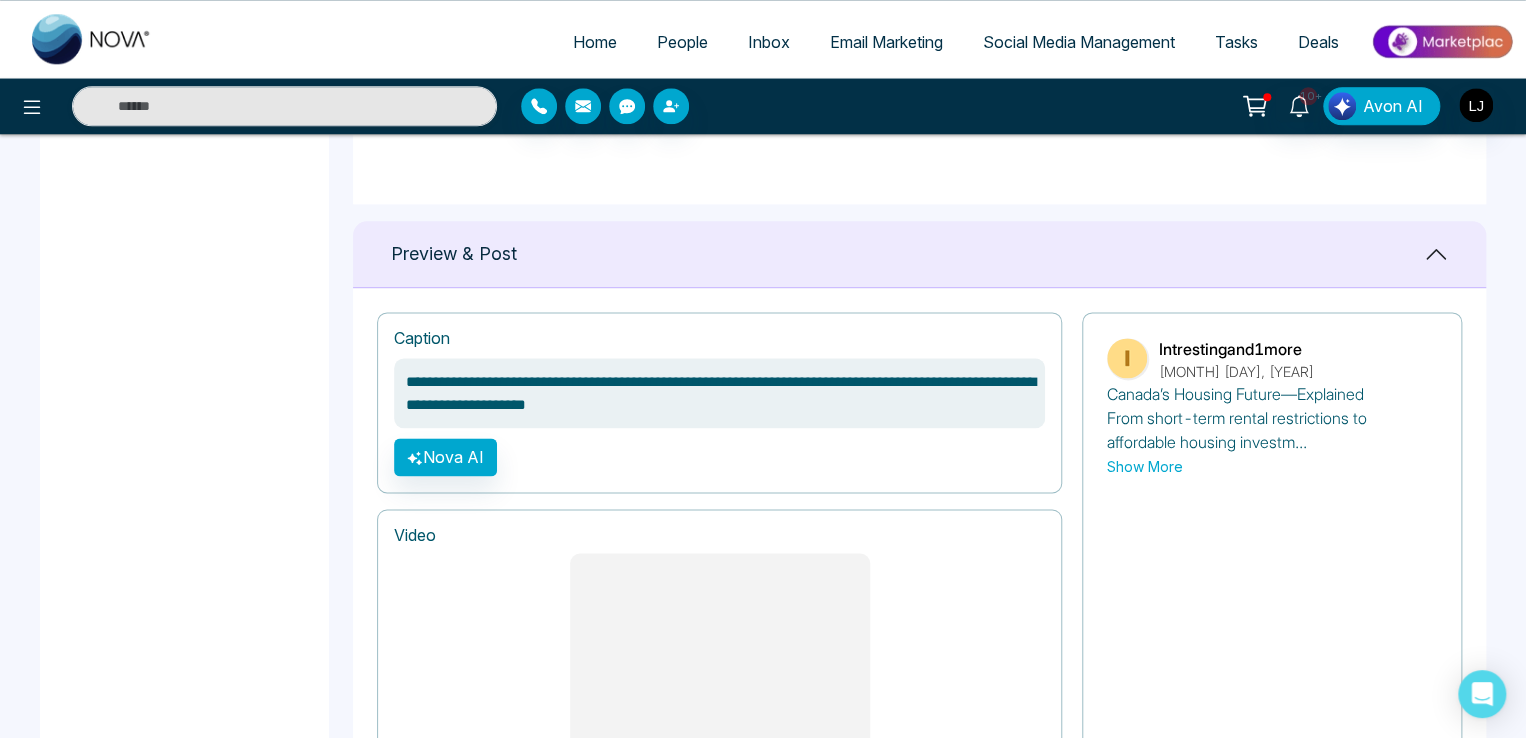 click on "**********" at bounding box center (719, 402) 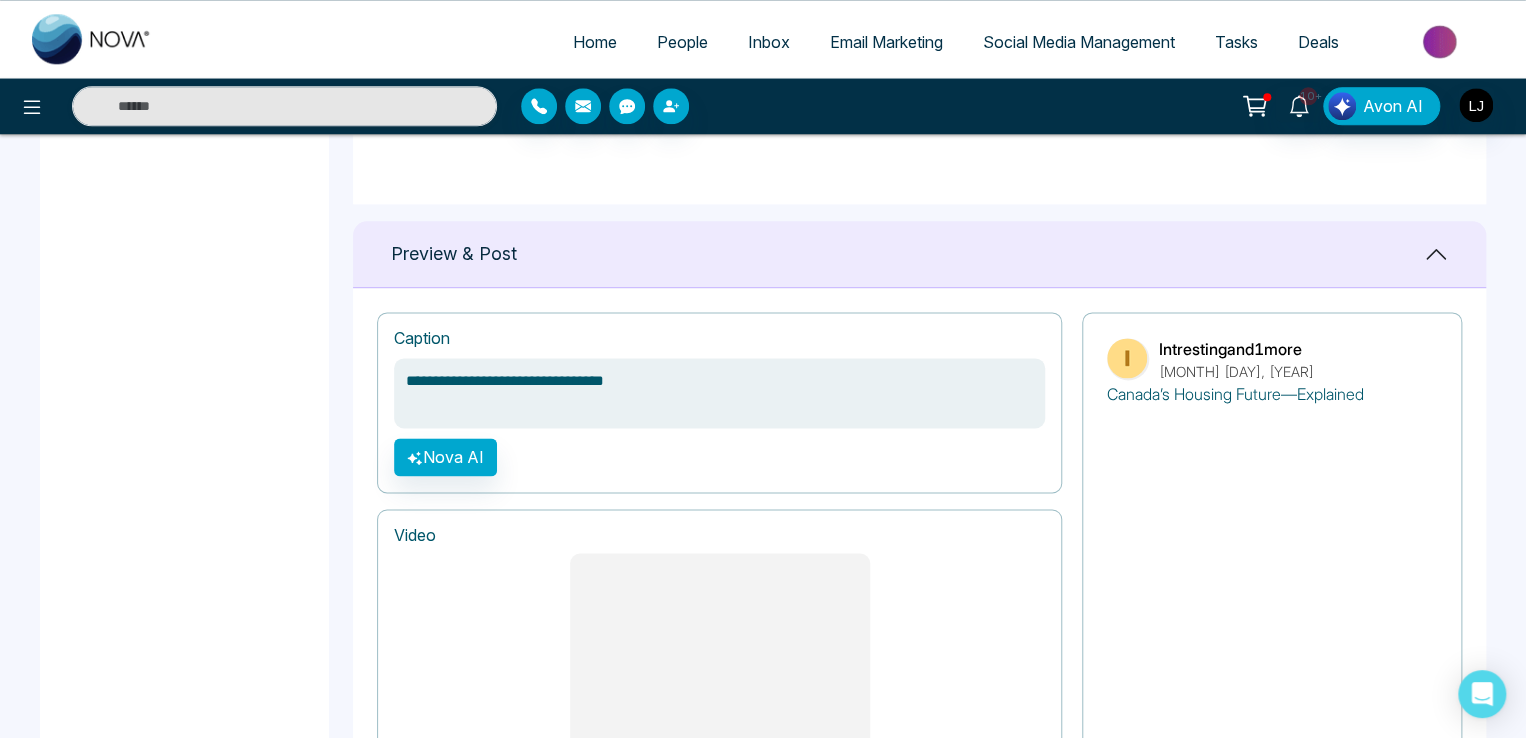 scroll, scrollTop: 0, scrollLeft: 0, axis: both 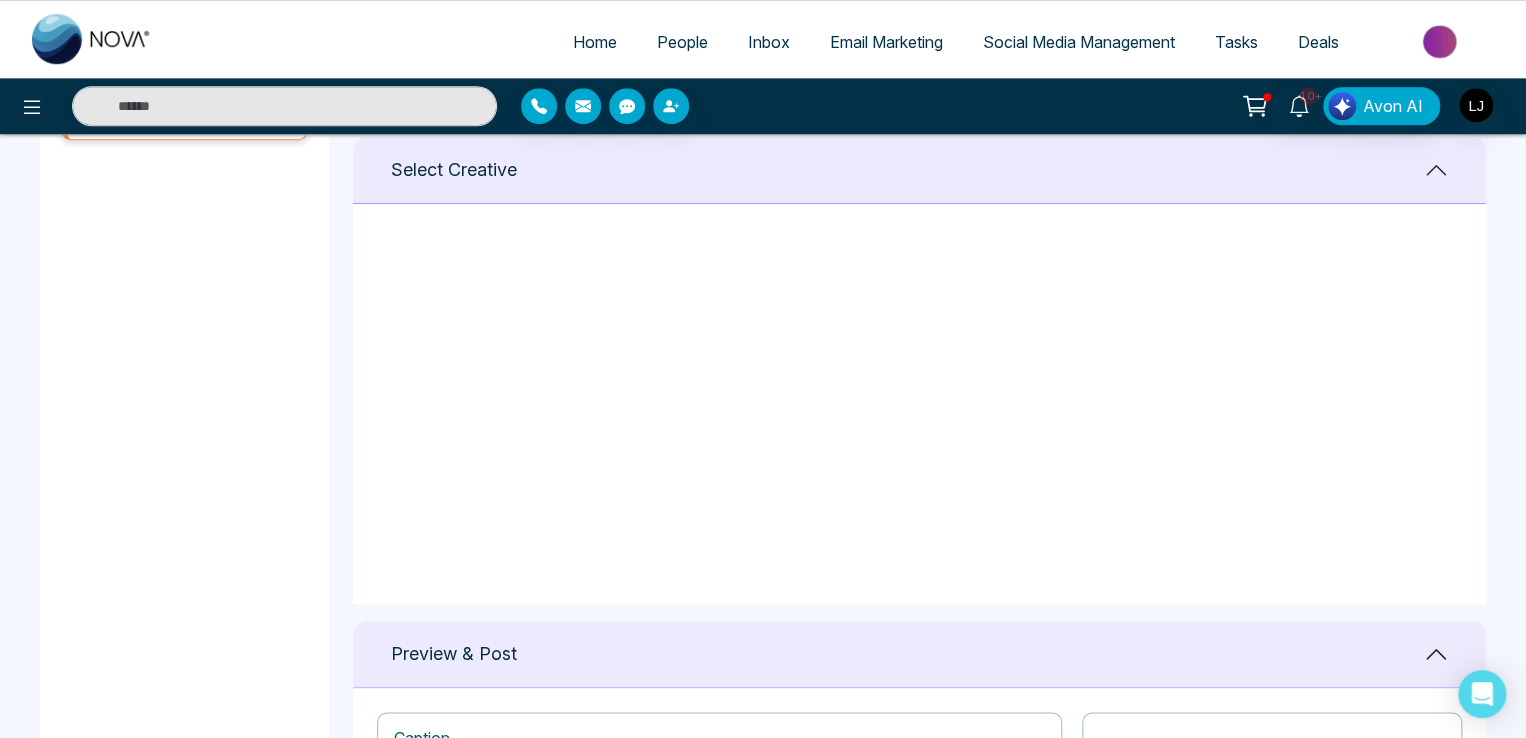 type on "**********" 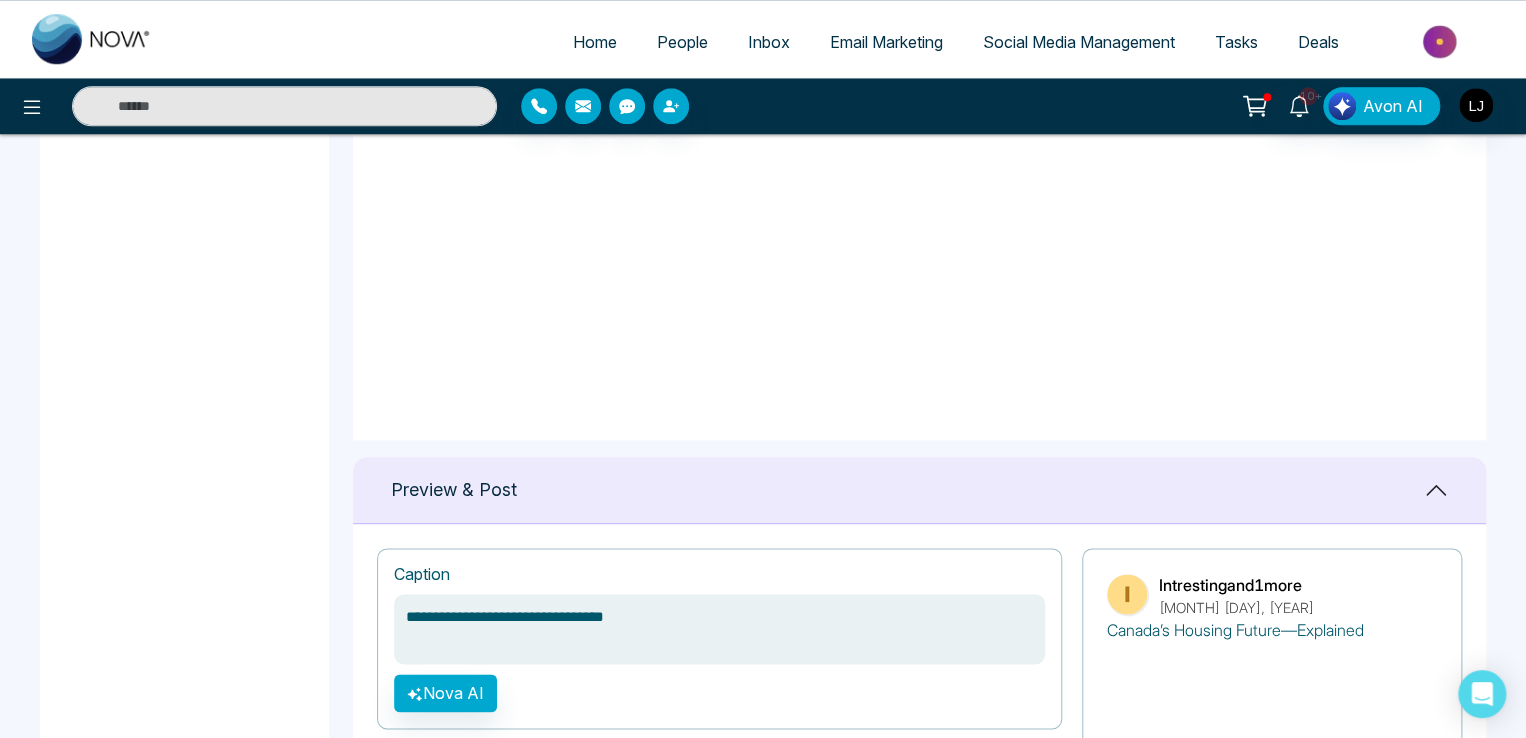 scroll, scrollTop: 1177, scrollLeft: 0, axis: vertical 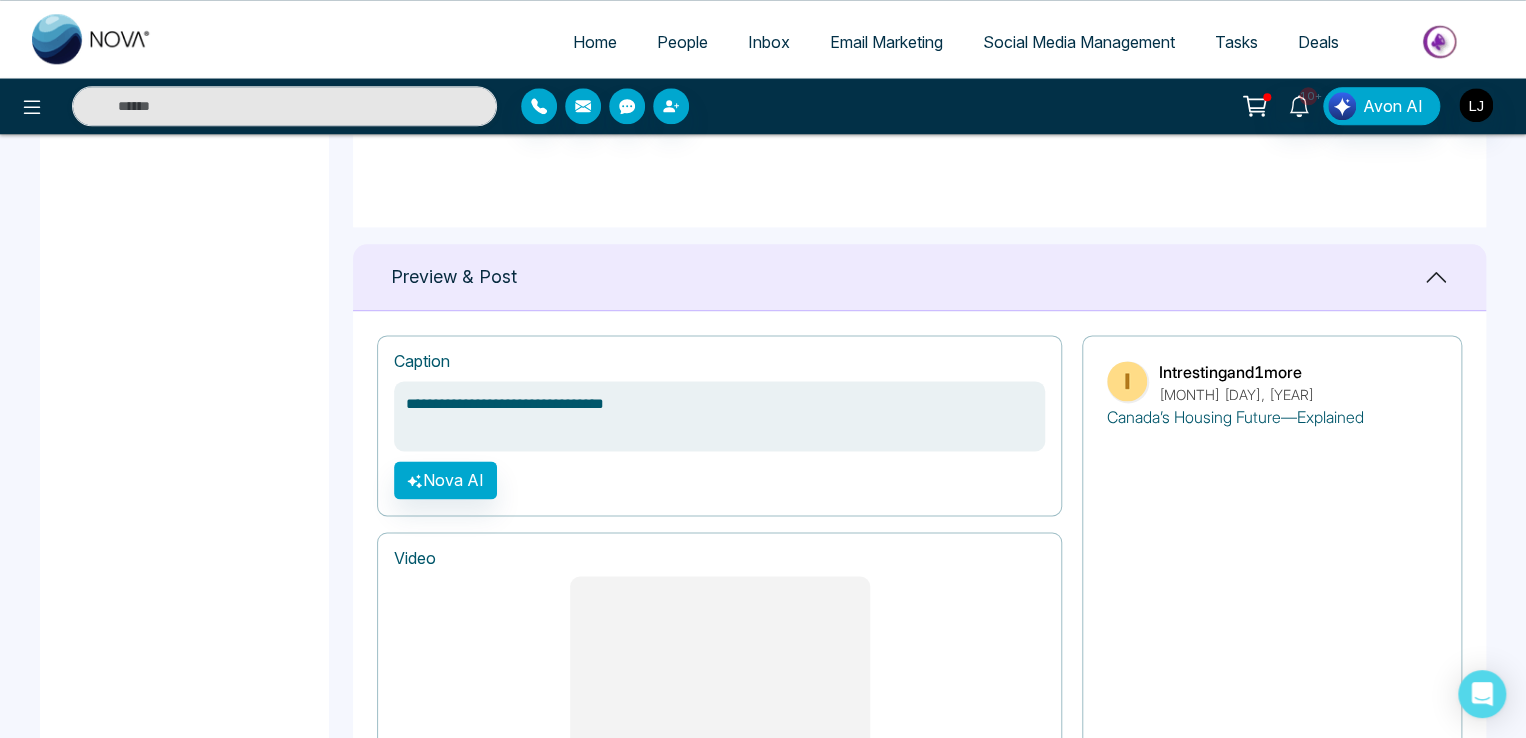 click on "**********" at bounding box center [719, 425] 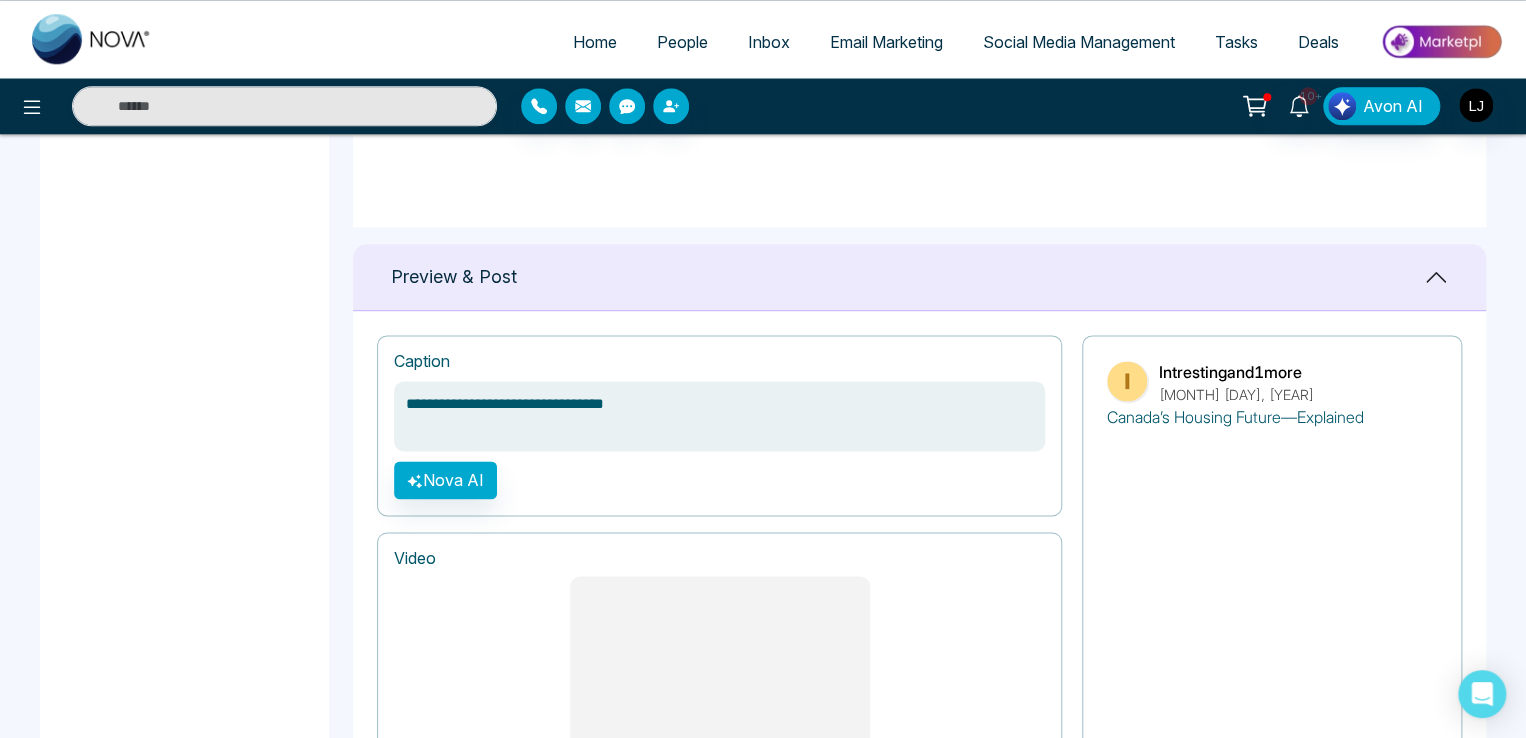 drag, startPoint x: 1161, startPoint y: 373, endPoint x: 1333, endPoint y: 369, distance: 172.04651 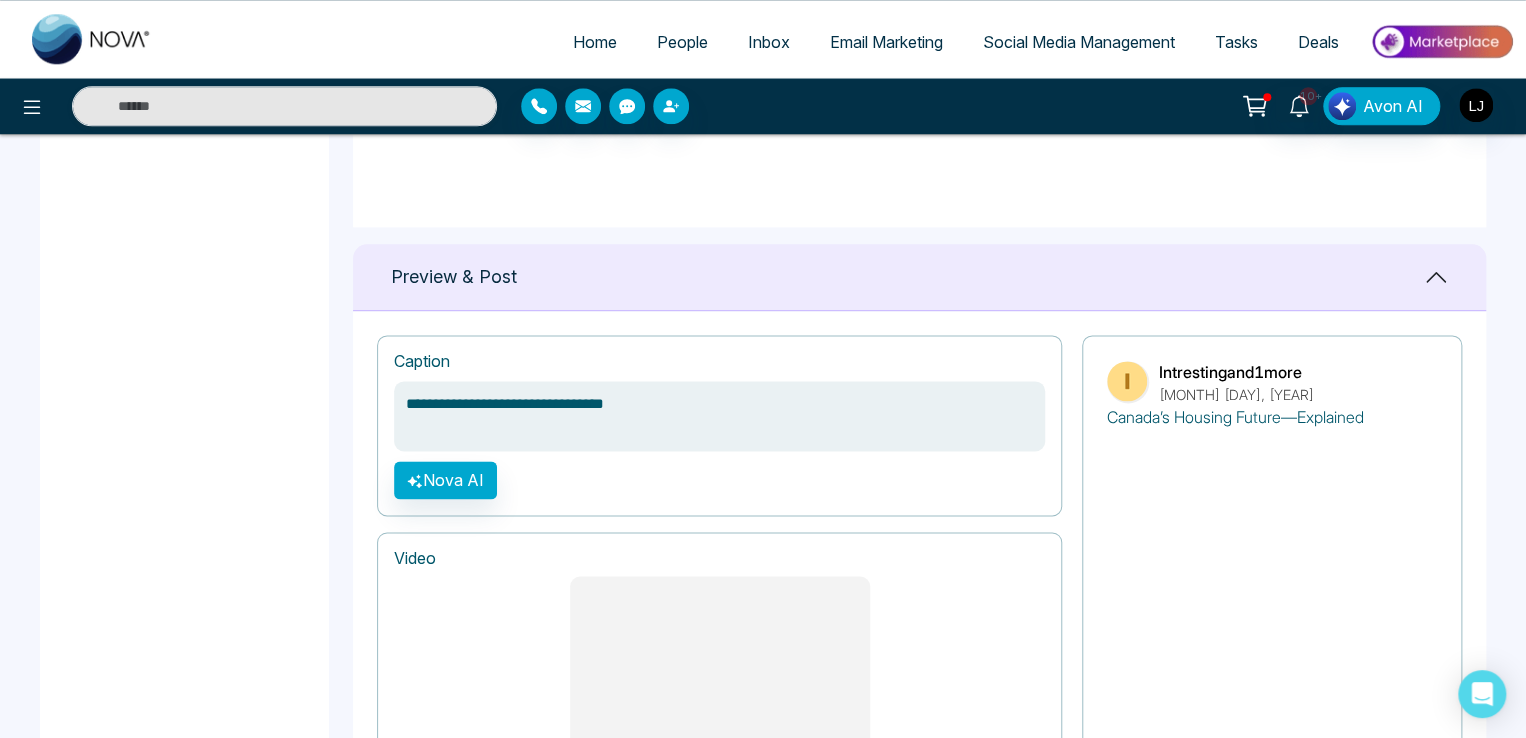 click on "Intresting and 1 more [MONTH] [DAY], [YEAR]" at bounding box center [1272, 382] 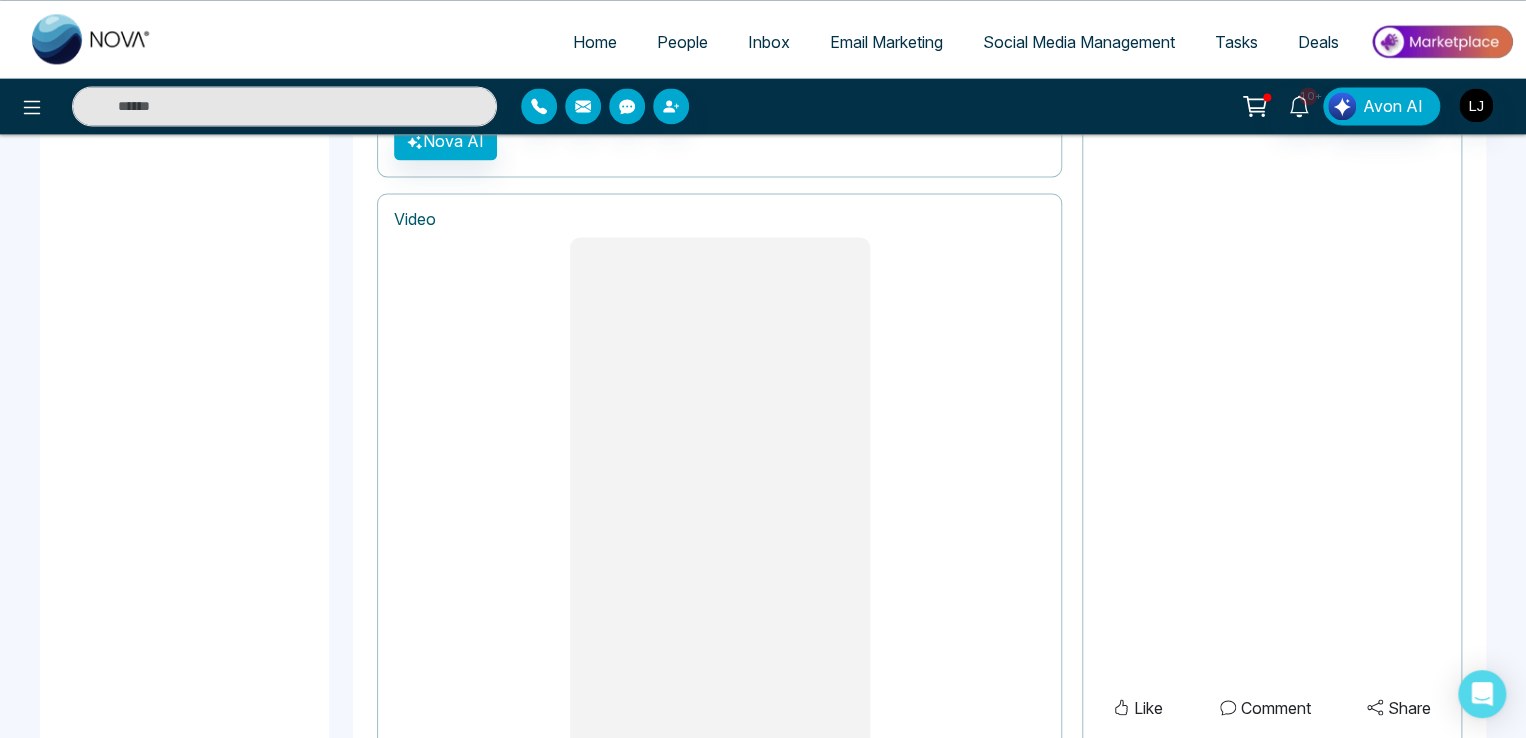 scroll, scrollTop: 1677, scrollLeft: 0, axis: vertical 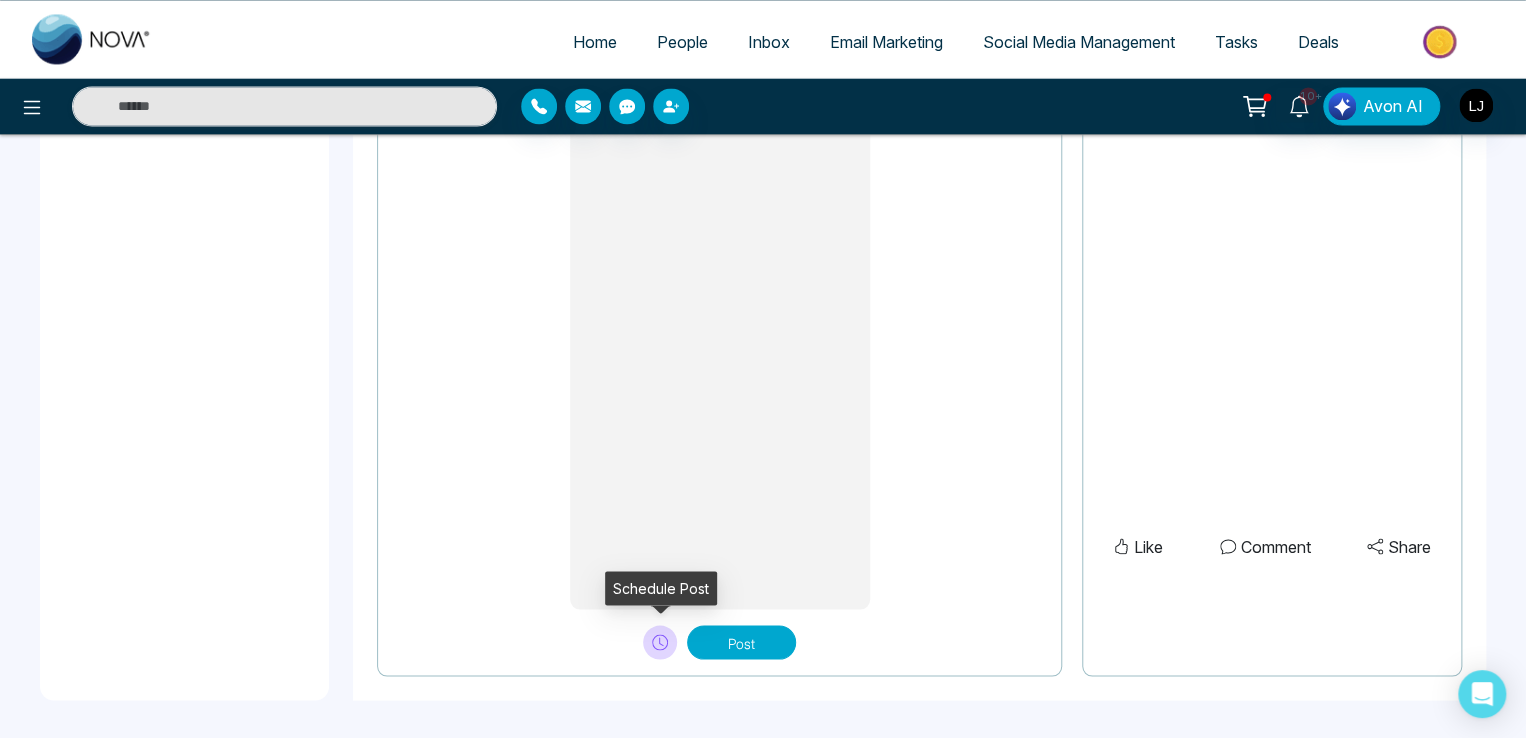 click 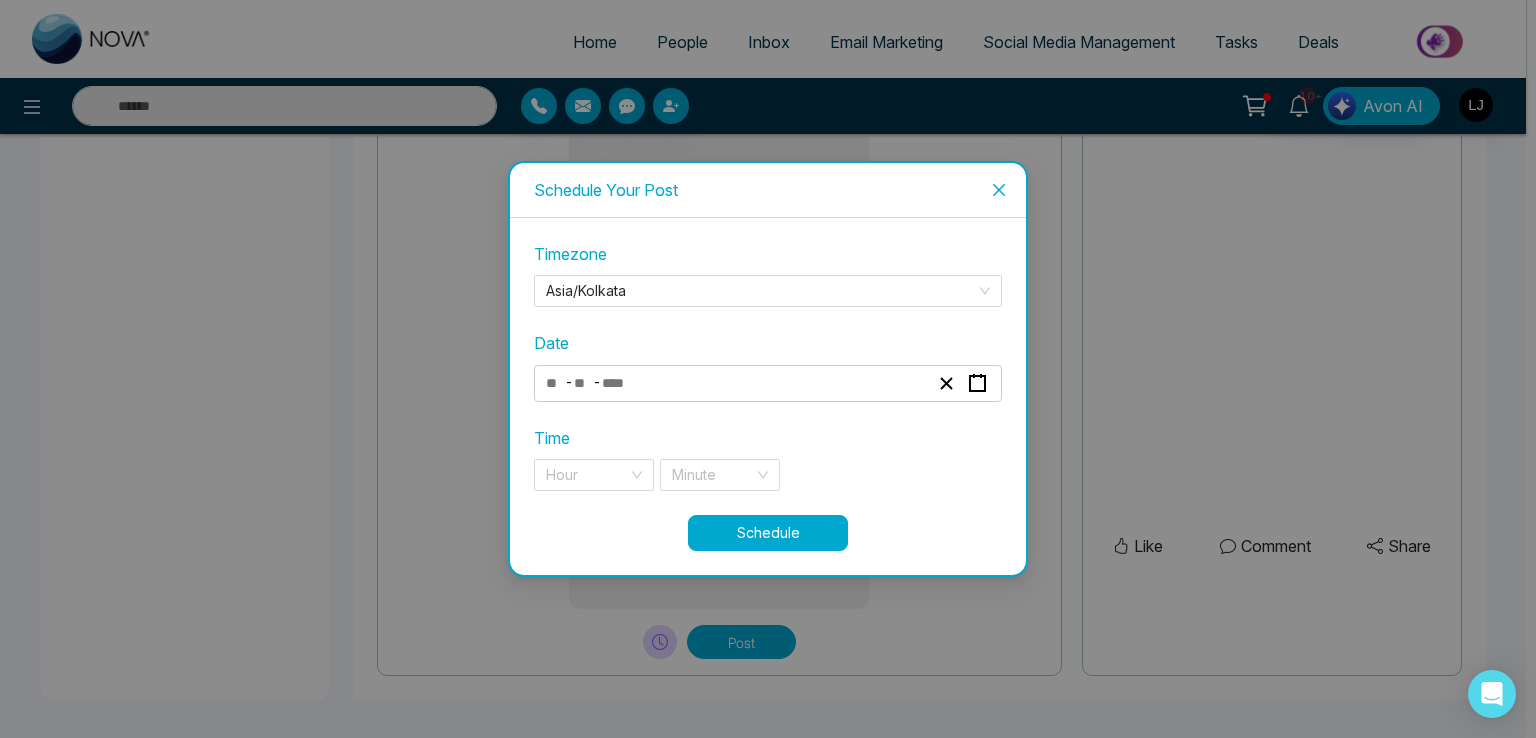 click at bounding box center (583, 383) 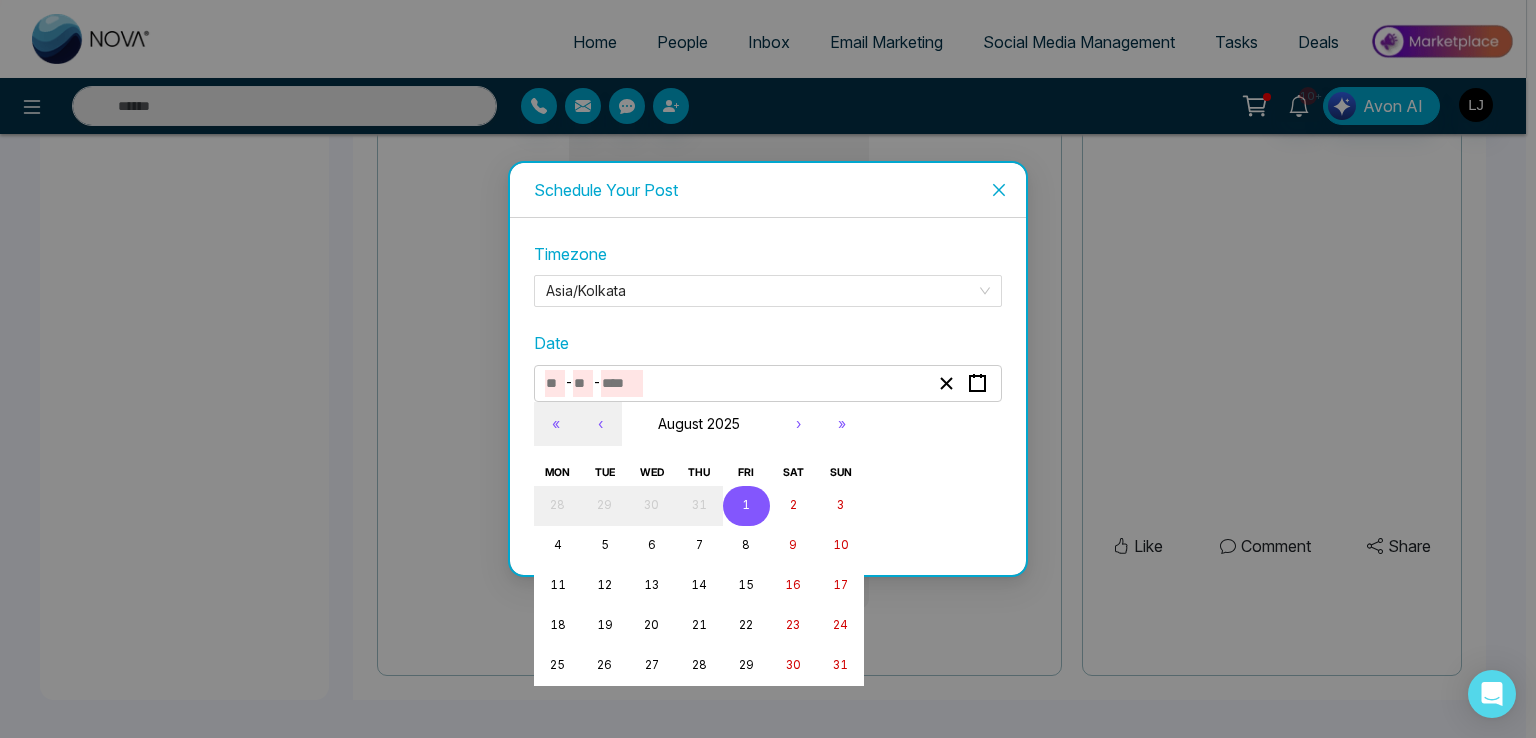 click on "1" at bounding box center (746, 506) 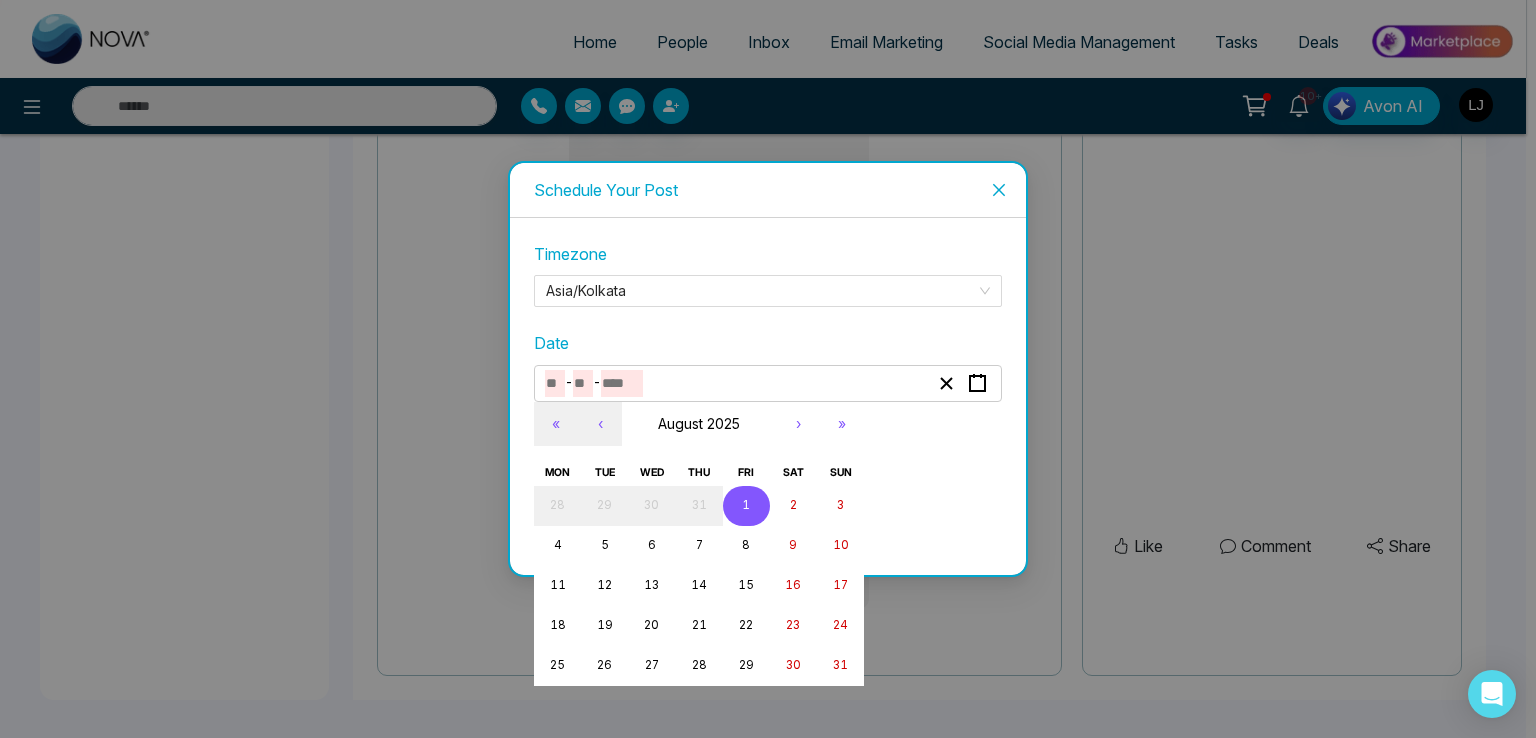 type on "*" 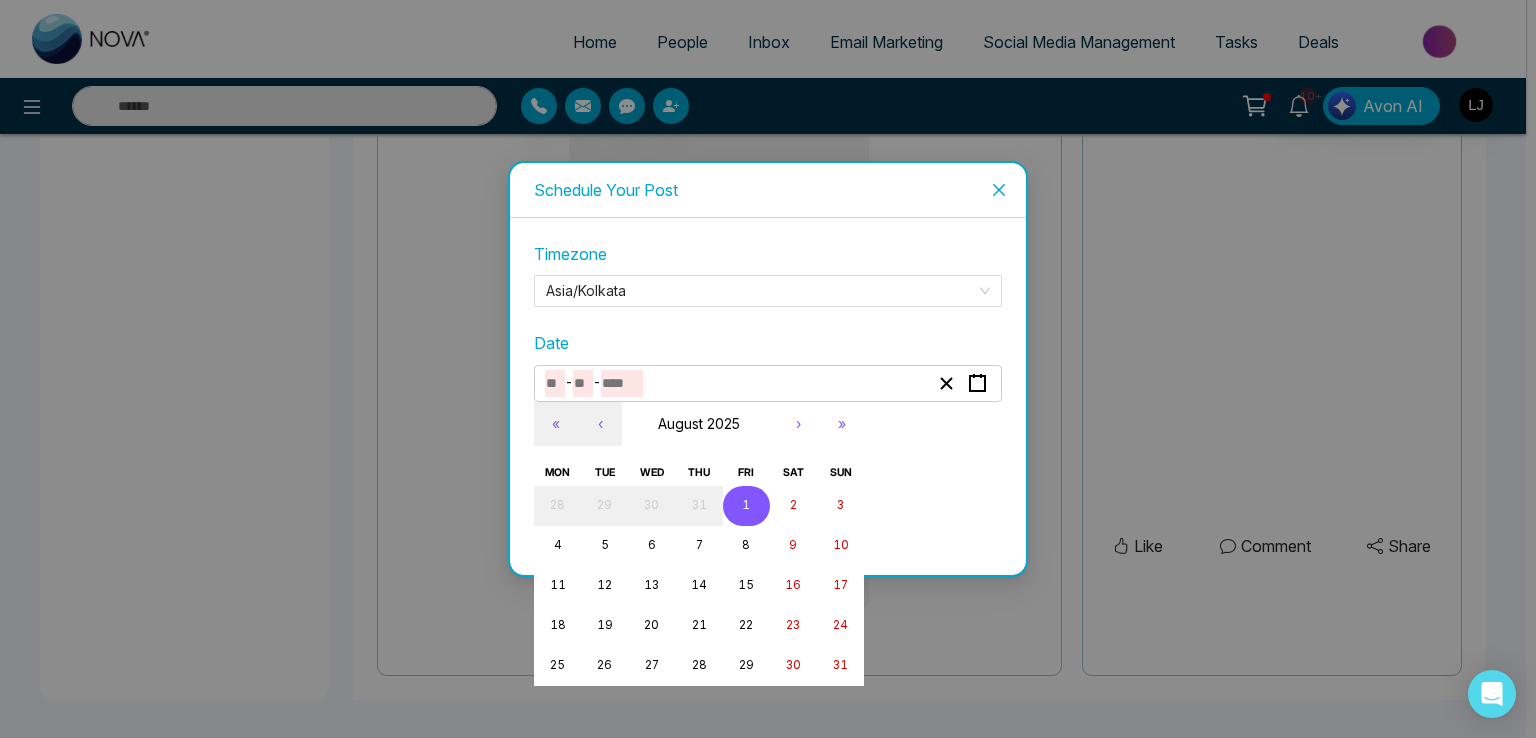 type on "*" 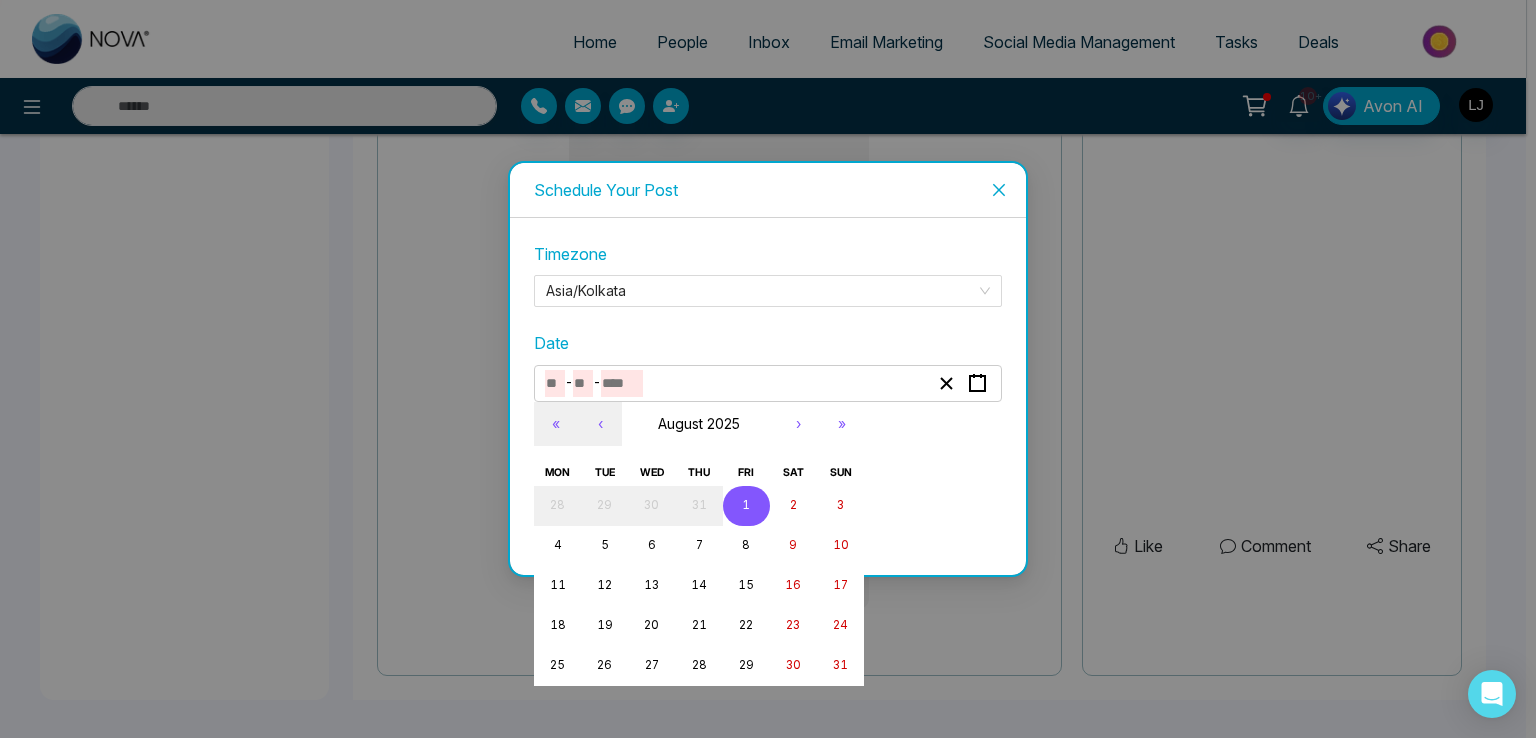 type on "****" 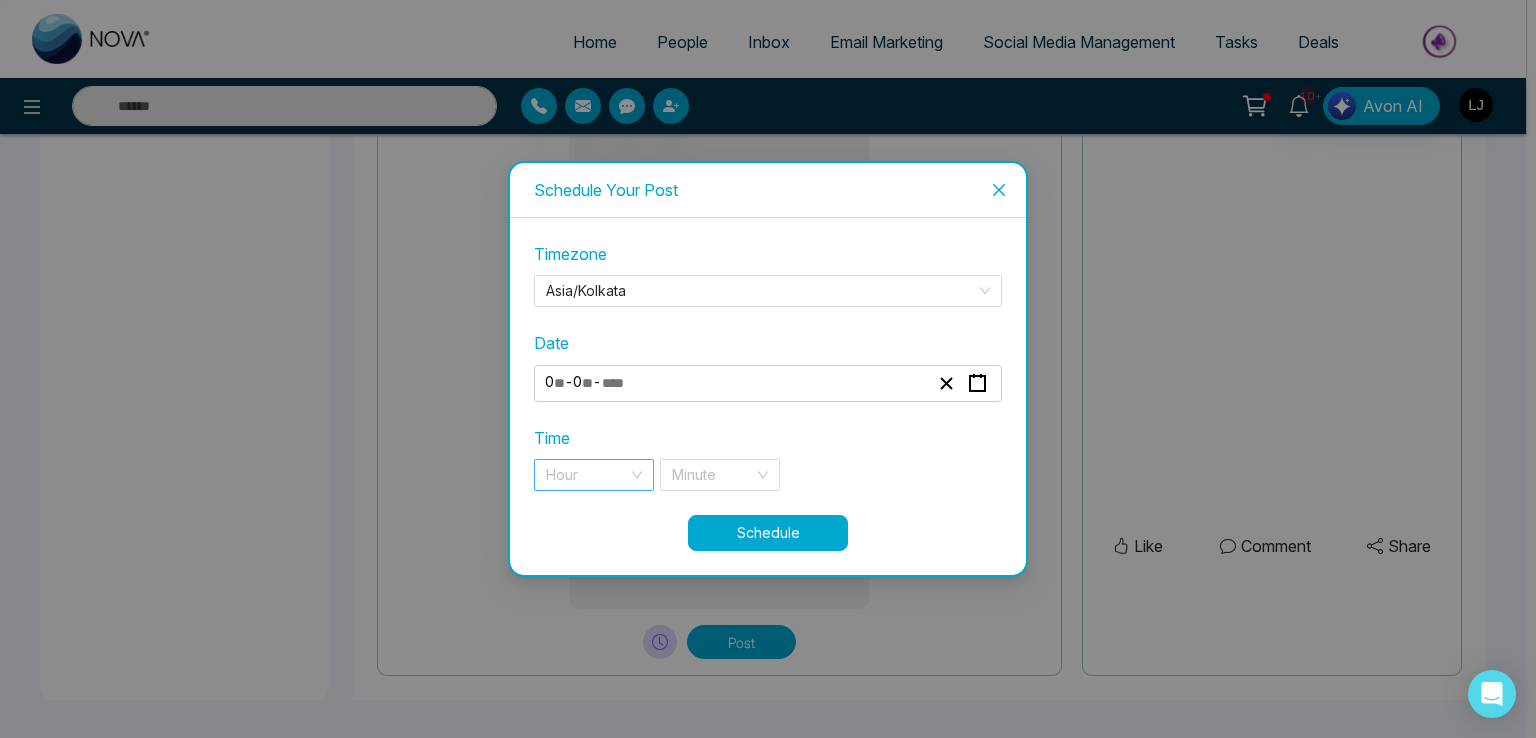 click at bounding box center [587, 475] 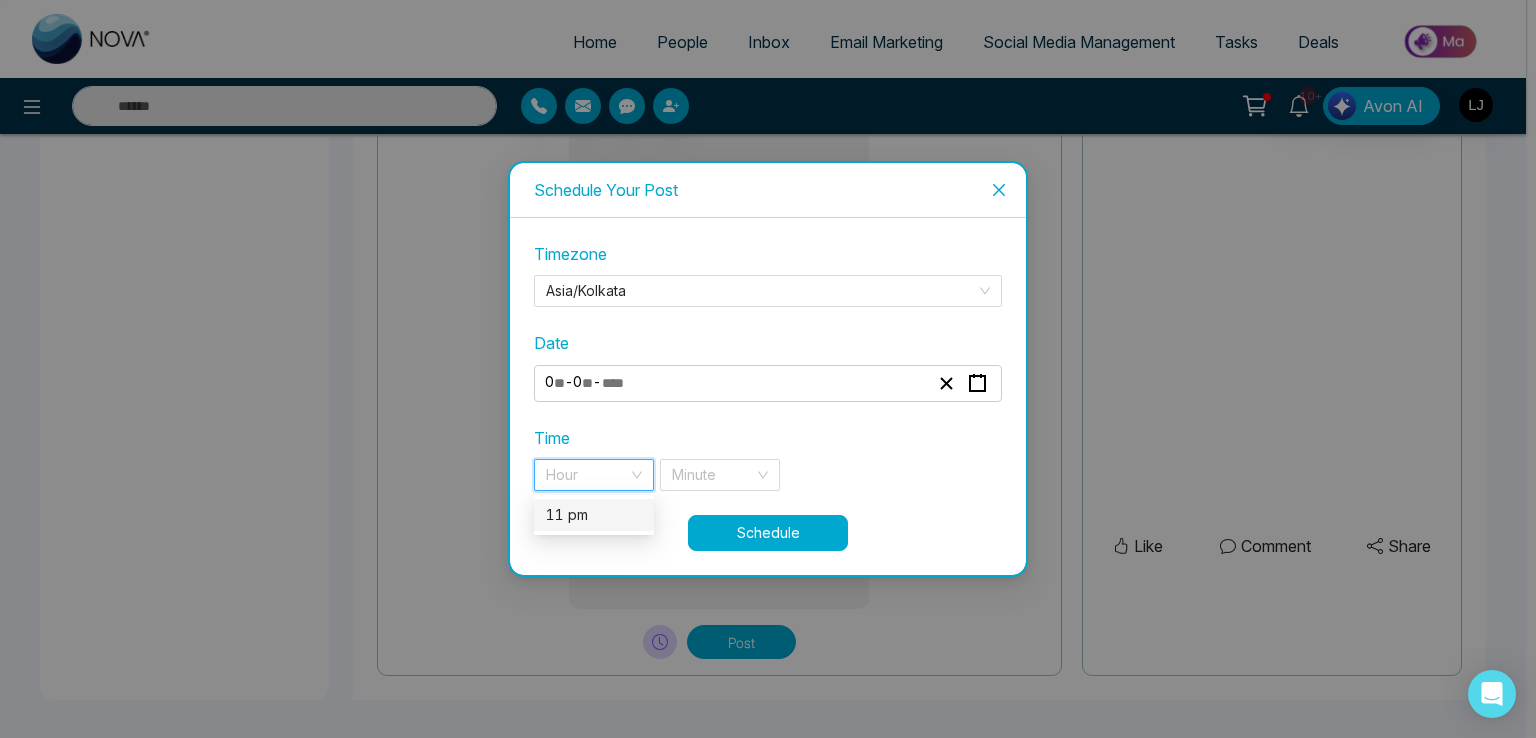 click on "11 pm" at bounding box center [594, 515] 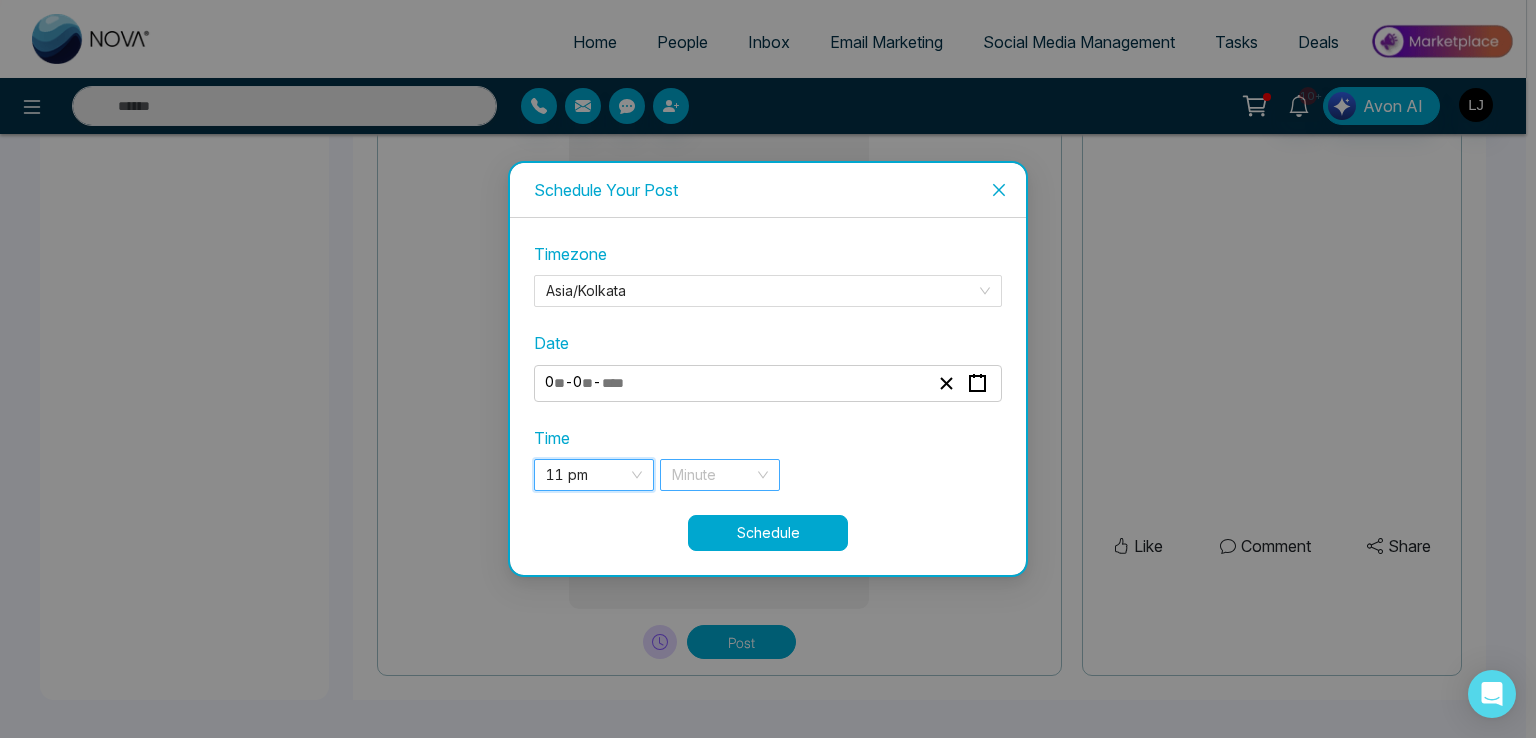 click at bounding box center (713, 475) 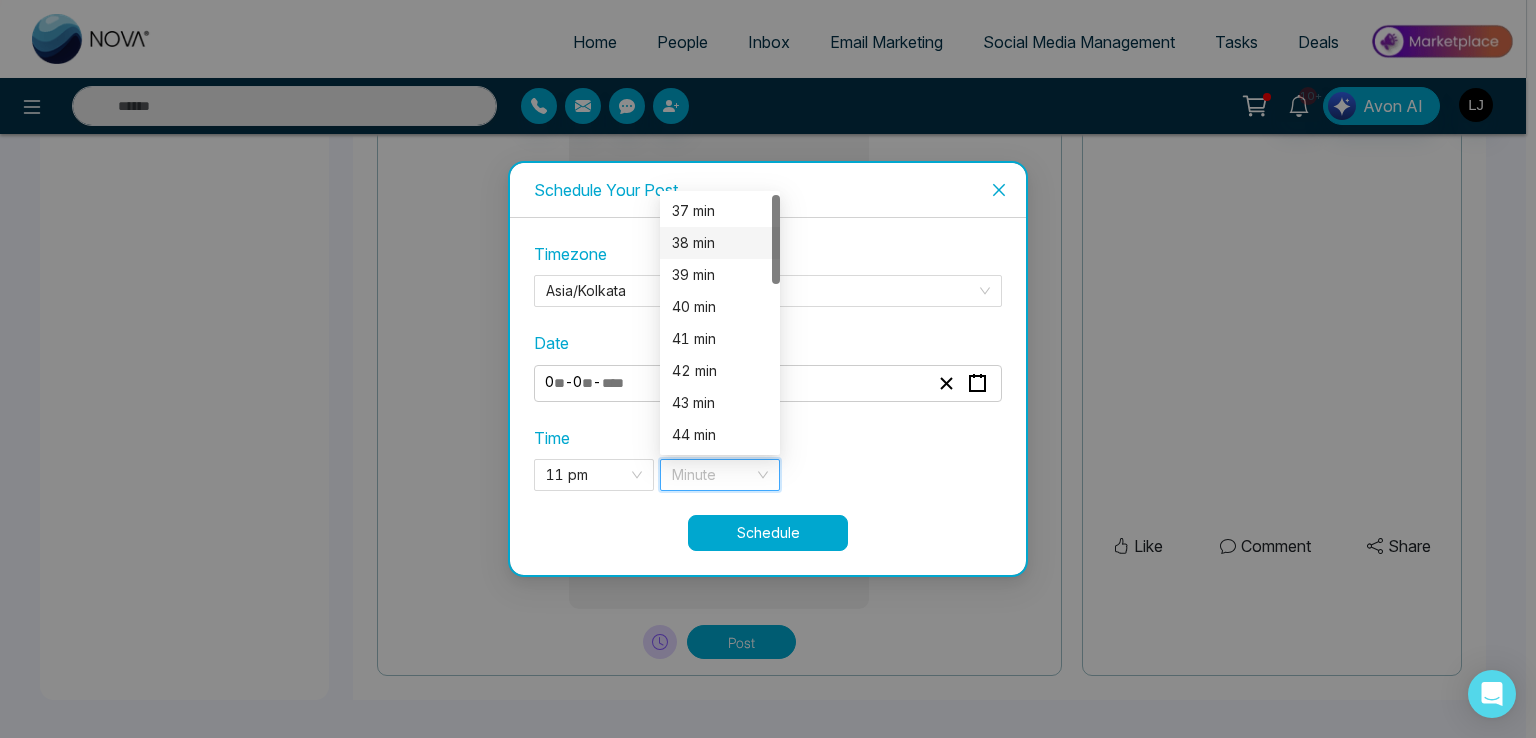 click on "38 min" at bounding box center (720, 243) 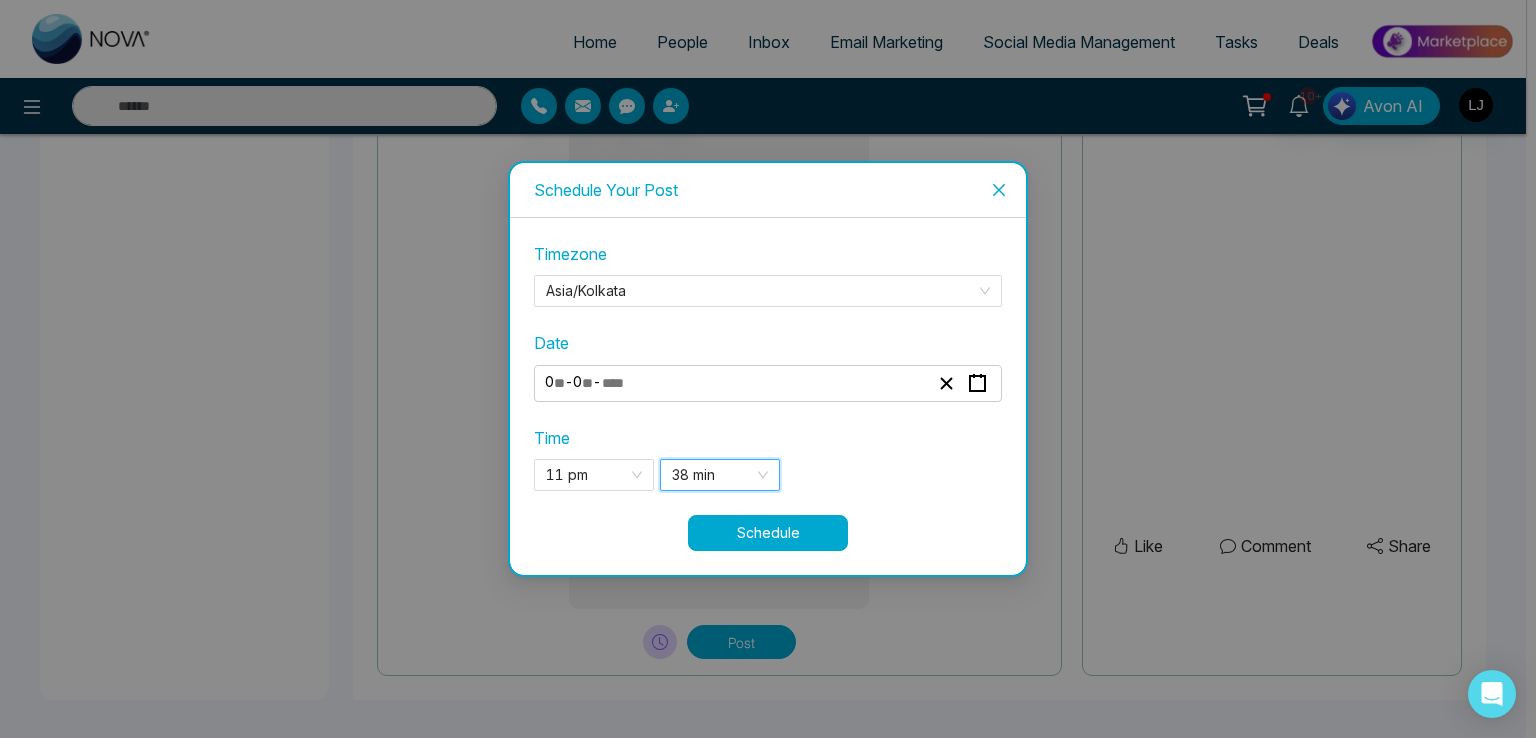 click on "Schedule" at bounding box center [768, 533] 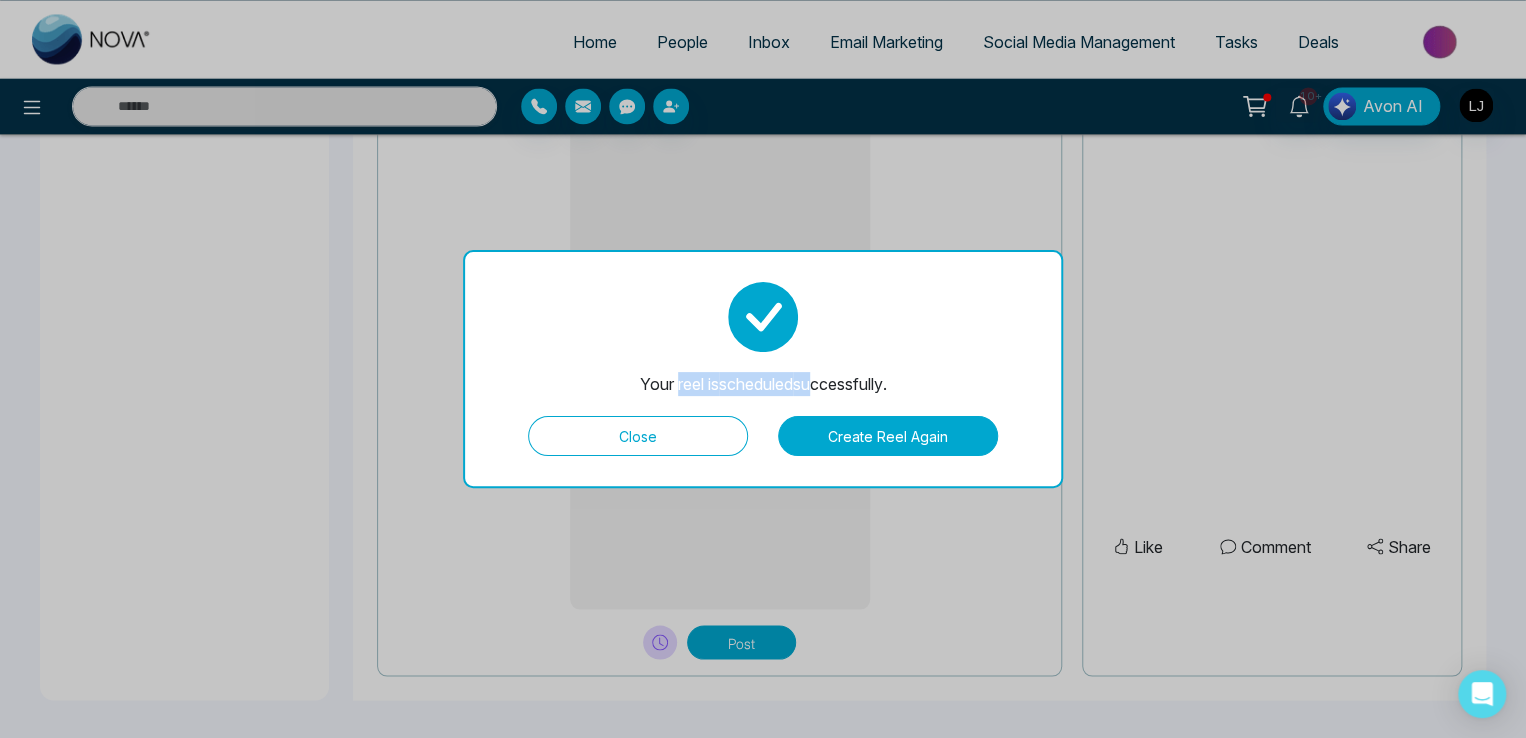 drag, startPoint x: 668, startPoint y: 380, endPoint x: 804, endPoint y: 388, distance: 136.23509 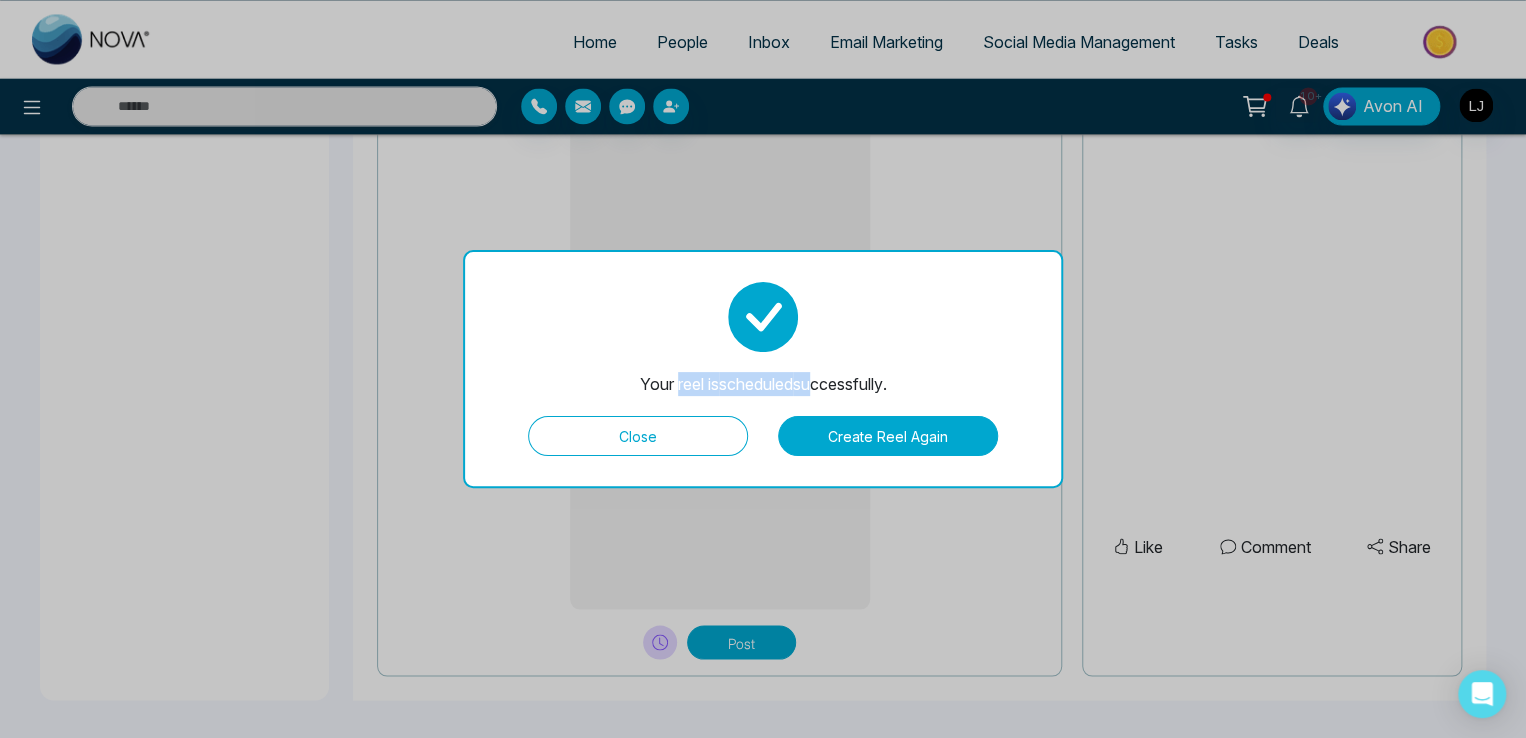 click on "Your reel is  scheduled  successfully." at bounding box center (763, 384) 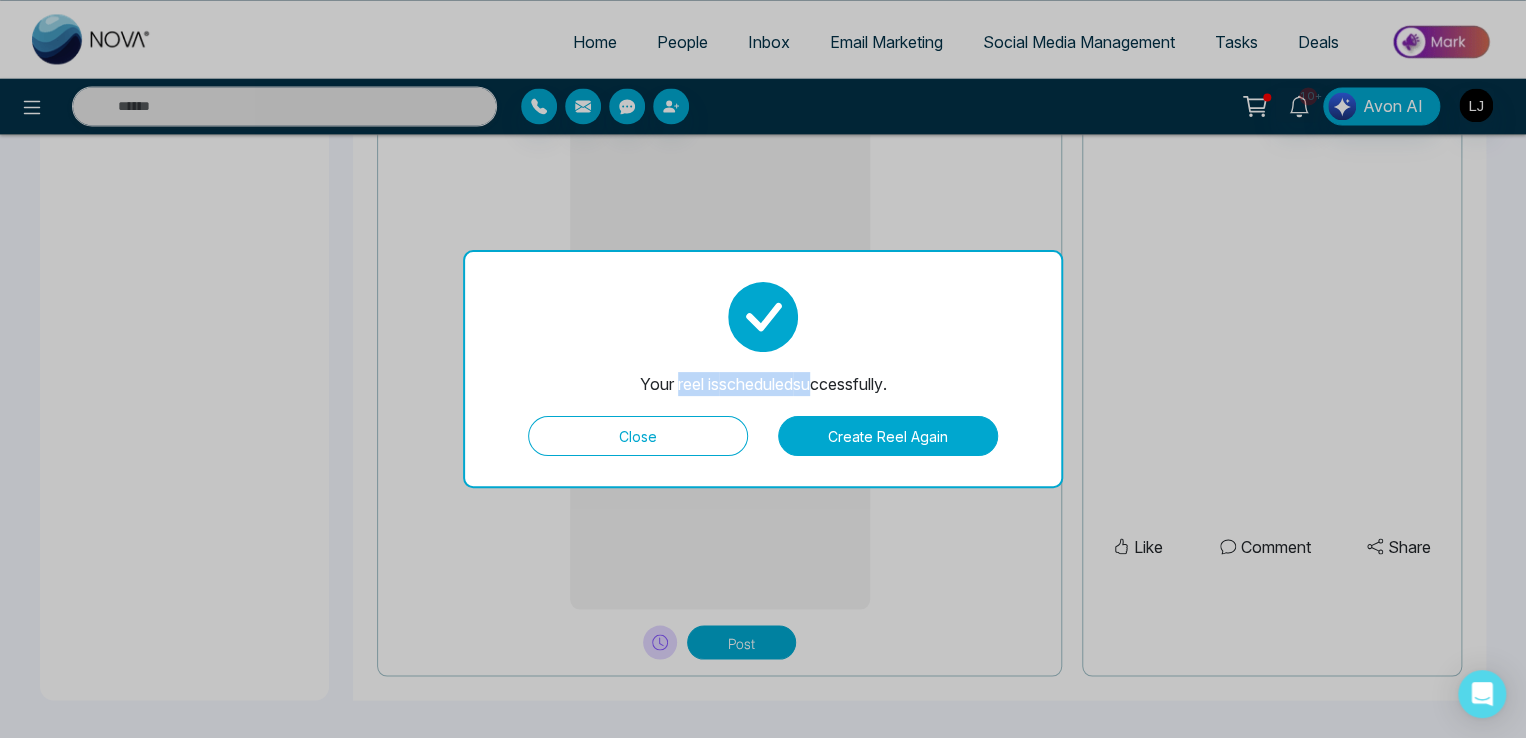 click on "Close" at bounding box center (638, 436) 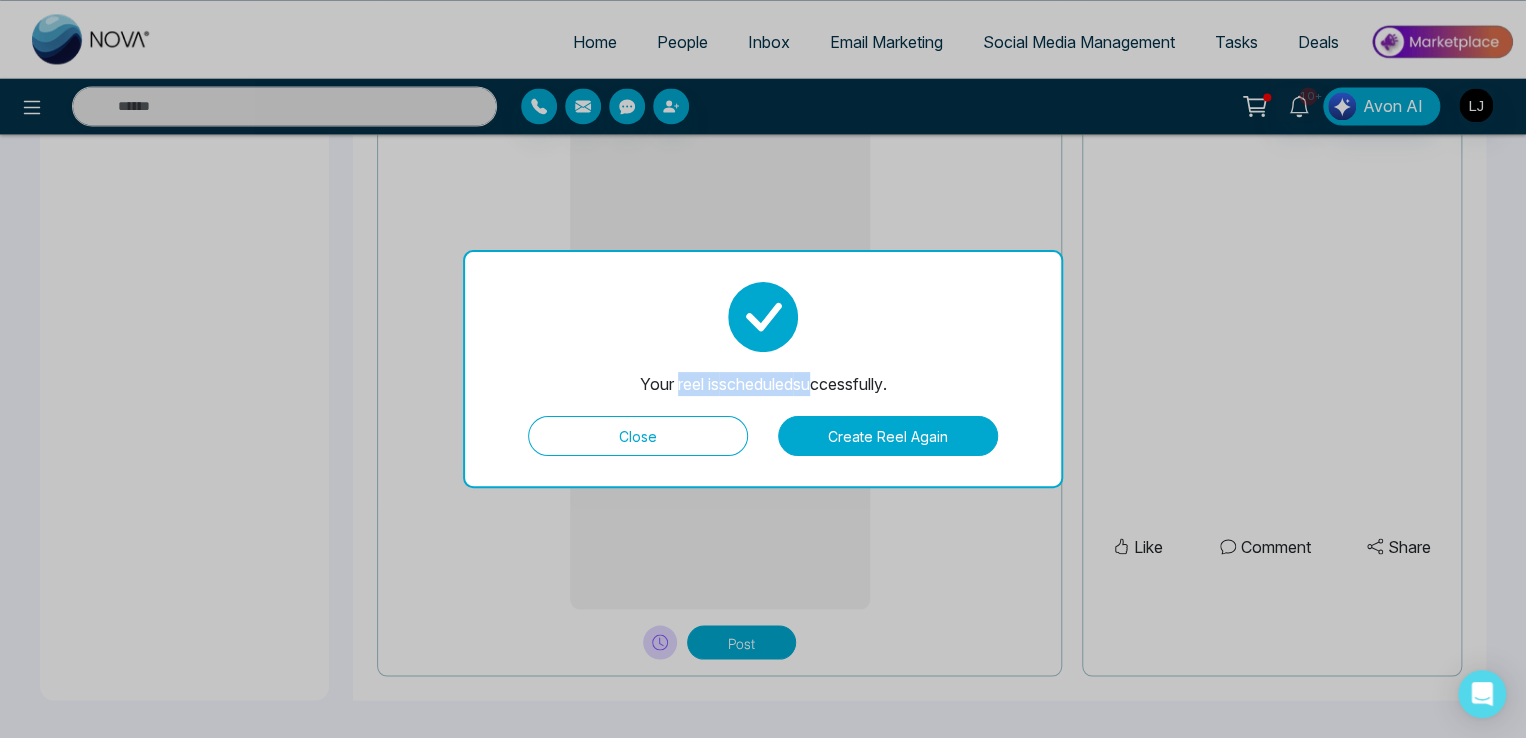 scroll, scrollTop: 0, scrollLeft: 0, axis: both 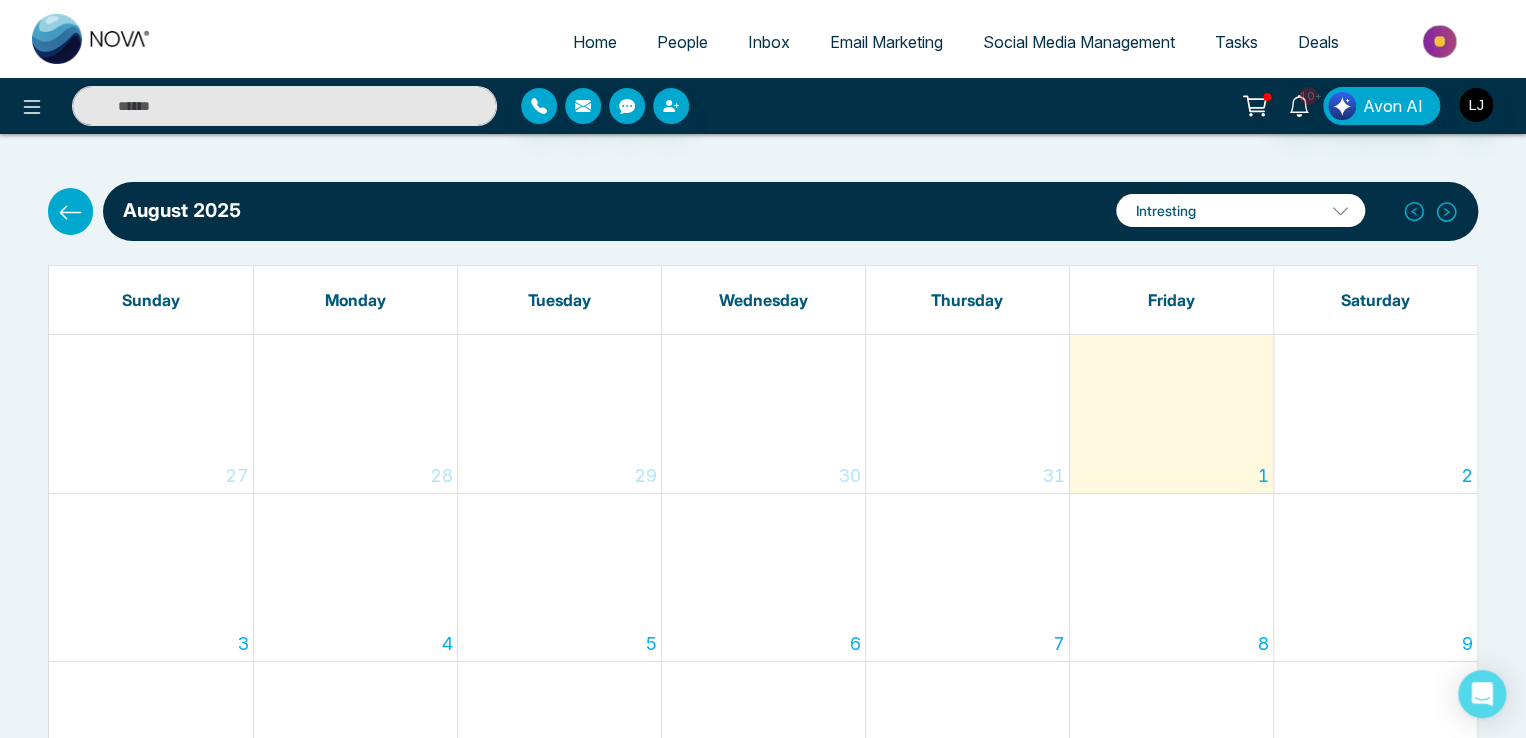 click on "Intresting" at bounding box center (1240, 210) 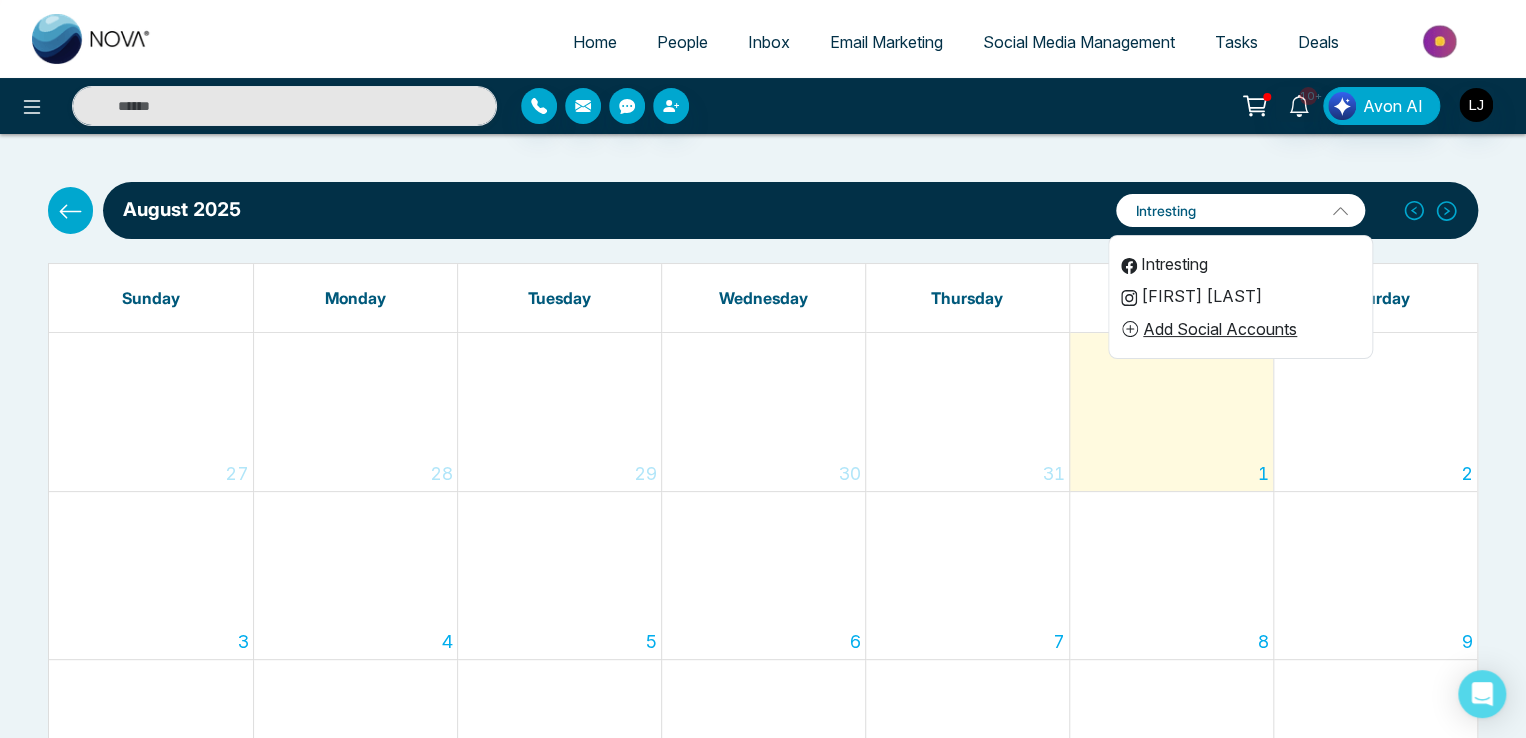 click on "[FIRST] [LAST]" at bounding box center [1240, 296] 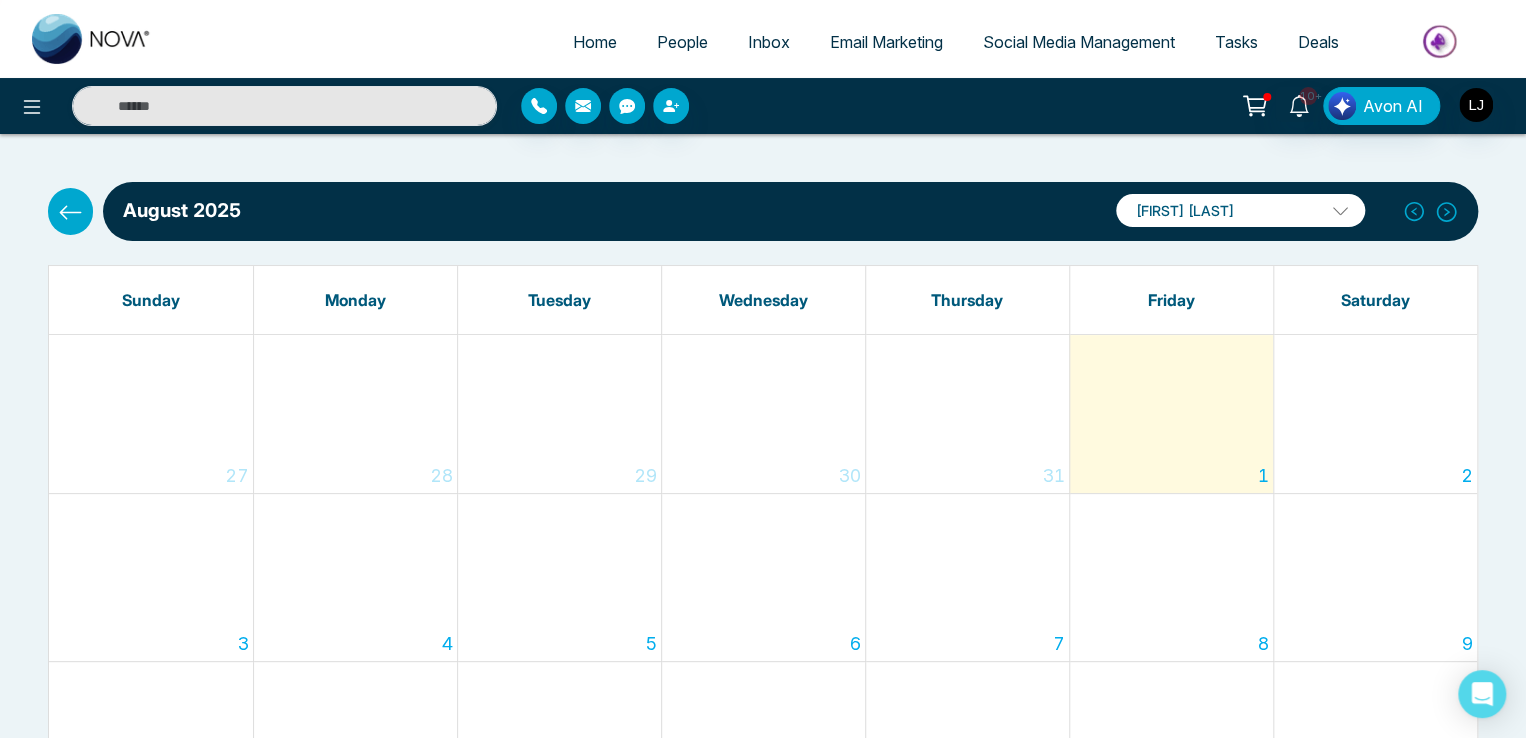 click on "Home People Inbox Email Marketing Social Media Management Tasks Deals" at bounding box center (843, 43) 